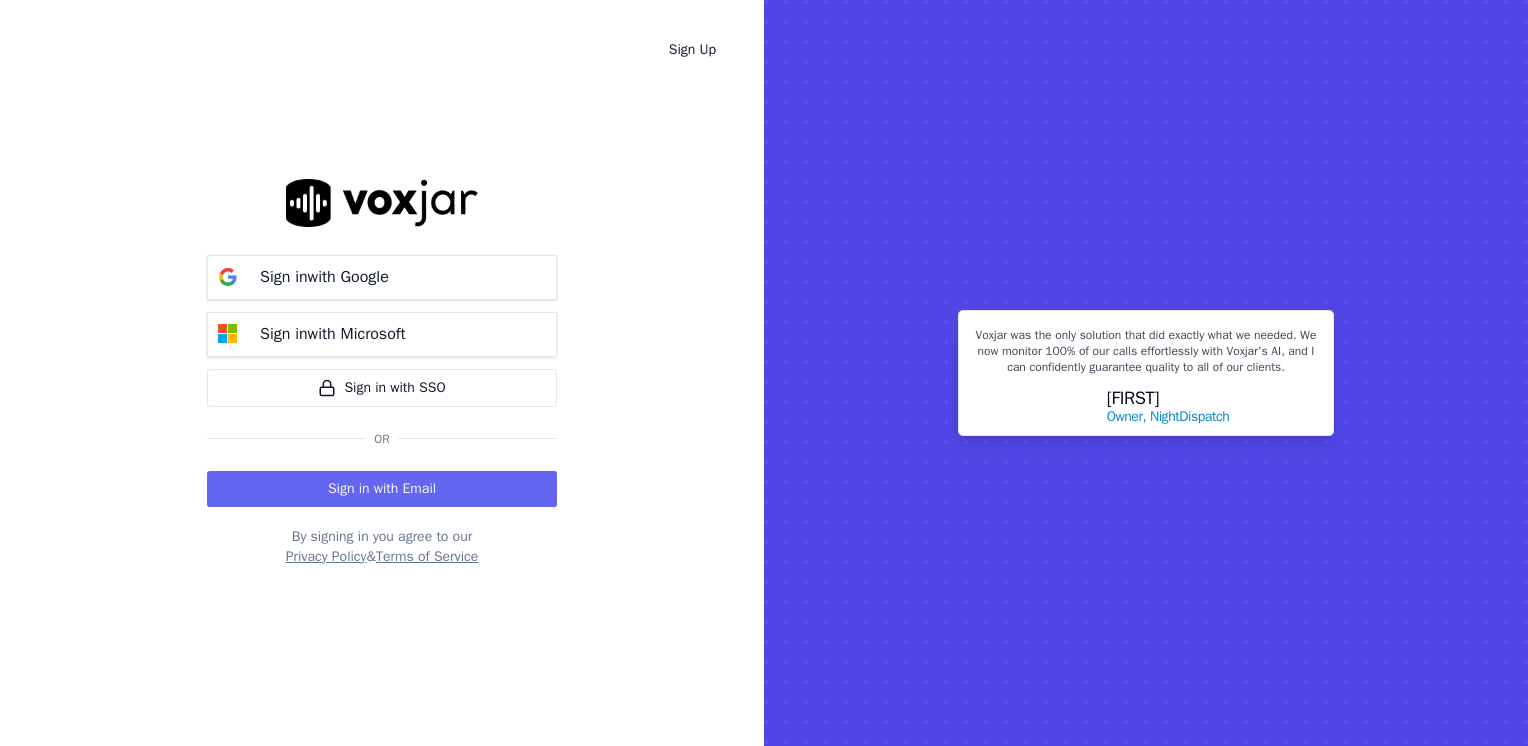 scroll, scrollTop: 0, scrollLeft: 0, axis: both 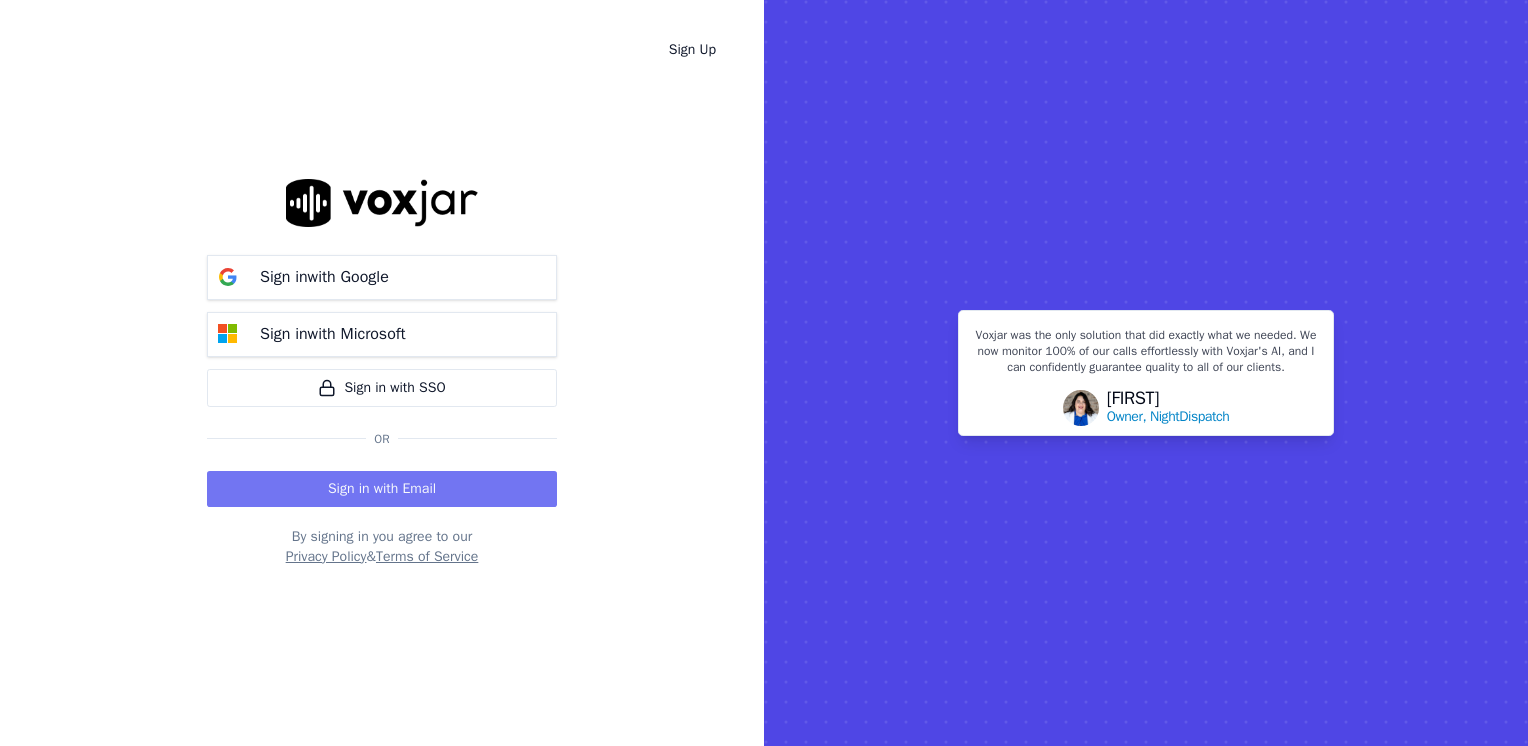 click on "Sign in with Email" at bounding box center [382, 489] 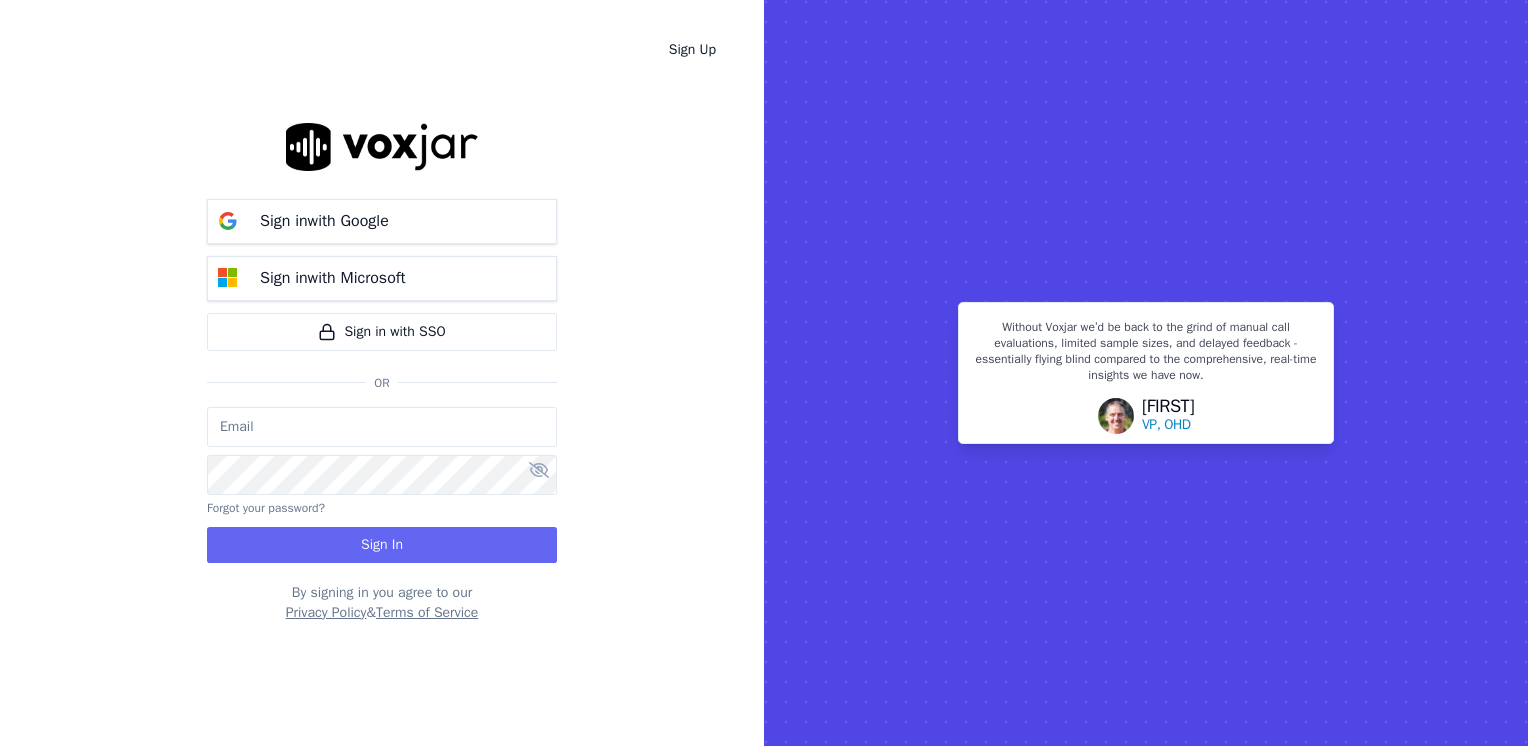 click at bounding box center (382, 427) 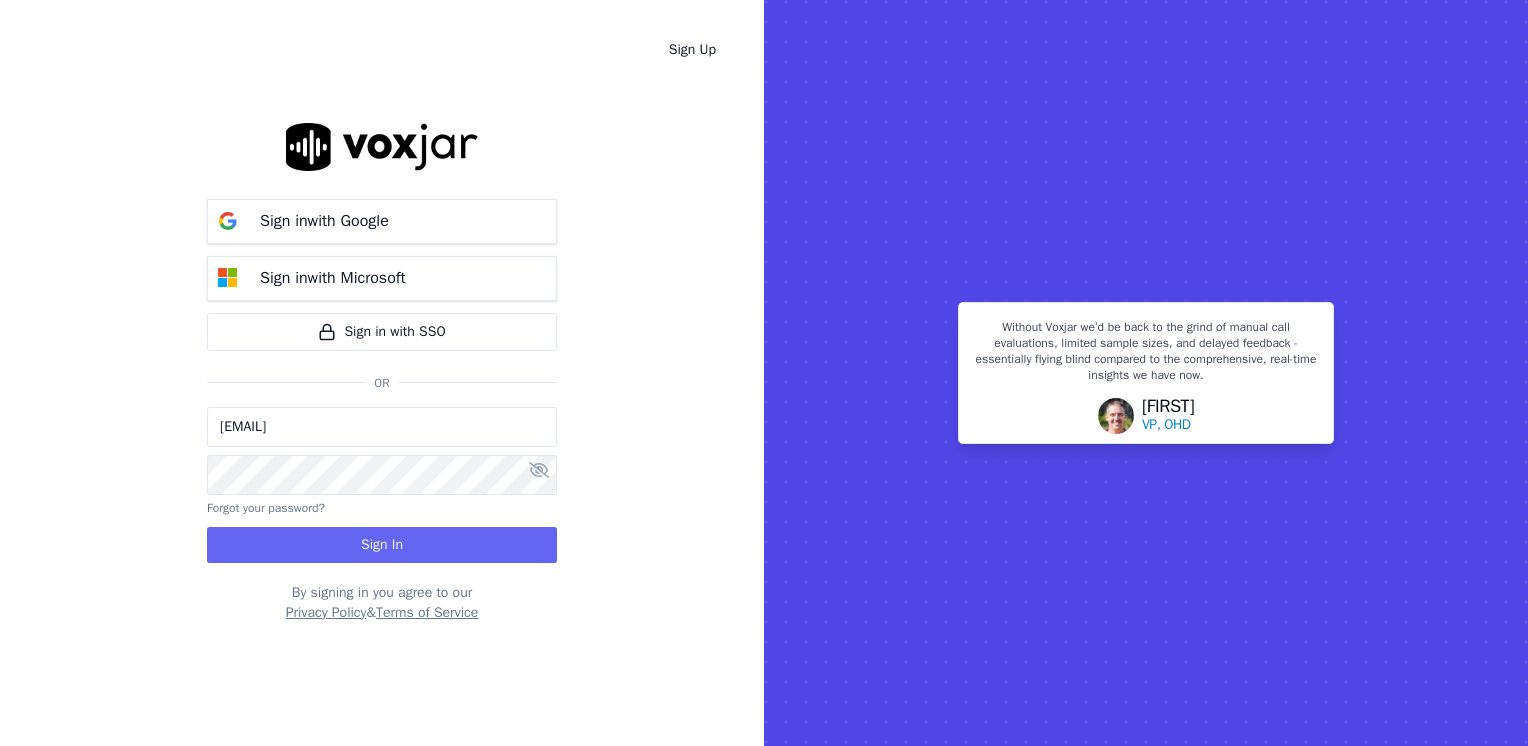 type on "[EMAIL]" 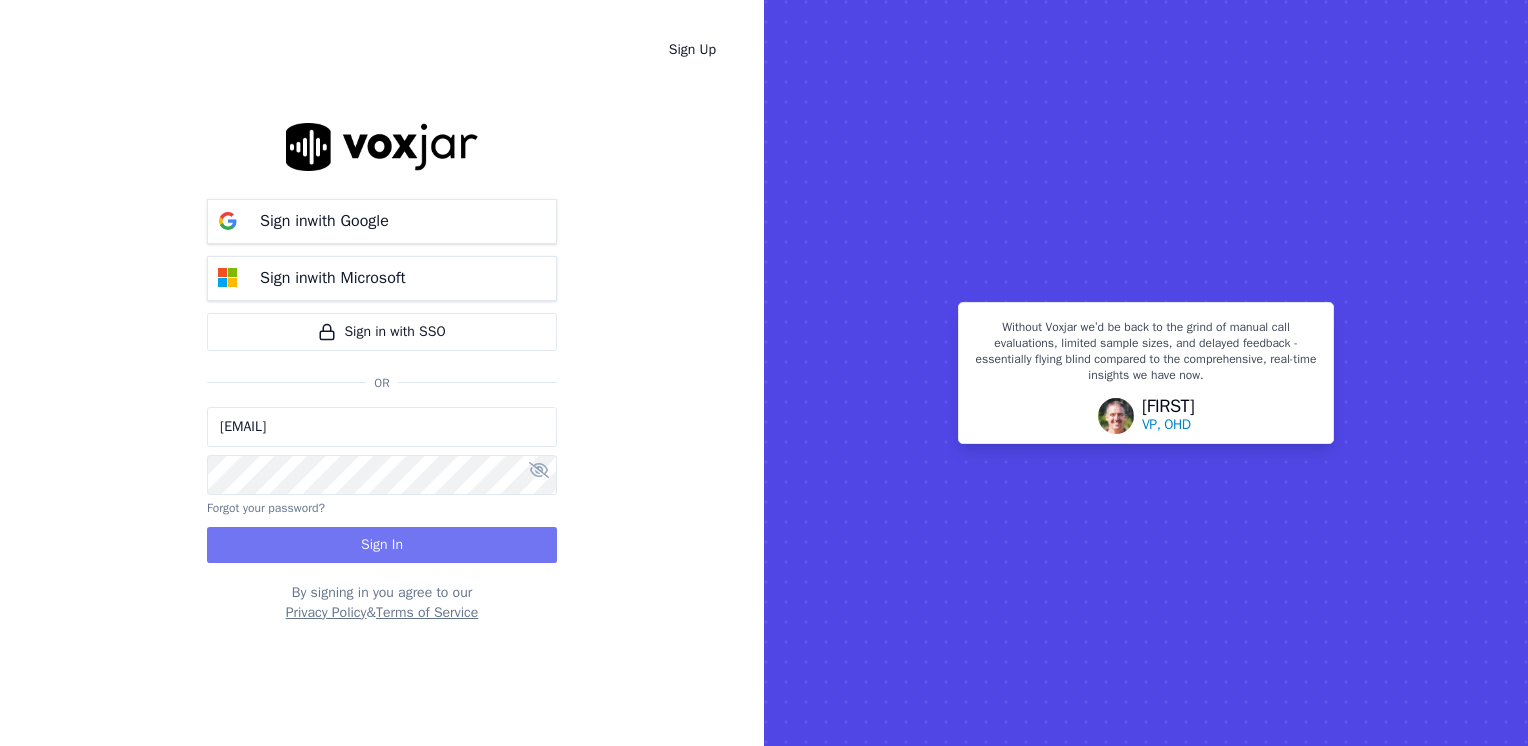 click on "Sign In" at bounding box center [382, 545] 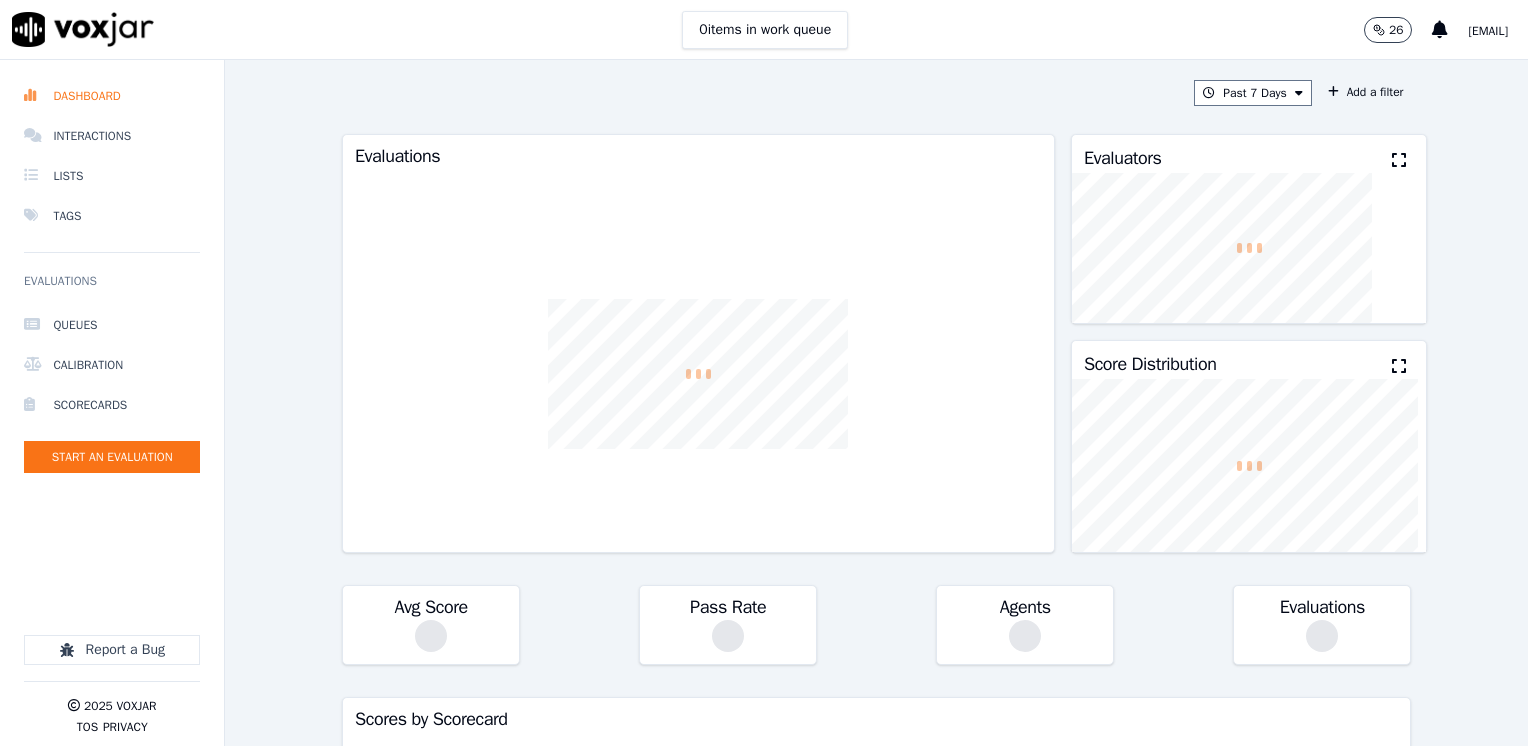 scroll, scrollTop: 0, scrollLeft: 0, axis: both 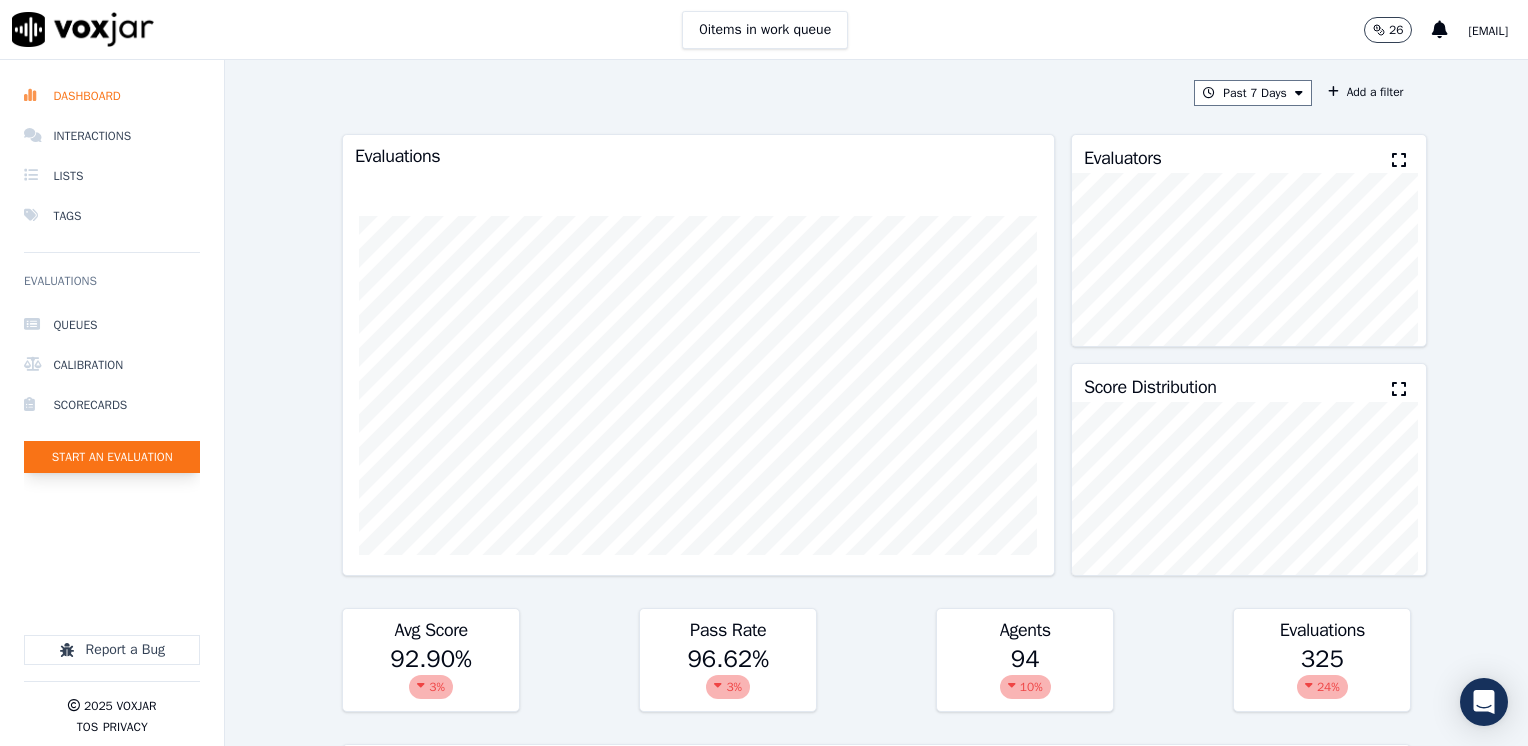 click on "Start an Evaluation" 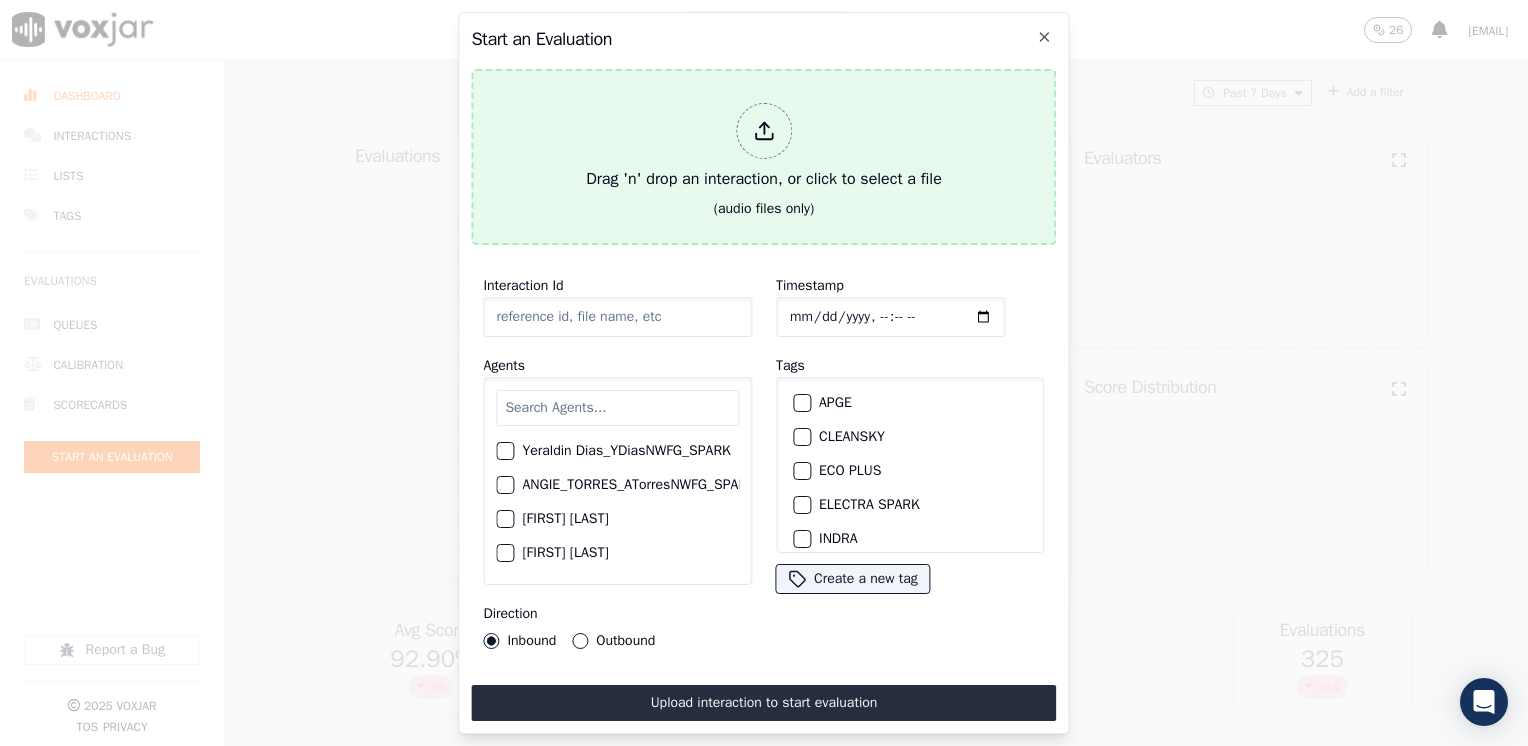 click at bounding box center (764, 131) 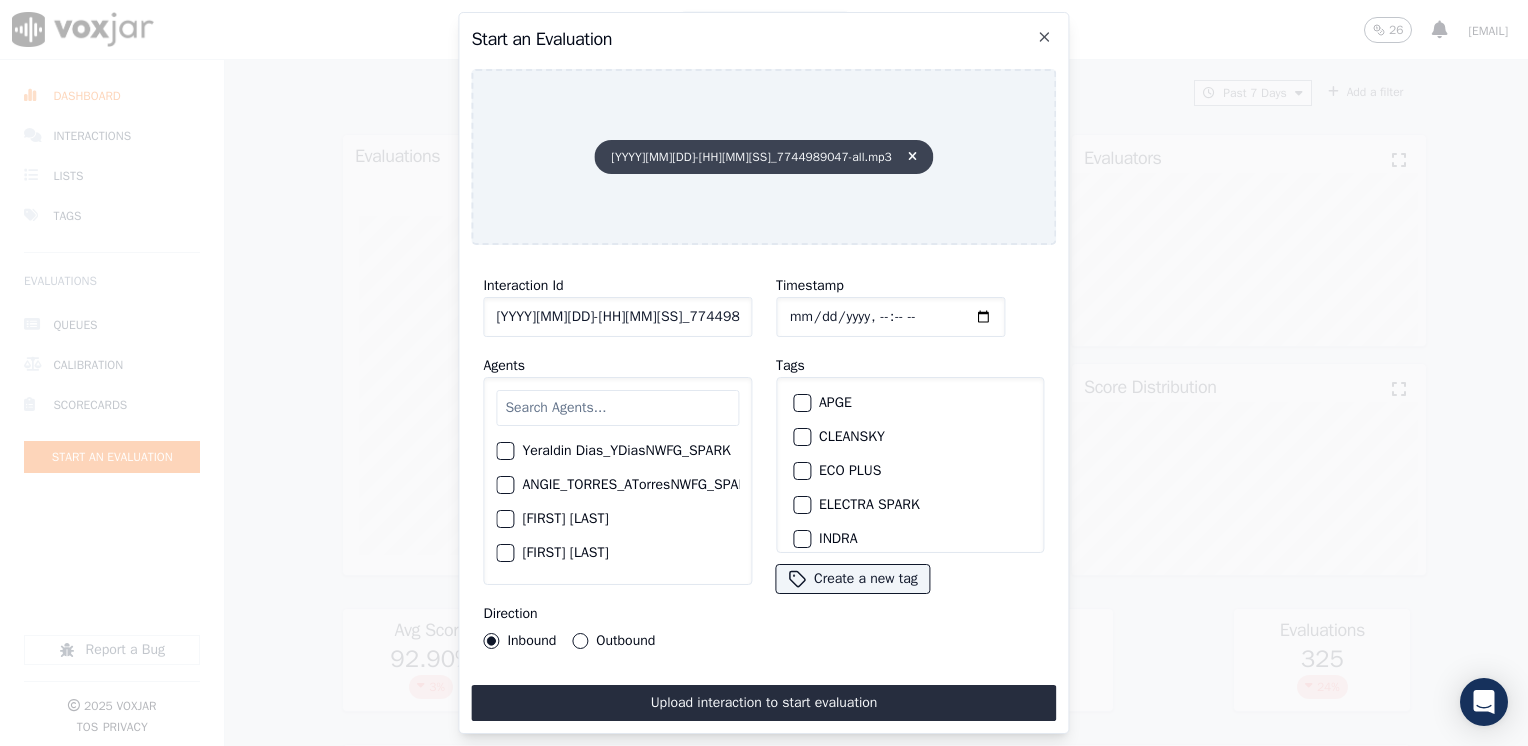 click at bounding box center [912, 157] 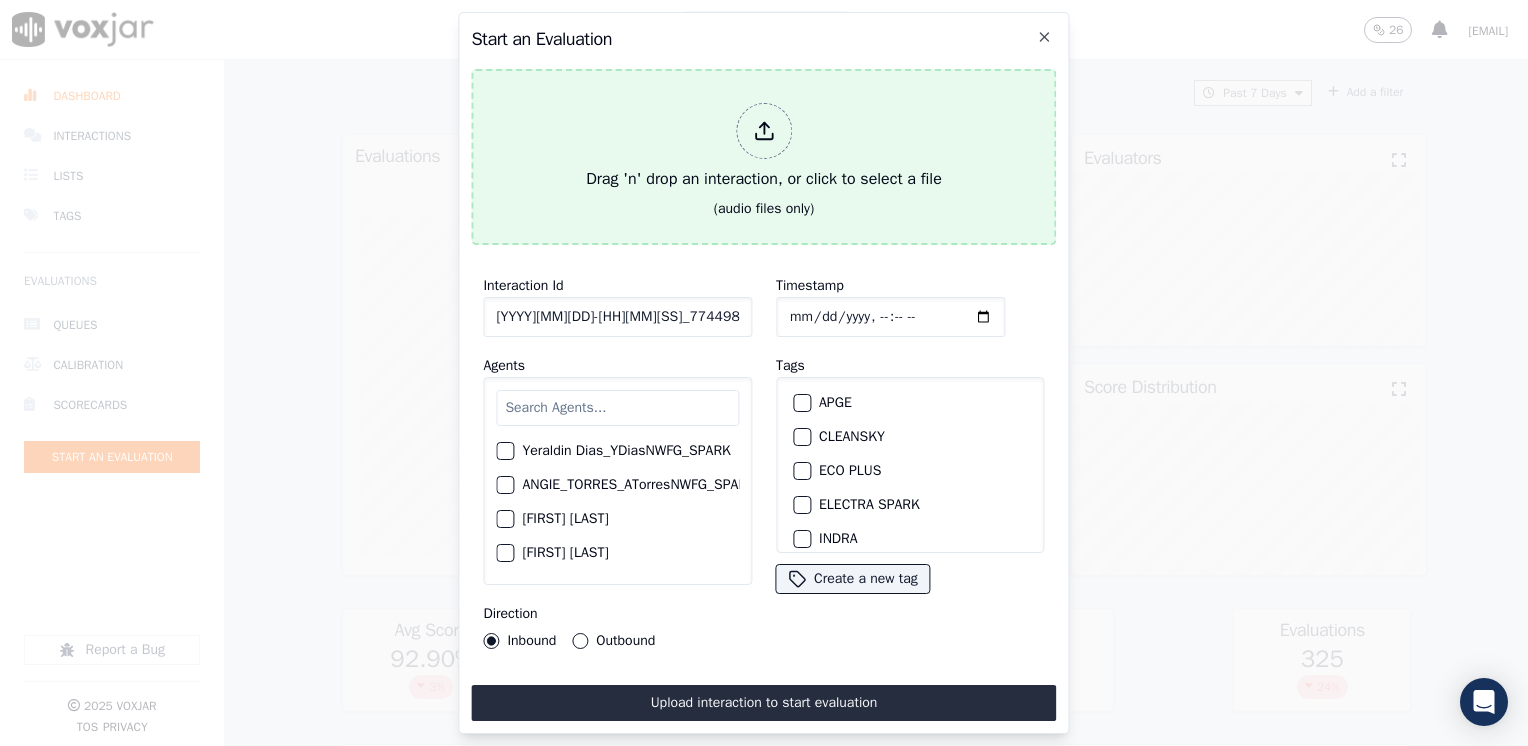 click at bounding box center (764, 131) 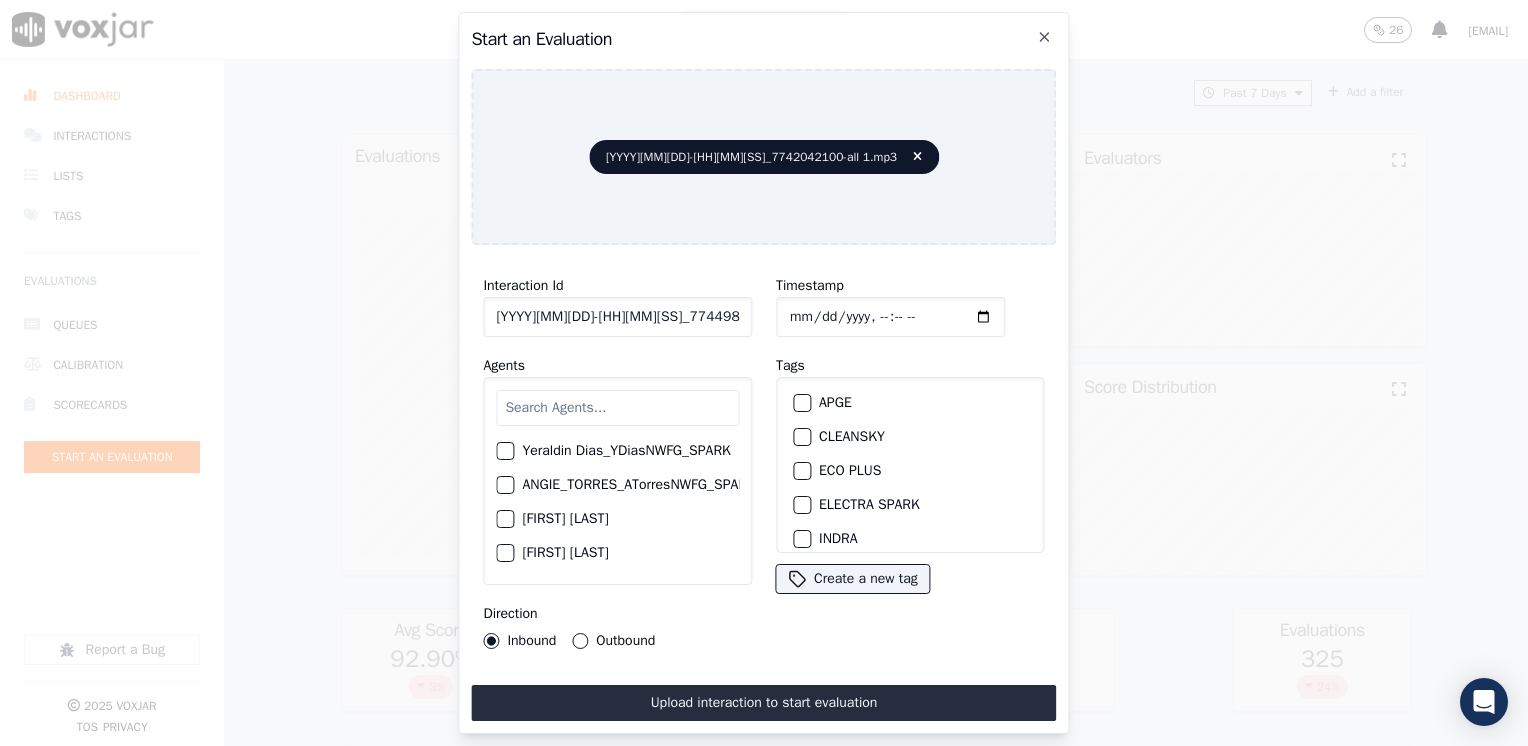 click at bounding box center (617, 408) 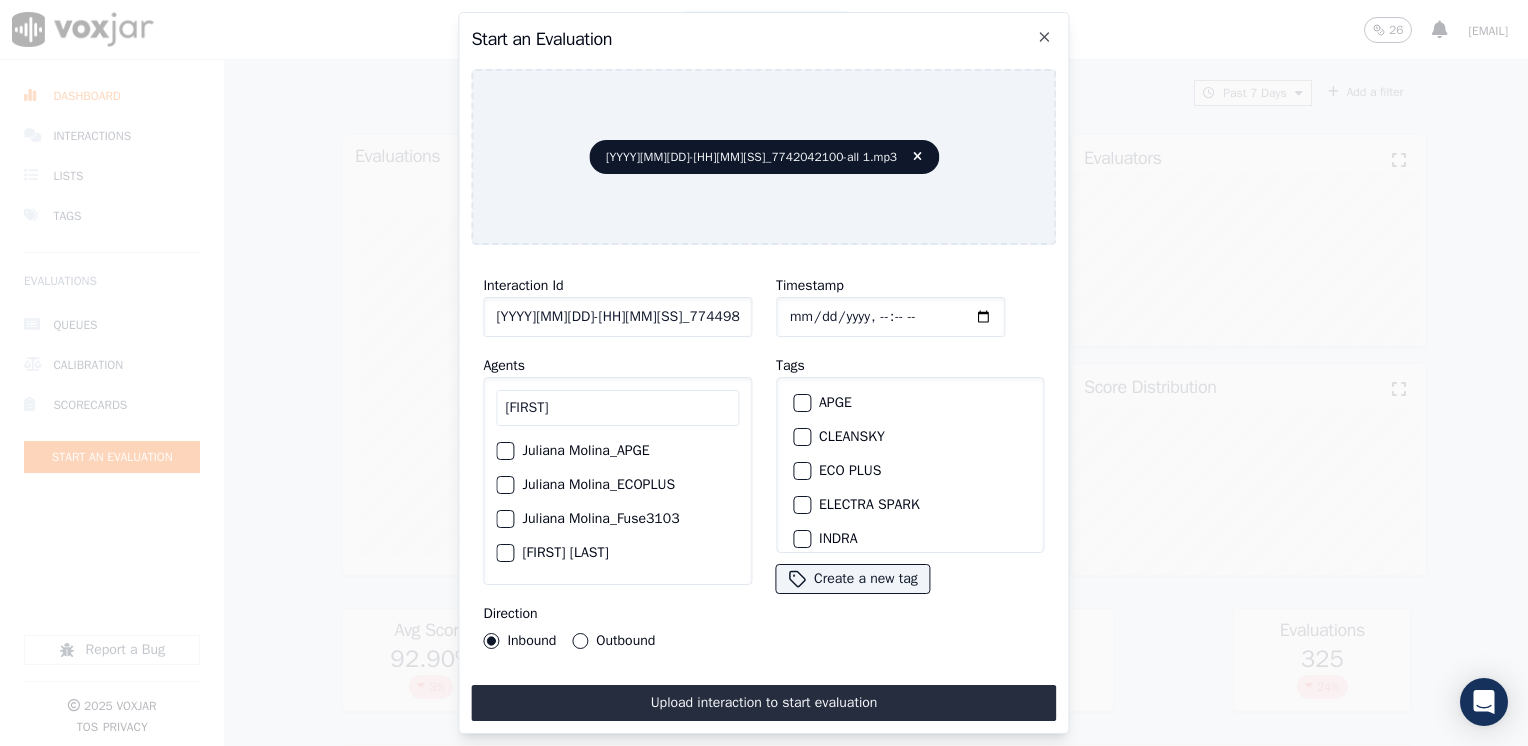 type on "juliana" 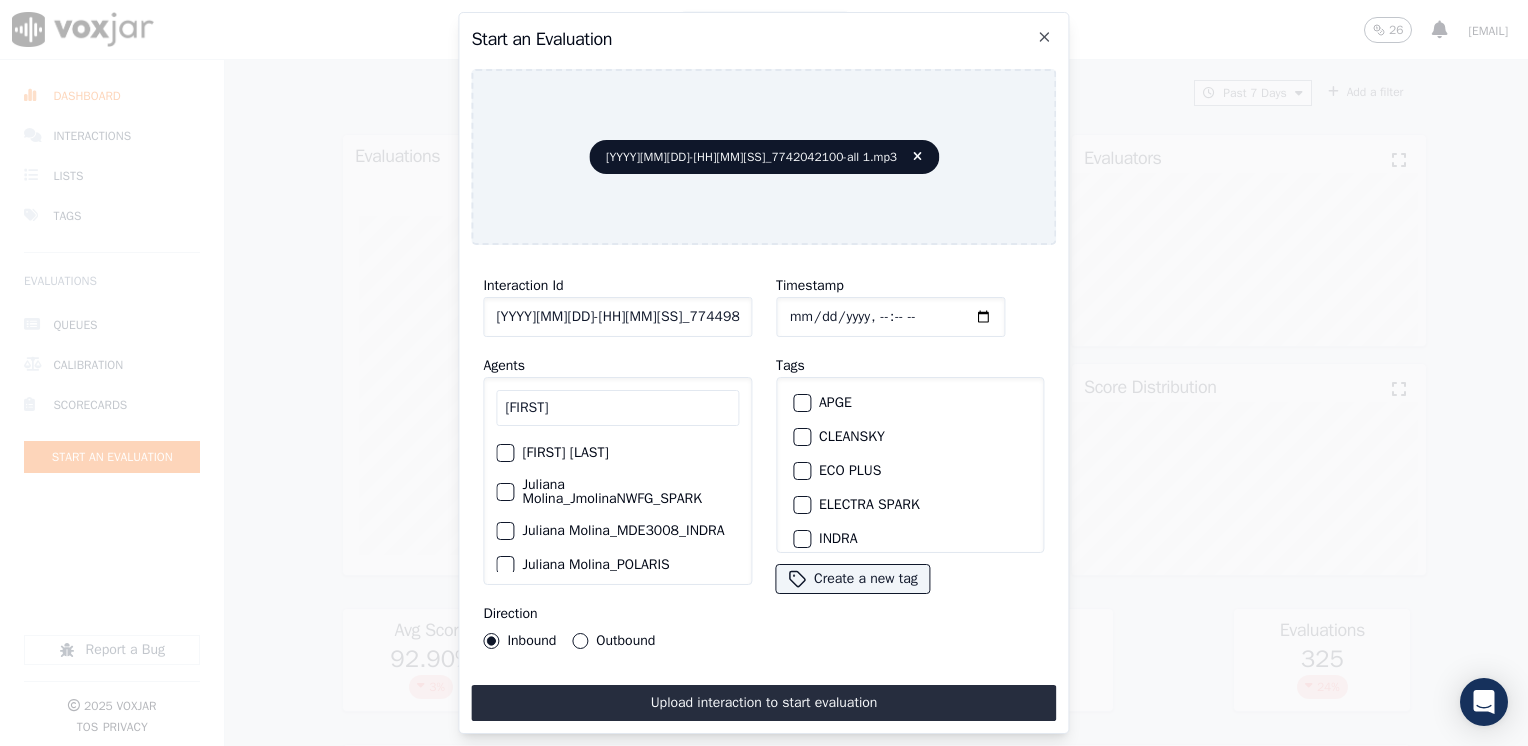 click at bounding box center (504, 492) 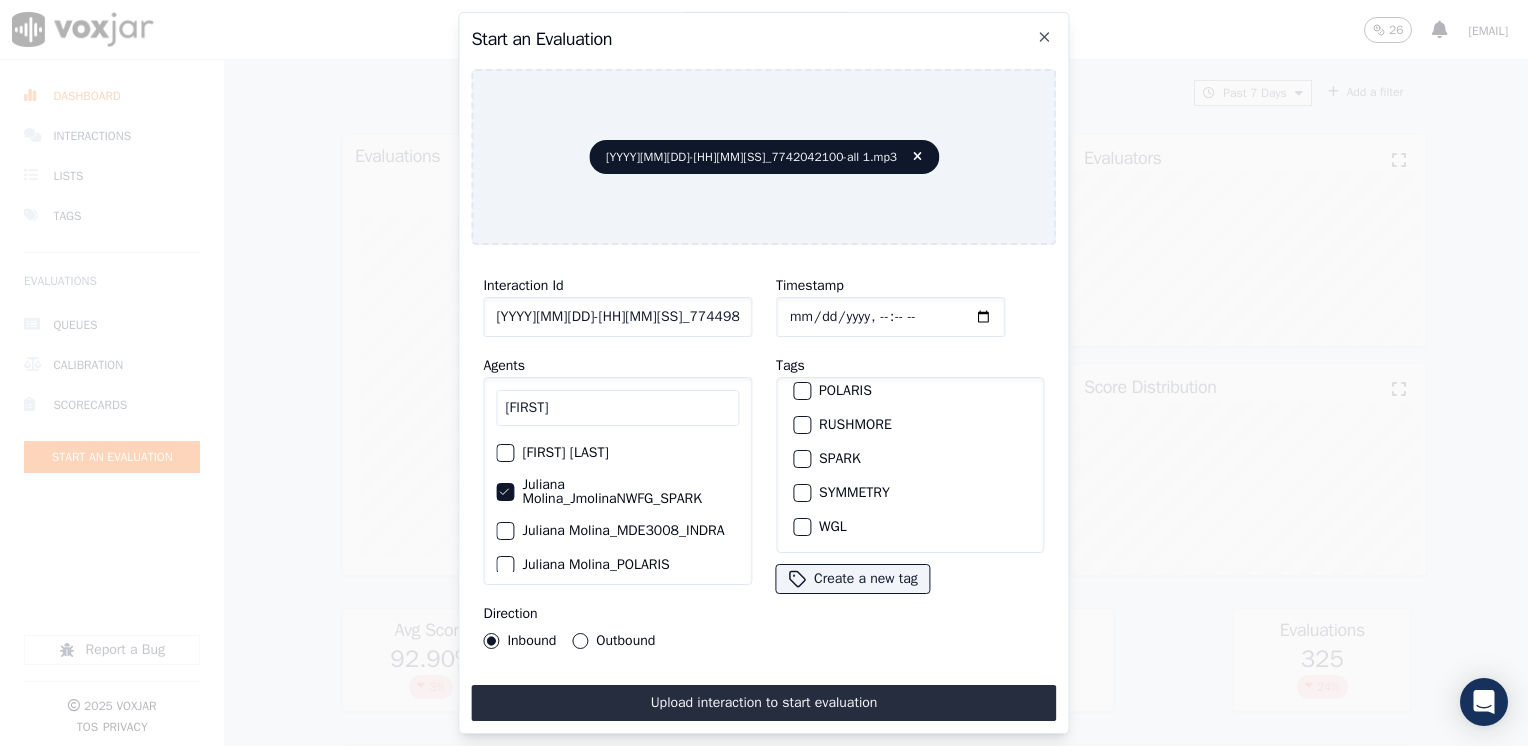 scroll, scrollTop: 293, scrollLeft: 0, axis: vertical 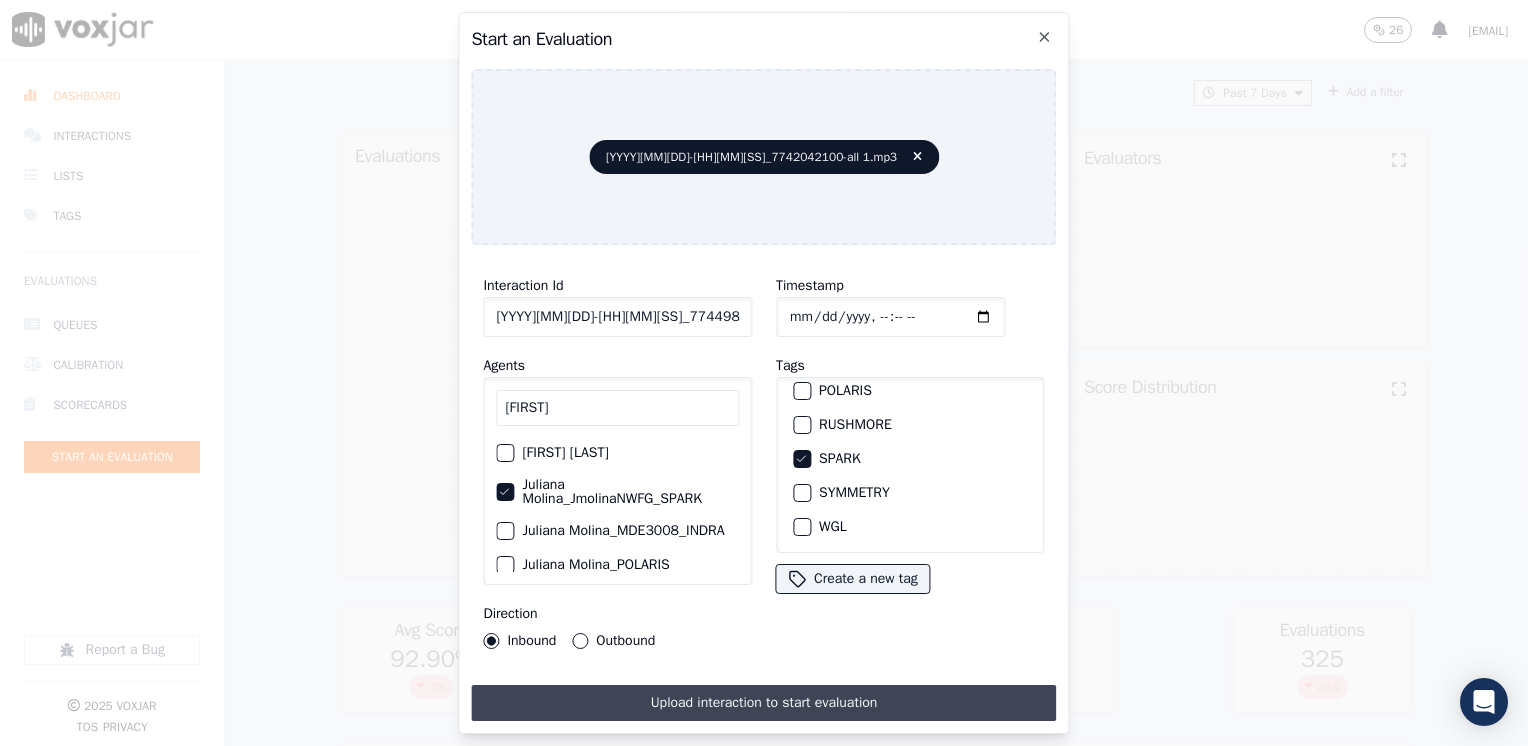 click on "Upload interaction to start evaluation" at bounding box center [763, 703] 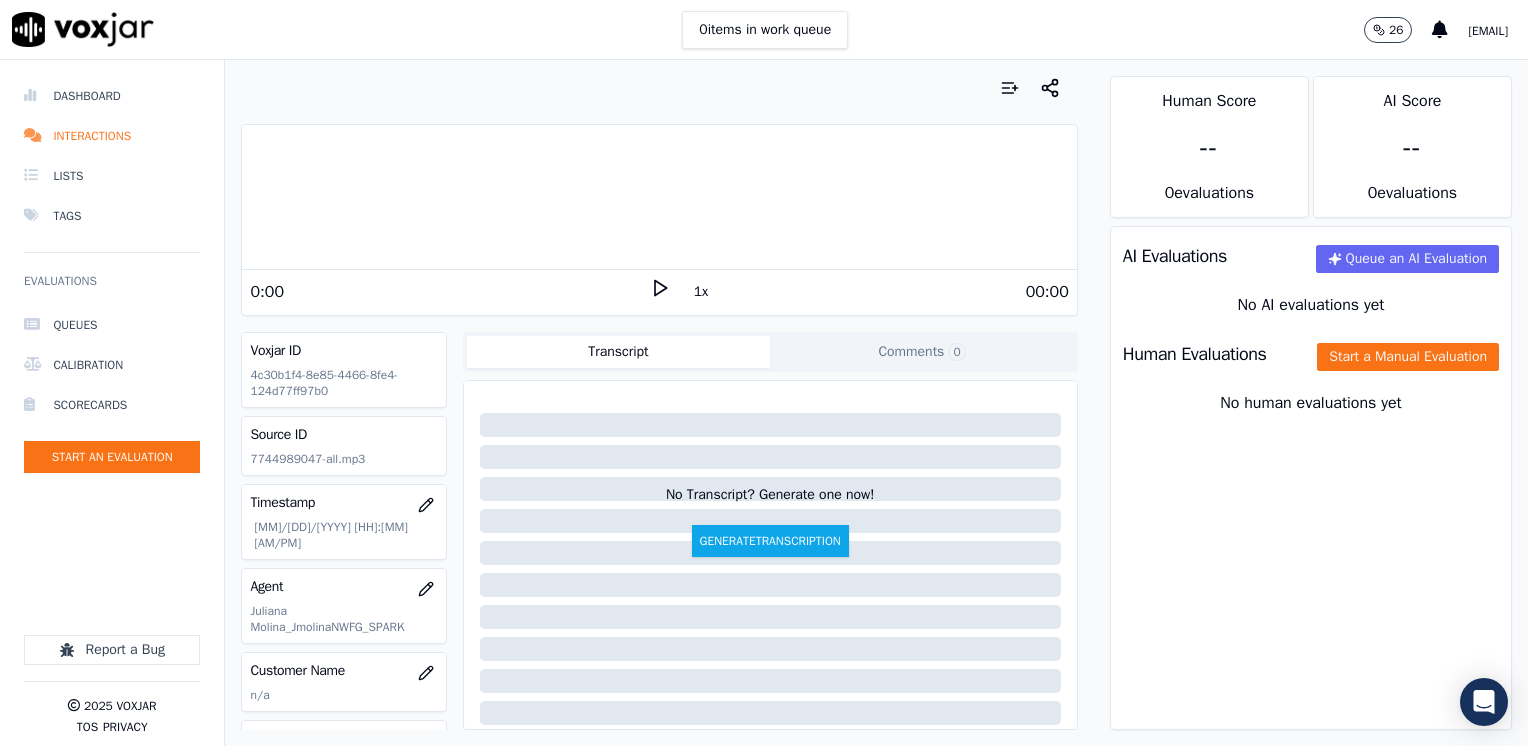 click 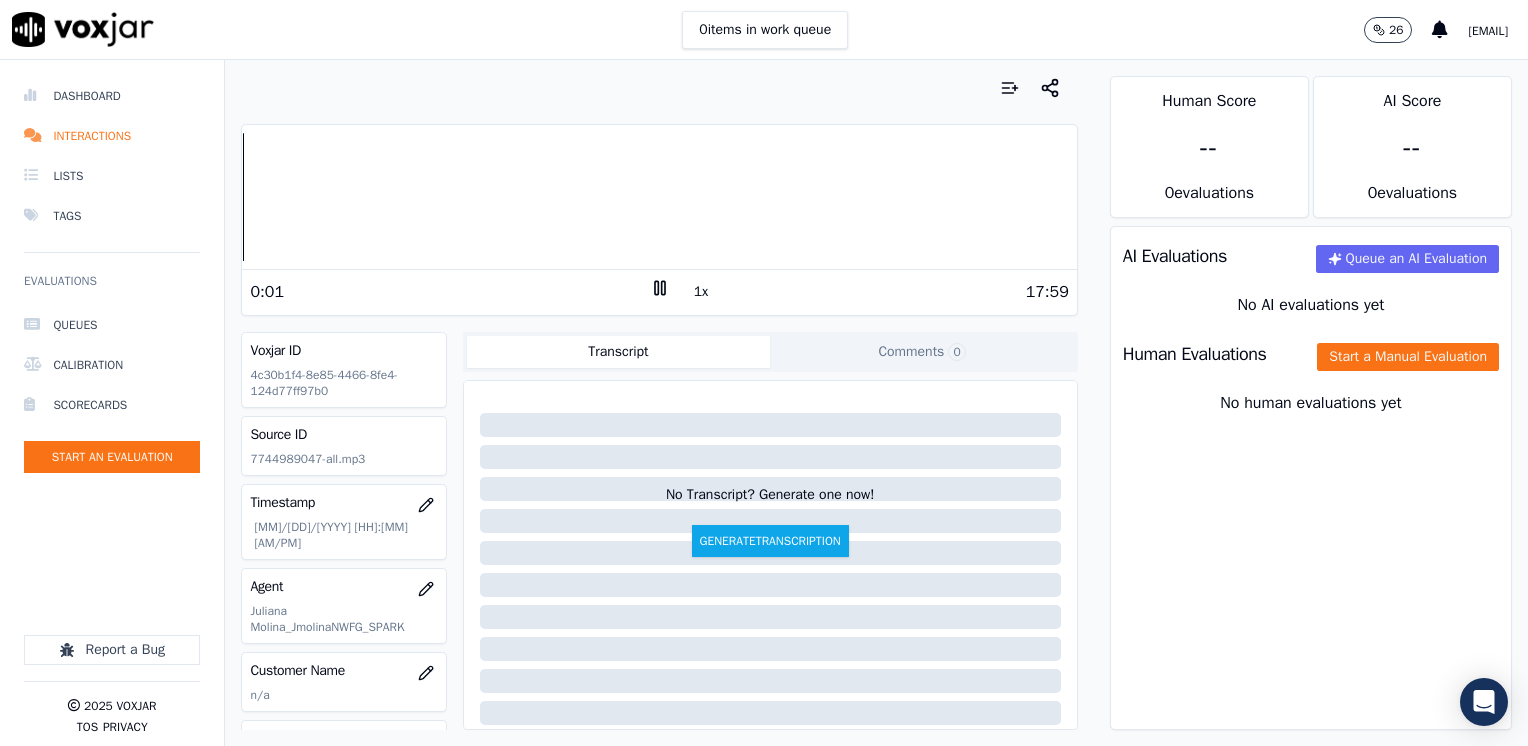 click 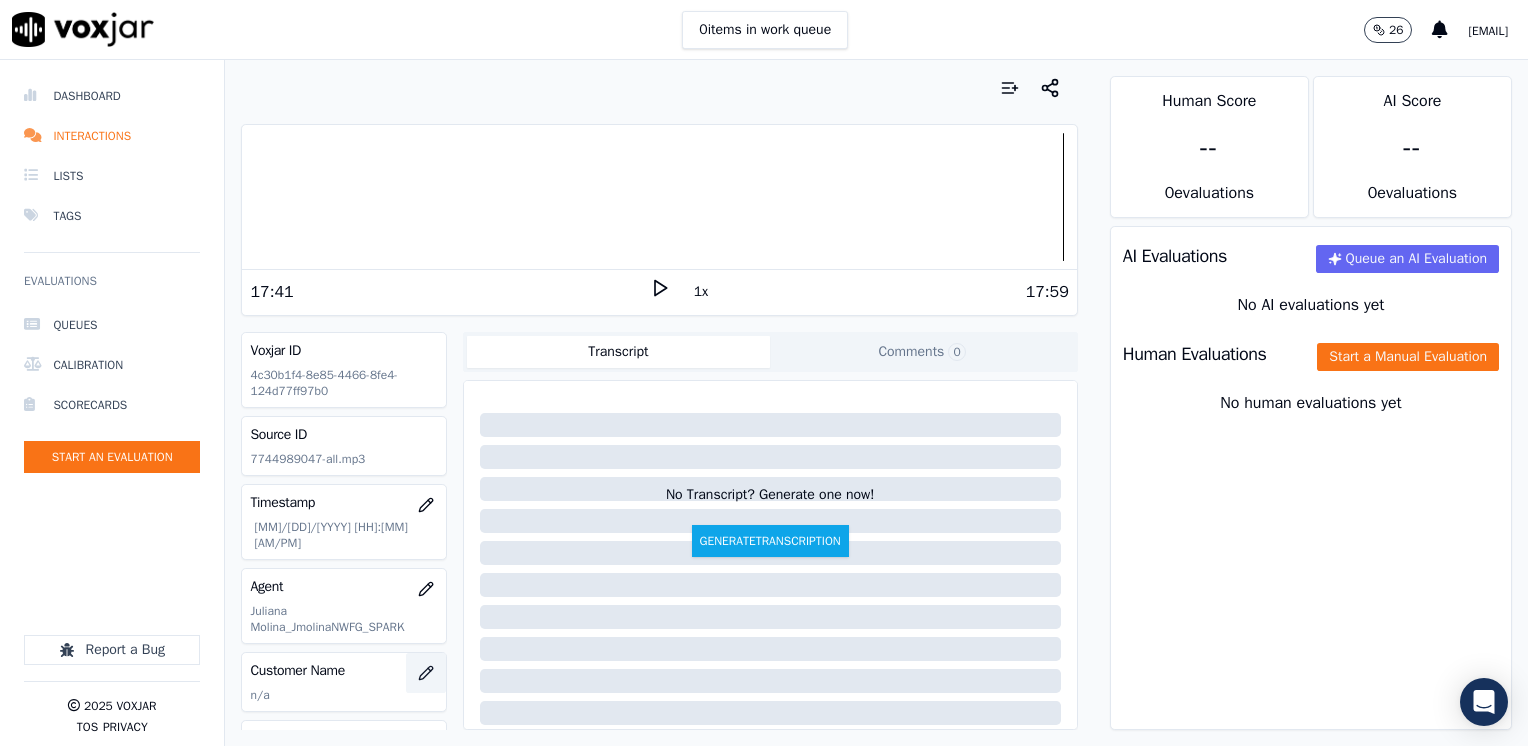 click 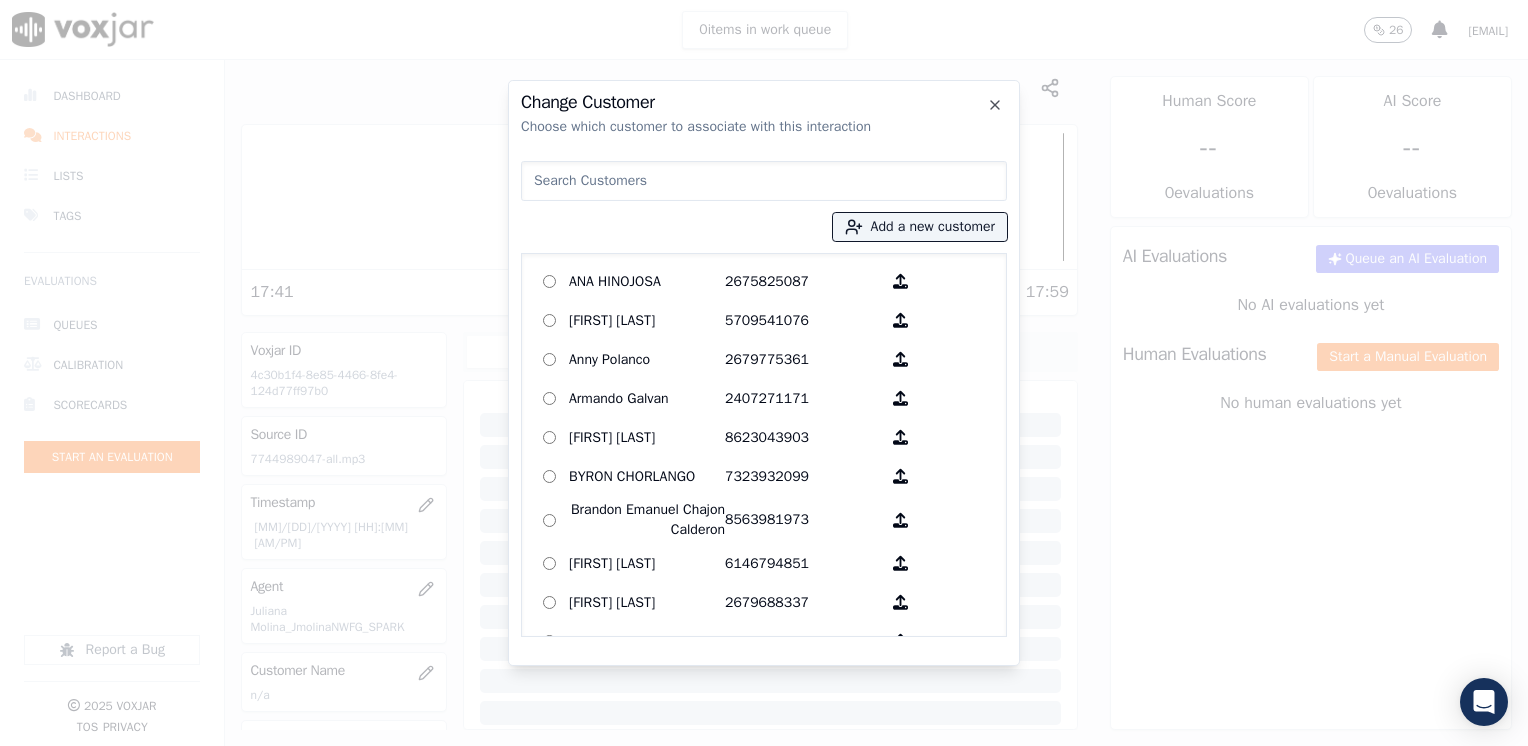 click at bounding box center [764, 181] 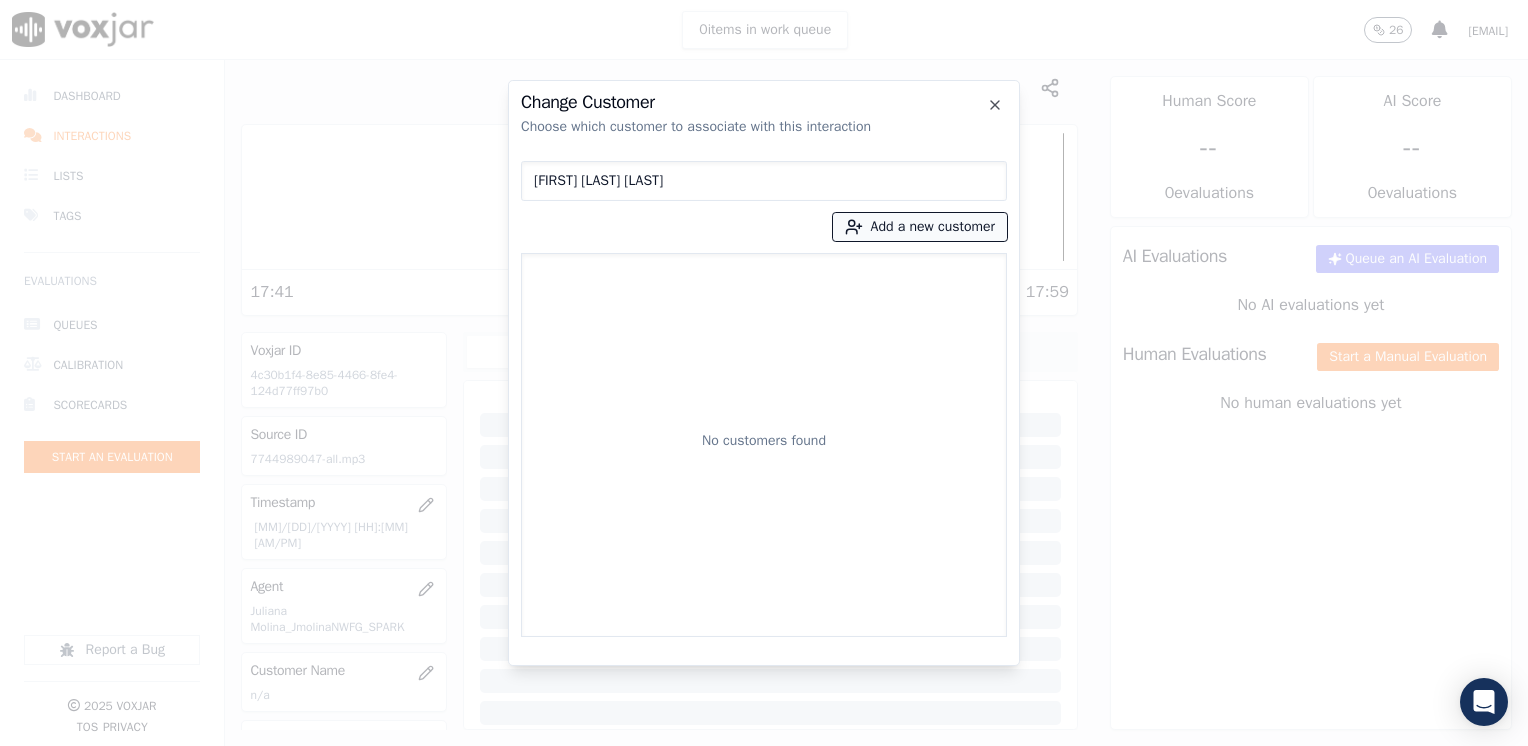 type on "Cristiano Batista Mageste" 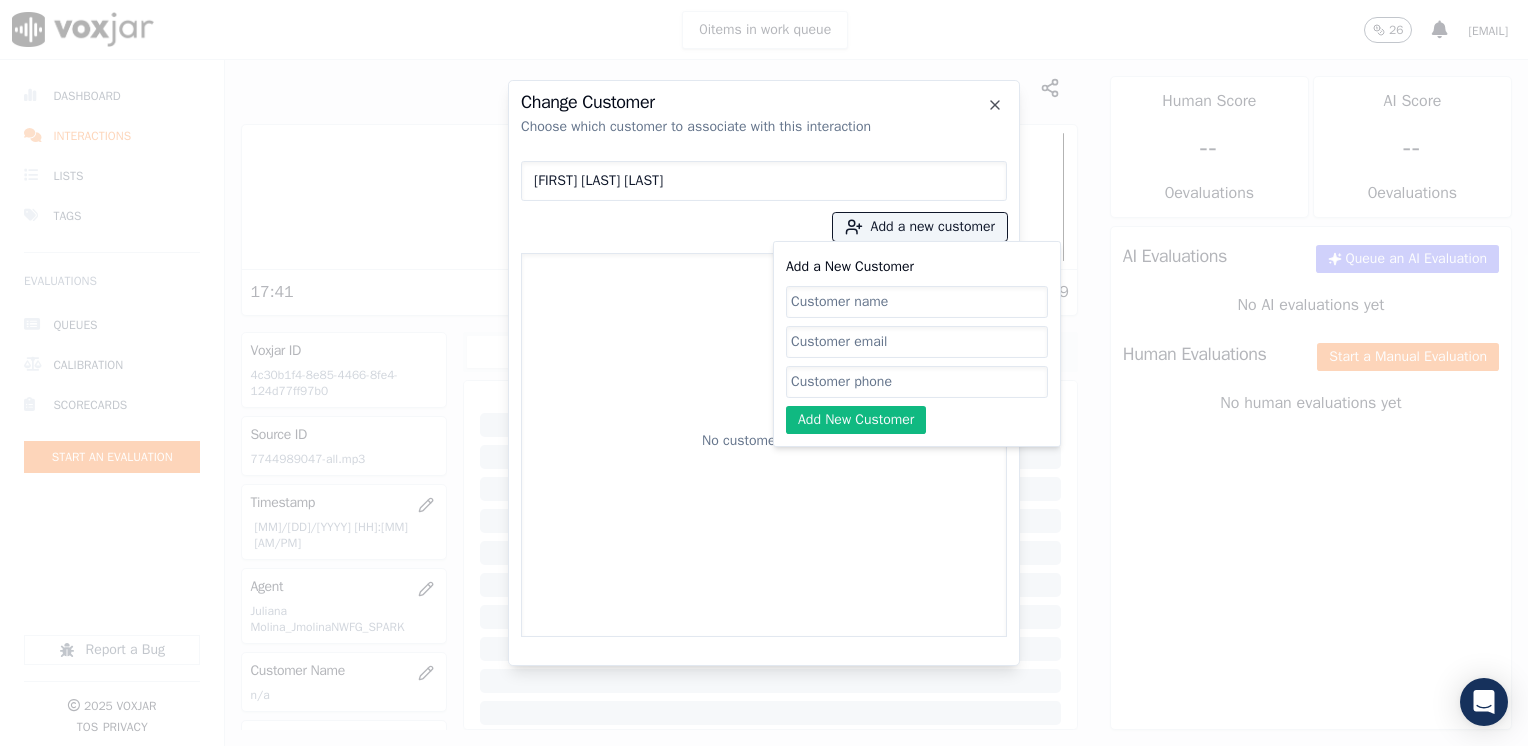 click on "Add a New Customer" 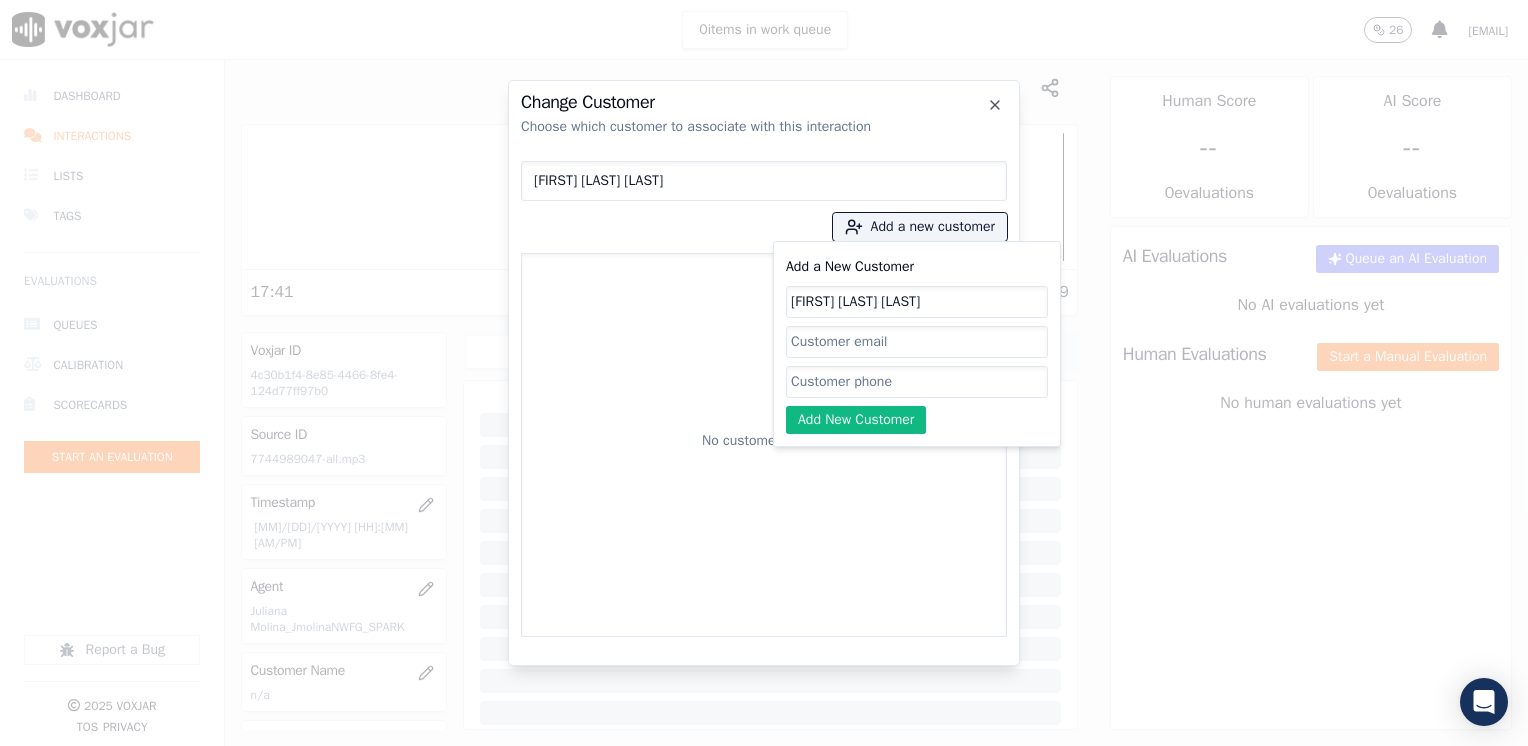 type on "Cristiano Batista Mageste" 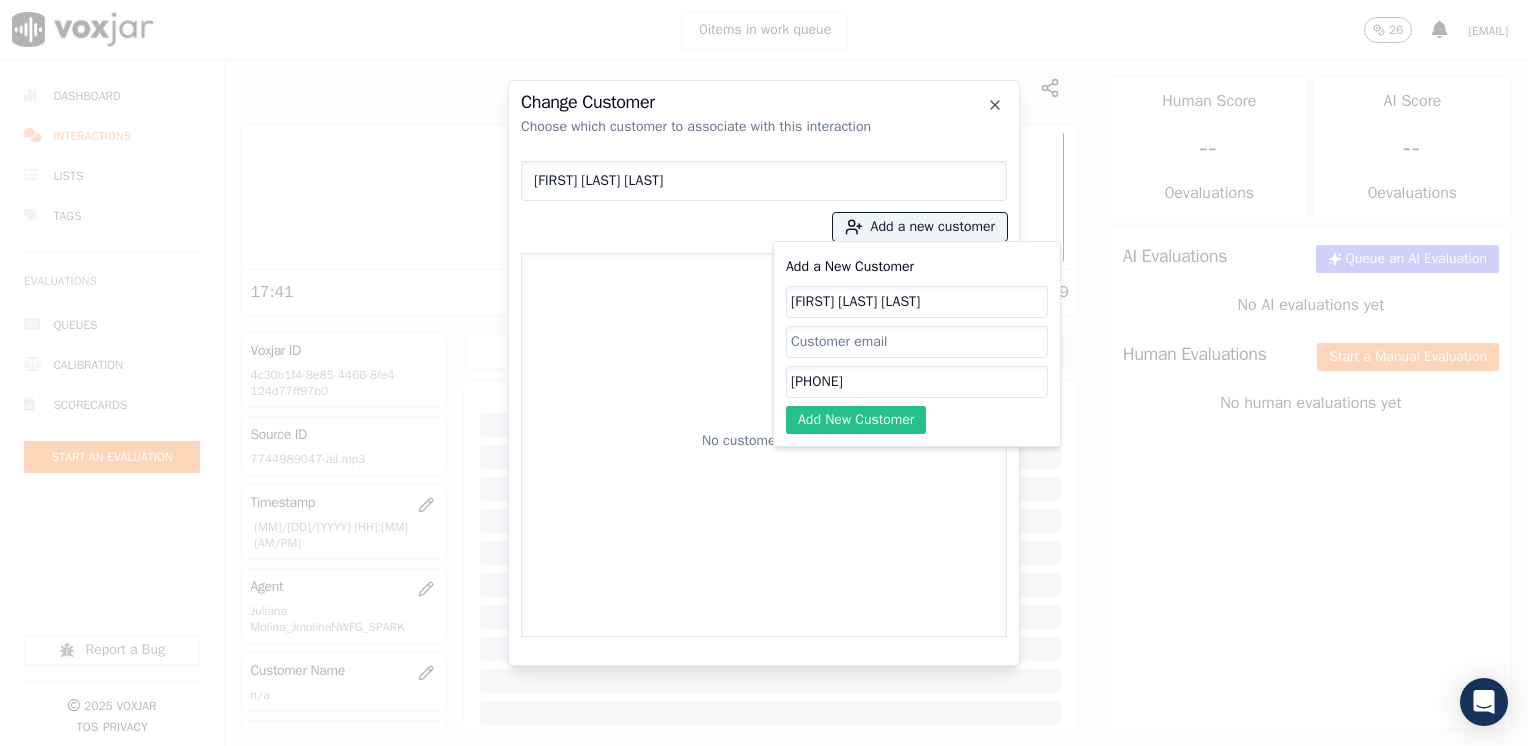 type on "7742042100" 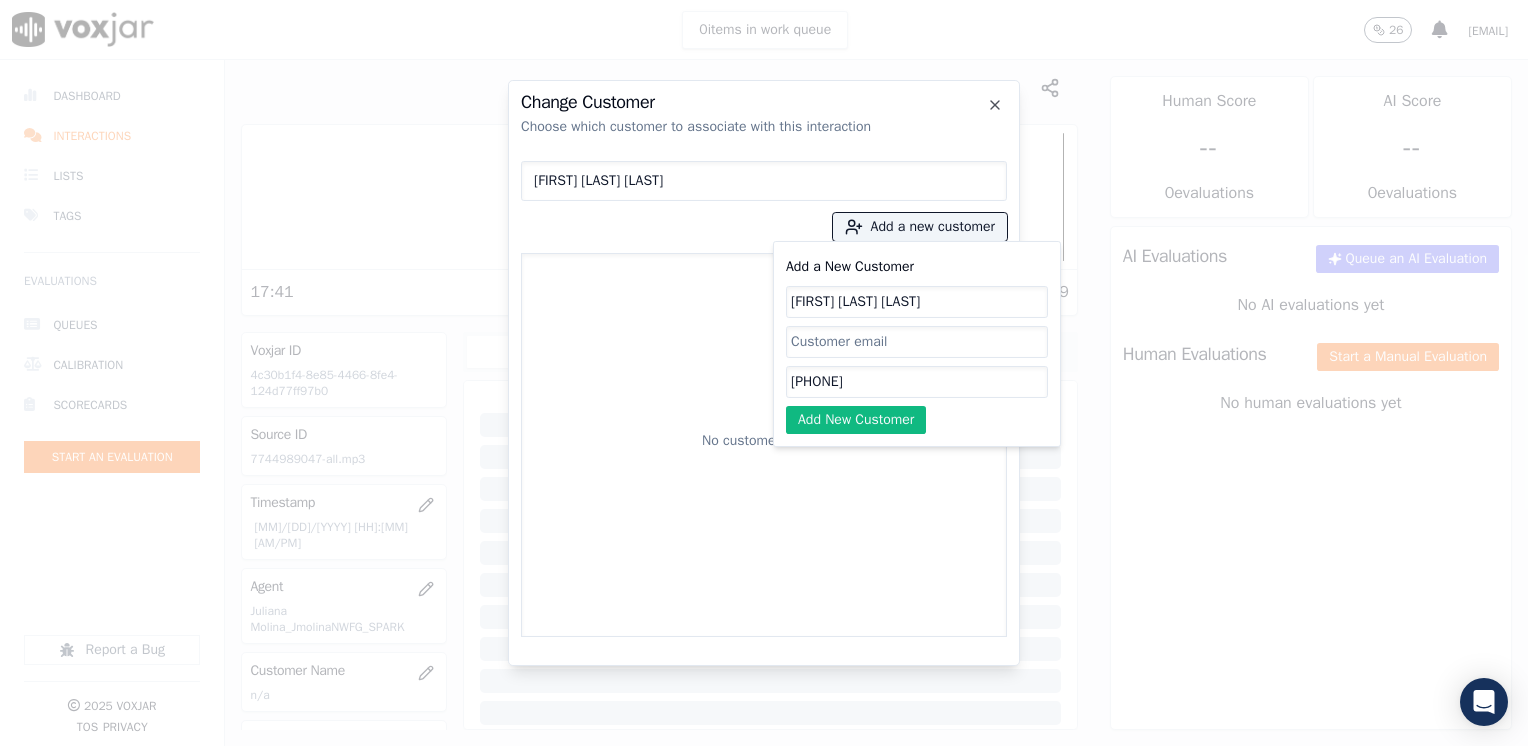 click on "Add New Customer" 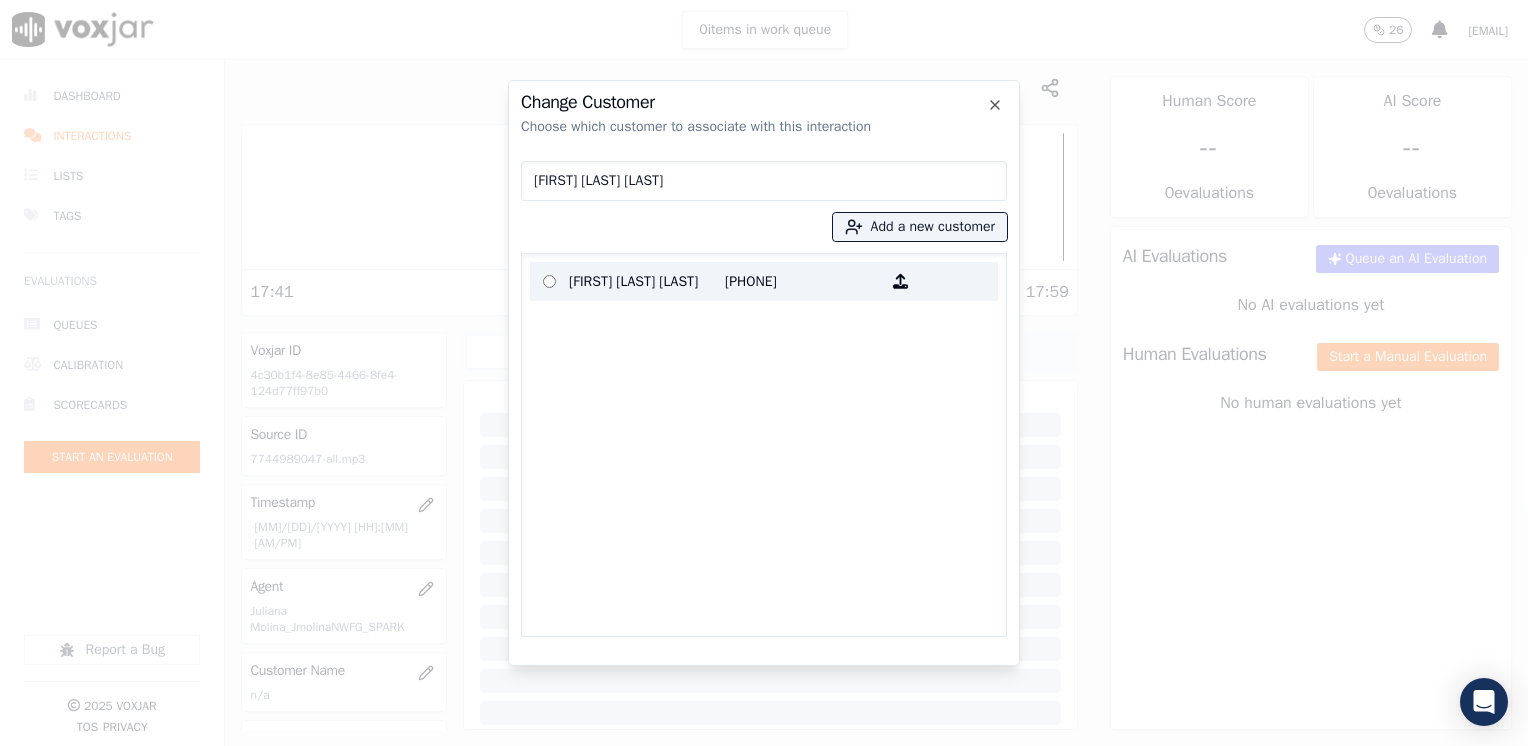 click on "7742042100" at bounding box center (803, 281) 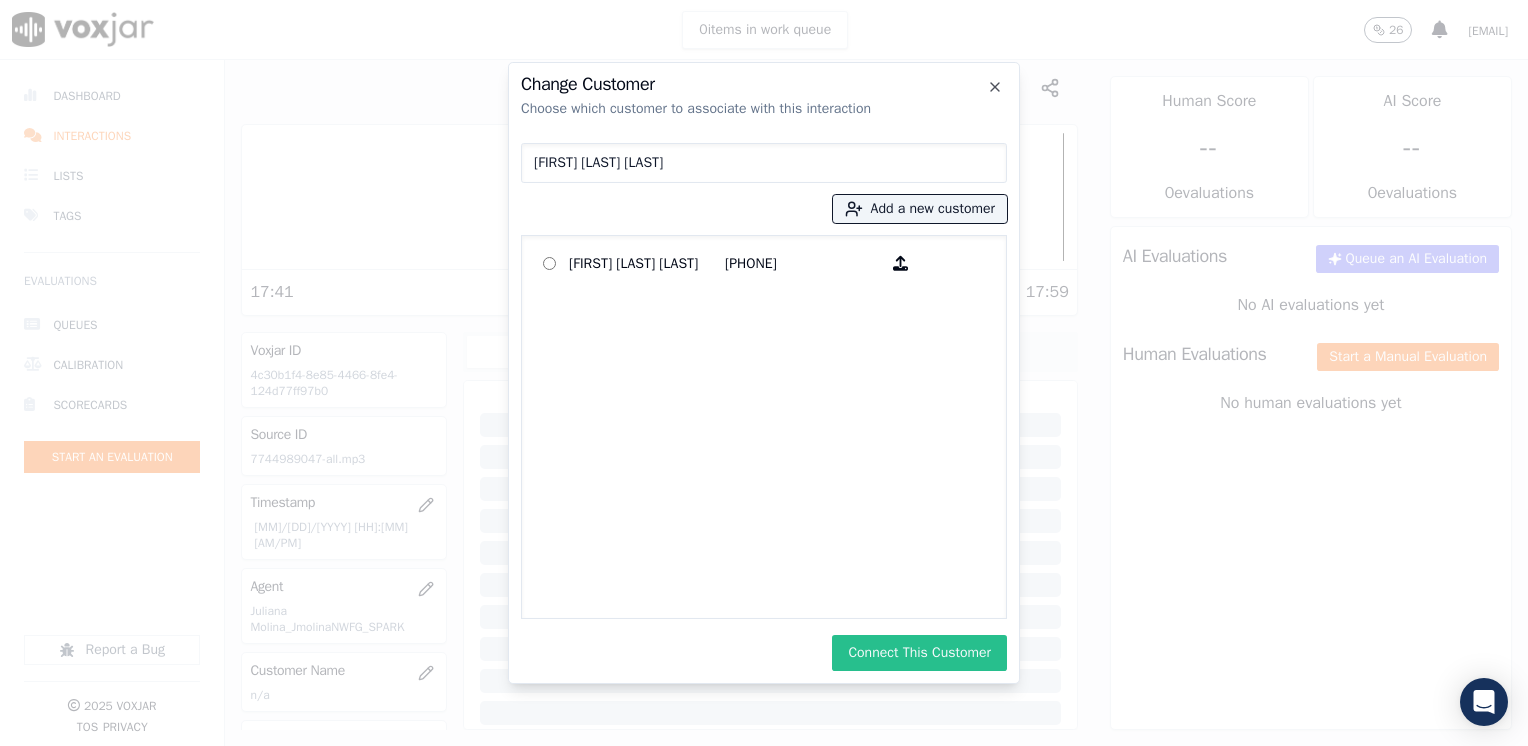 click on "Connect This Customer" at bounding box center [919, 653] 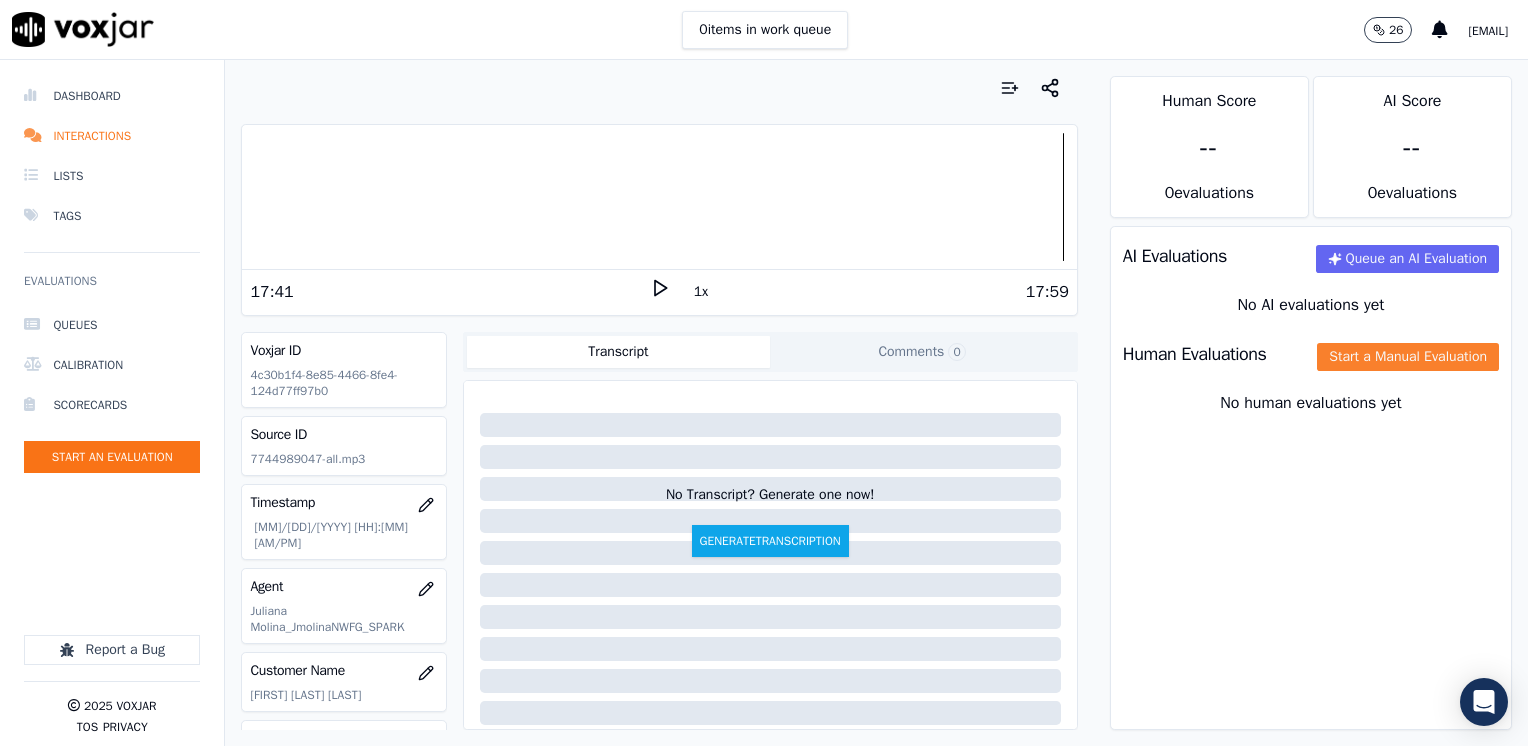 click on "Start a Manual Evaluation" 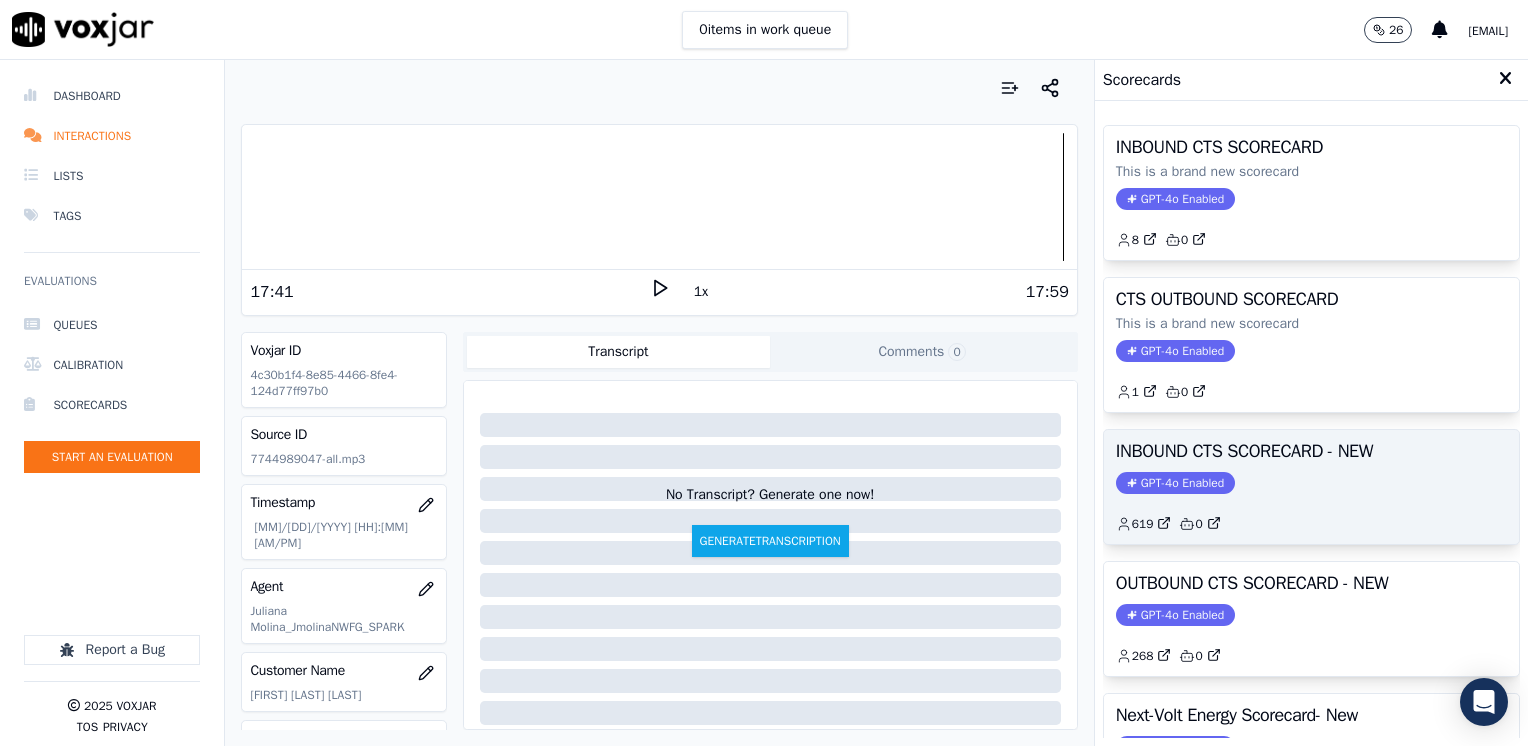 click on "INBOUND CTS SCORECARD - NEW" at bounding box center (1311, 451) 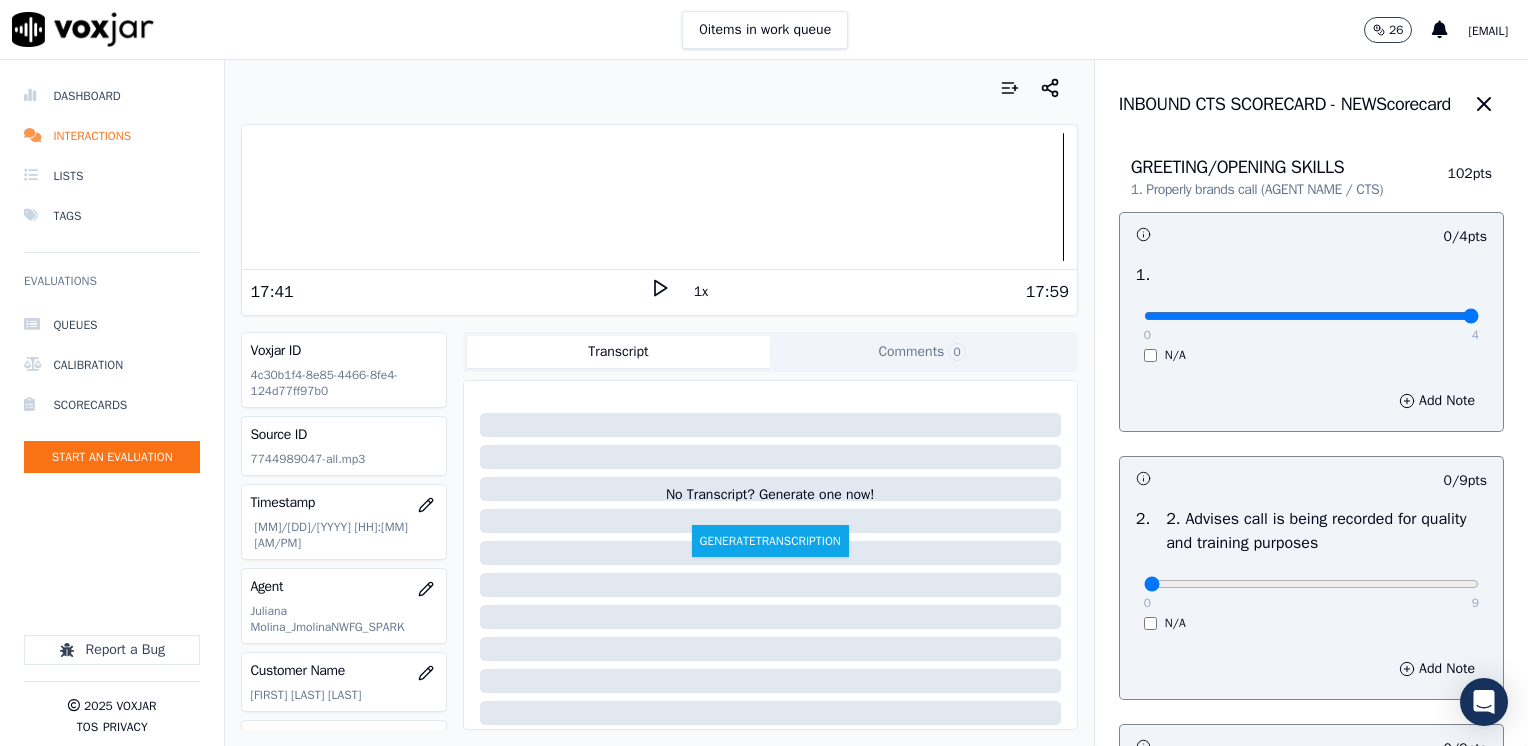 drag, startPoint x: 1133, startPoint y: 318, endPoint x: 1505, endPoint y: 354, distance: 373.73788 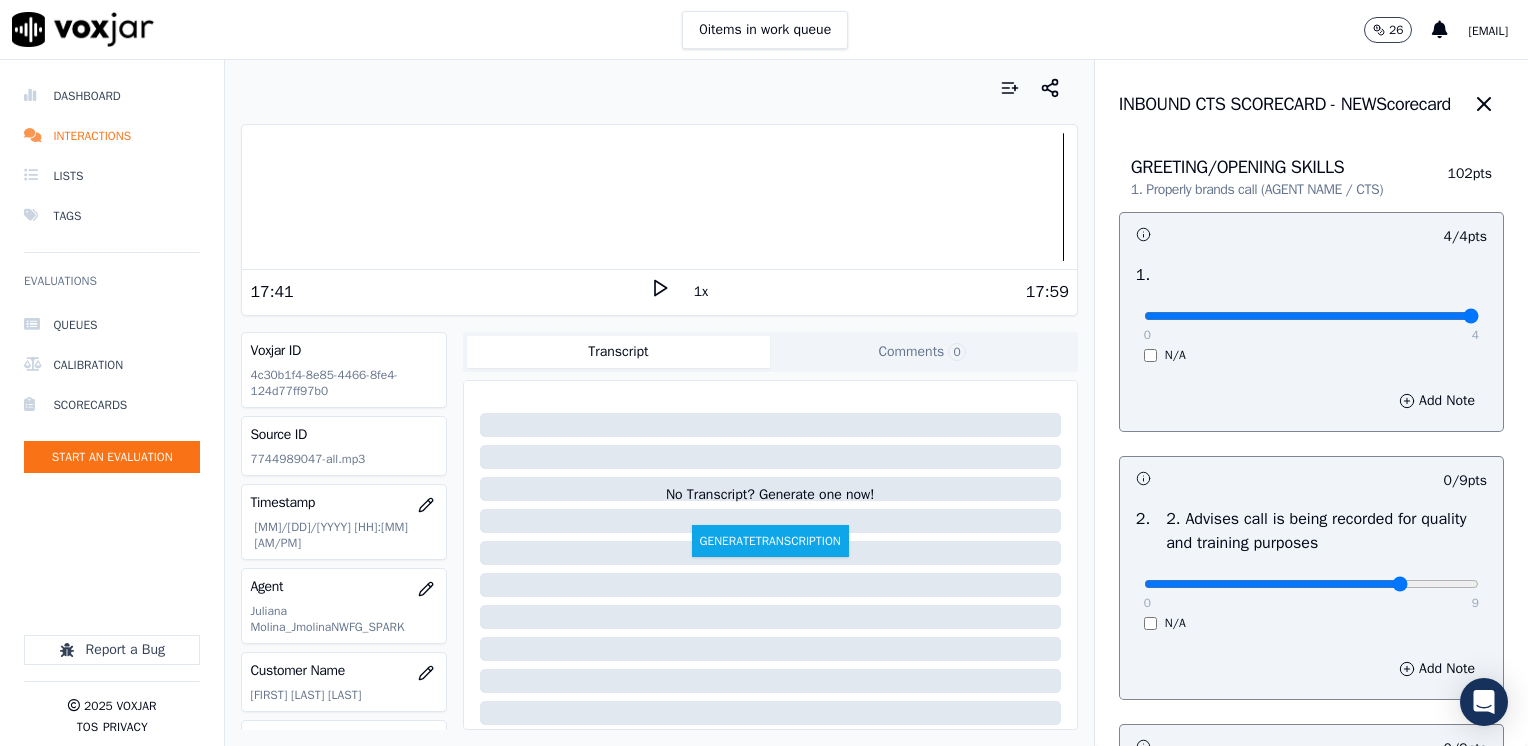 click at bounding box center [1311, 316] 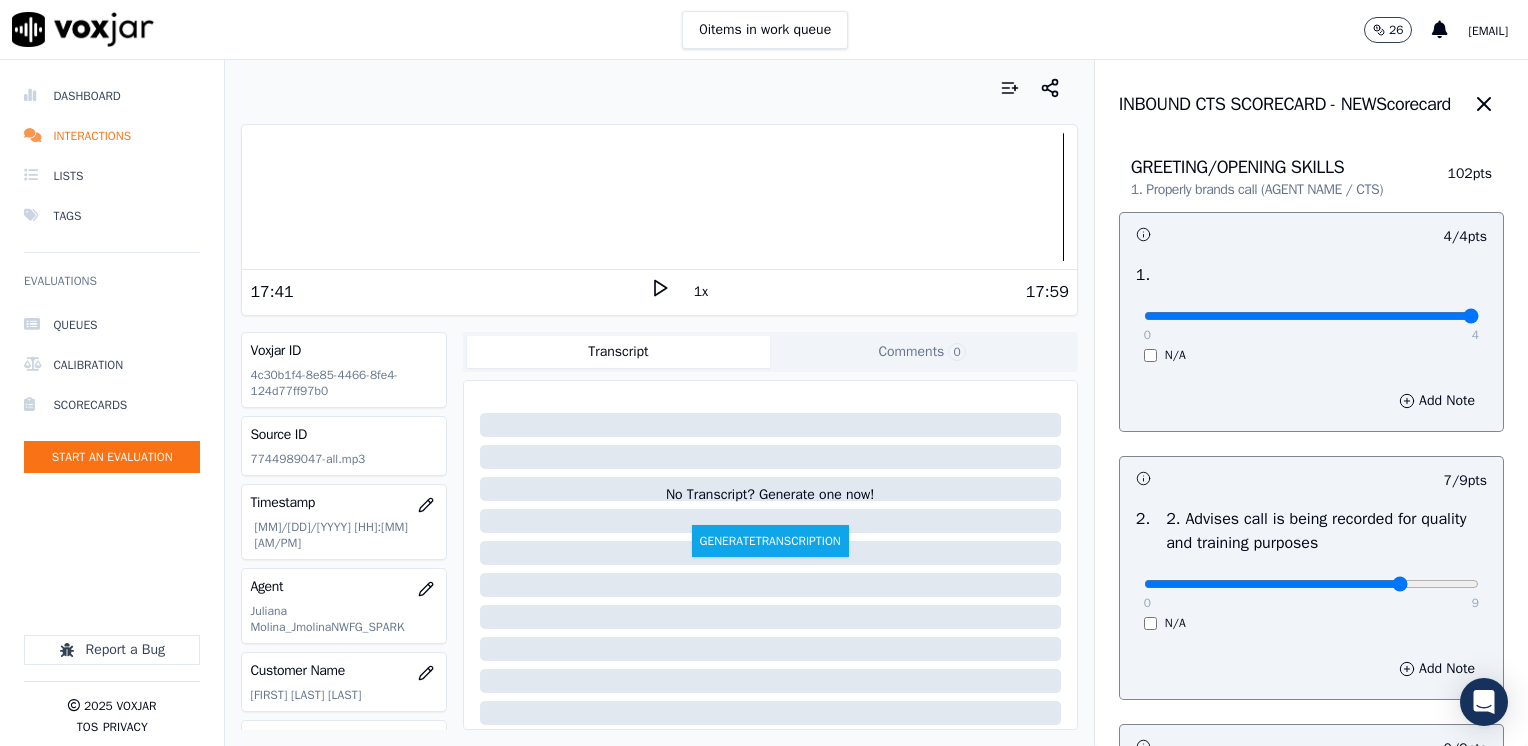 click on "0   9" at bounding box center (1311, 583) 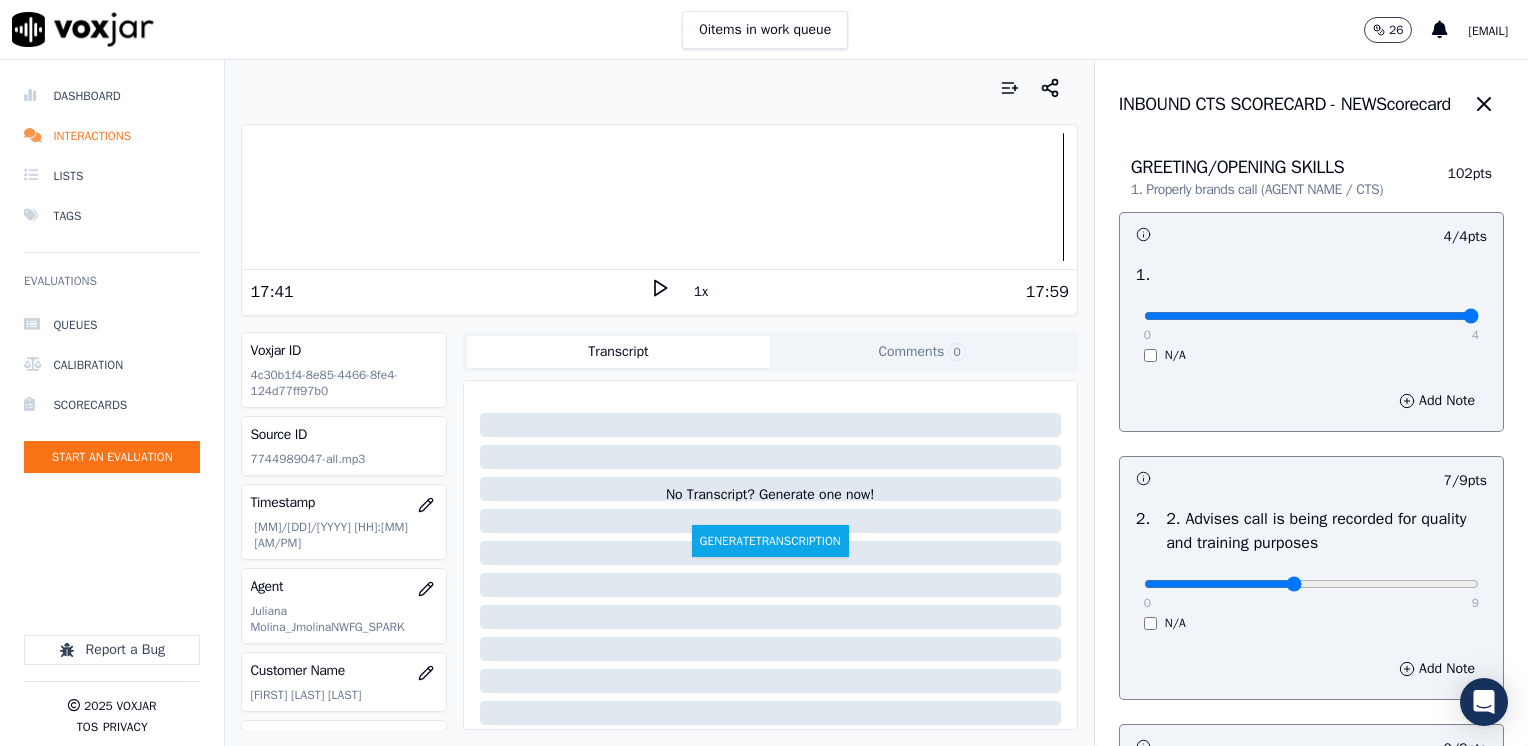 click at bounding box center (1311, 316) 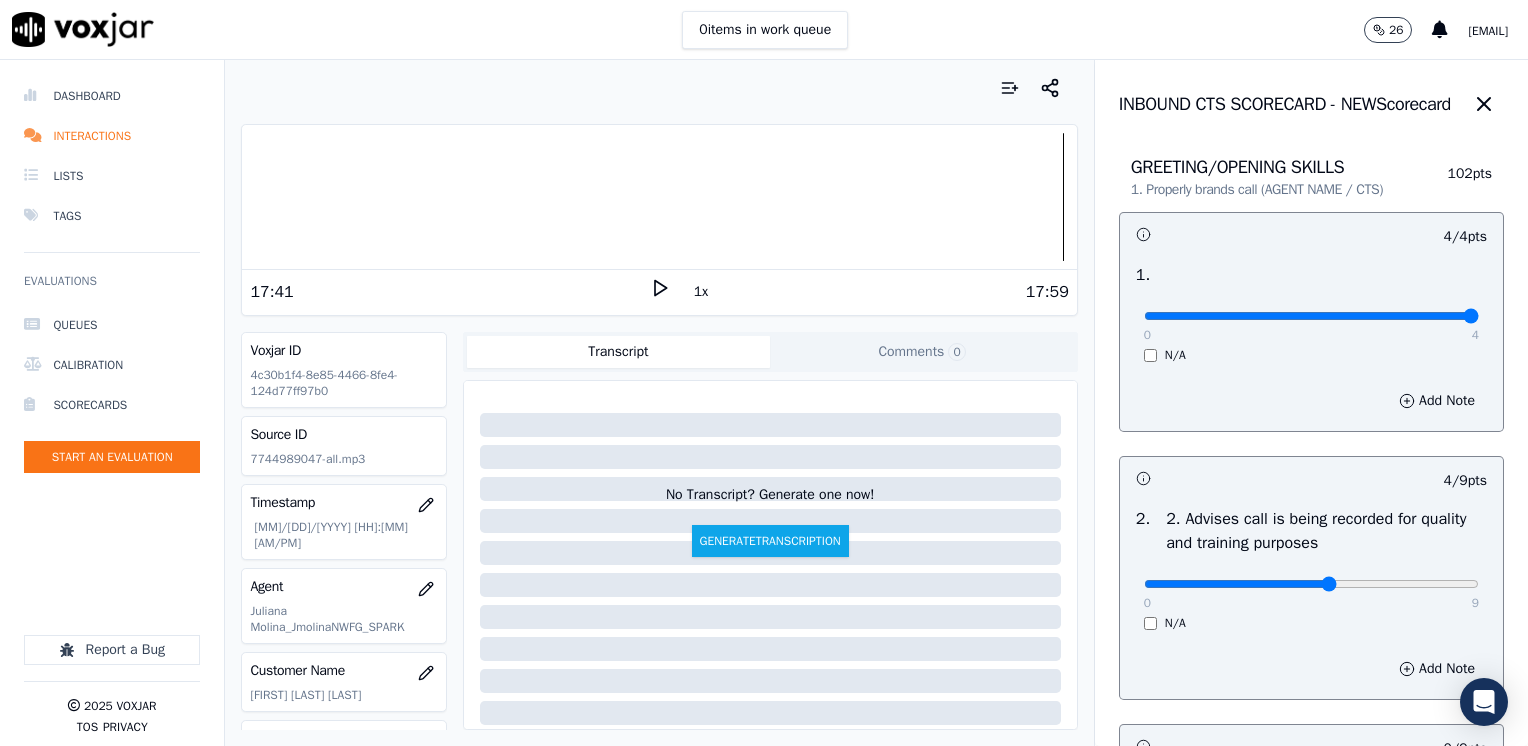 type on "5" 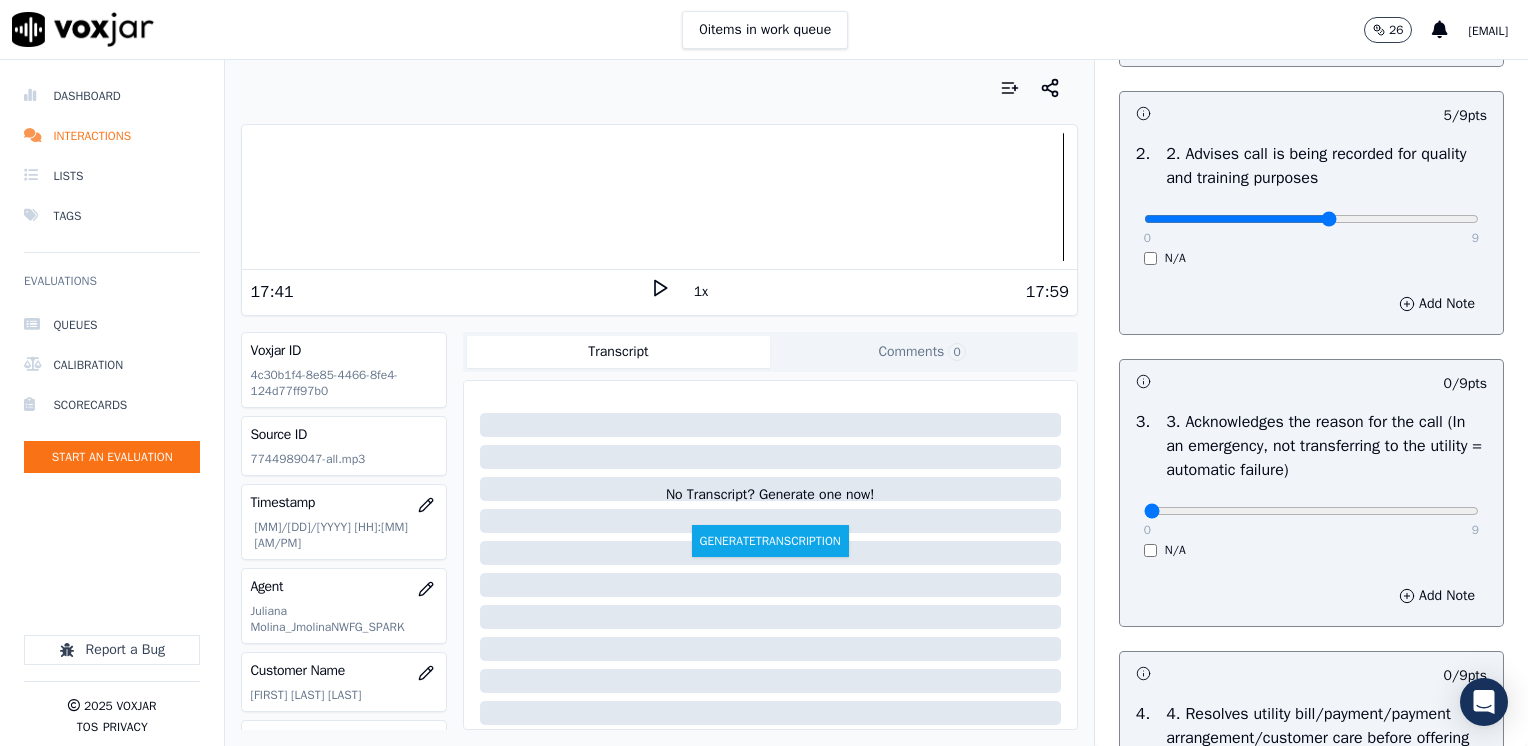 scroll, scrollTop: 400, scrollLeft: 0, axis: vertical 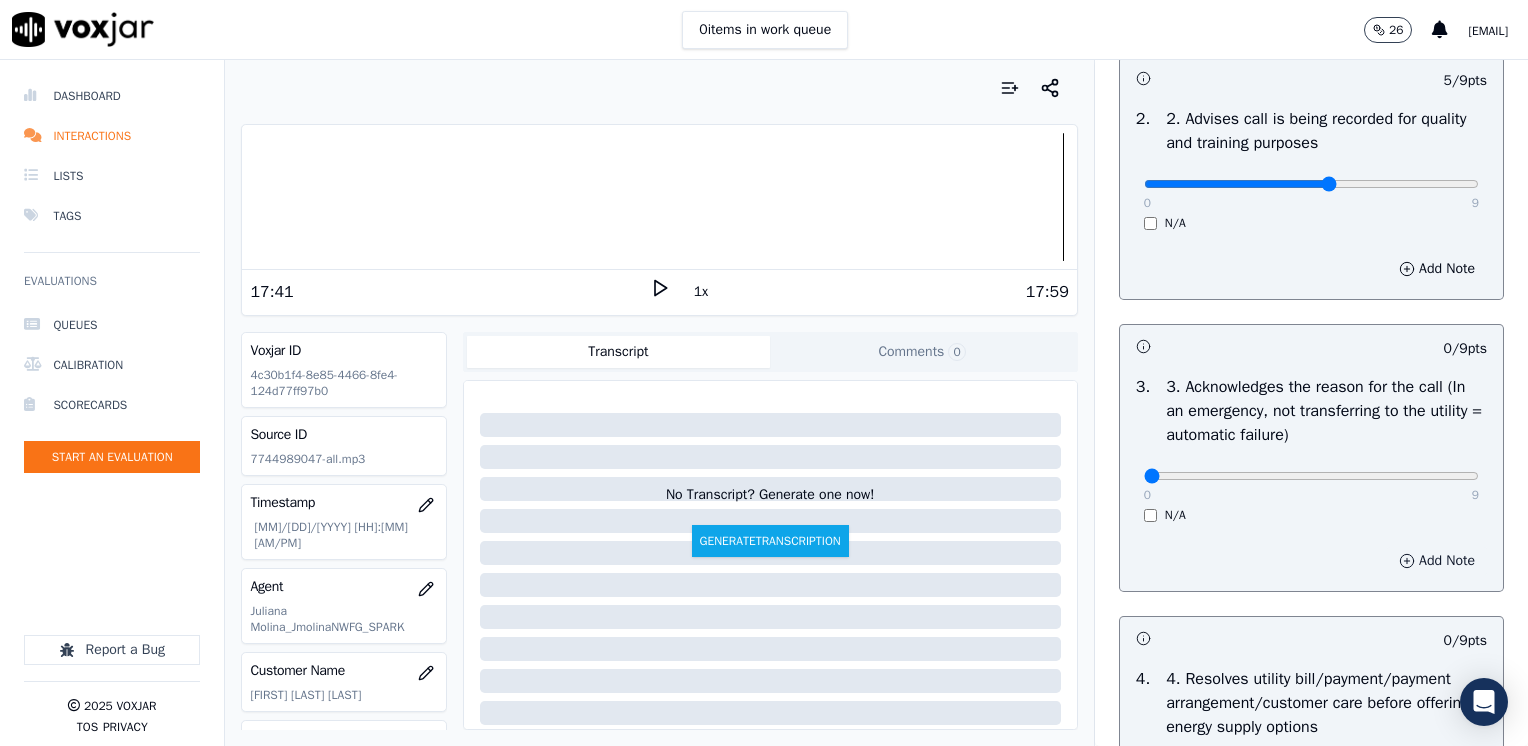 click on "Add Note" at bounding box center (1437, 561) 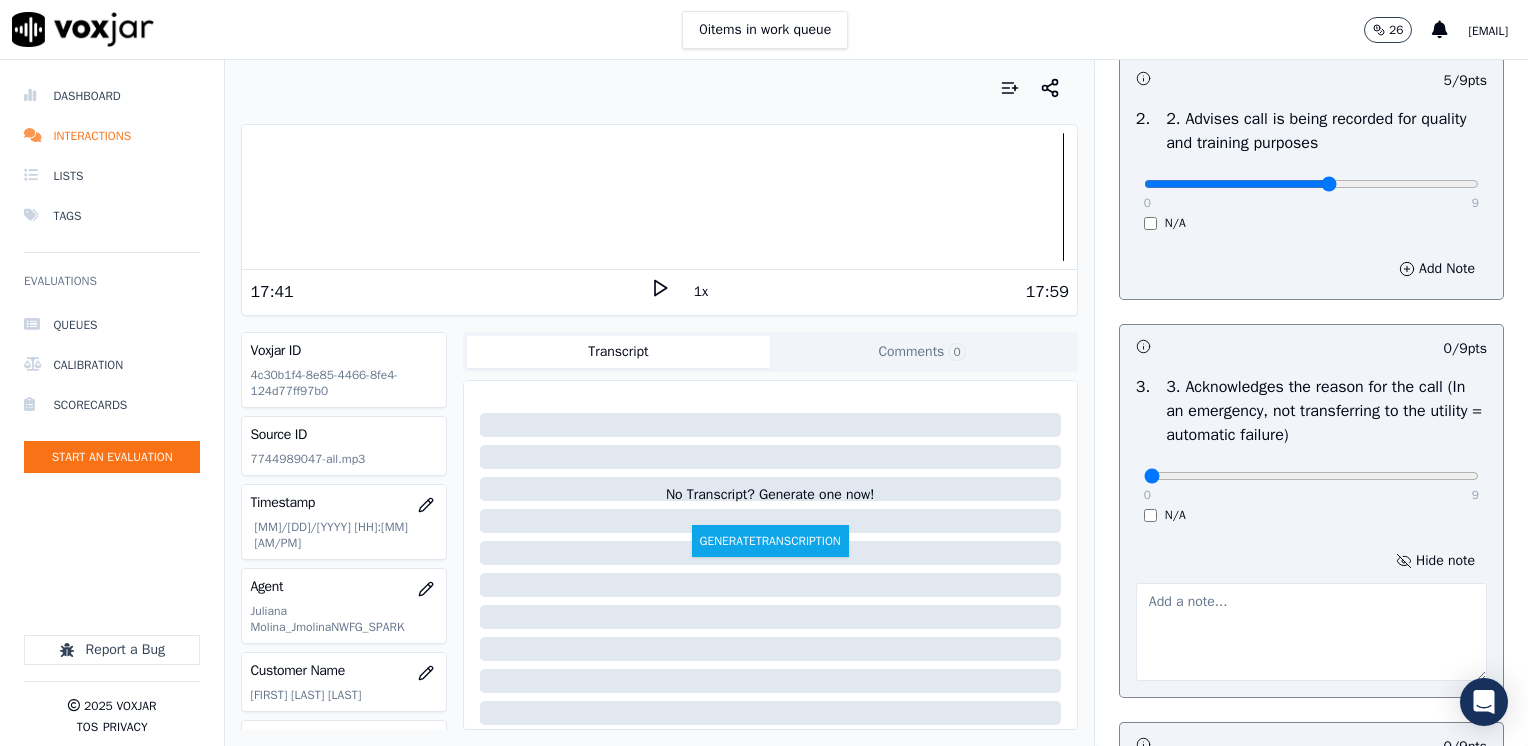 click at bounding box center [1311, 632] 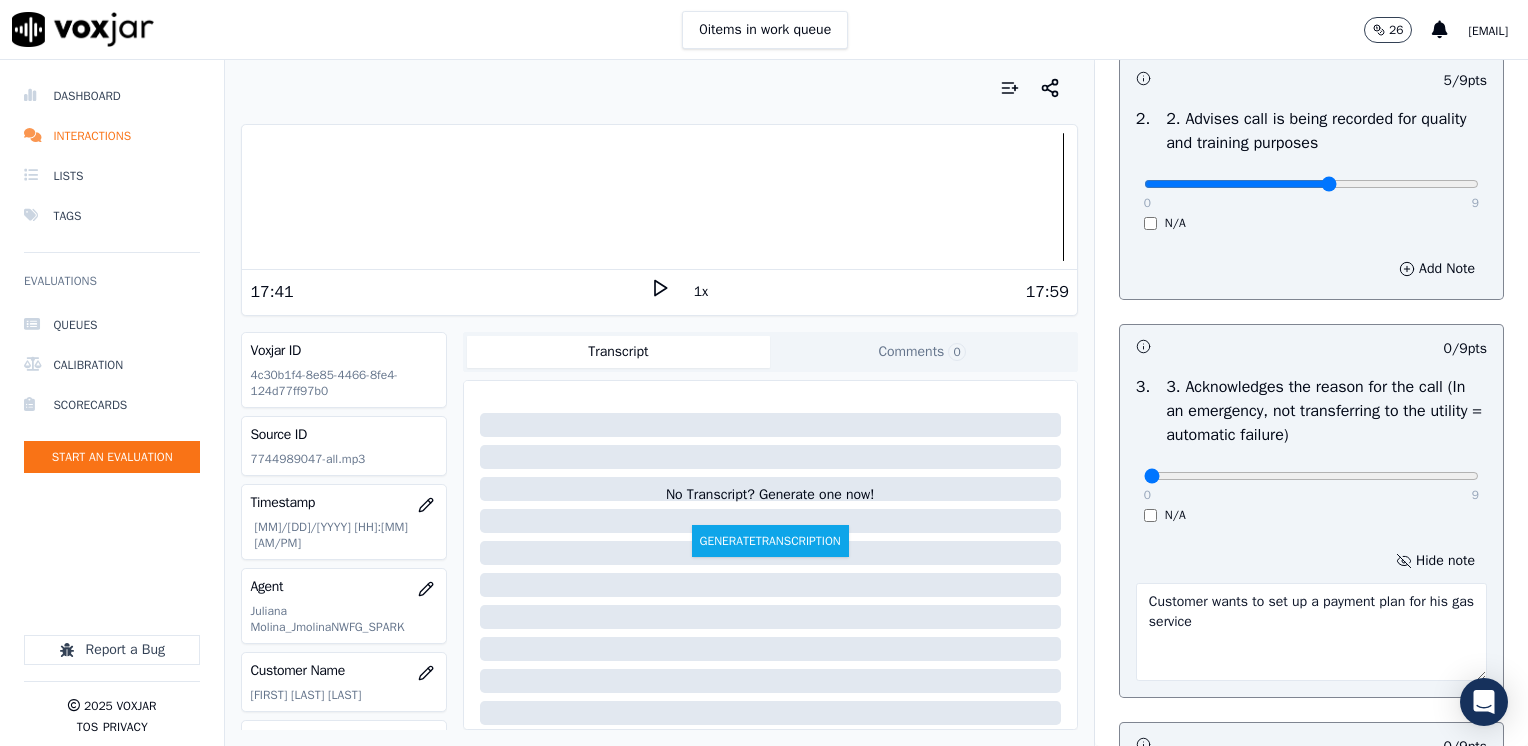 type on "Customer wants to set up a payment plan for his gas service" 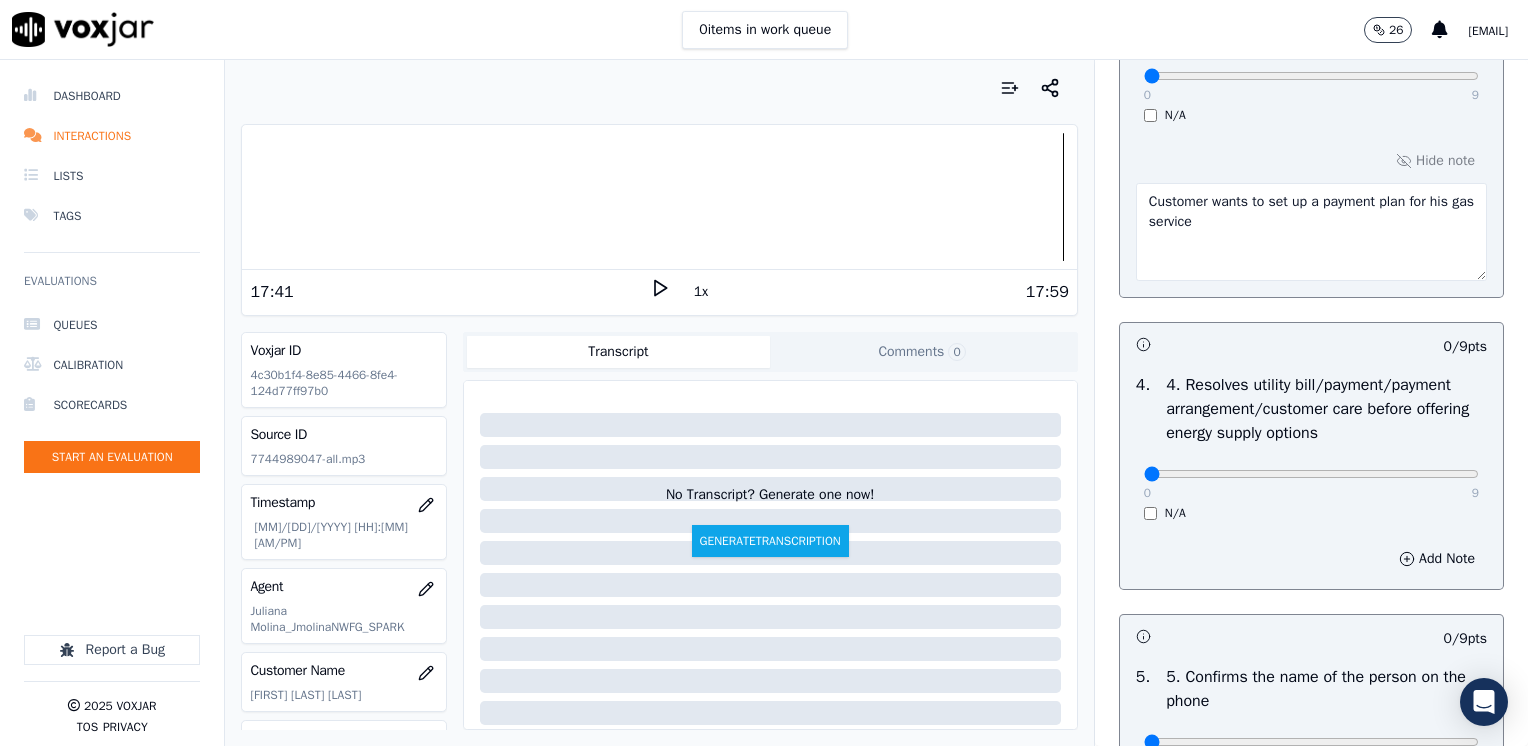 scroll, scrollTop: 1200, scrollLeft: 0, axis: vertical 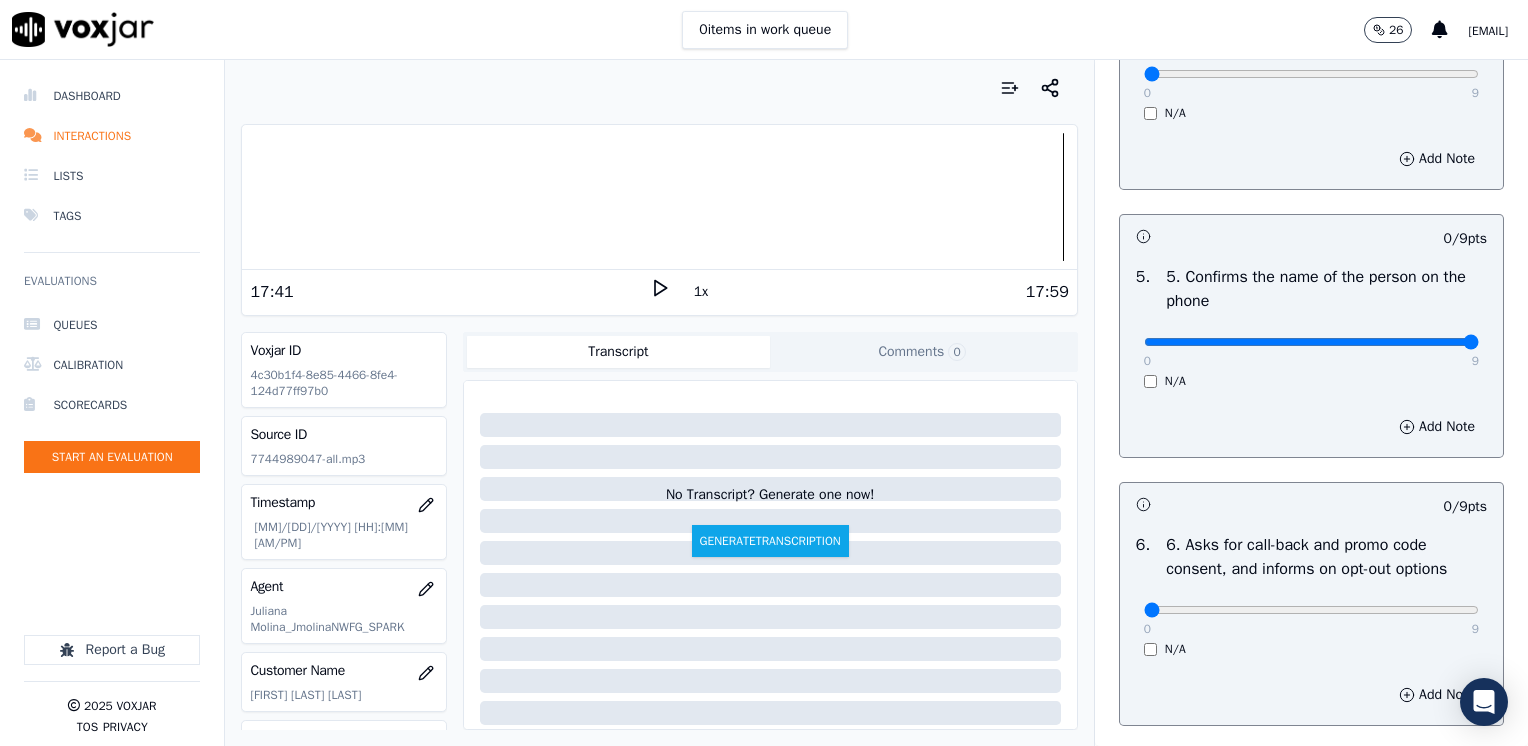 drag, startPoint x: 1128, startPoint y: 334, endPoint x: 1531, endPoint y: 334, distance: 403 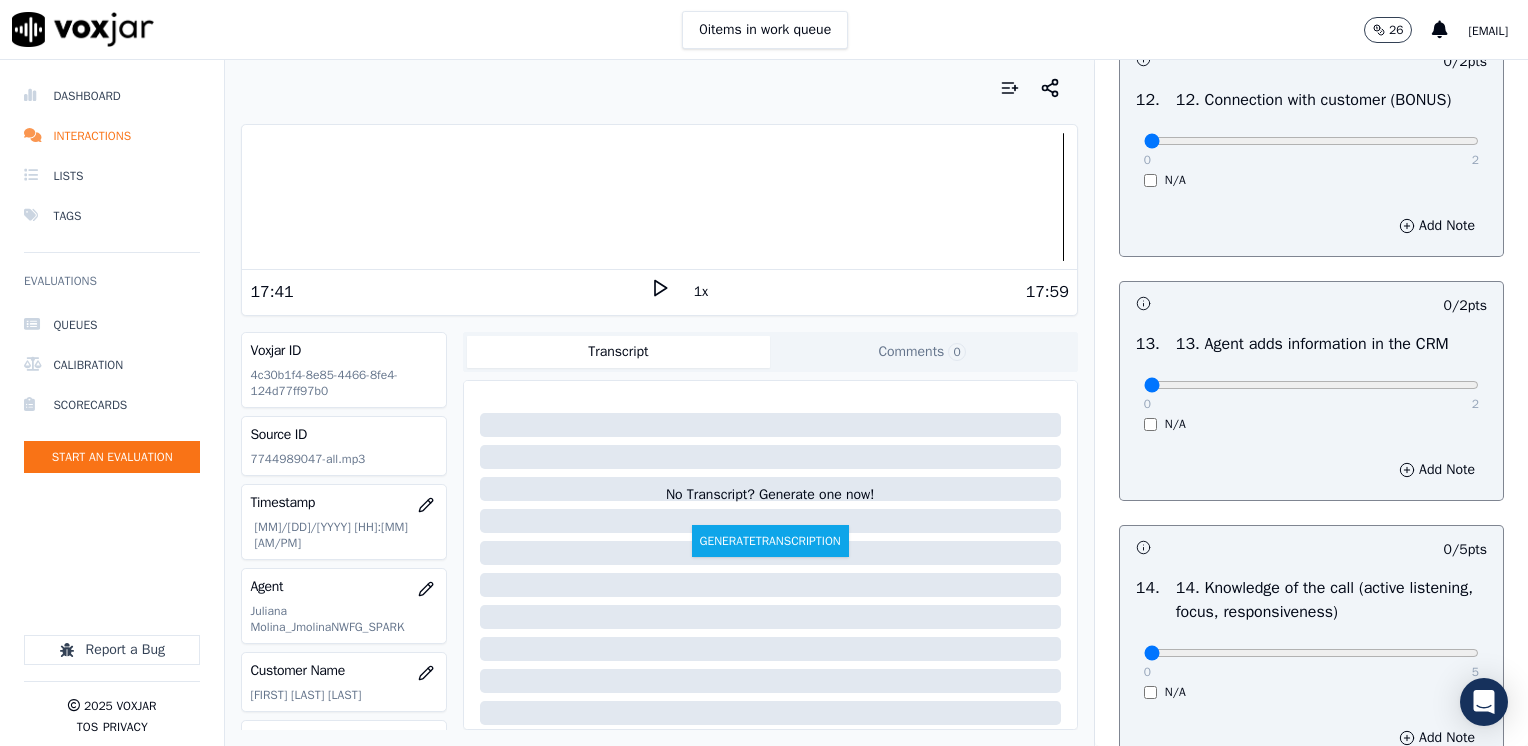 scroll, scrollTop: 3400, scrollLeft: 0, axis: vertical 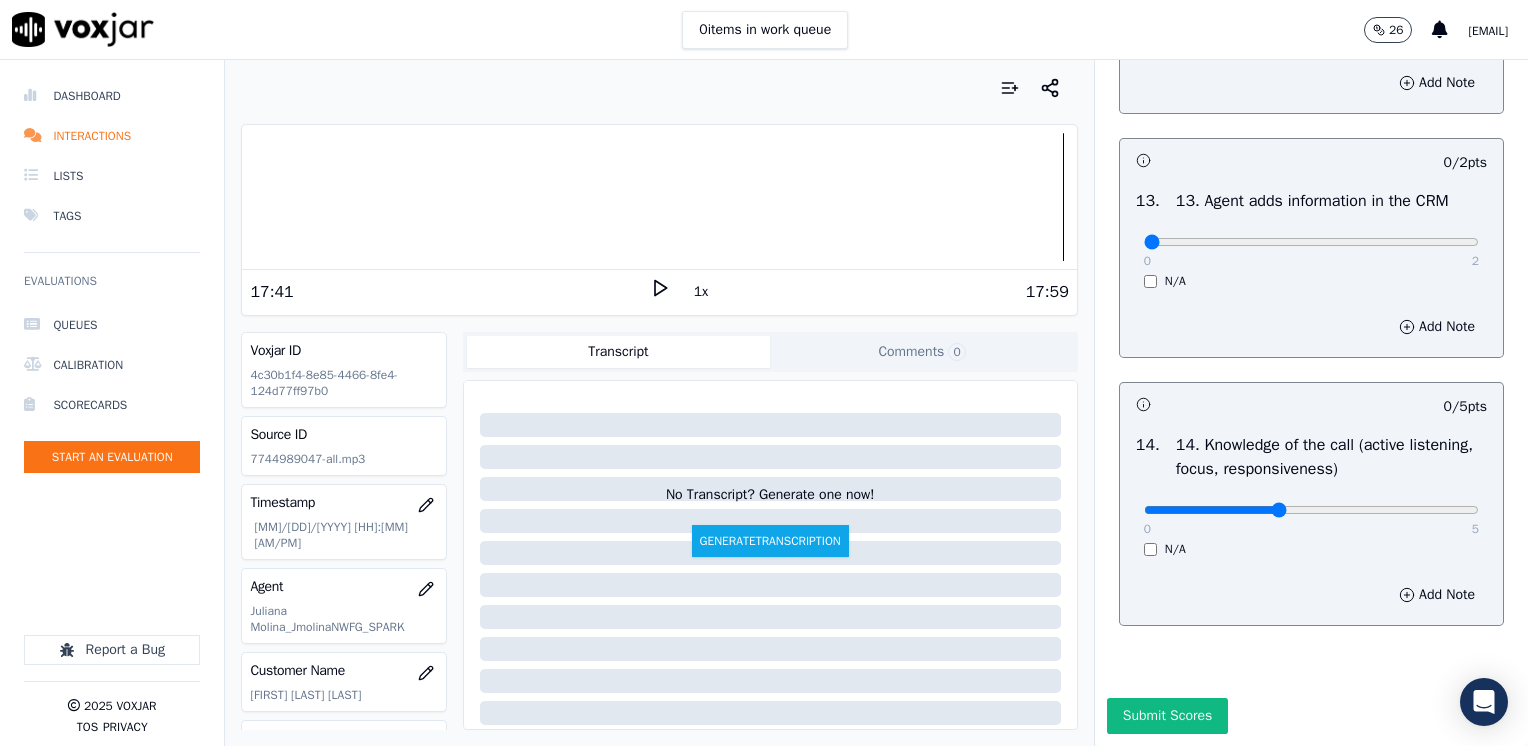 click at bounding box center [1311, -3056] 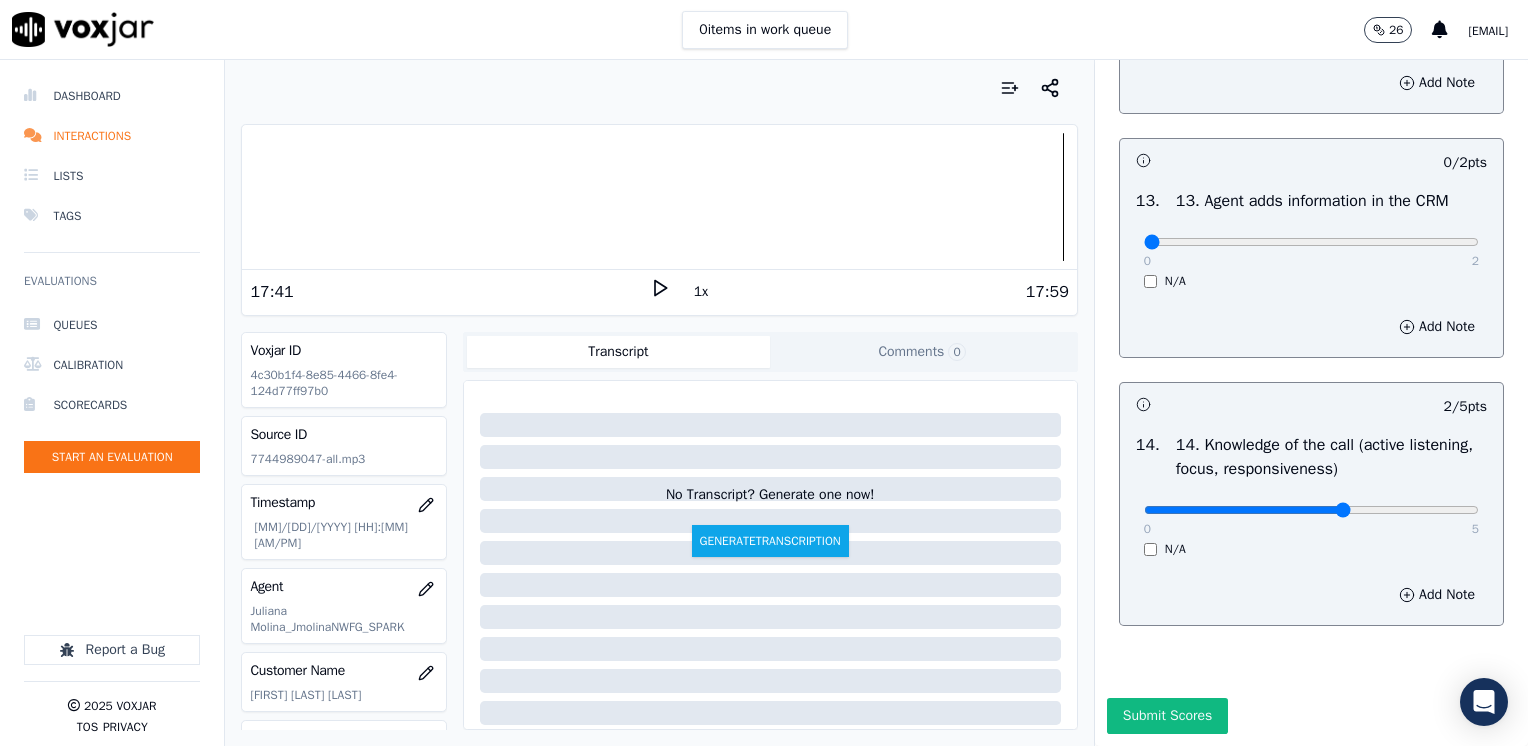 click at bounding box center (1311, -3056) 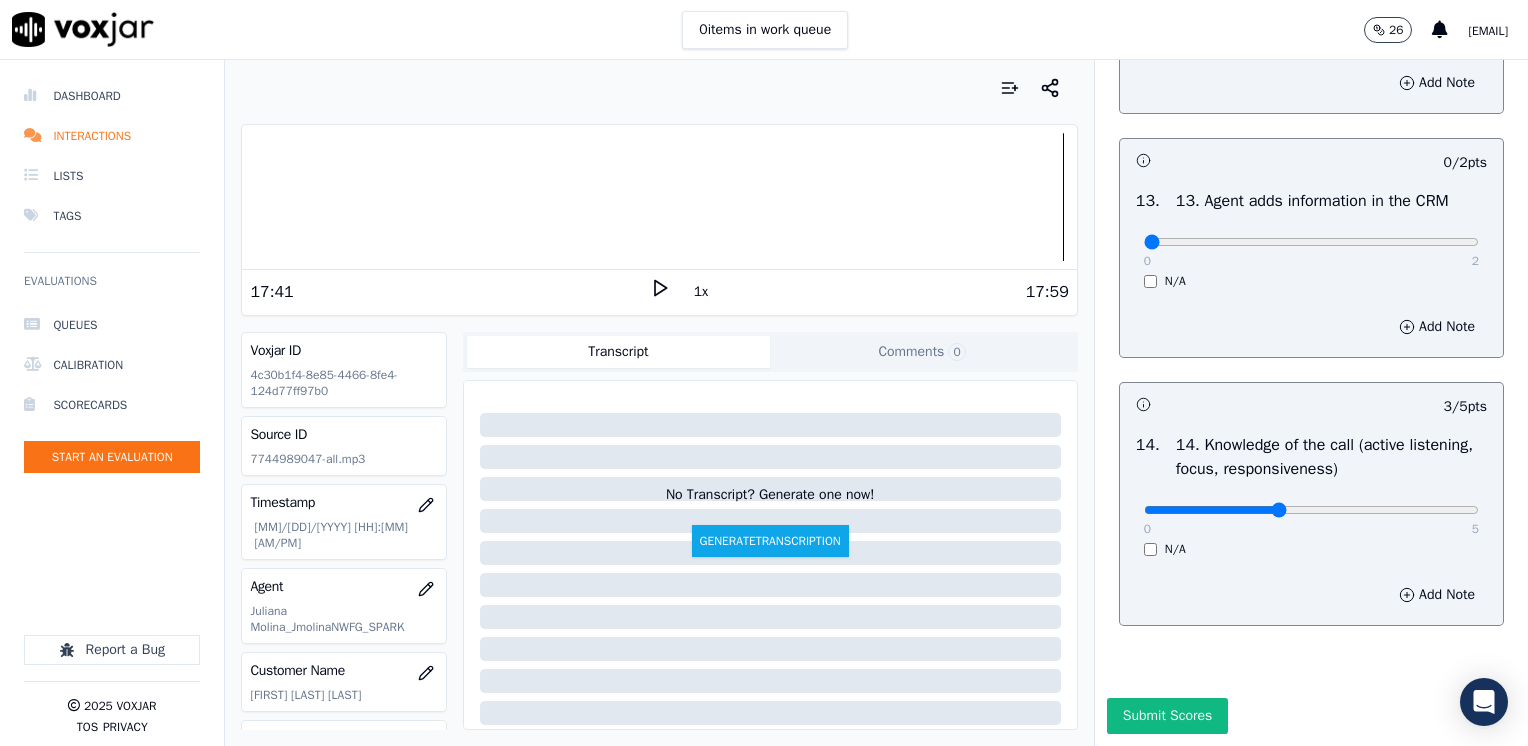 type on "2" 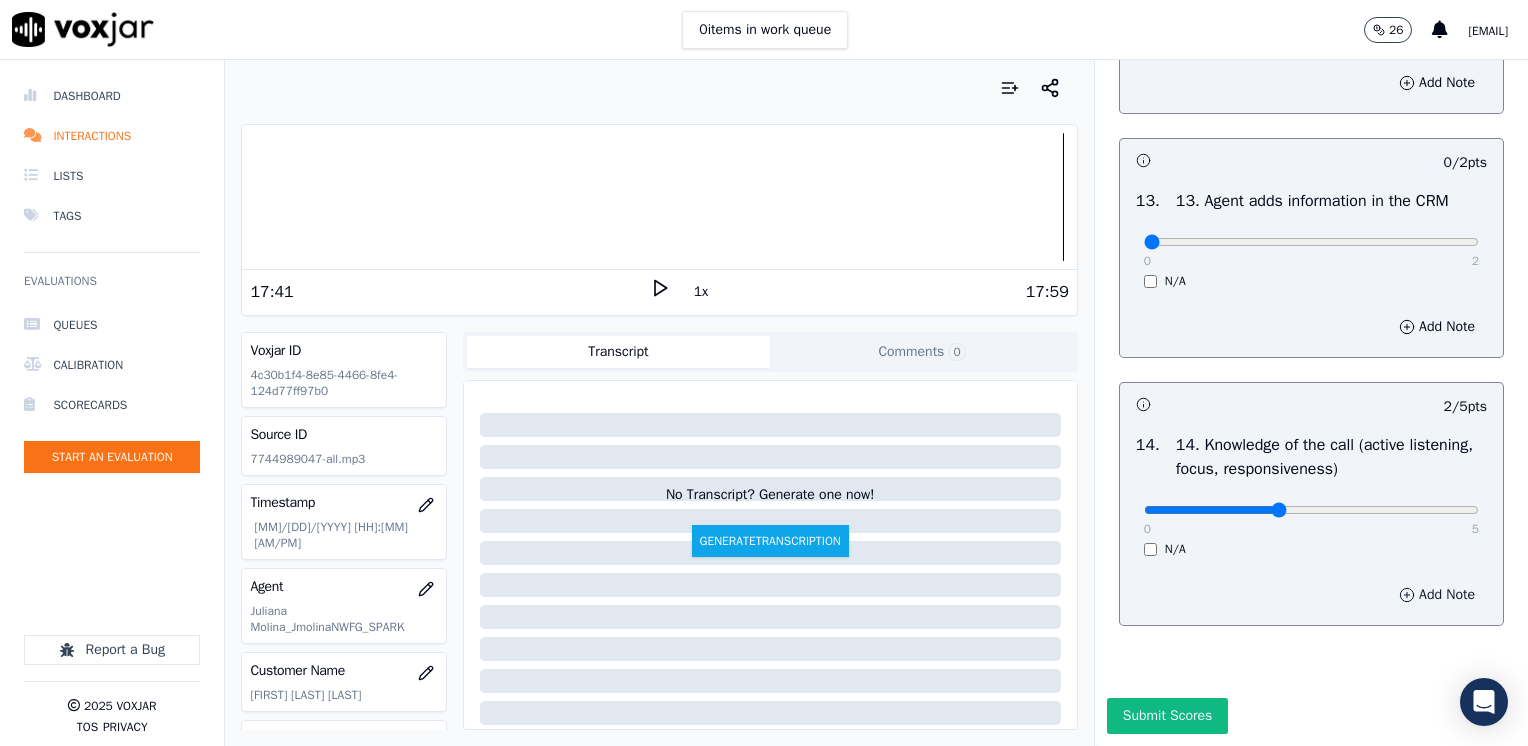 click on "Add Note" at bounding box center [1437, 595] 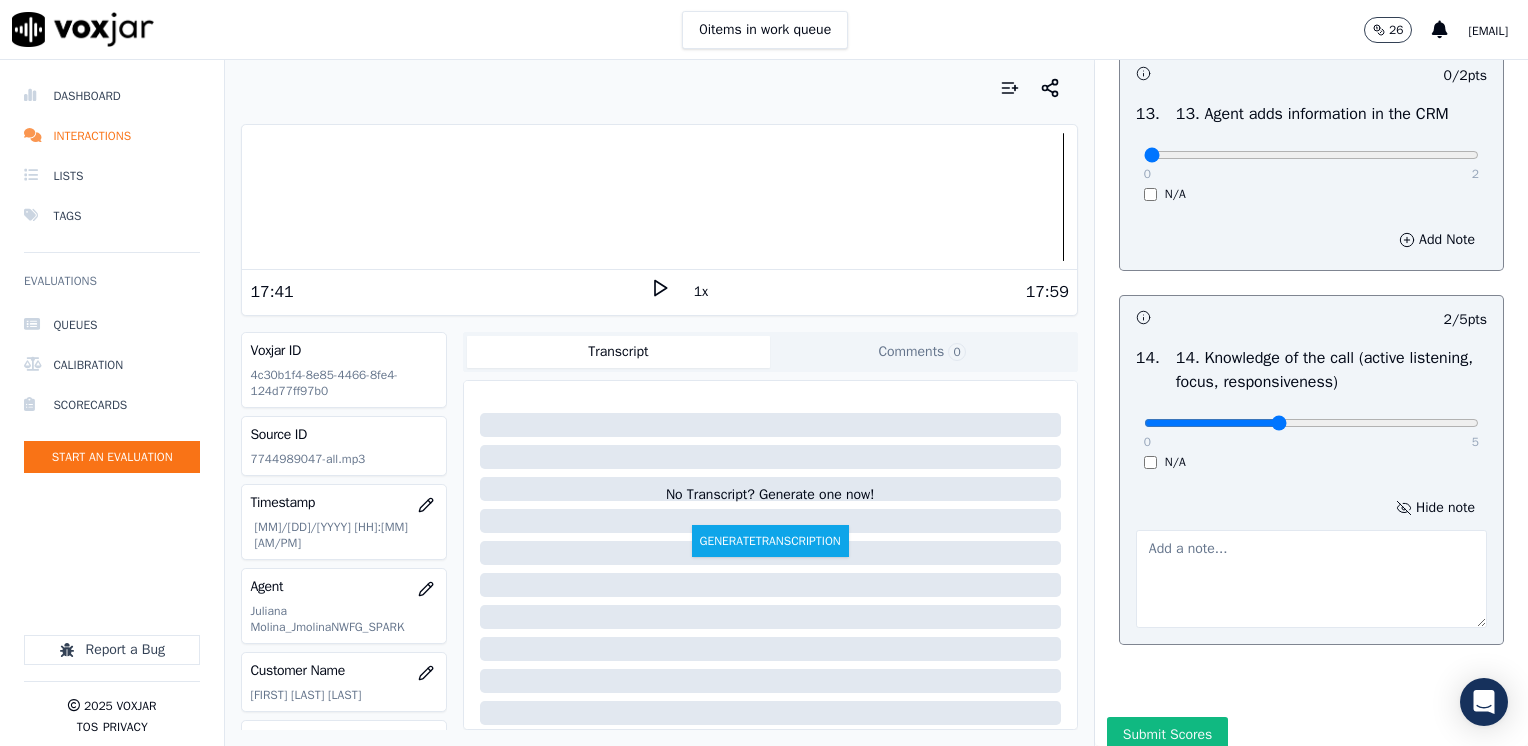 click at bounding box center (1311, 579) 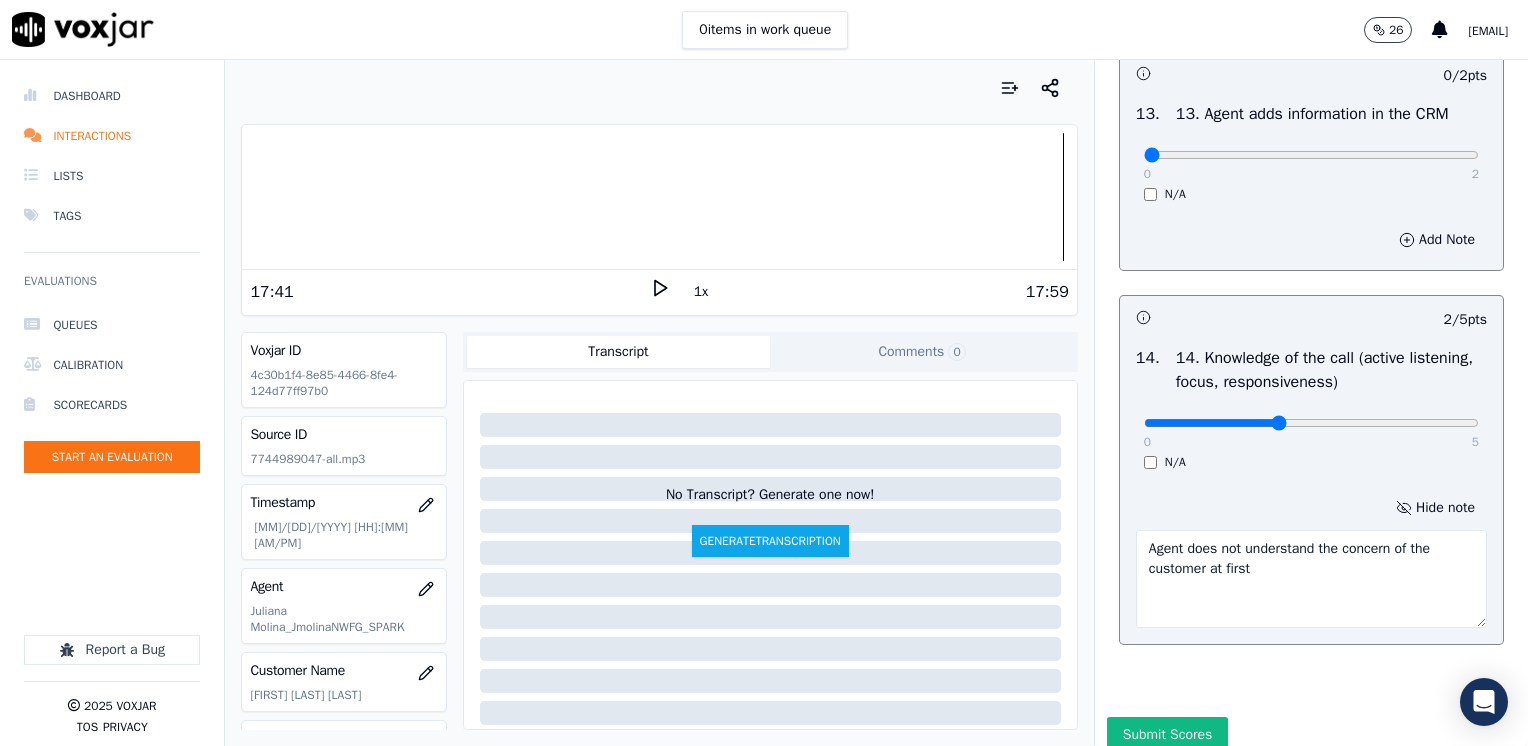 type on "Agent does not understand the concern of the customer at first" 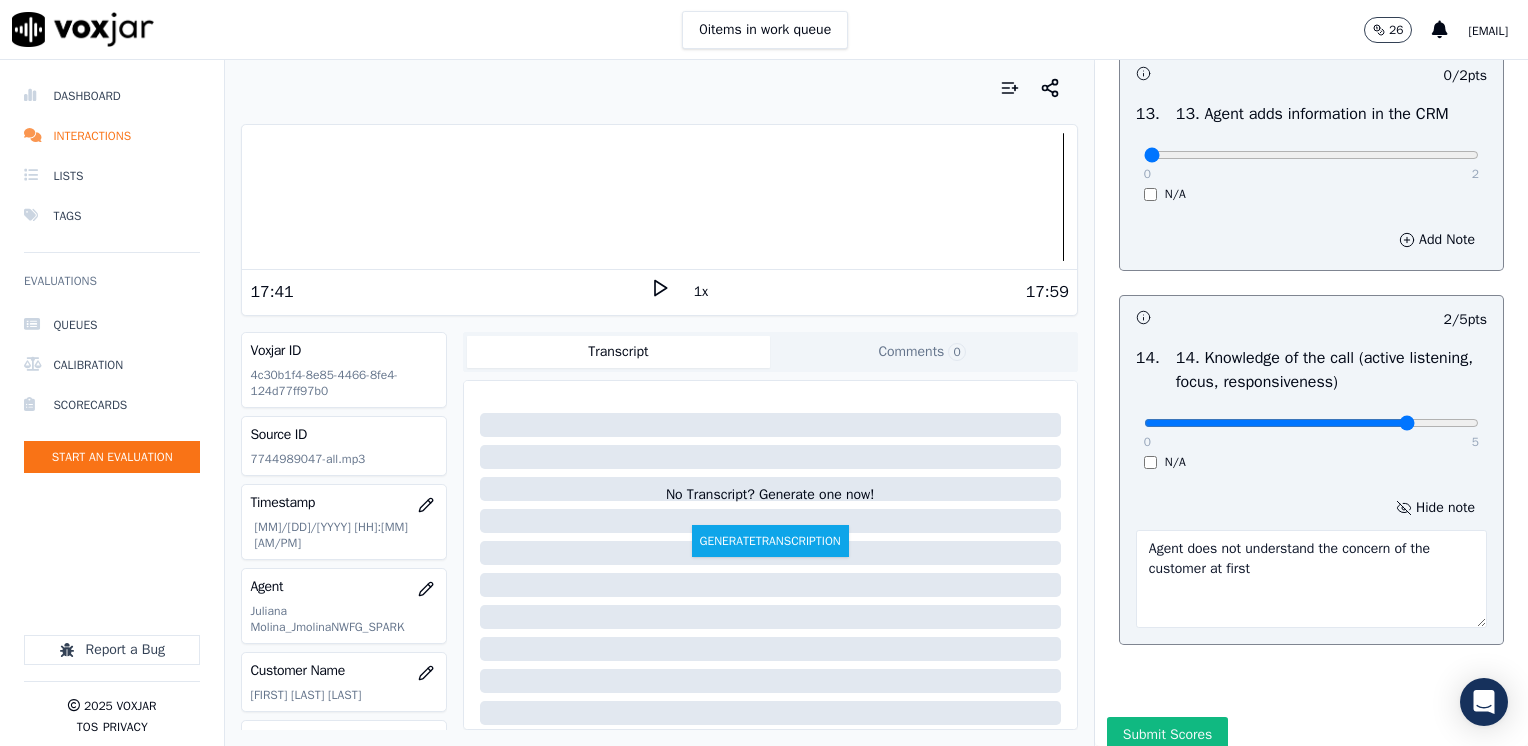 type on "4" 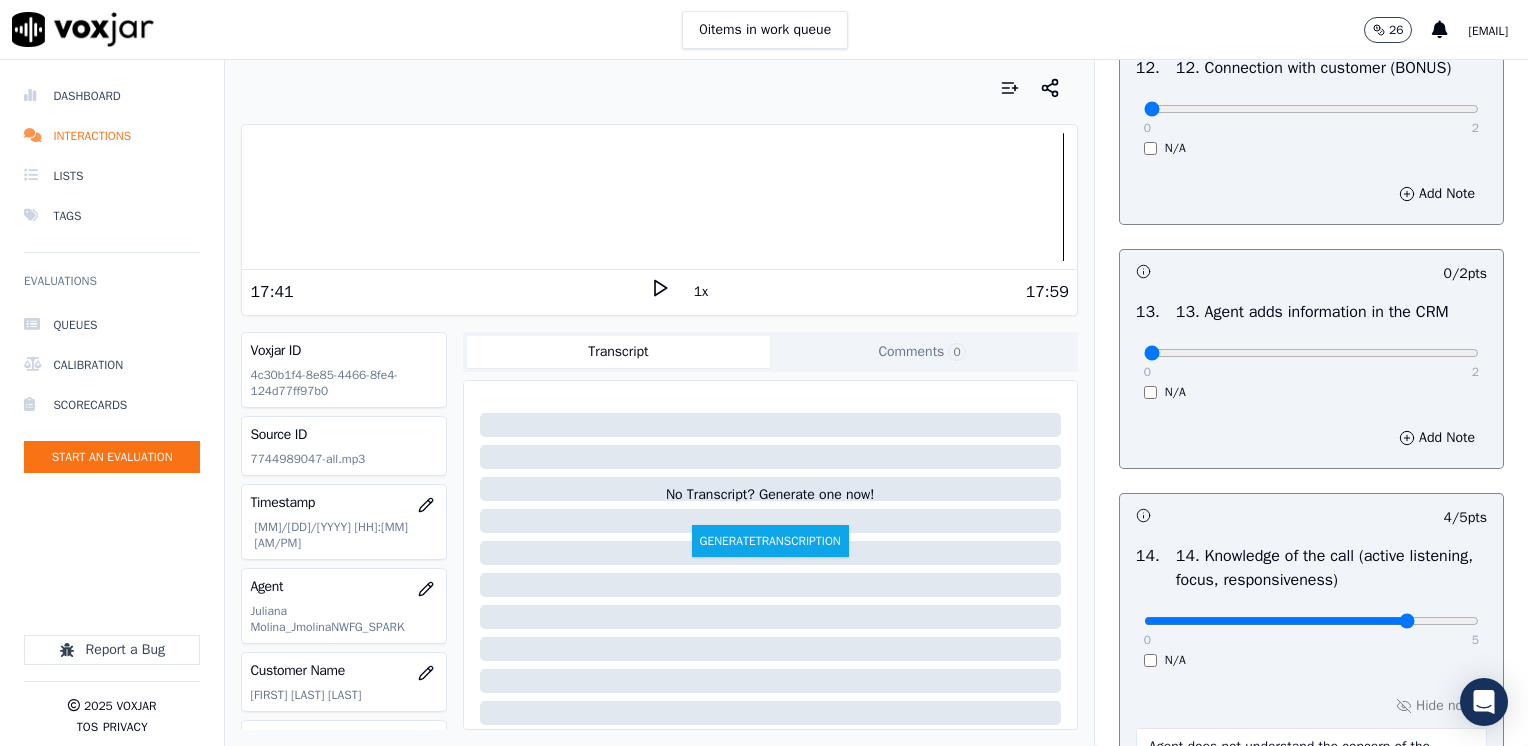 scroll, scrollTop: 3259, scrollLeft: 0, axis: vertical 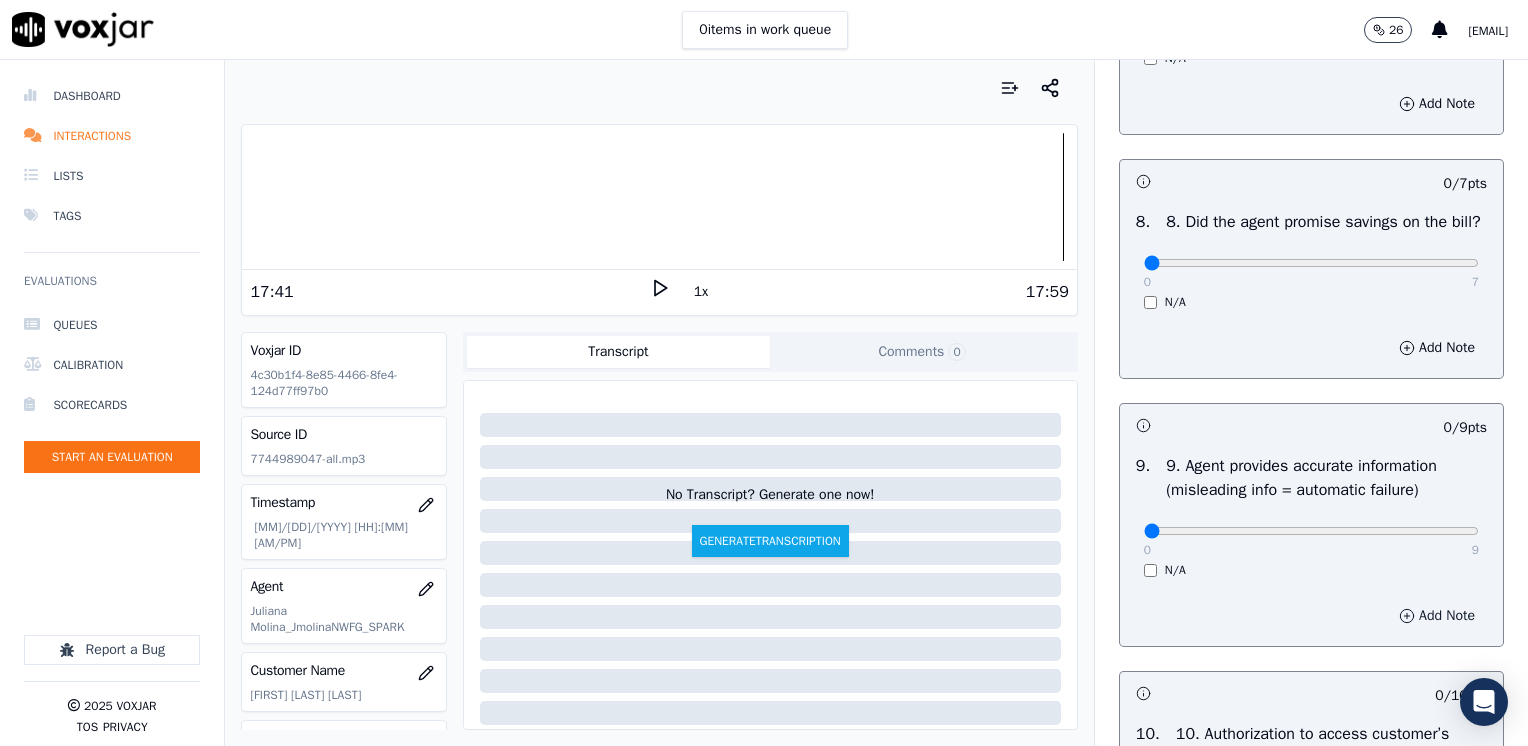 click on "Add Note" at bounding box center (1437, 616) 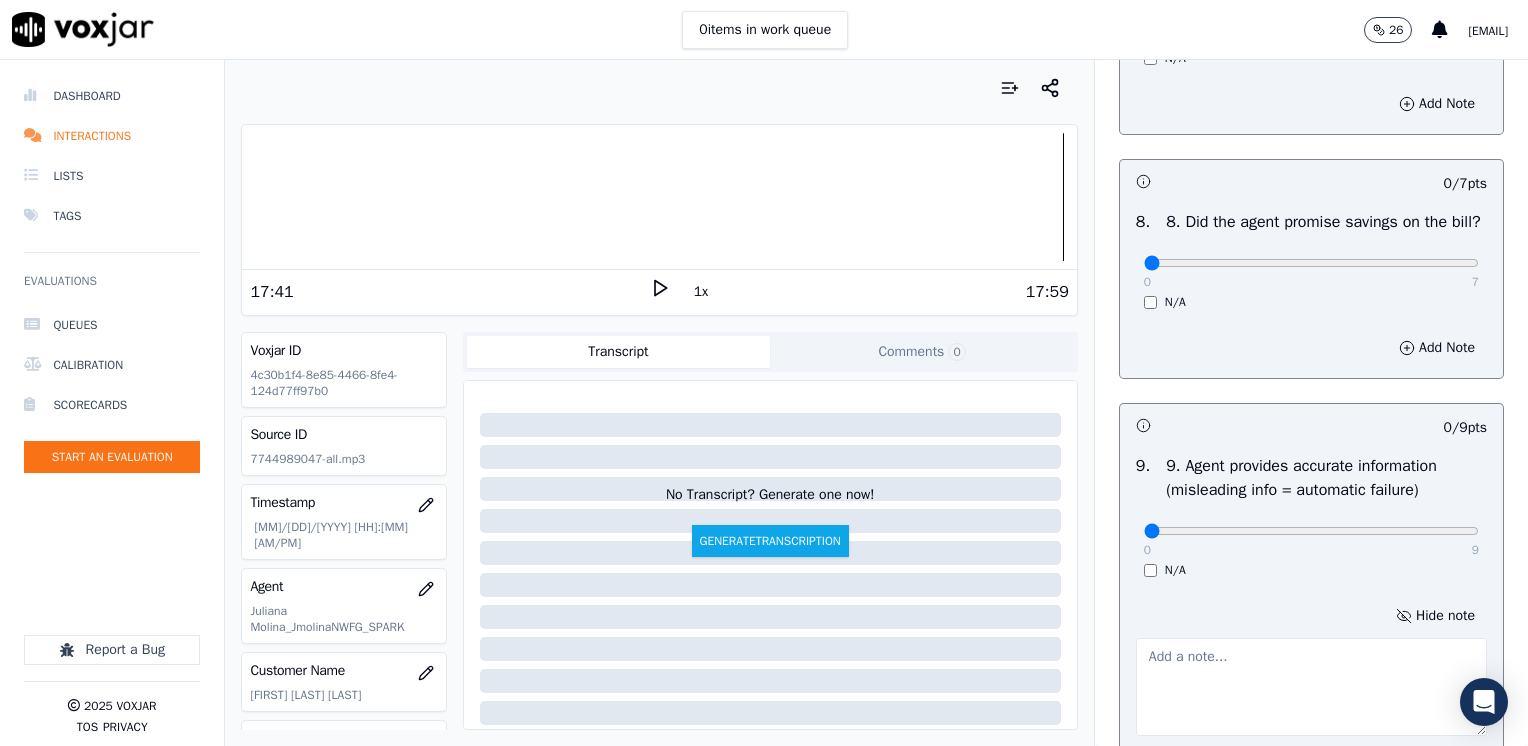 click at bounding box center [1311, 687] 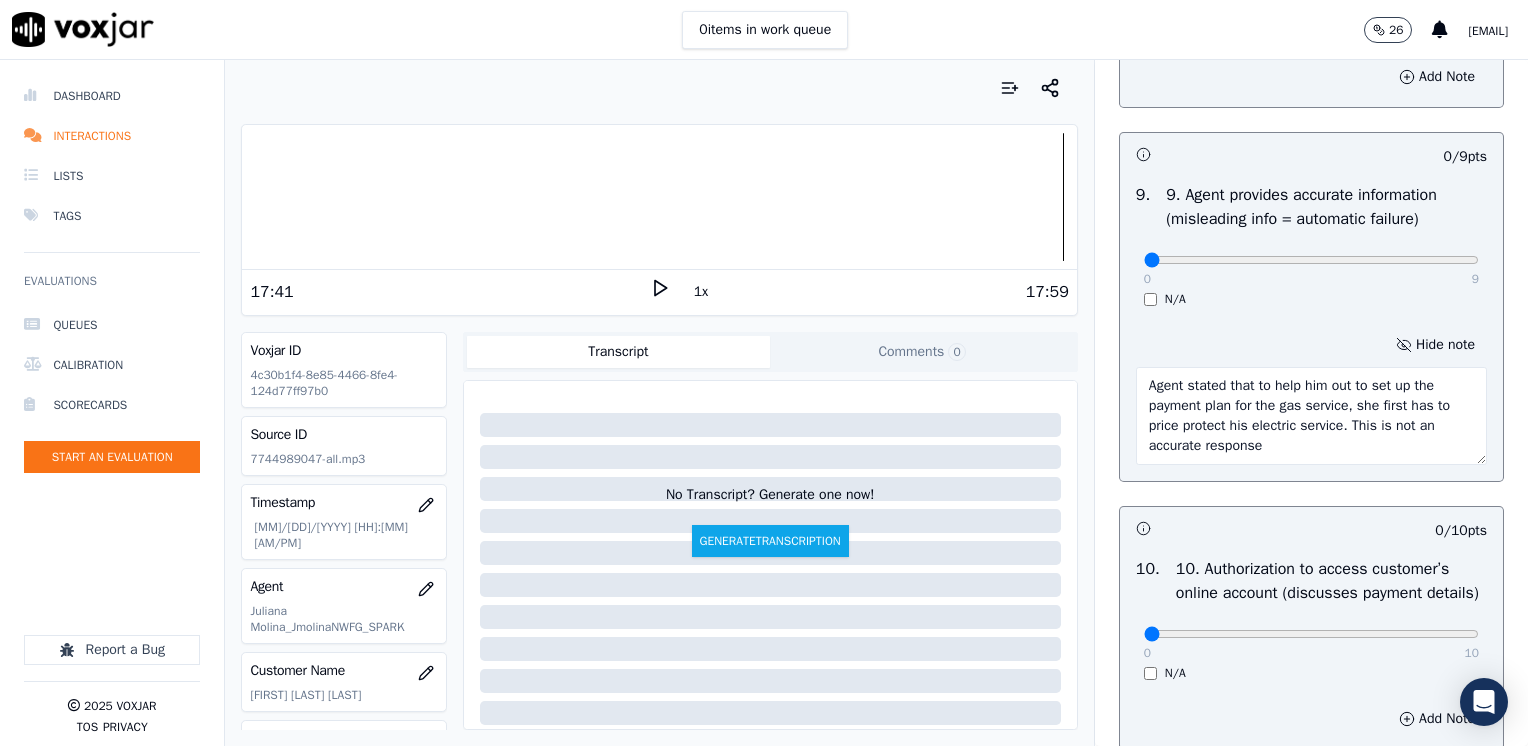 scroll, scrollTop: 2364, scrollLeft: 0, axis: vertical 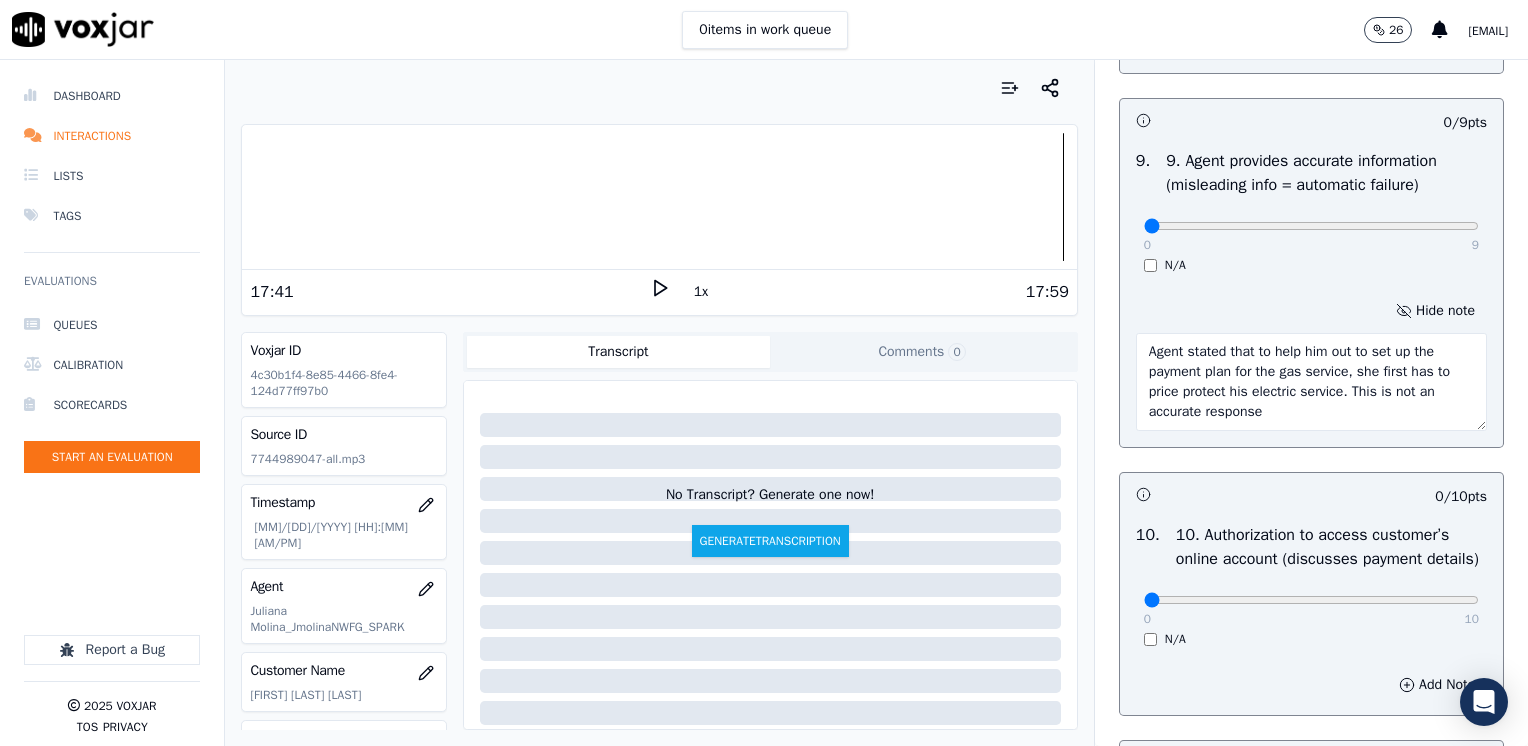 type on "Agent stated that to help him out to set up the payment plan for the gas service, she first has to price protect his electric service. This is not an accurate response" 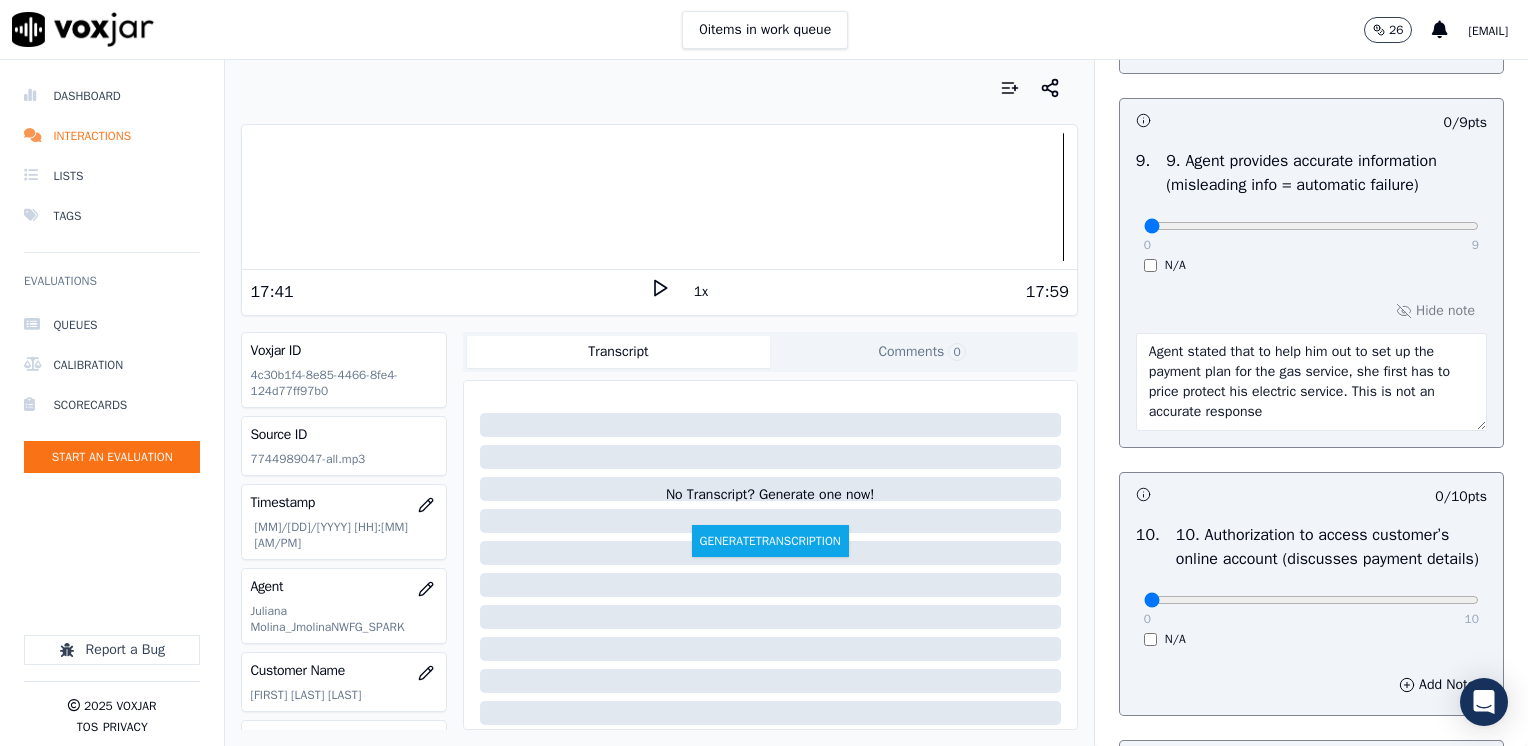 drag, startPoint x: 1261, startPoint y: 437, endPoint x: 1112, endPoint y: 372, distance: 162.56076 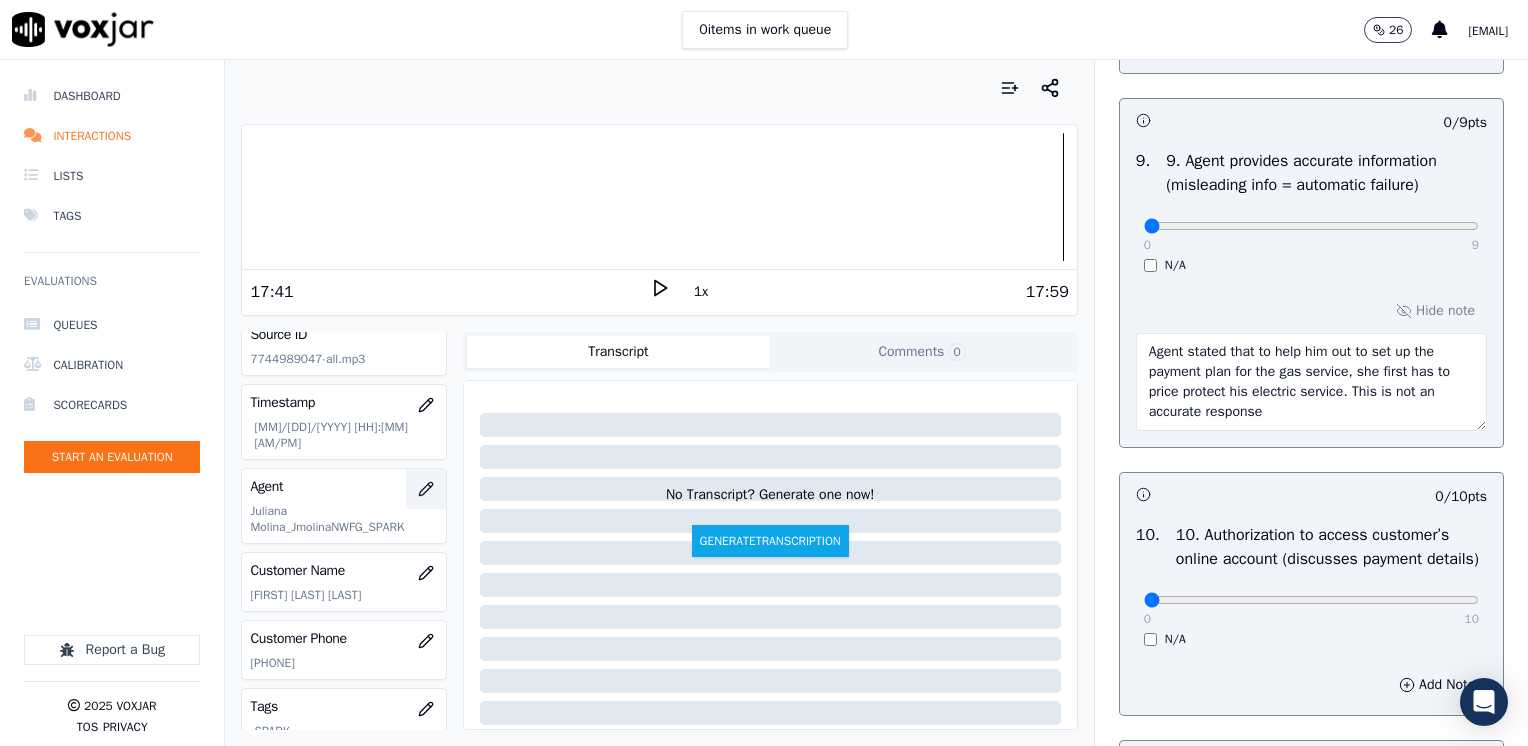 click 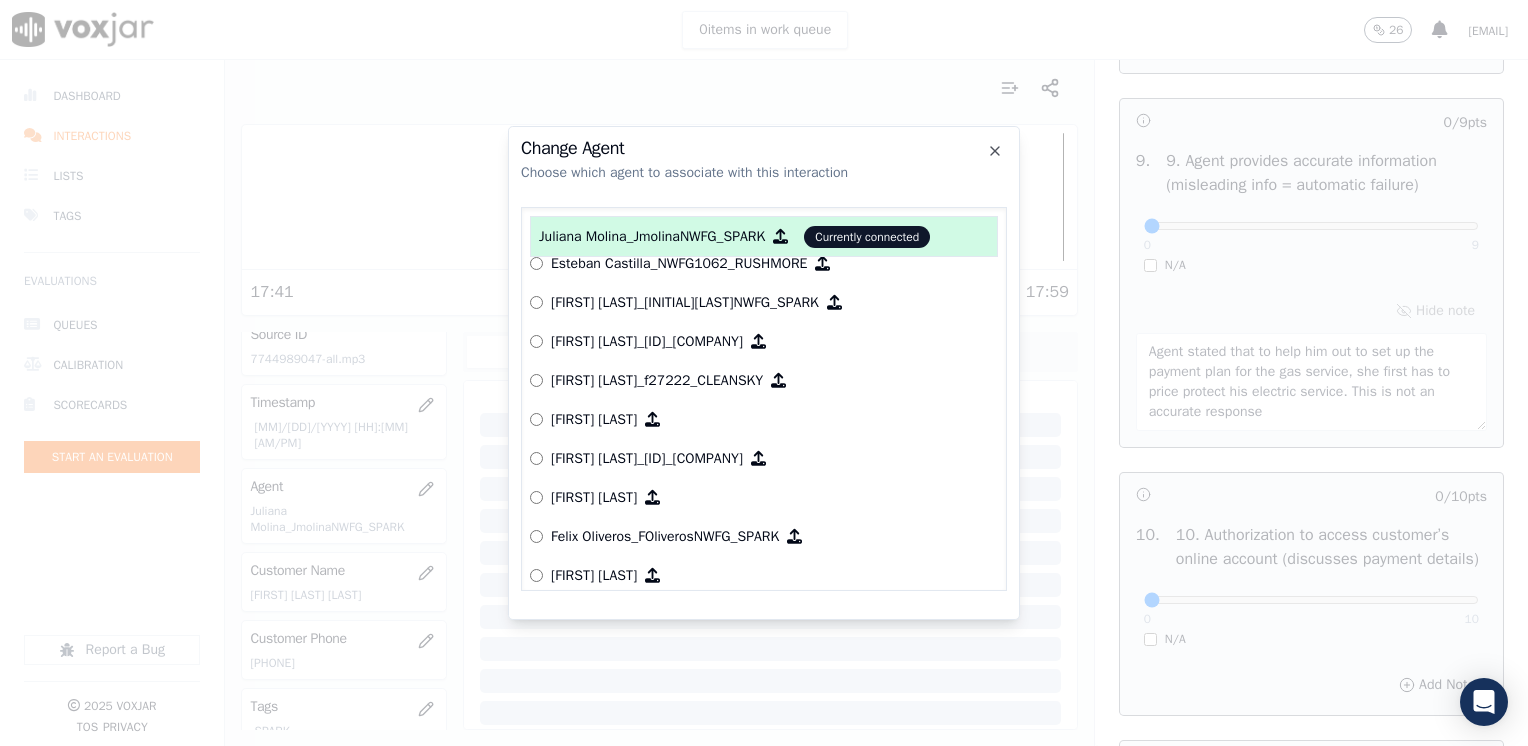 scroll, scrollTop: 2814, scrollLeft: 0, axis: vertical 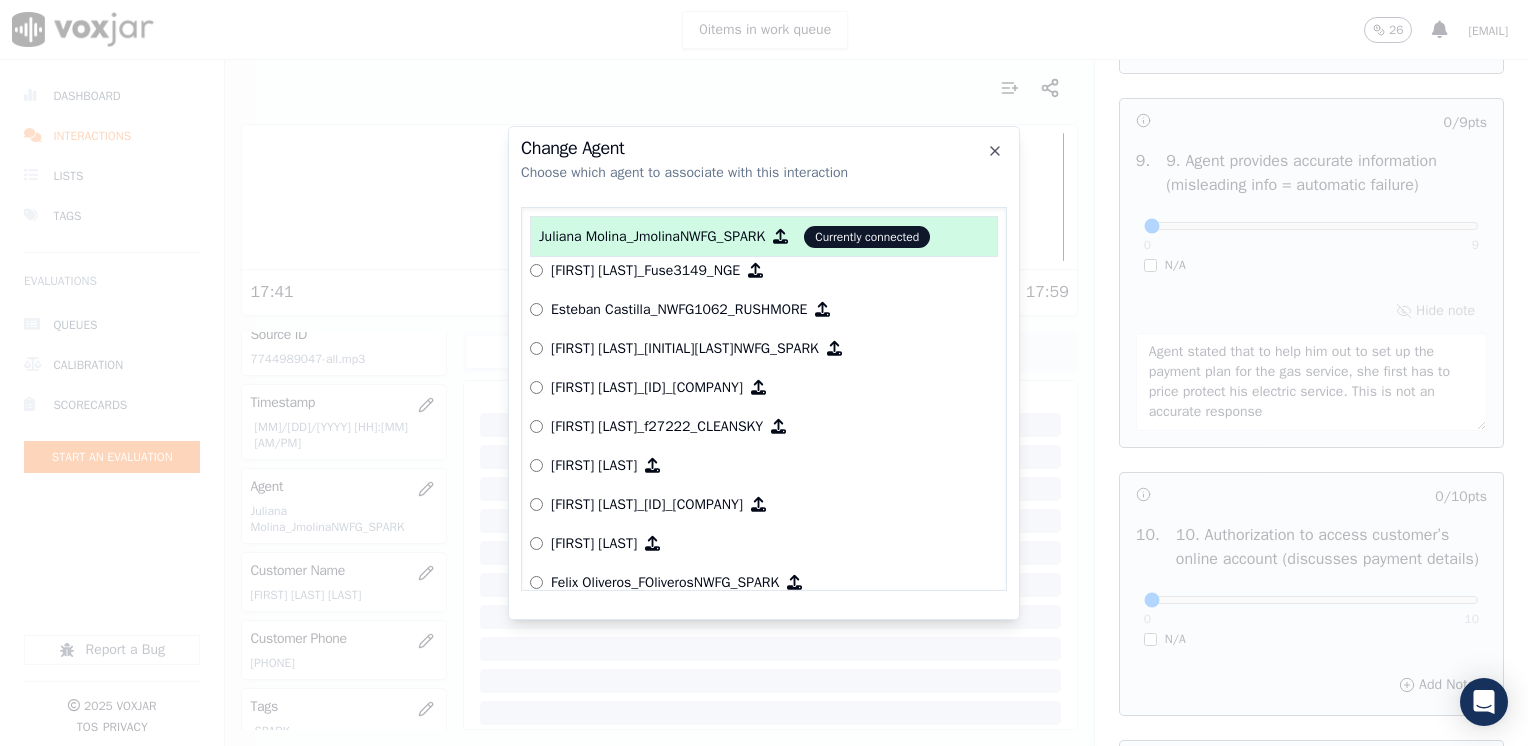 click on "[FIRST] [LAST]_FRendonNWFG_SPARK" at bounding box center [685, 349] 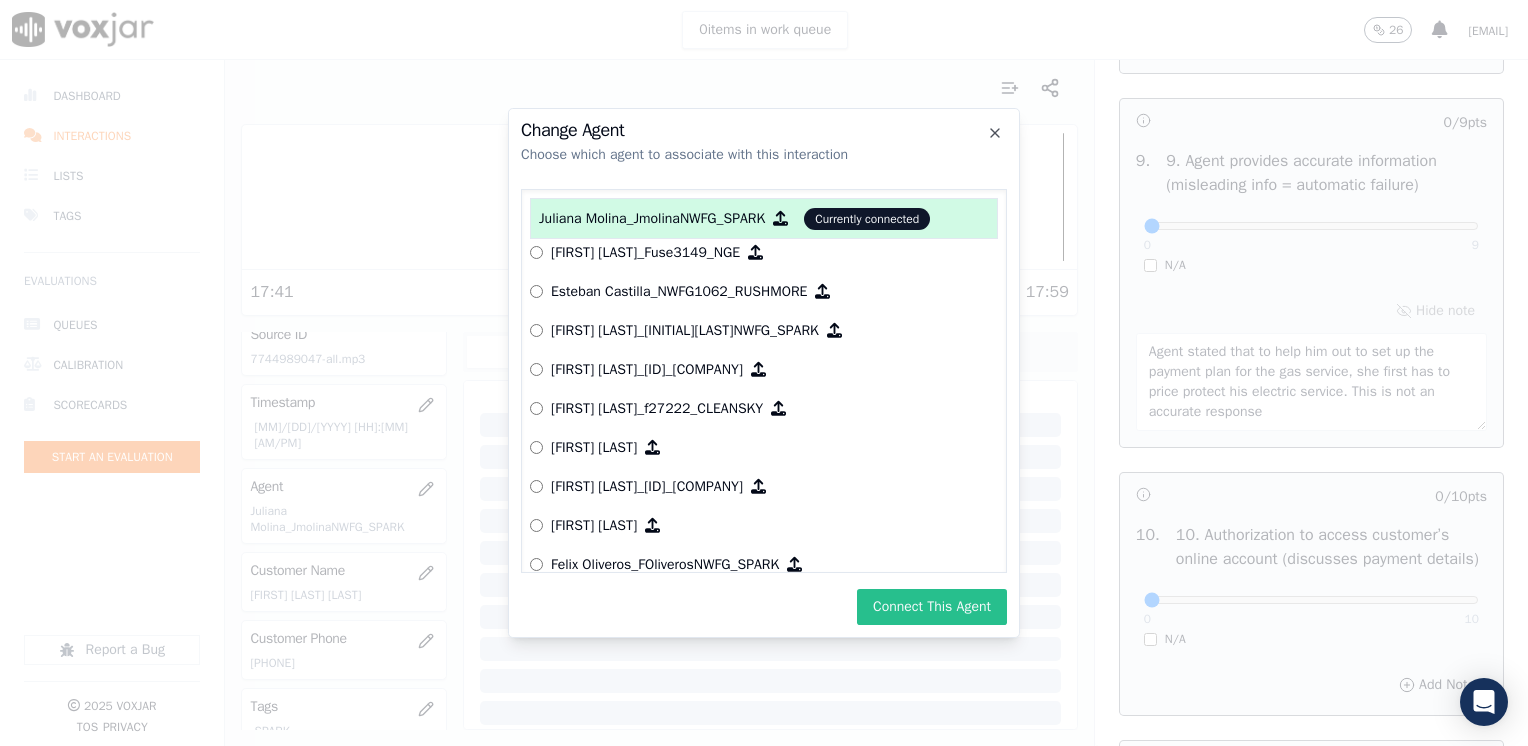 click on "Connect This Agent" at bounding box center [932, 607] 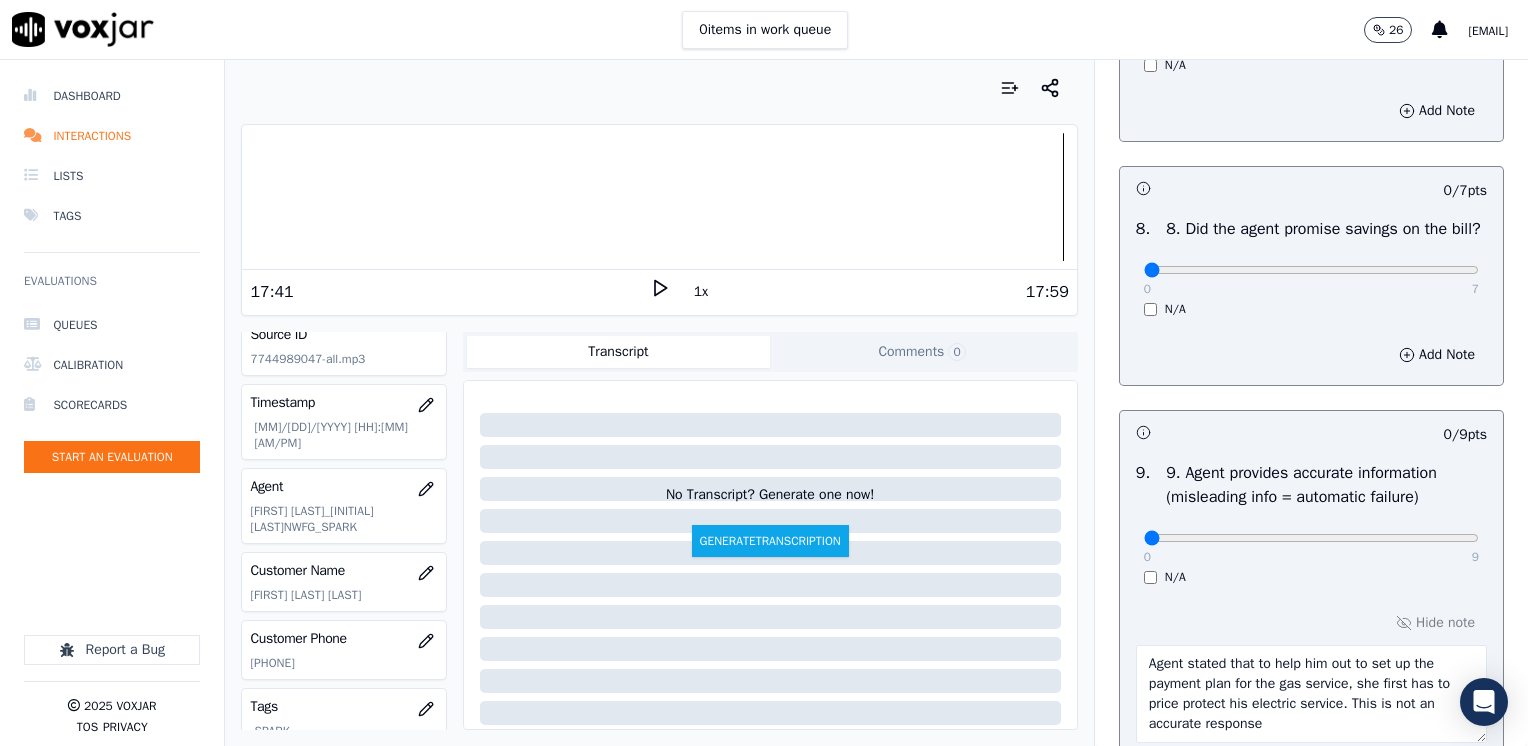scroll, scrollTop: 2064, scrollLeft: 0, axis: vertical 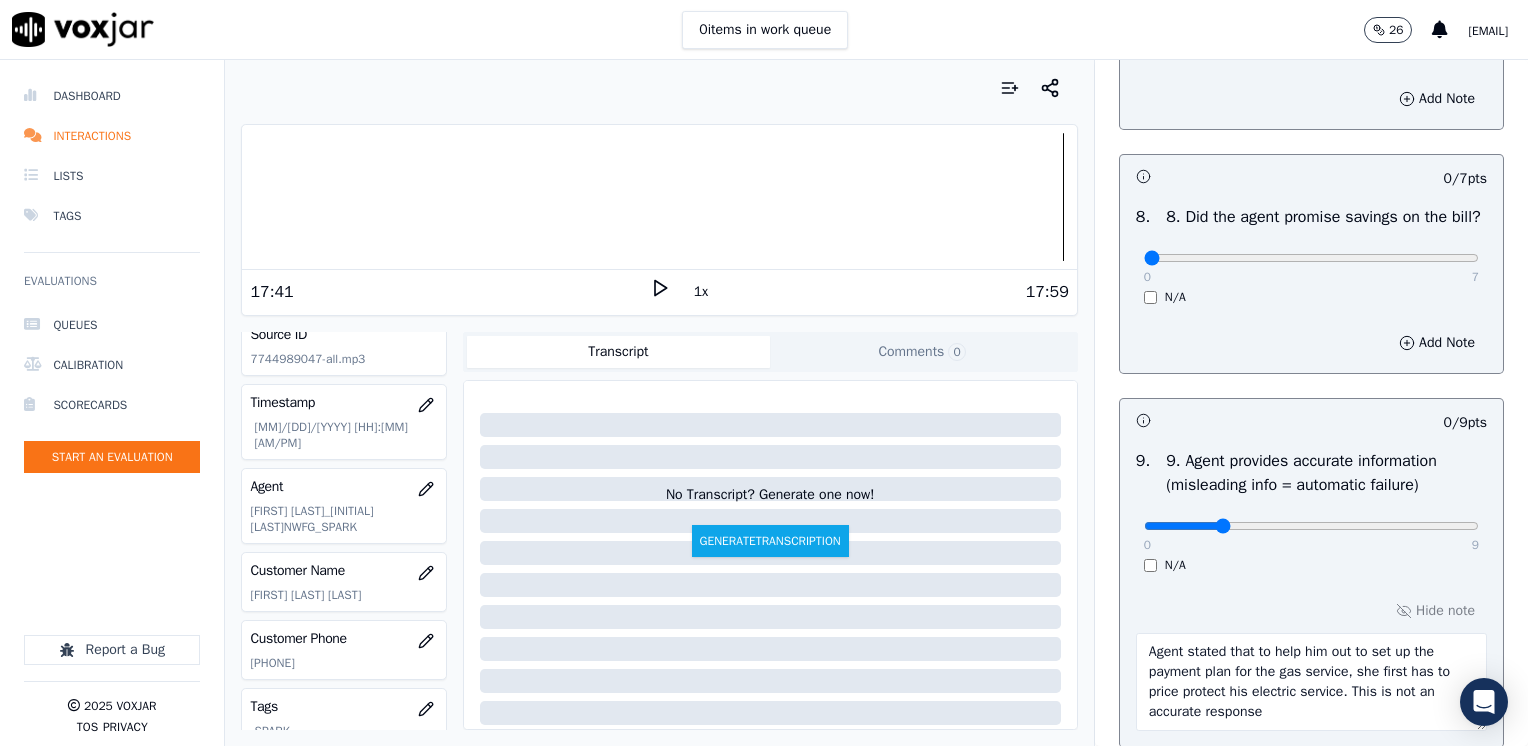 click at bounding box center (1311, -1748) 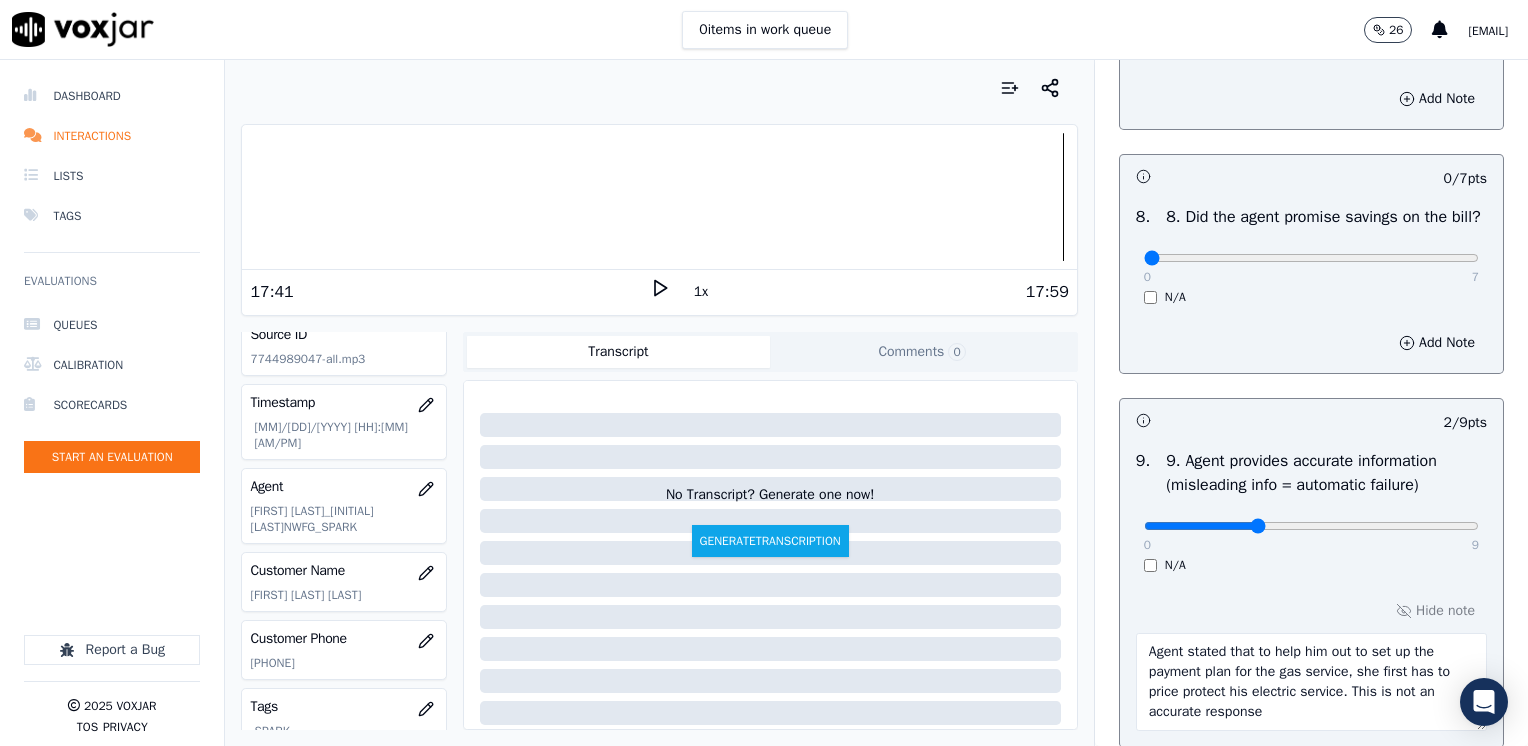 type on "3" 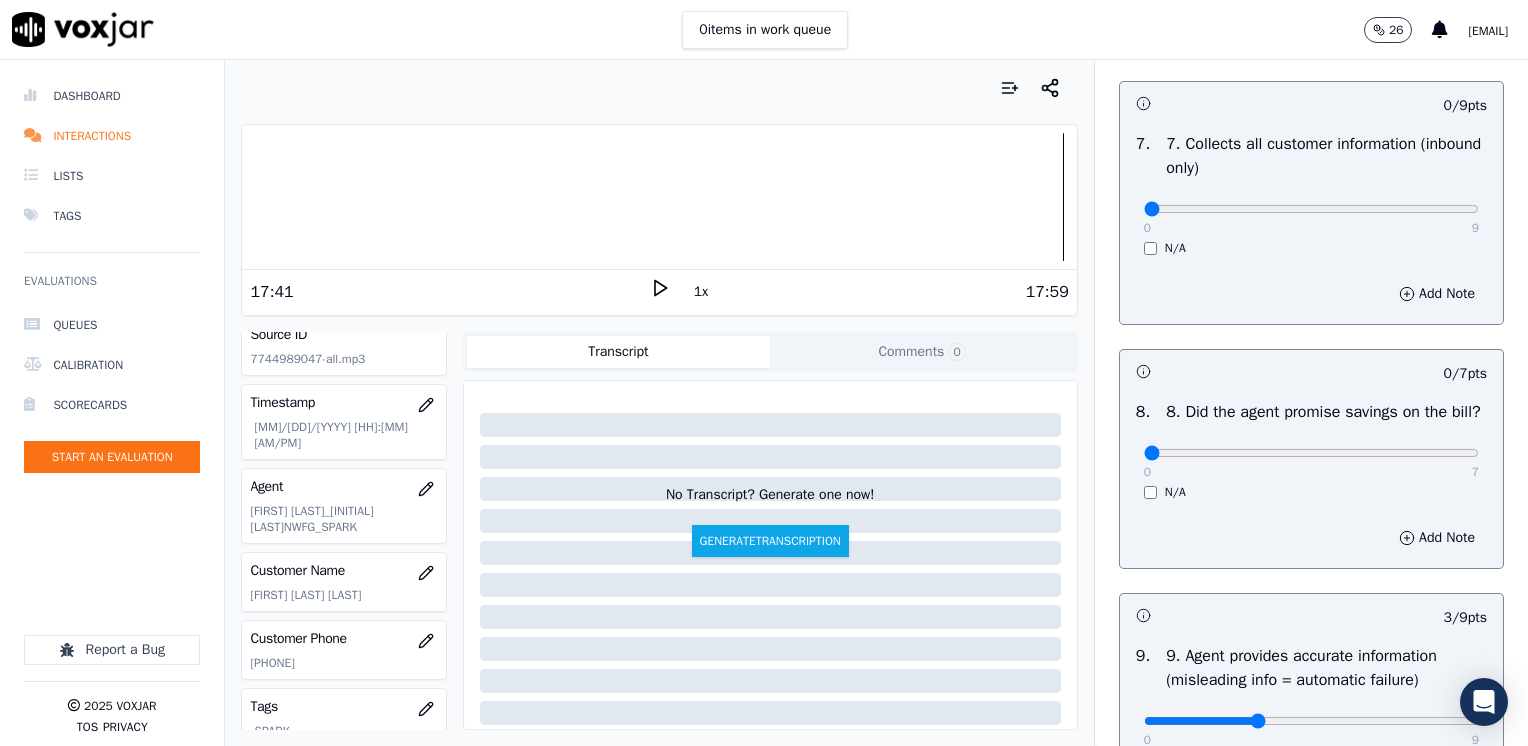 scroll, scrollTop: 1864, scrollLeft: 0, axis: vertical 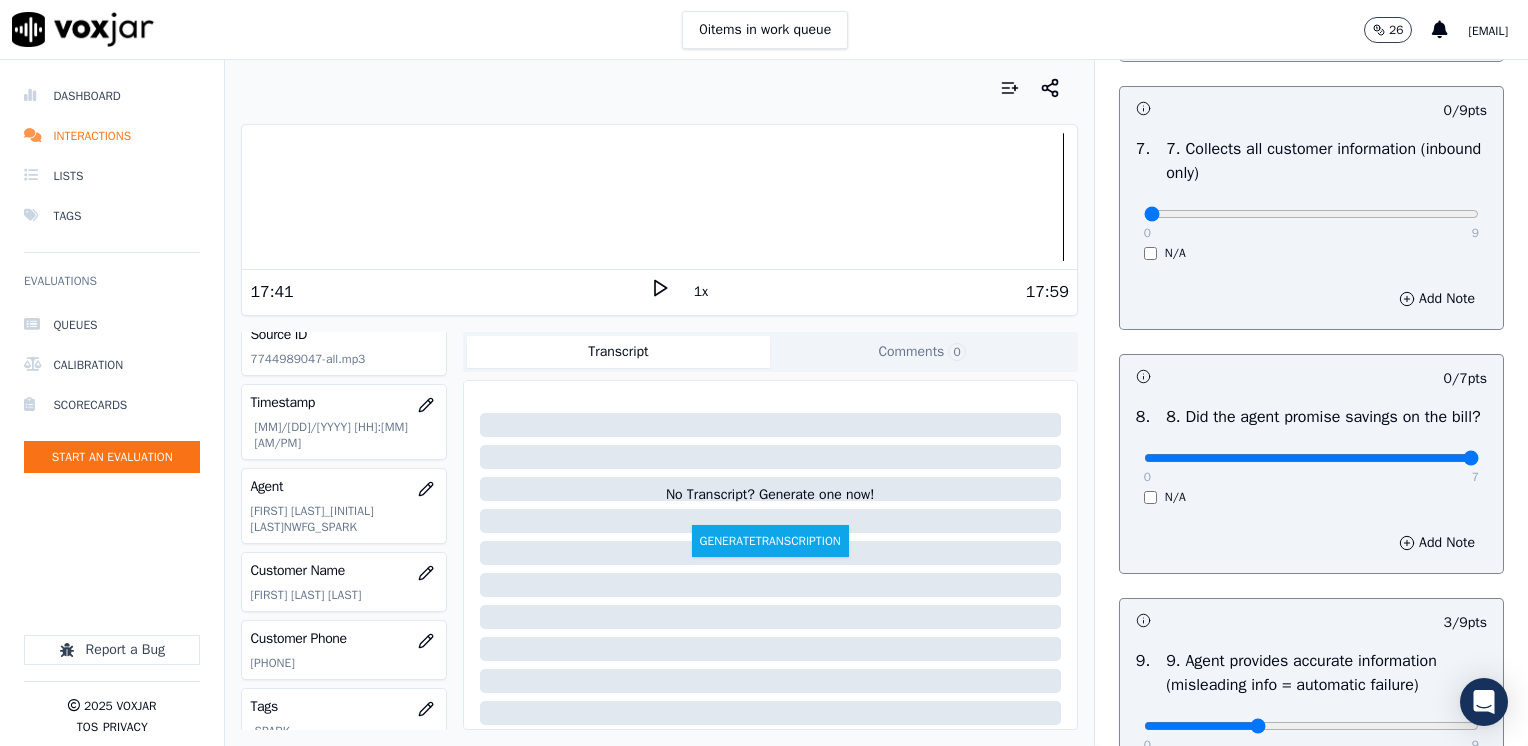 drag, startPoint x: 1200, startPoint y: 478, endPoint x: 1531, endPoint y: 498, distance: 331.60367 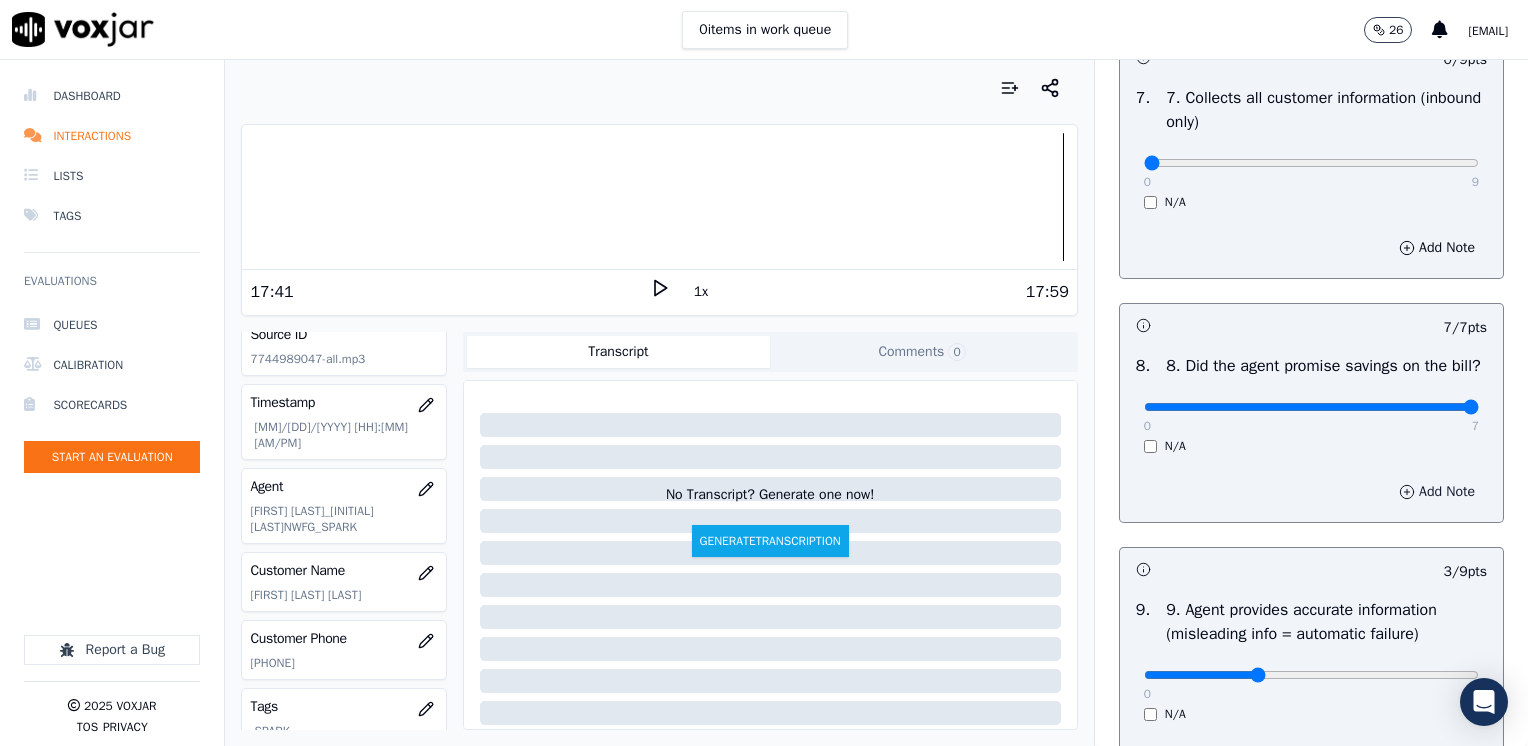 scroll, scrollTop: 2264, scrollLeft: 0, axis: vertical 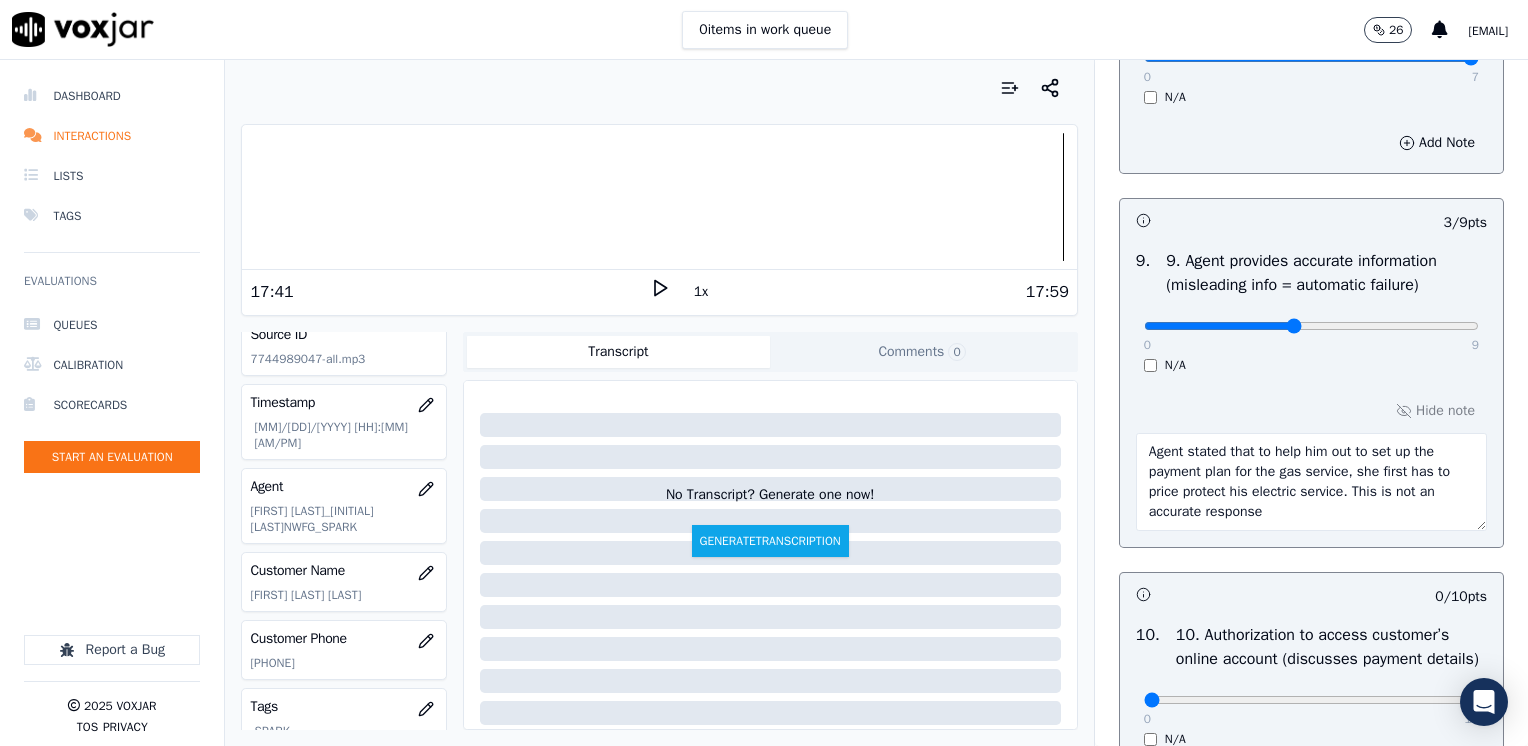 type on "4" 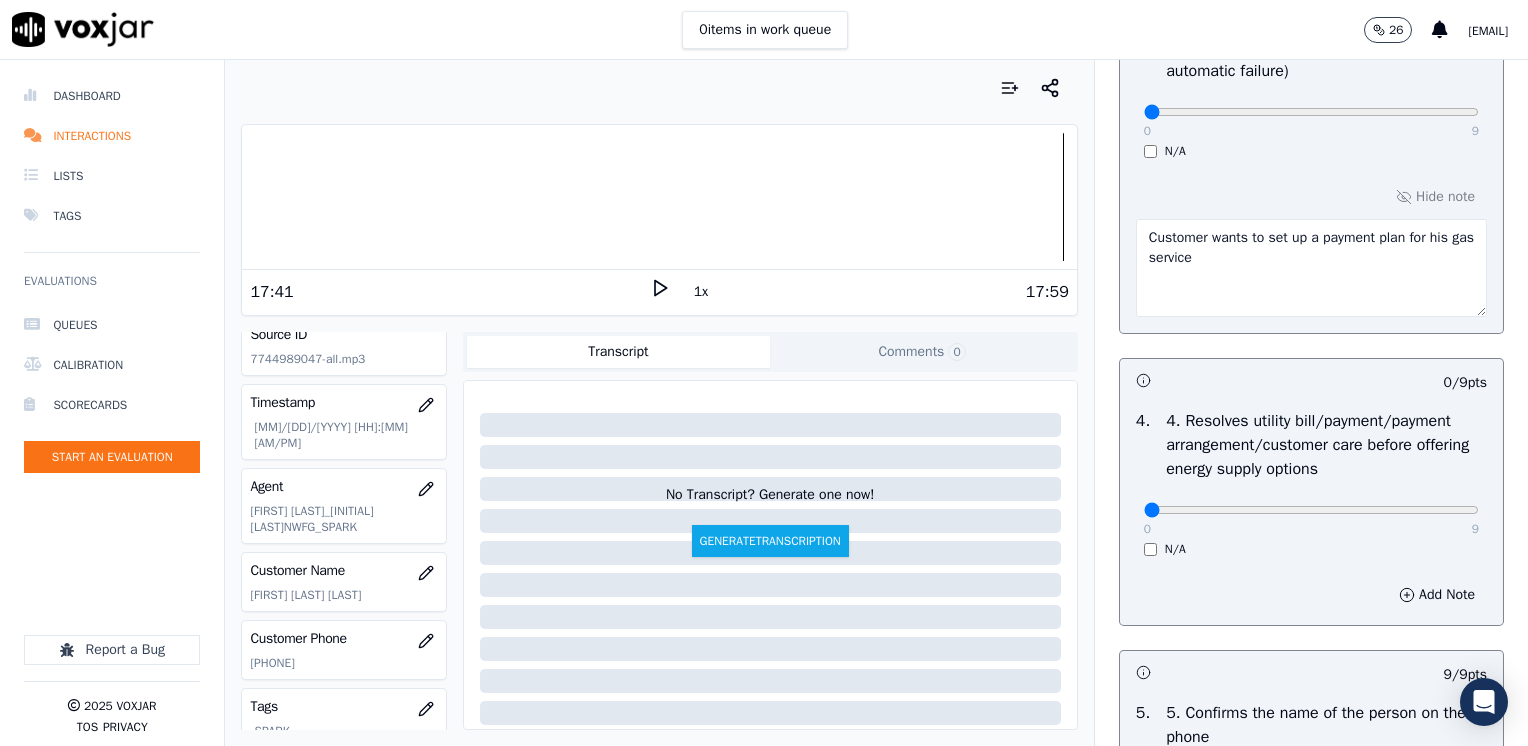 scroll, scrollTop: 564, scrollLeft: 0, axis: vertical 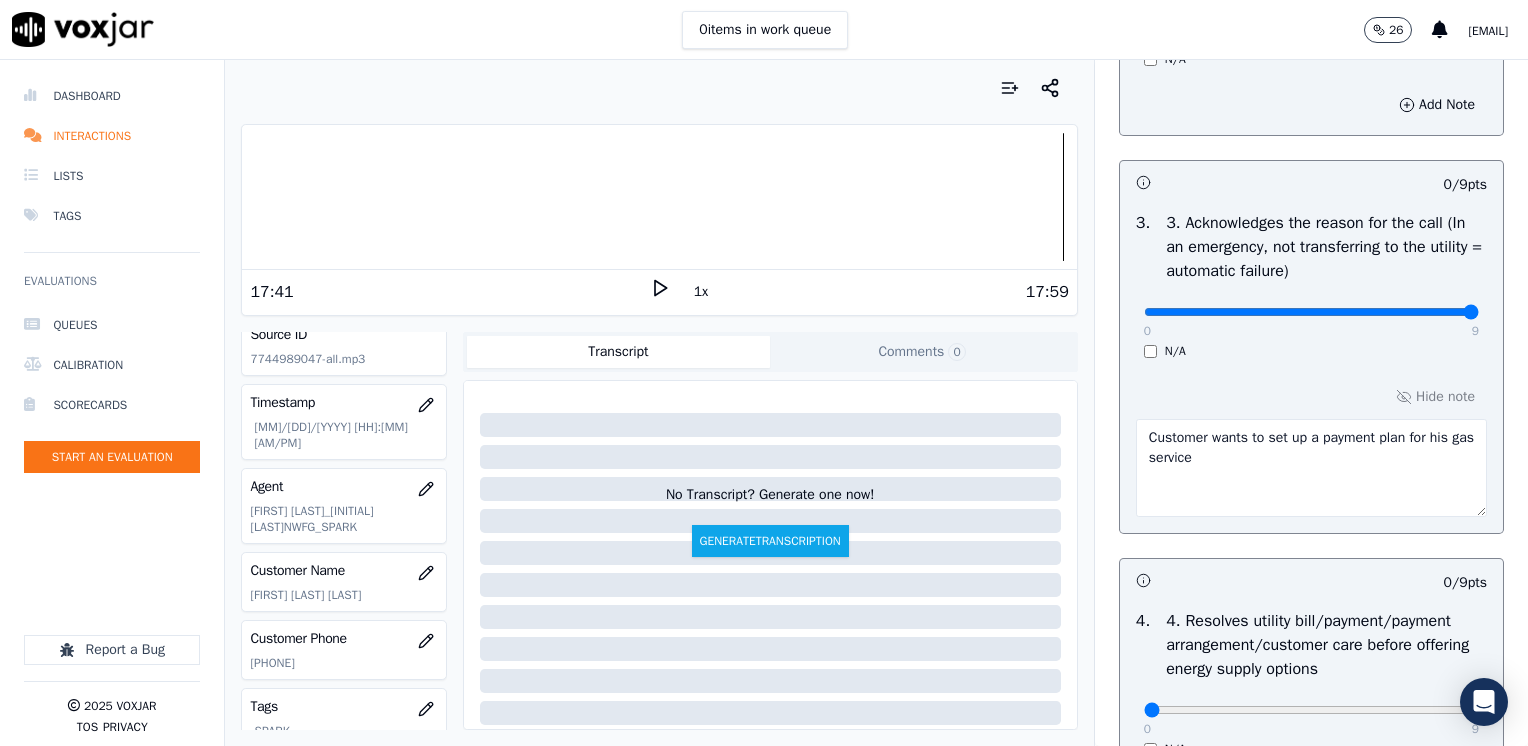 drag, startPoint x: 1131, startPoint y: 313, endPoint x: 1531, endPoint y: 317, distance: 400.02 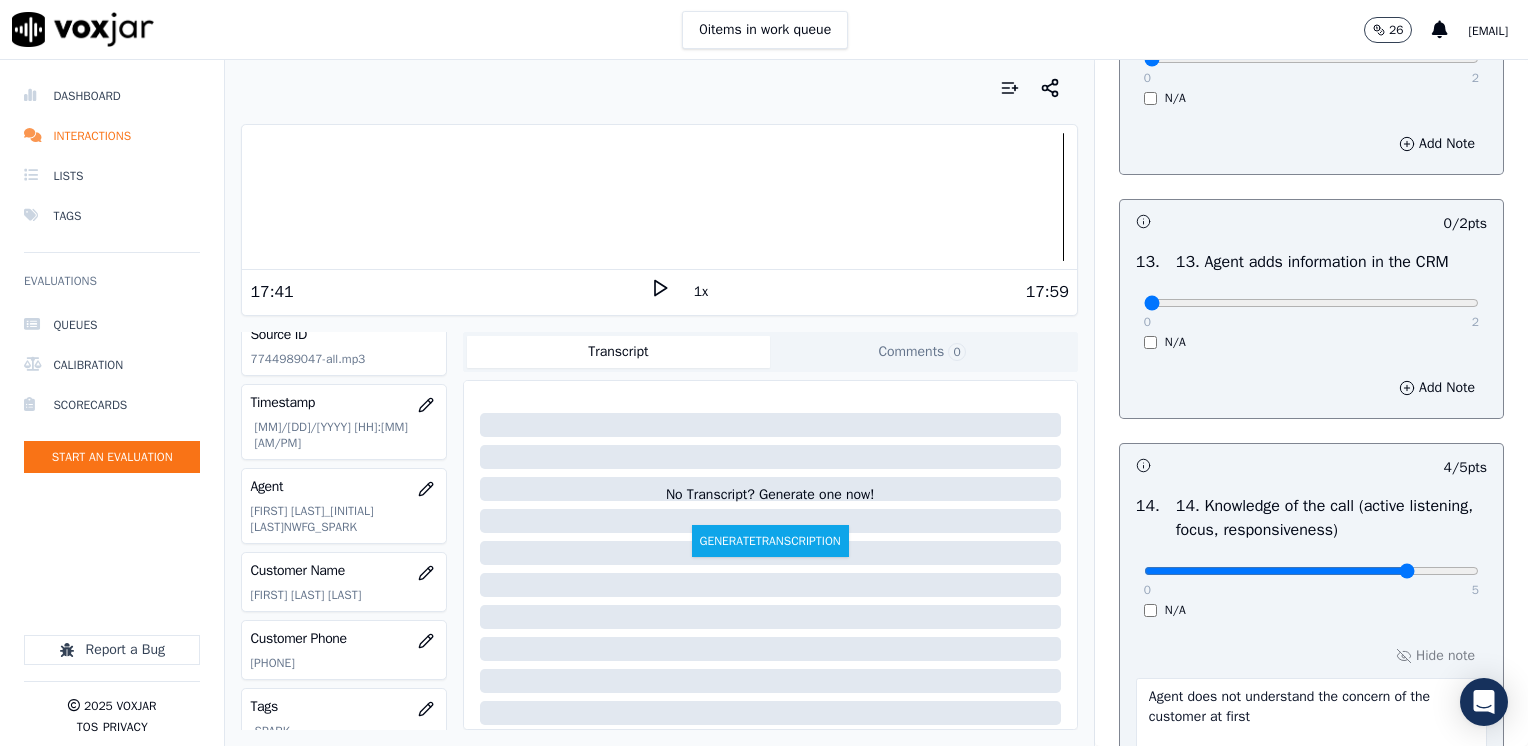 scroll, scrollTop: 3370, scrollLeft: 0, axis: vertical 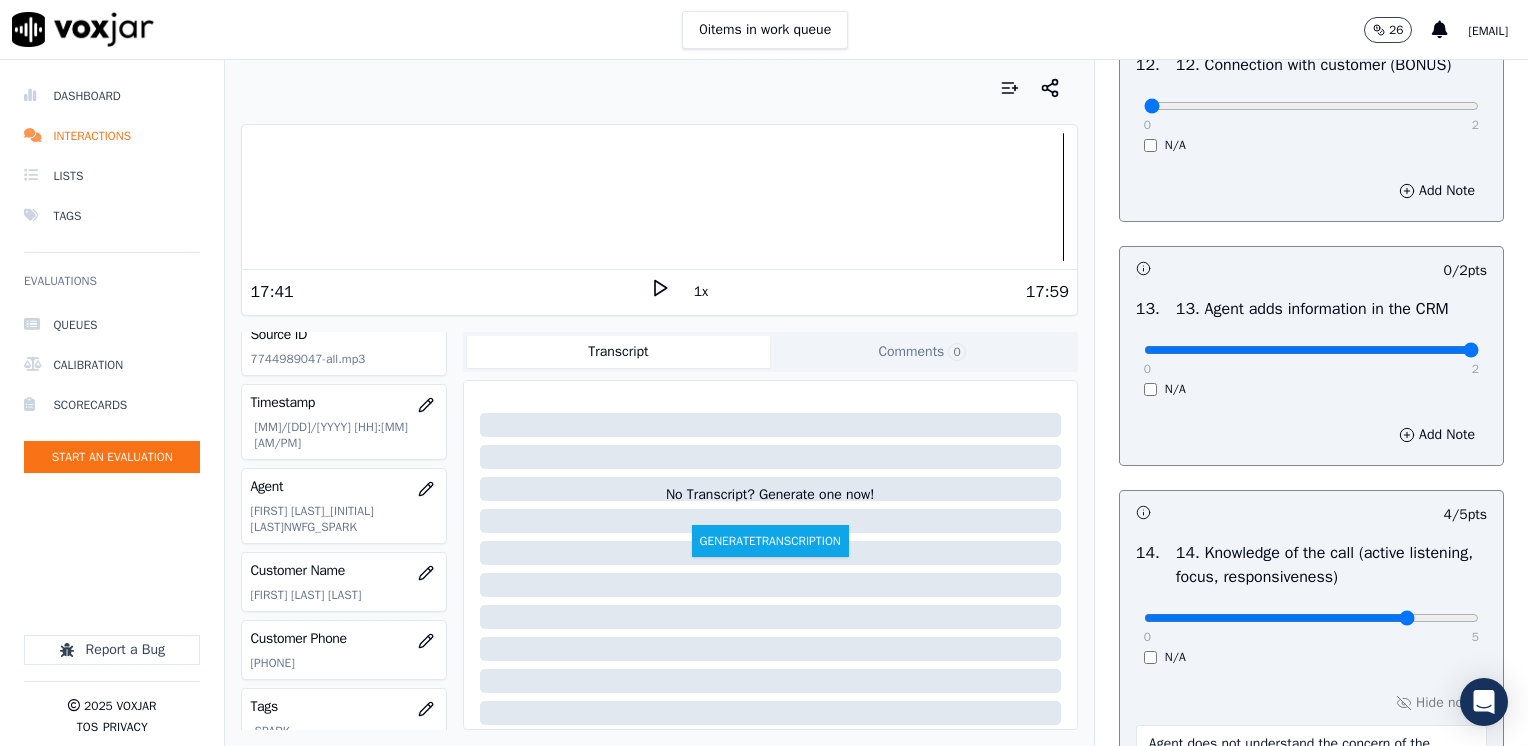 drag, startPoint x: 1133, startPoint y: 389, endPoint x: 1513, endPoint y: 384, distance: 380.0329 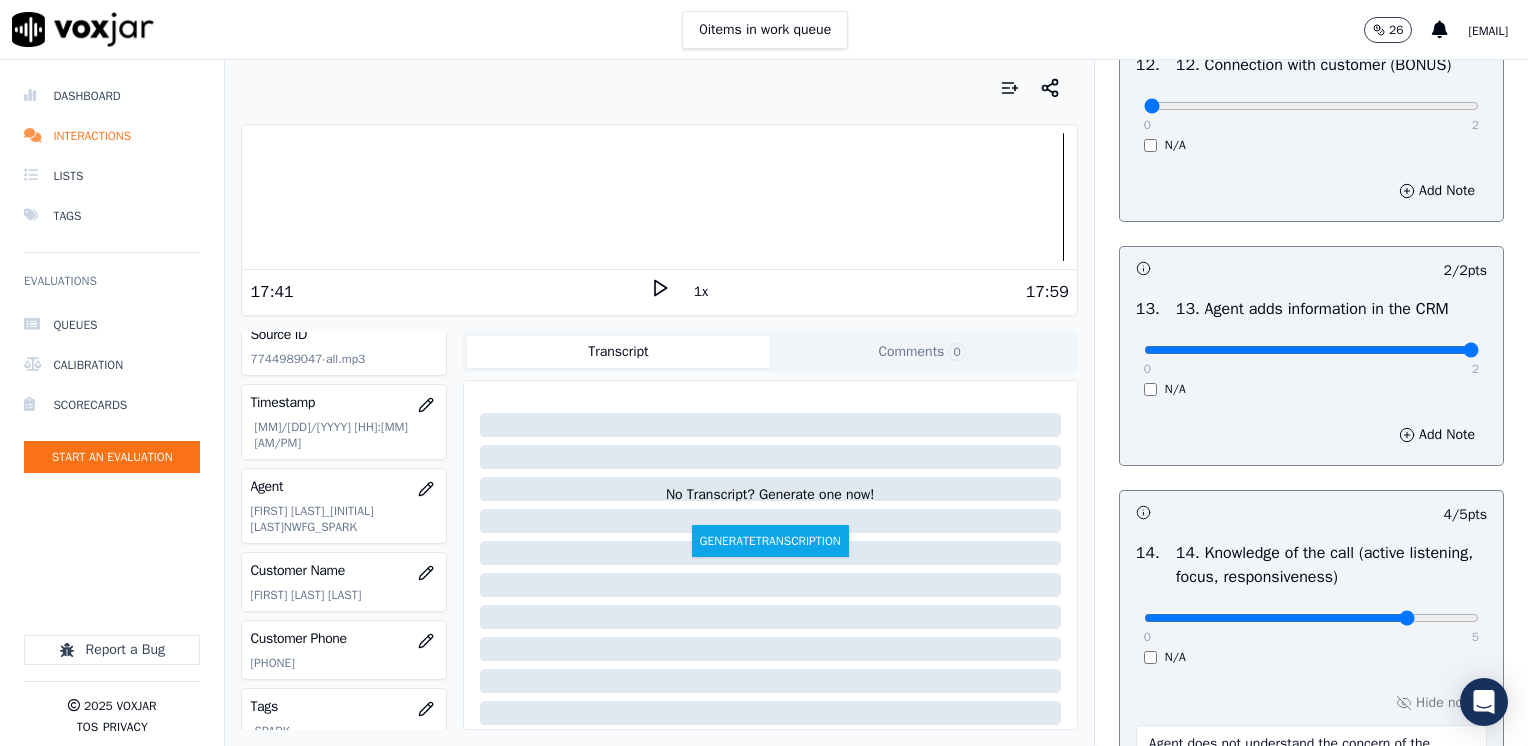 scroll, scrollTop: 100, scrollLeft: 0, axis: vertical 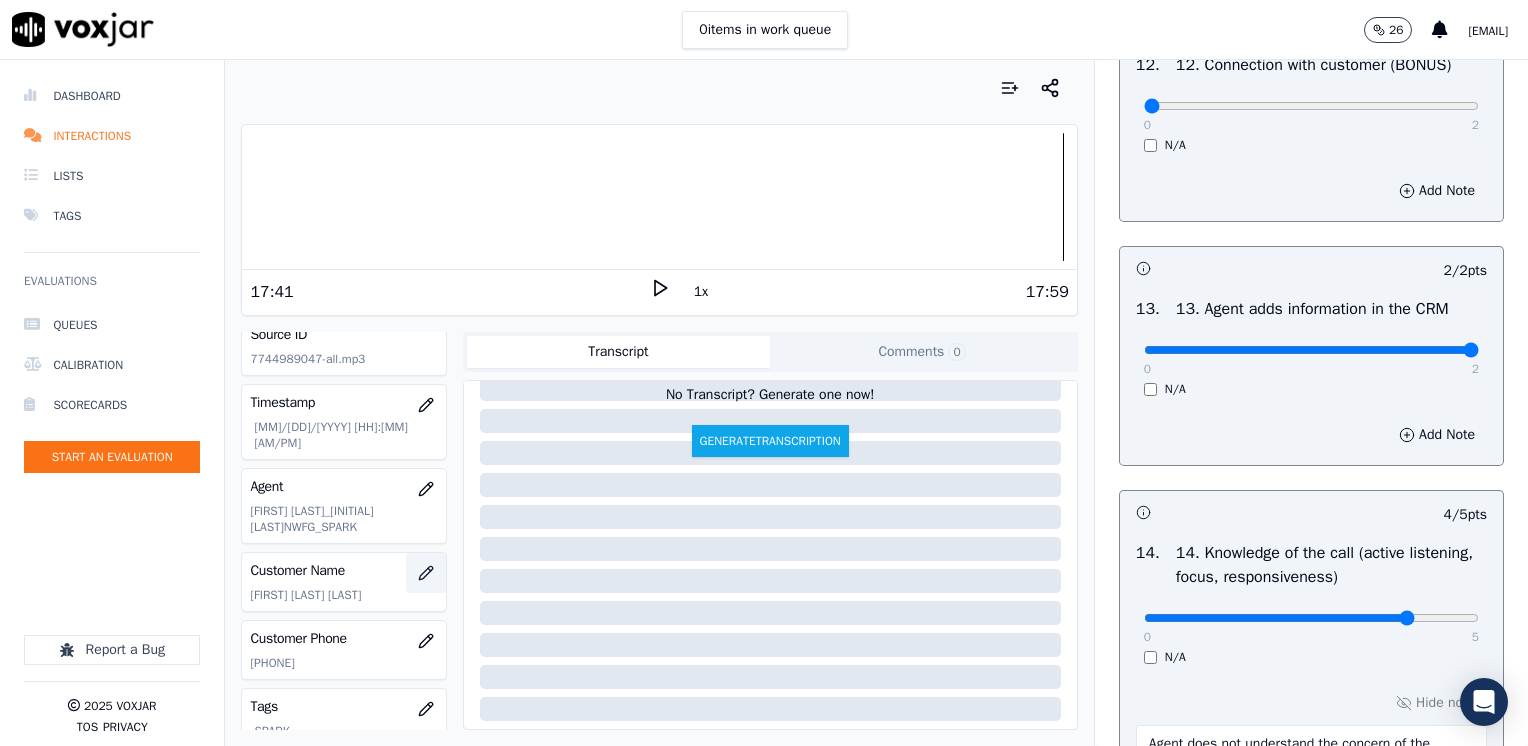click 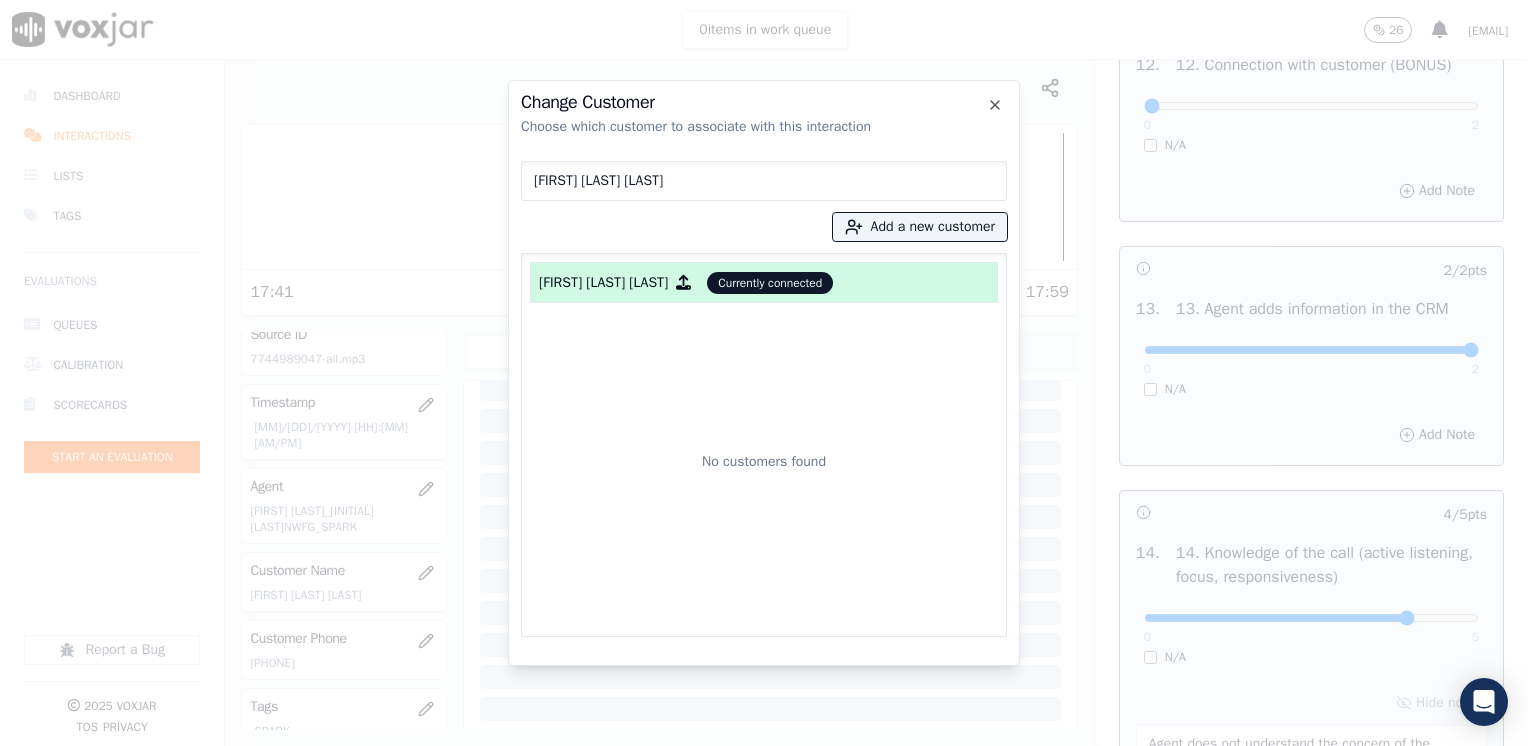 drag, startPoint x: 735, startPoint y: 180, endPoint x: 425, endPoint y: 183, distance: 310.01453 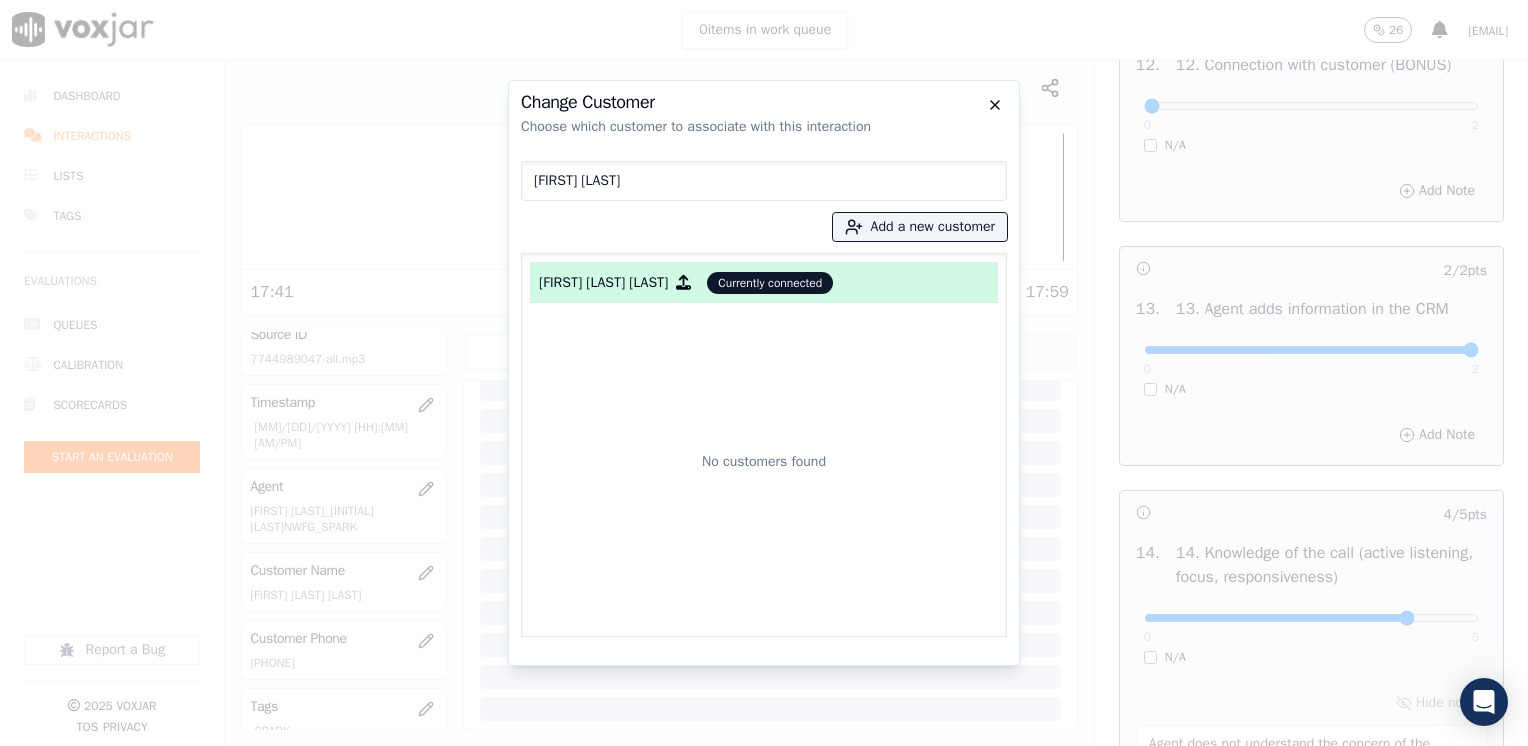 type on "[FIRST] [LAST]" 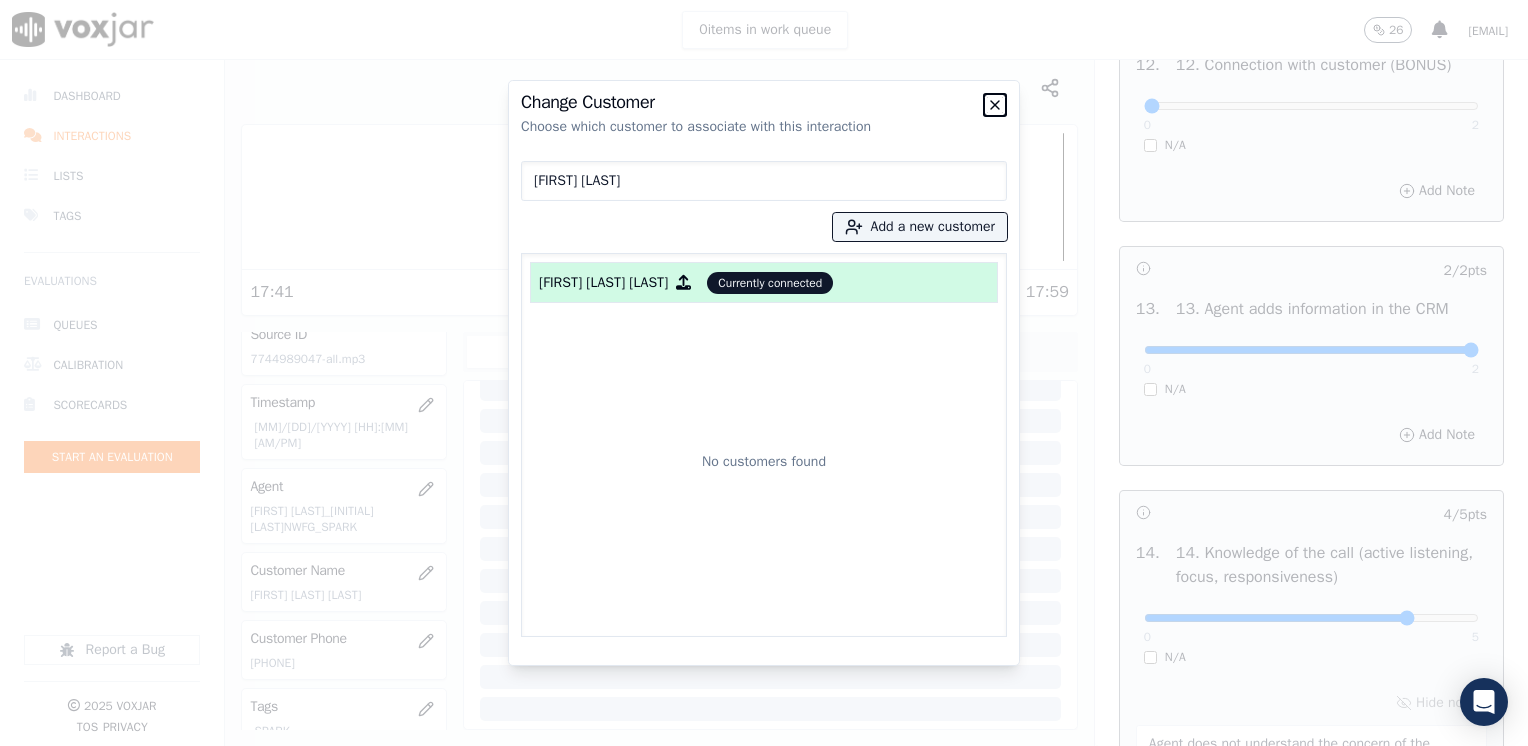 click 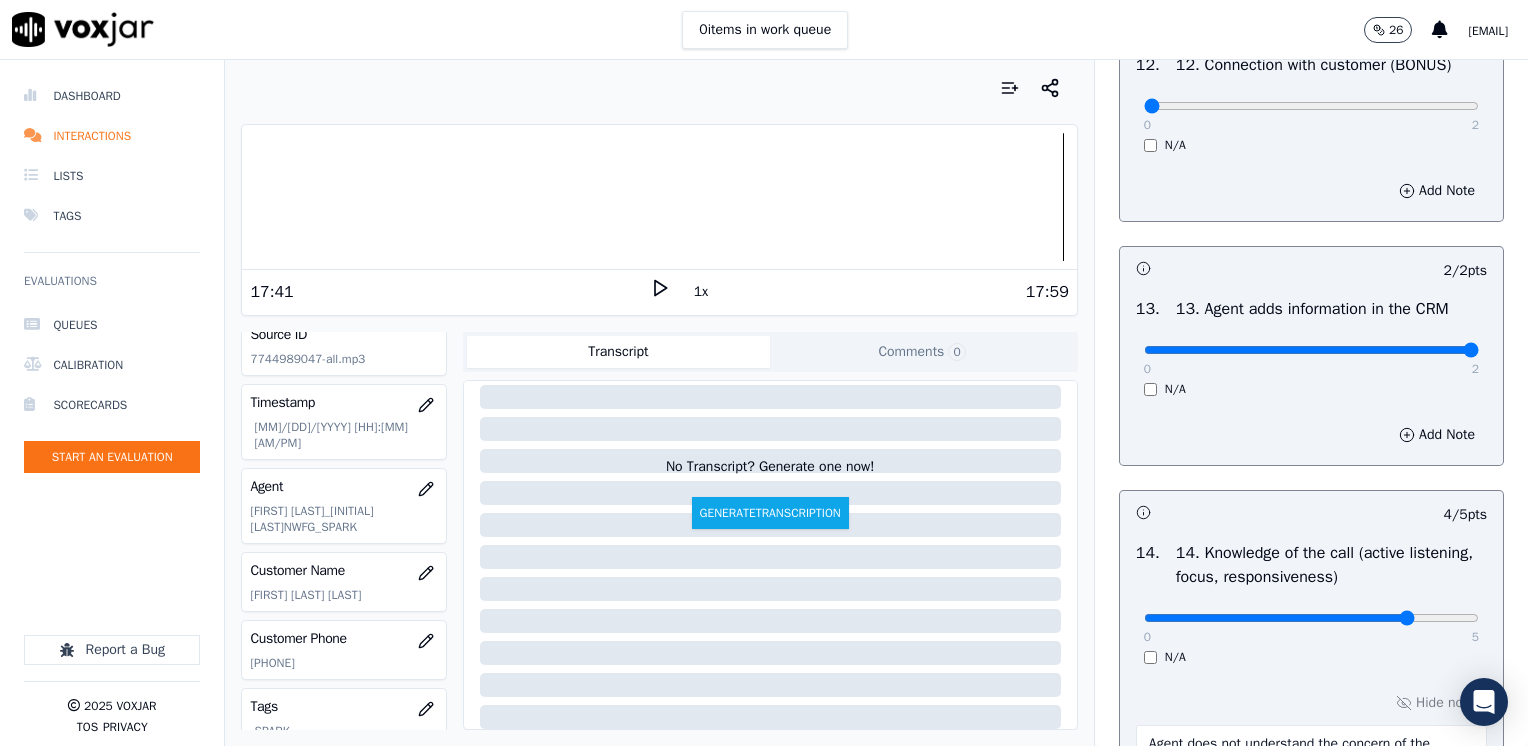 scroll, scrollTop: 0, scrollLeft: 0, axis: both 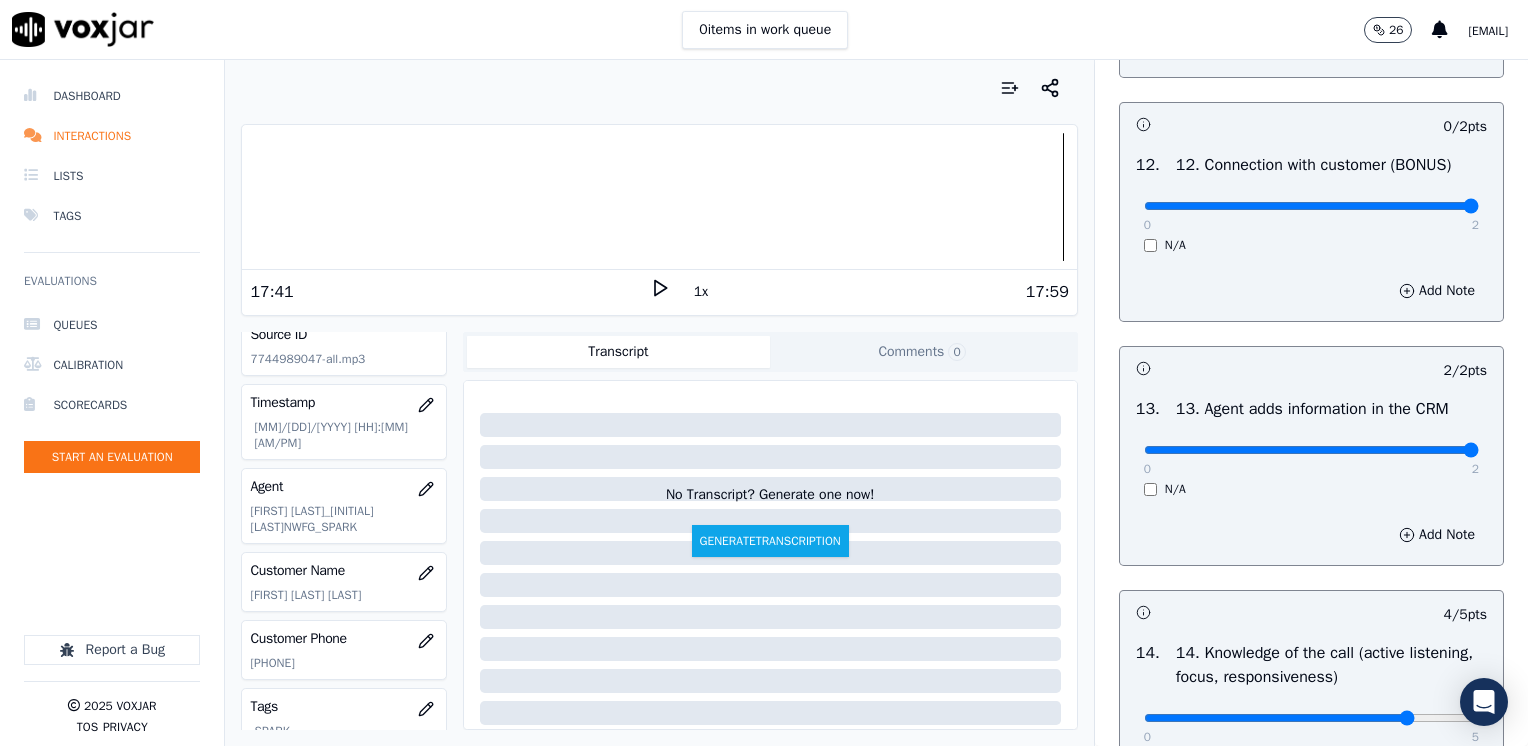 drag, startPoint x: 1132, startPoint y: 248, endPoint x: 1531, endPoint y: 243, distance: 399.03134 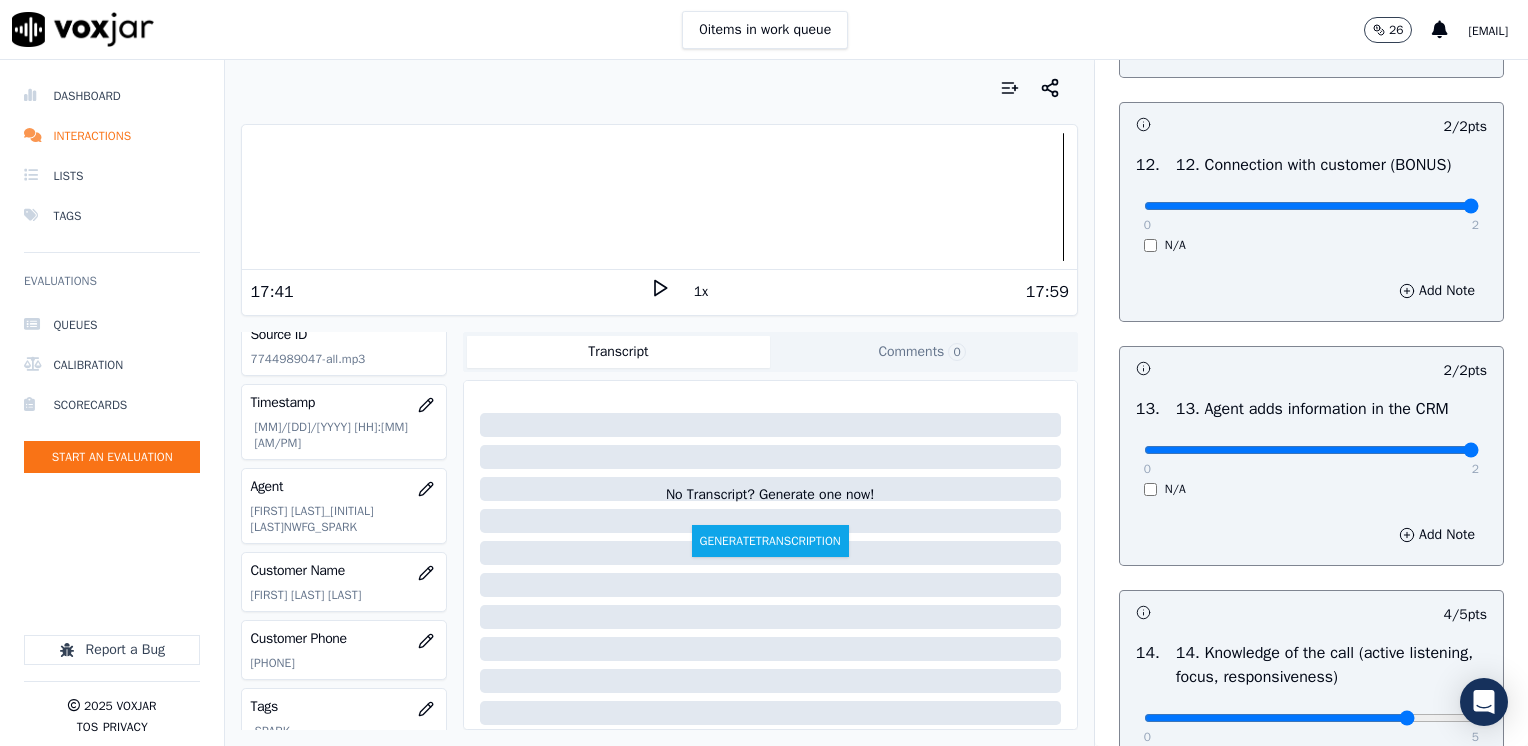 scroll, scrollTop: 3070, scrollLeft: 0, axis: vertical 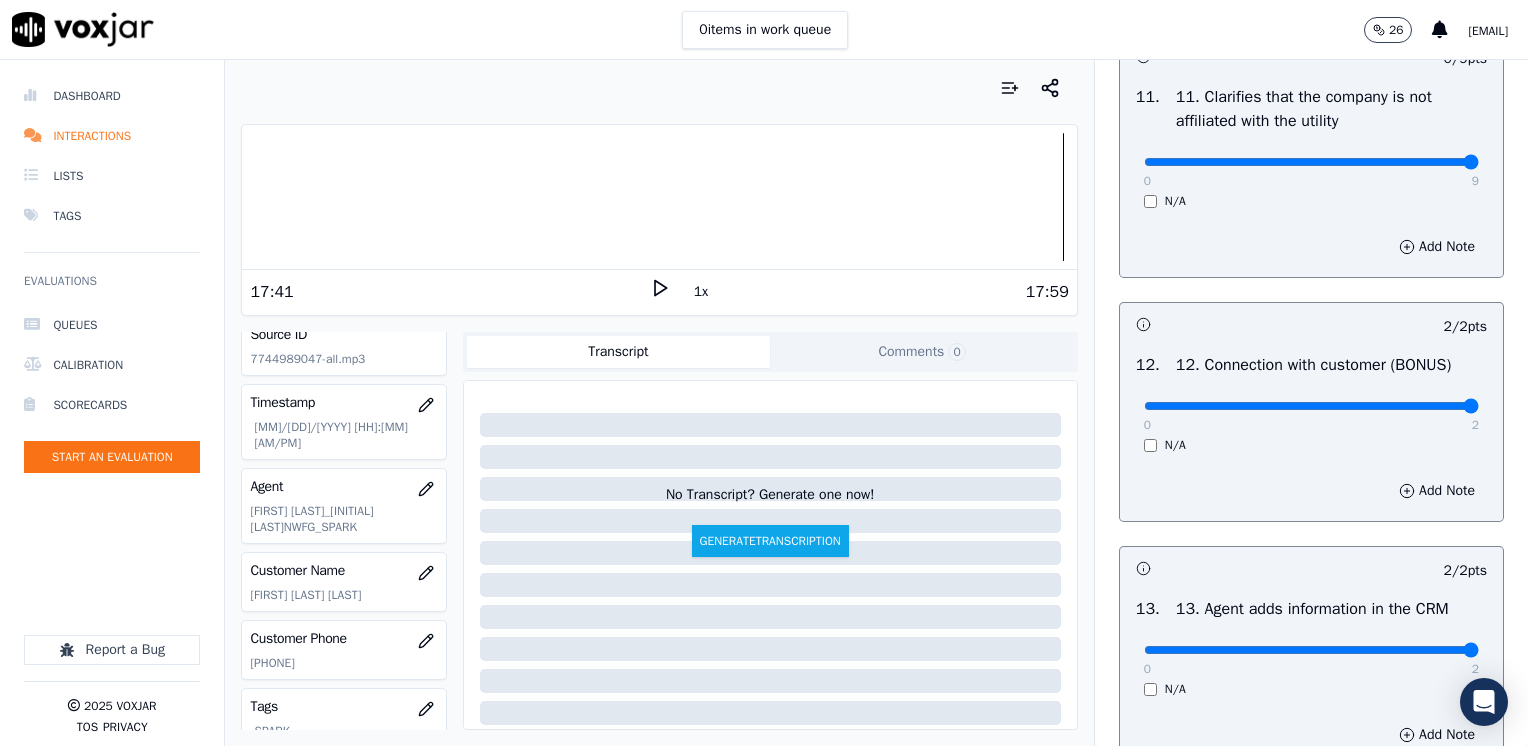drag, startPoint x: 1129, startPoint y: 207, endPoint x: 1527, endPoint y: 191, distance: 398.32147 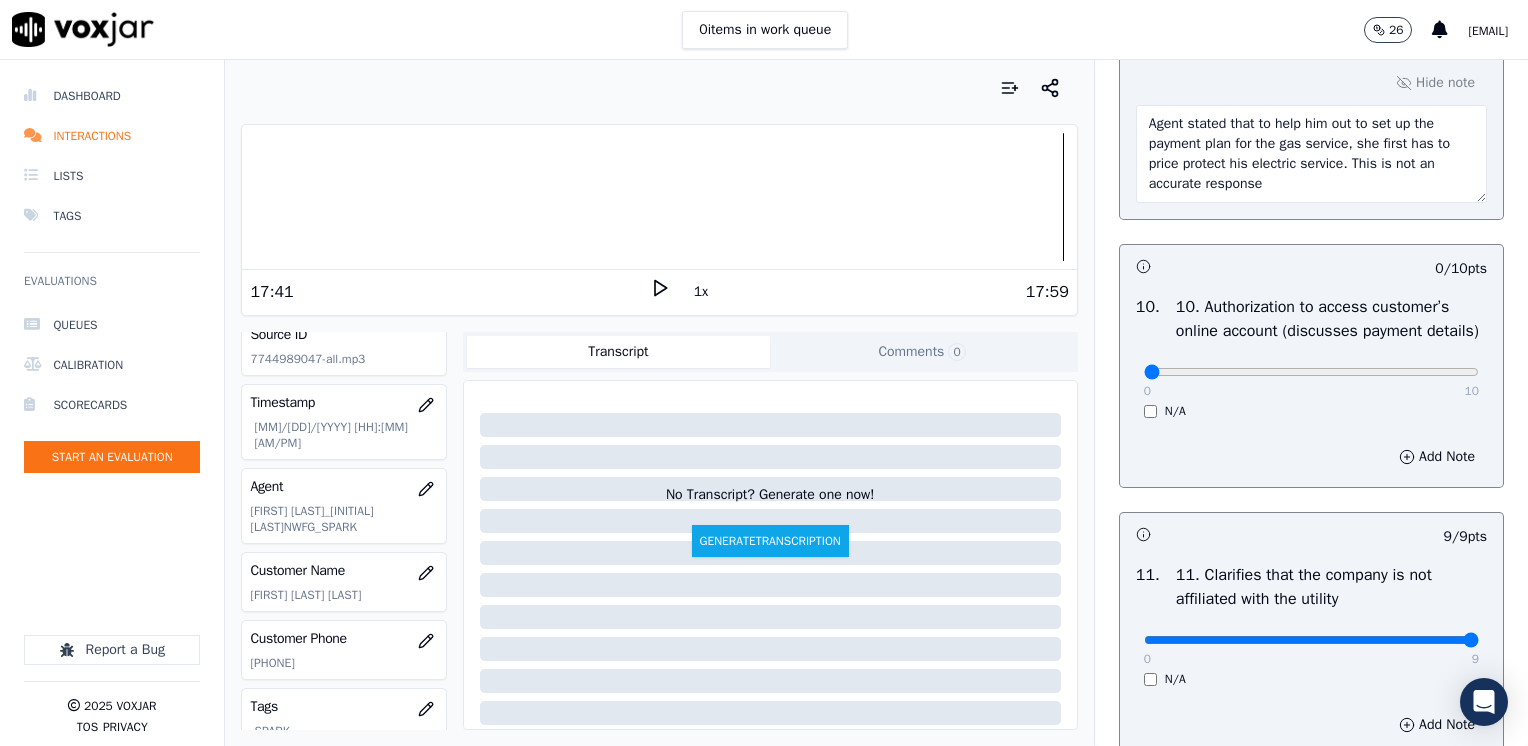 scroll, scrollTop: 2570, scrollLeft: 0, axis: vertical 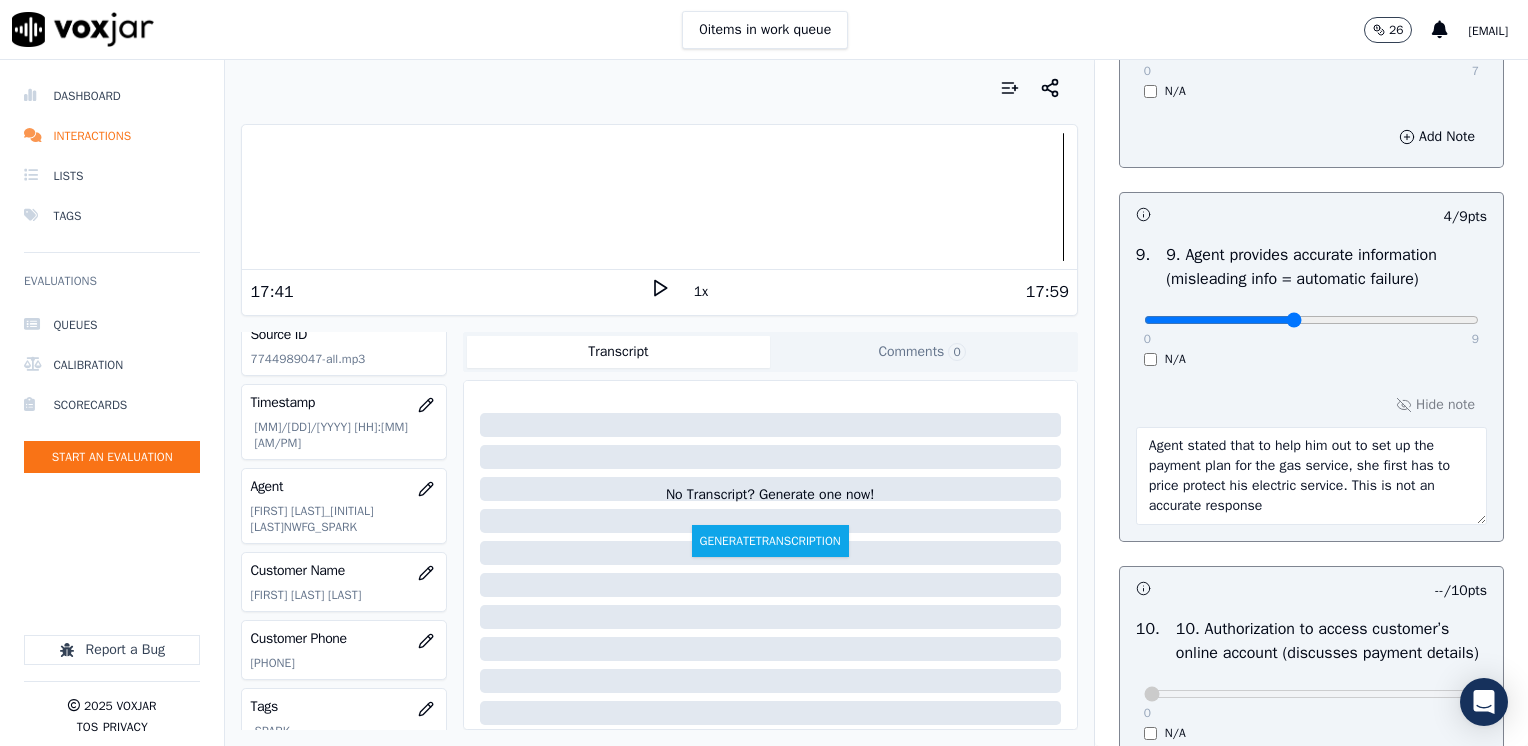 drag, startPoint x: 1330, startPoint y: 510, endPoint x: 1352, endPoint y: 521, distance: 24.596748 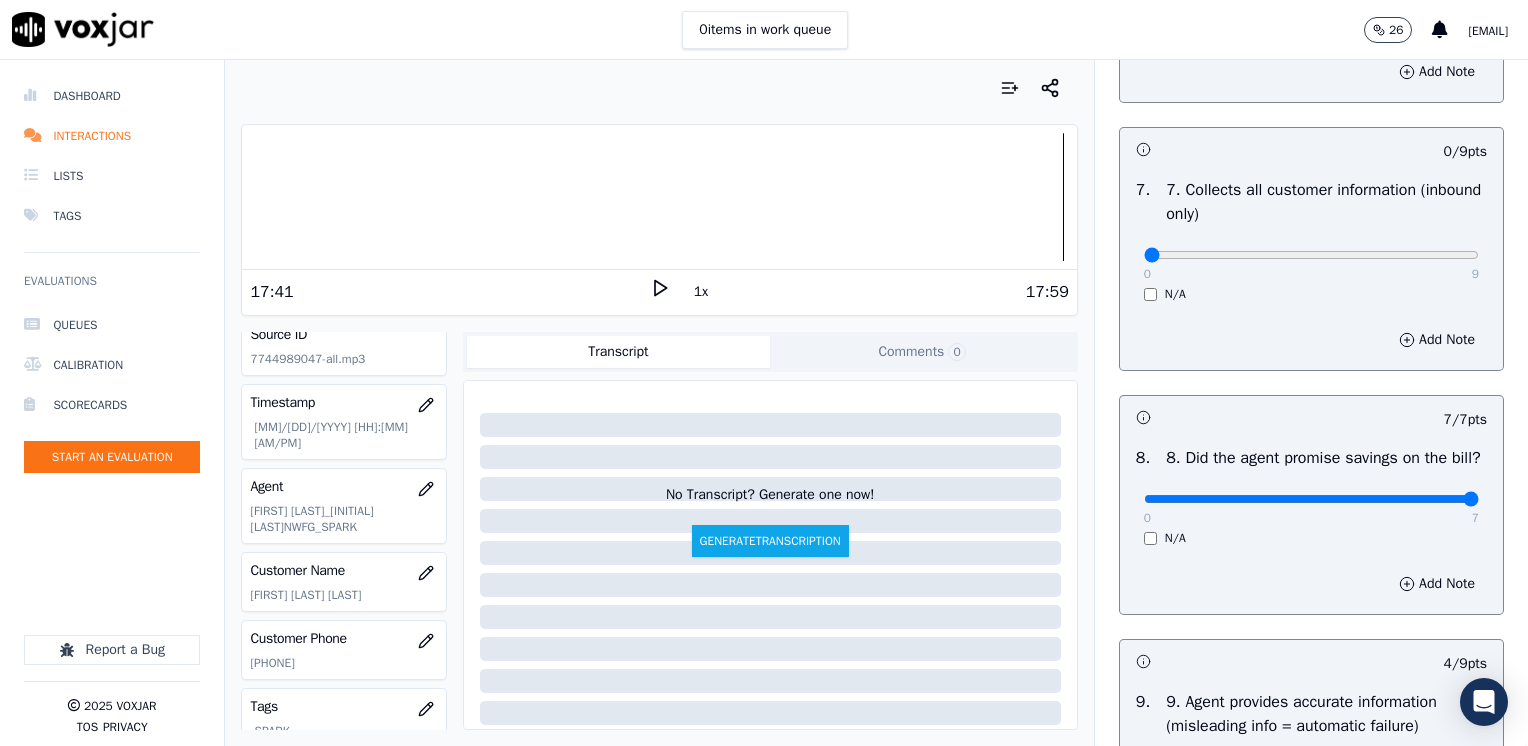 scroll, scrollTop: 1670, scrollLeft: 0, axis: vertical 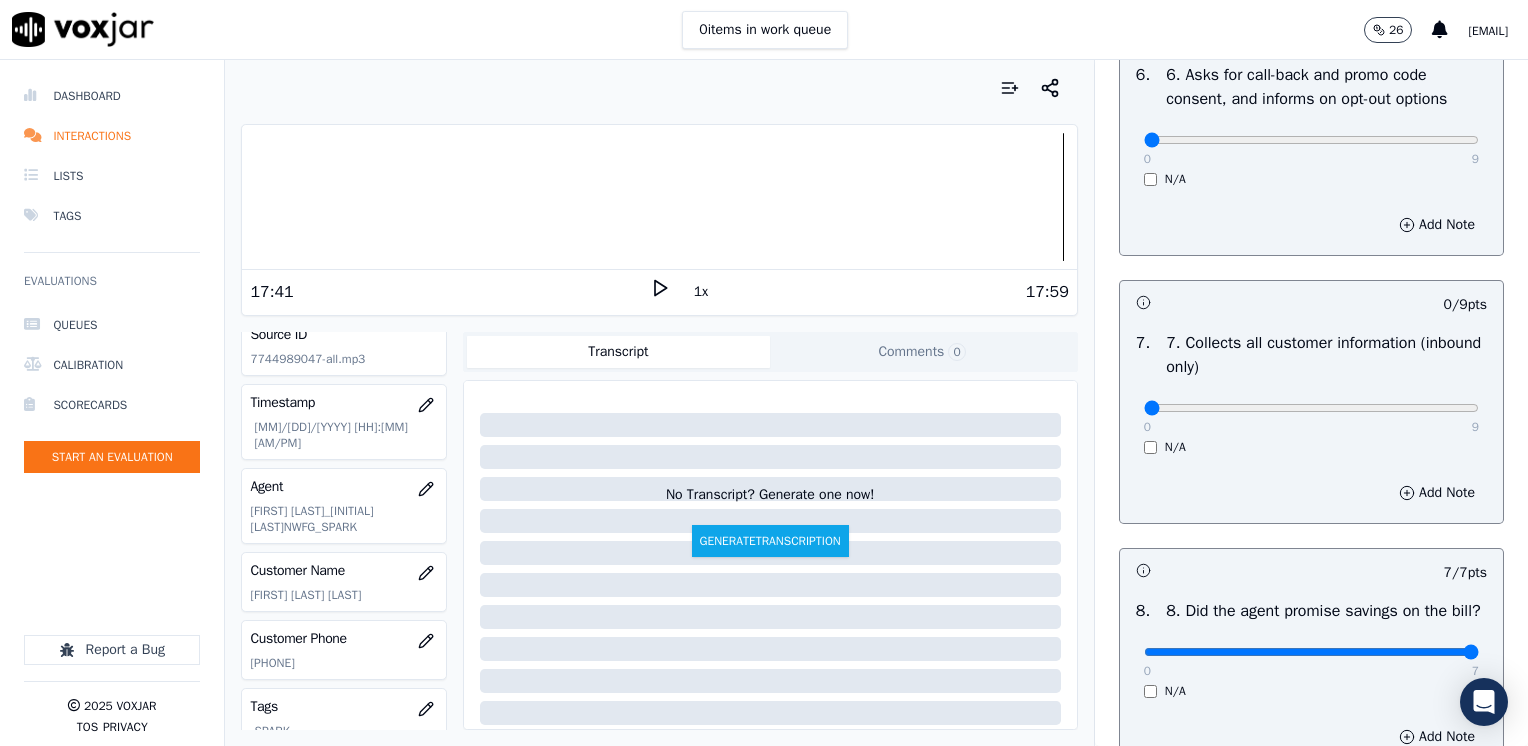 type on "Agent stated that to help him out to set up the payment plan for the gas service, she first has to price protect his electric service. Is this the right procedure to do?" 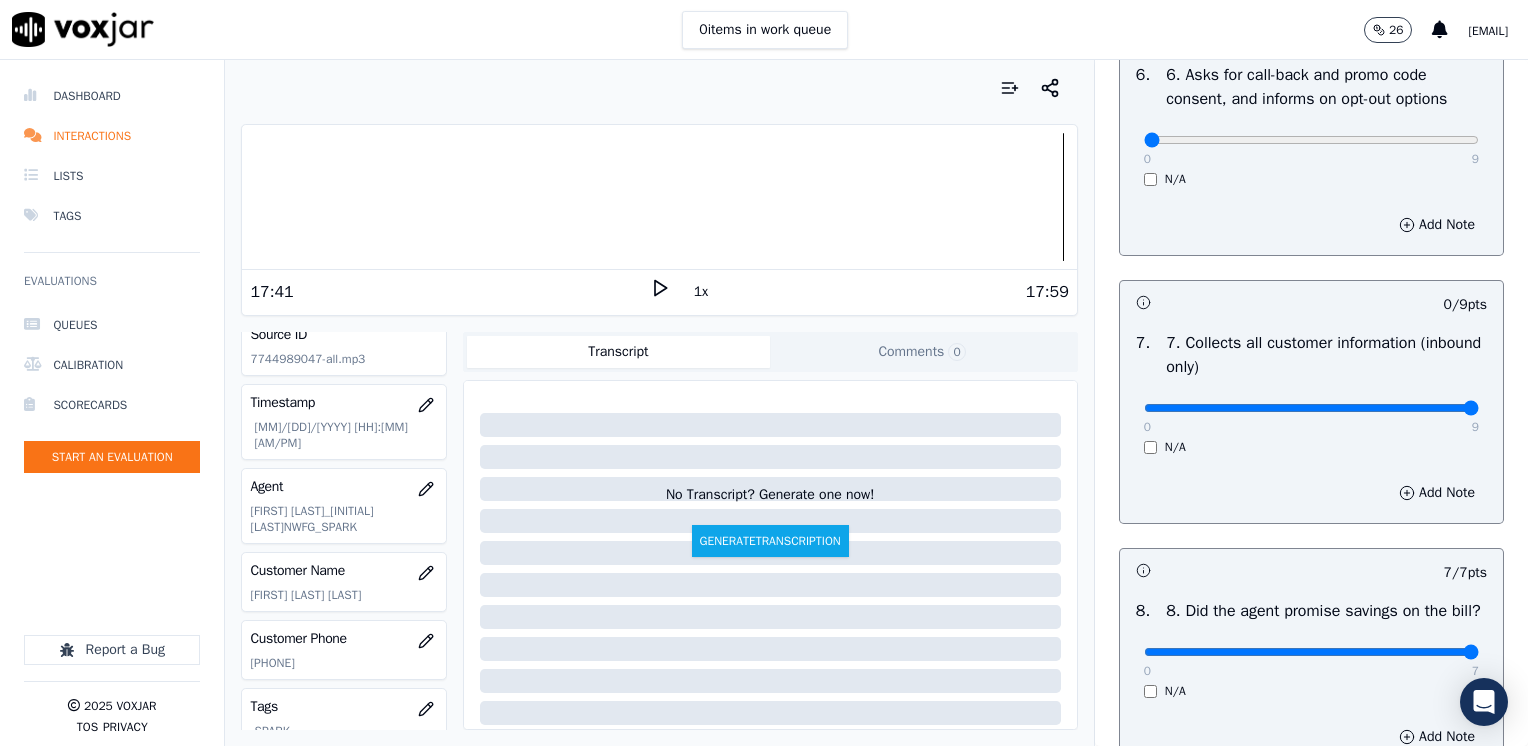drag, startPoint x: 1135, startPoint y: 410, endPoint x: 1466, endPoint y: 404, distance: 331.05438 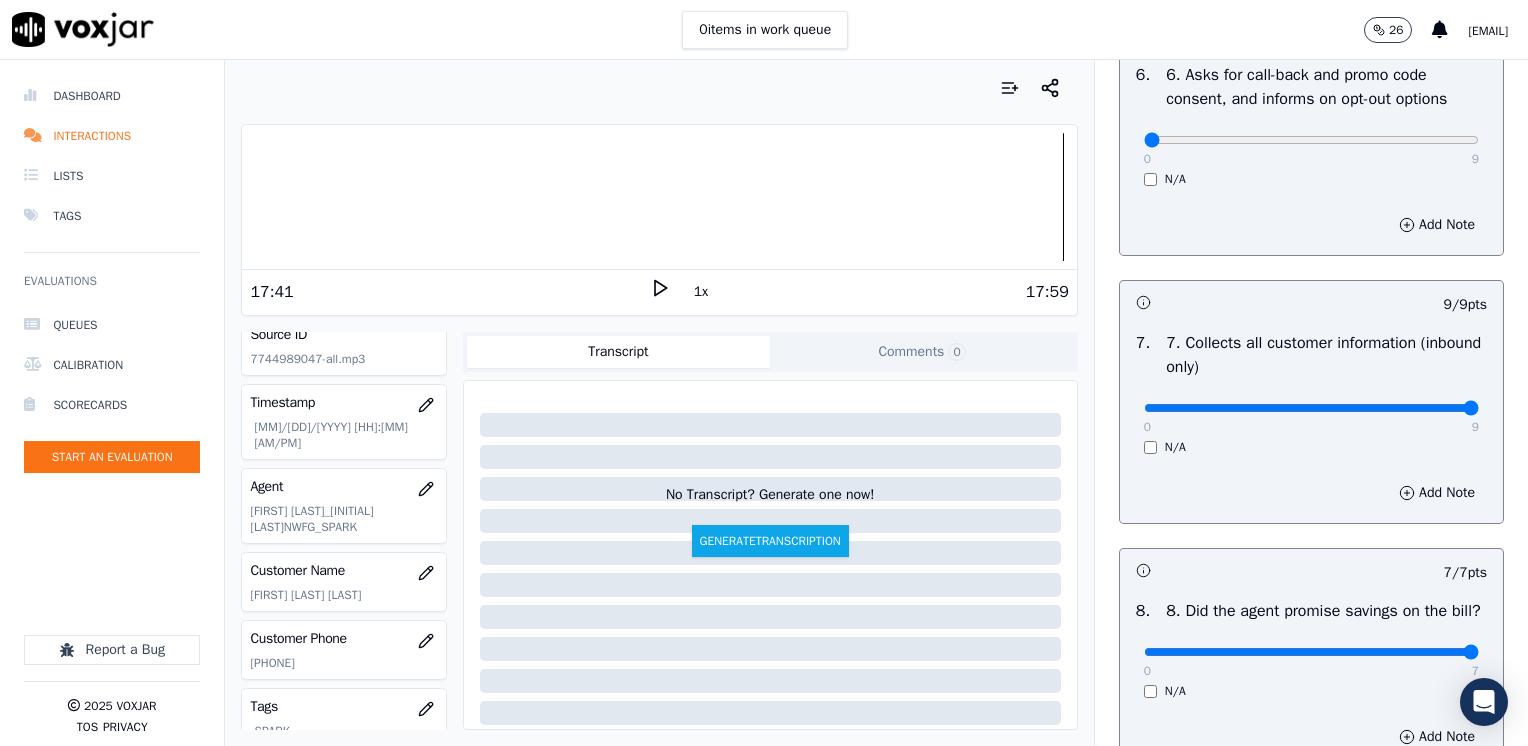 scroll, scrollTop: 1370, scrollLeft: 0, axis: vertical 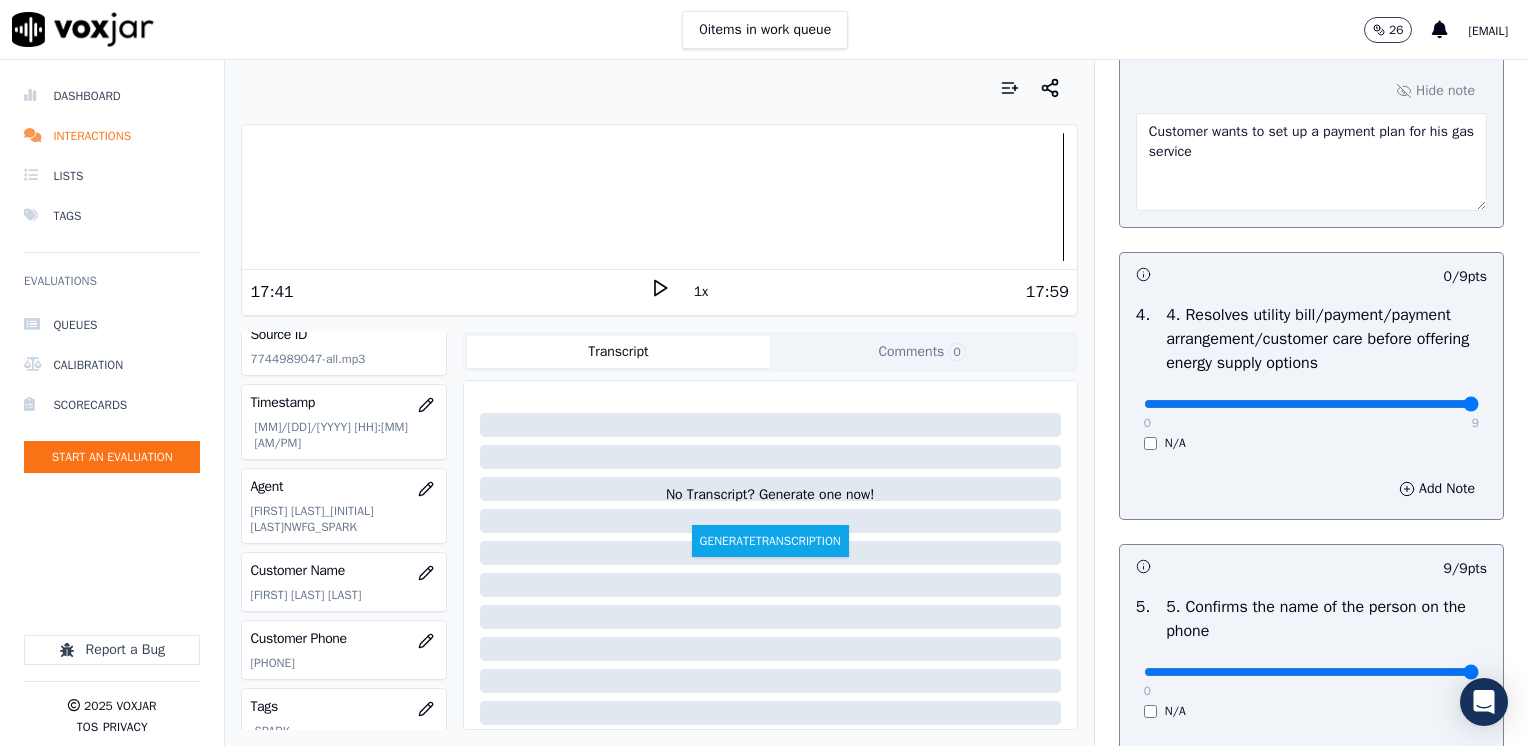 drag, startPoint x: 1129, startPoint y: 398, endPoint x: 1520, endPoint y: 398, distance: 391 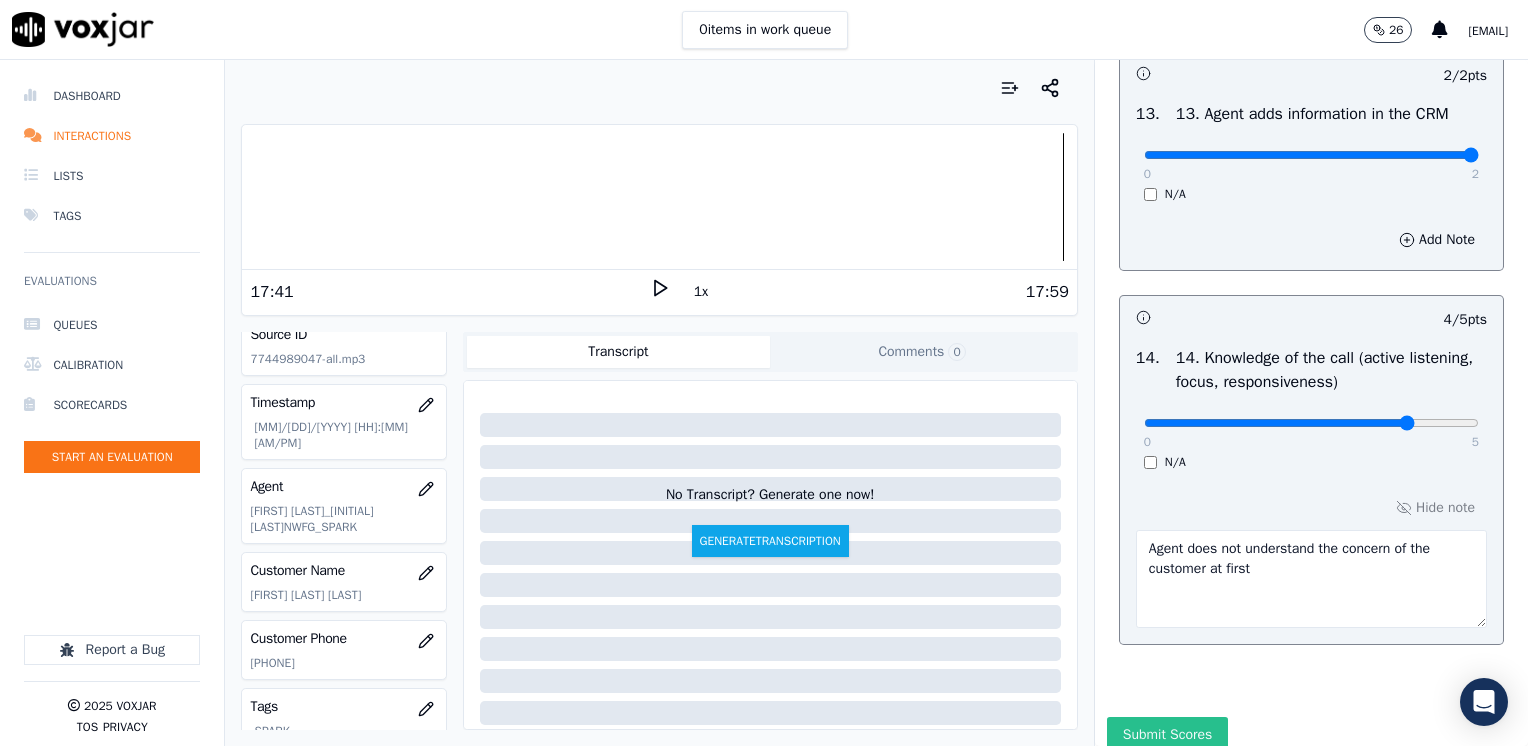 scroll, scrollTop: 3670, scrollLeft: 0, axis: vertical 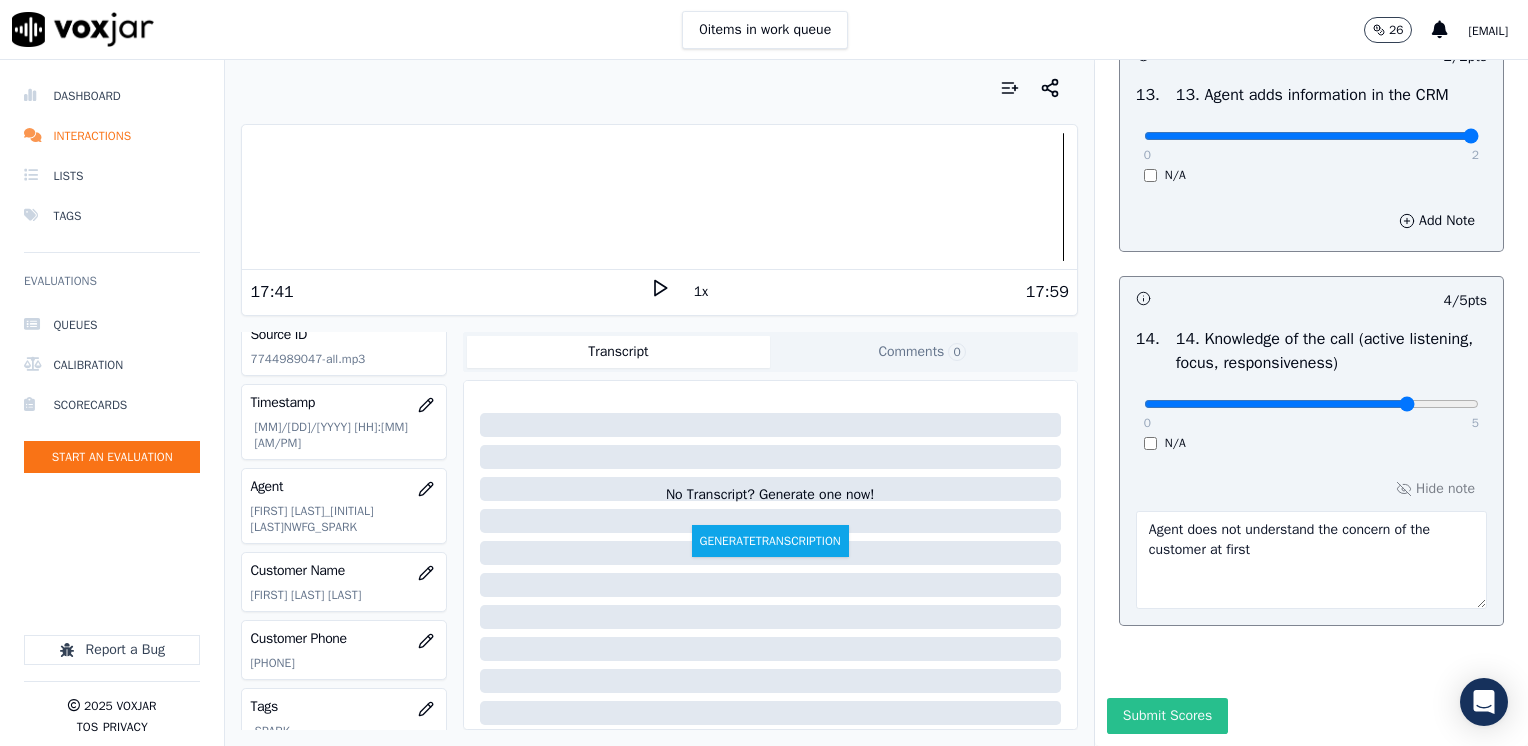 click on "Submit Scores" at bounding box center (1167, 716) 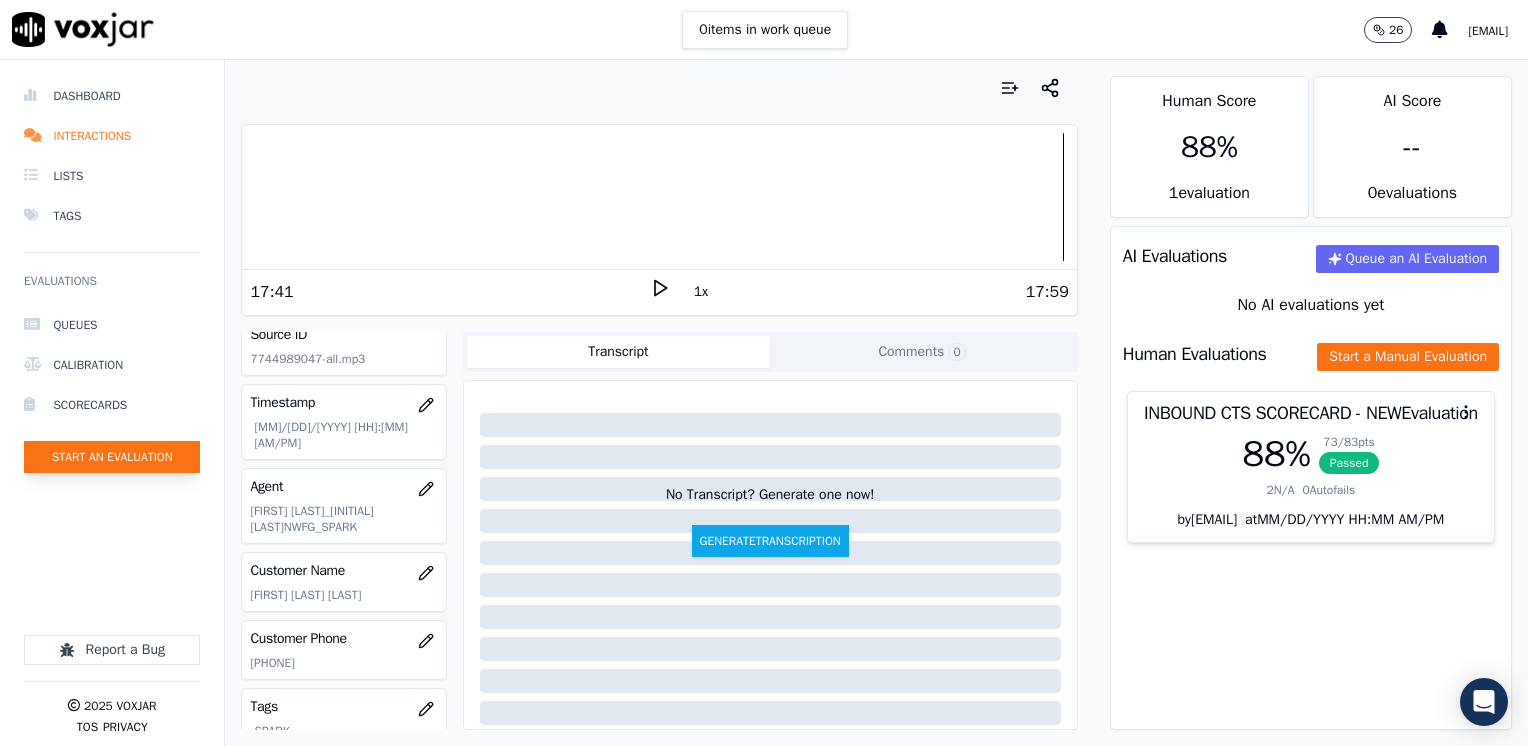 click on "Start an Evaluation" 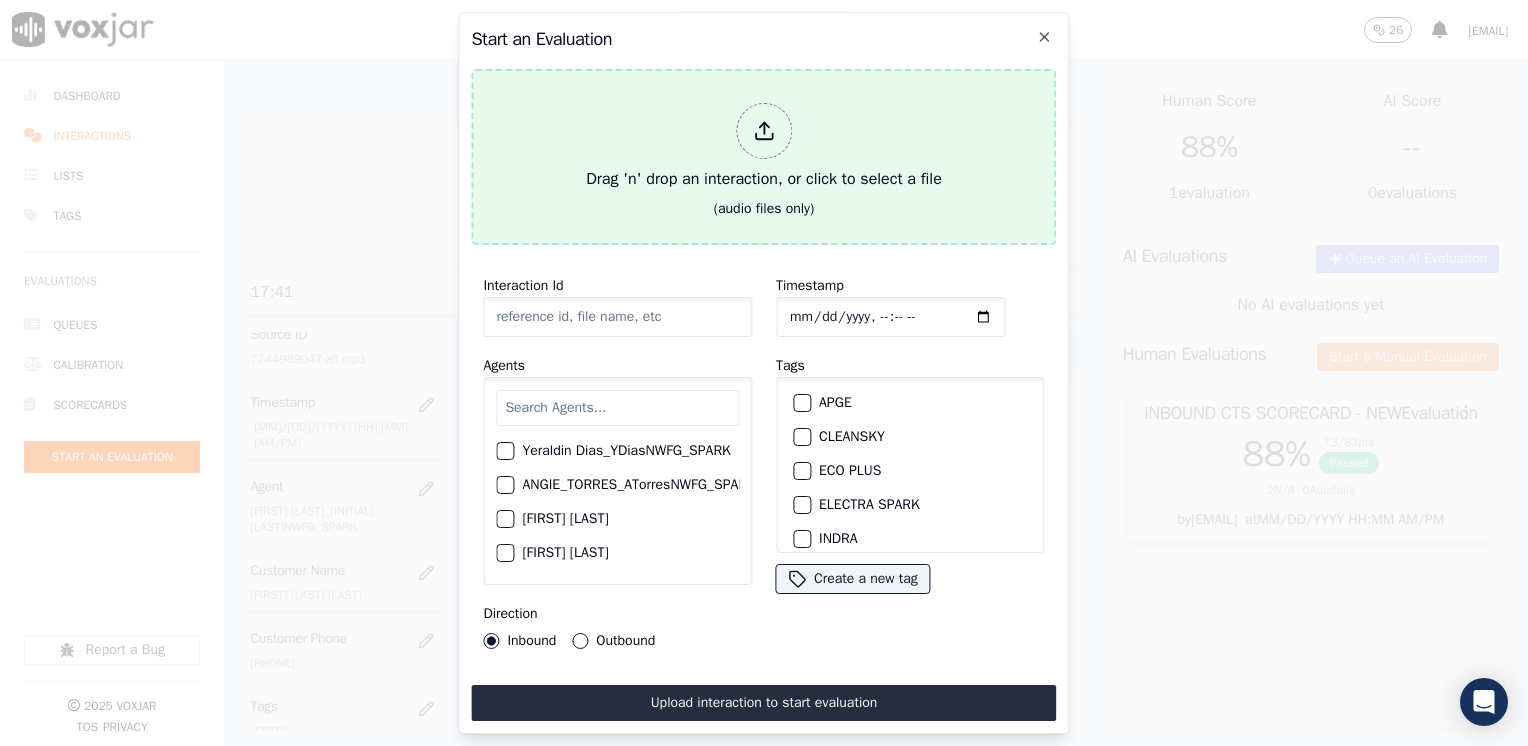 click at bounding box center [764, 131] 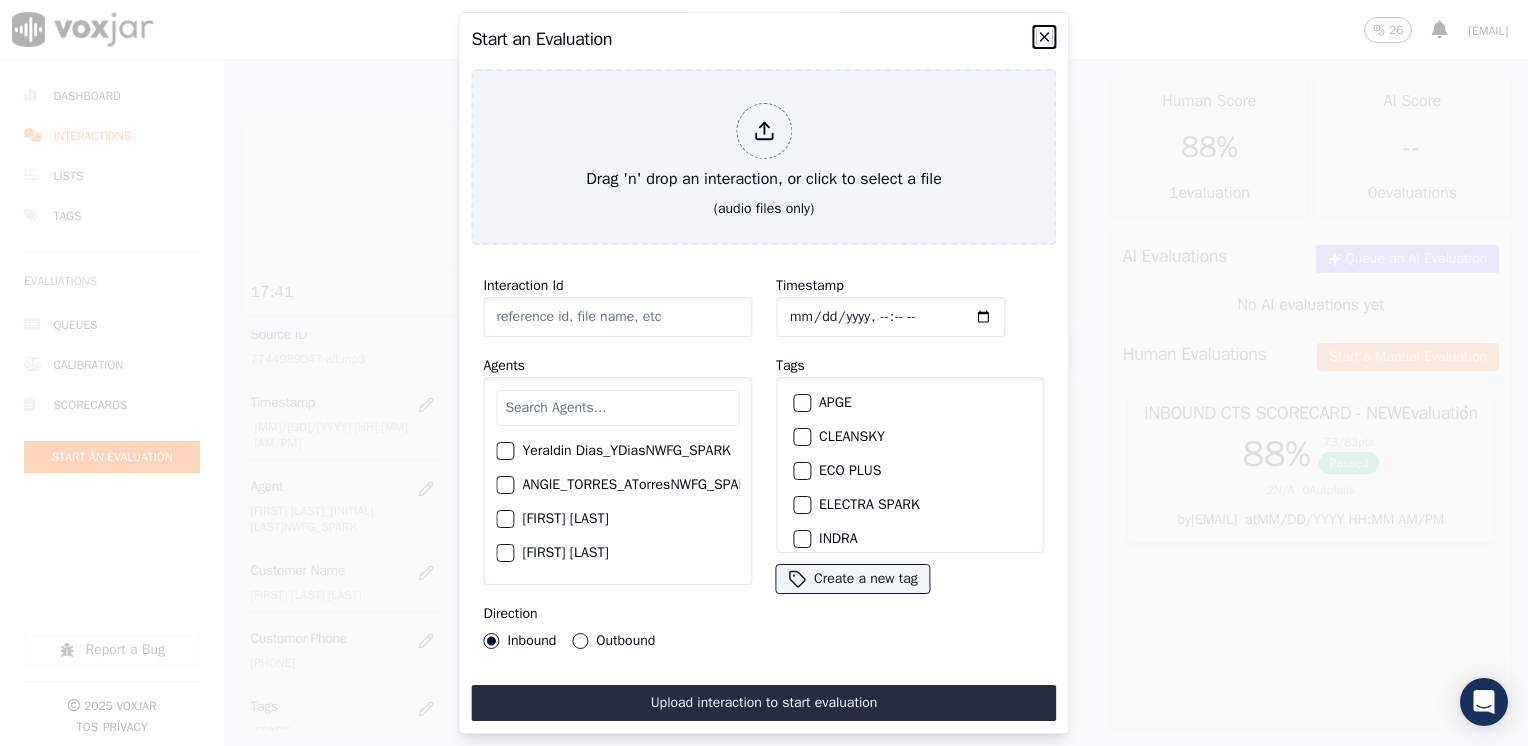 click 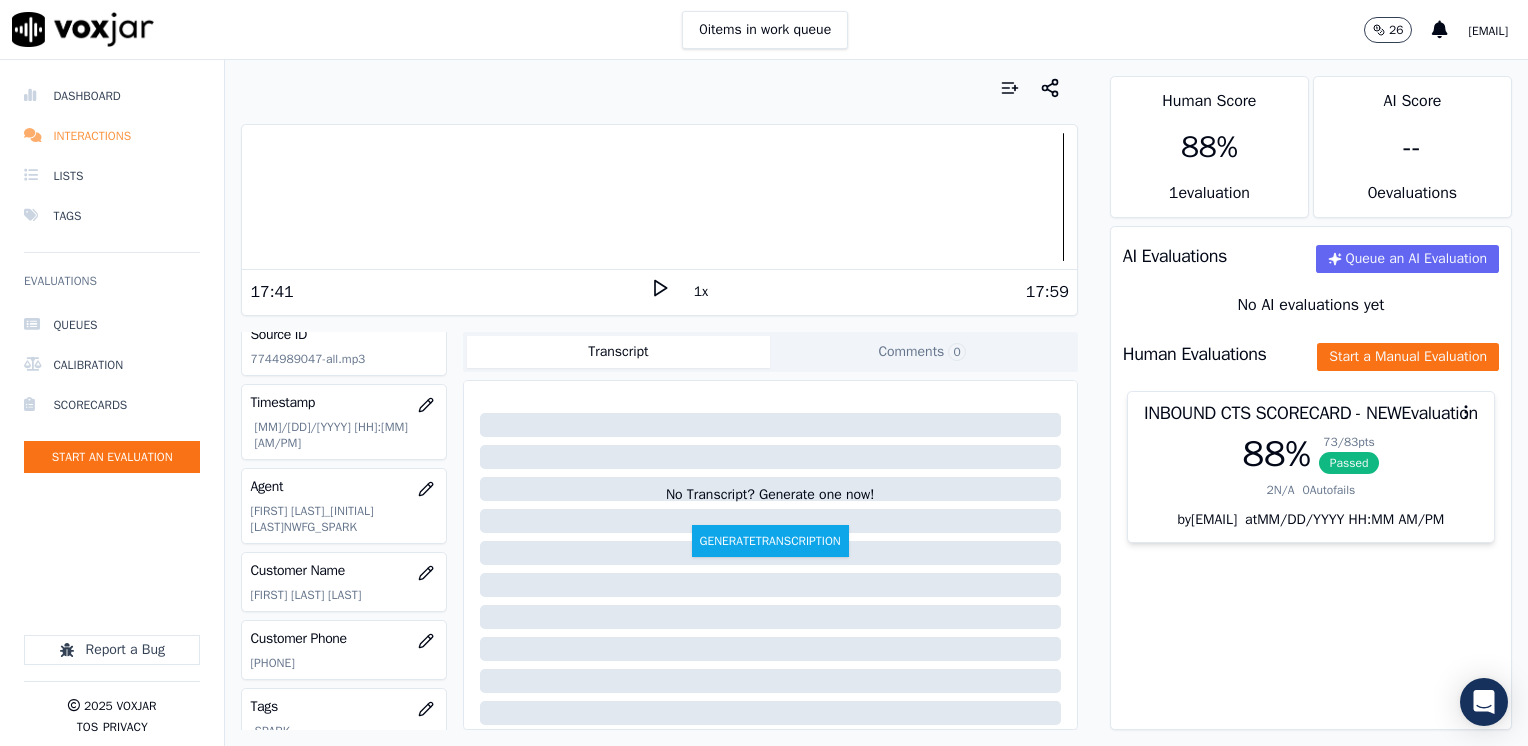 click on "Interactions" at bounding box center (112, 136) 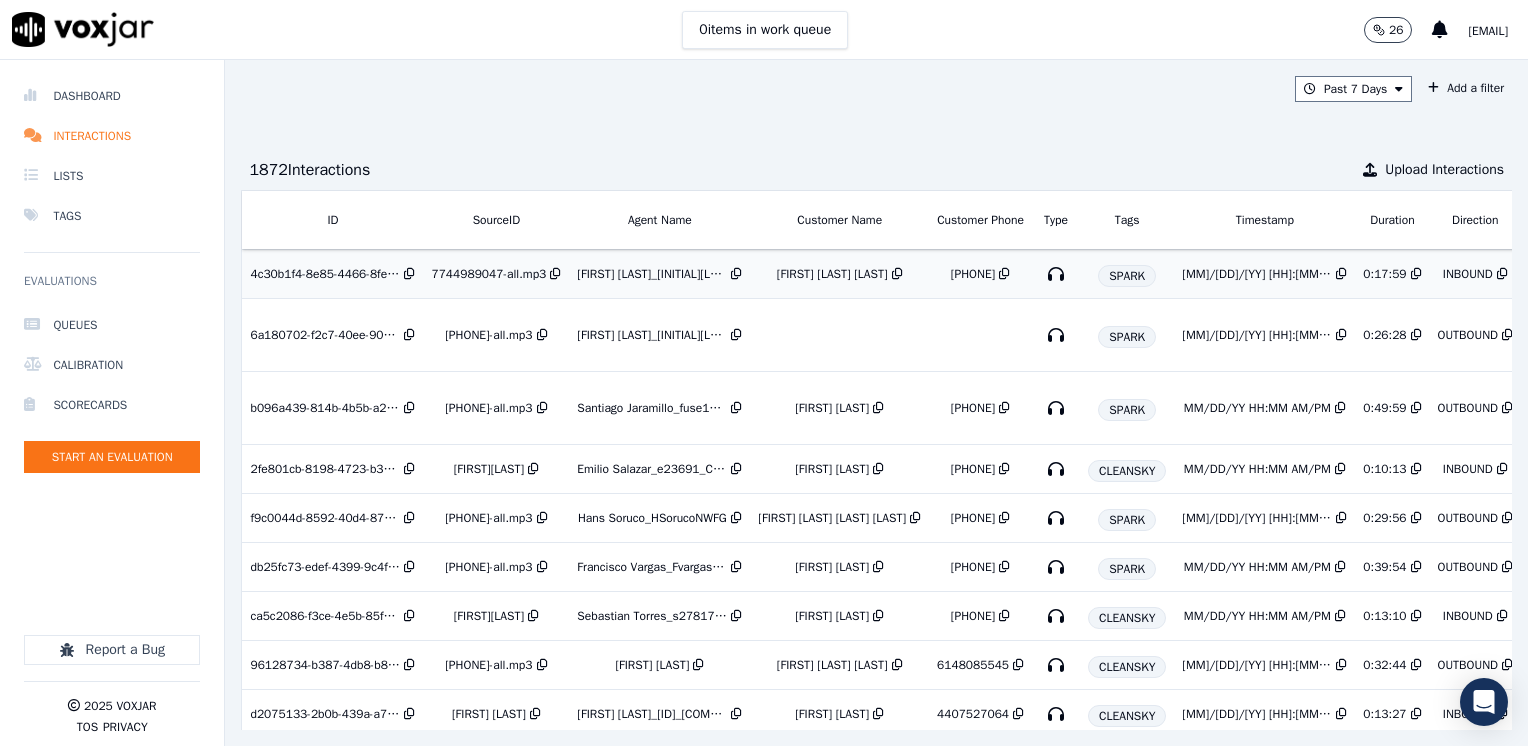 click on "Cristiano Batista Mageste" at bounding box center [832, 274] 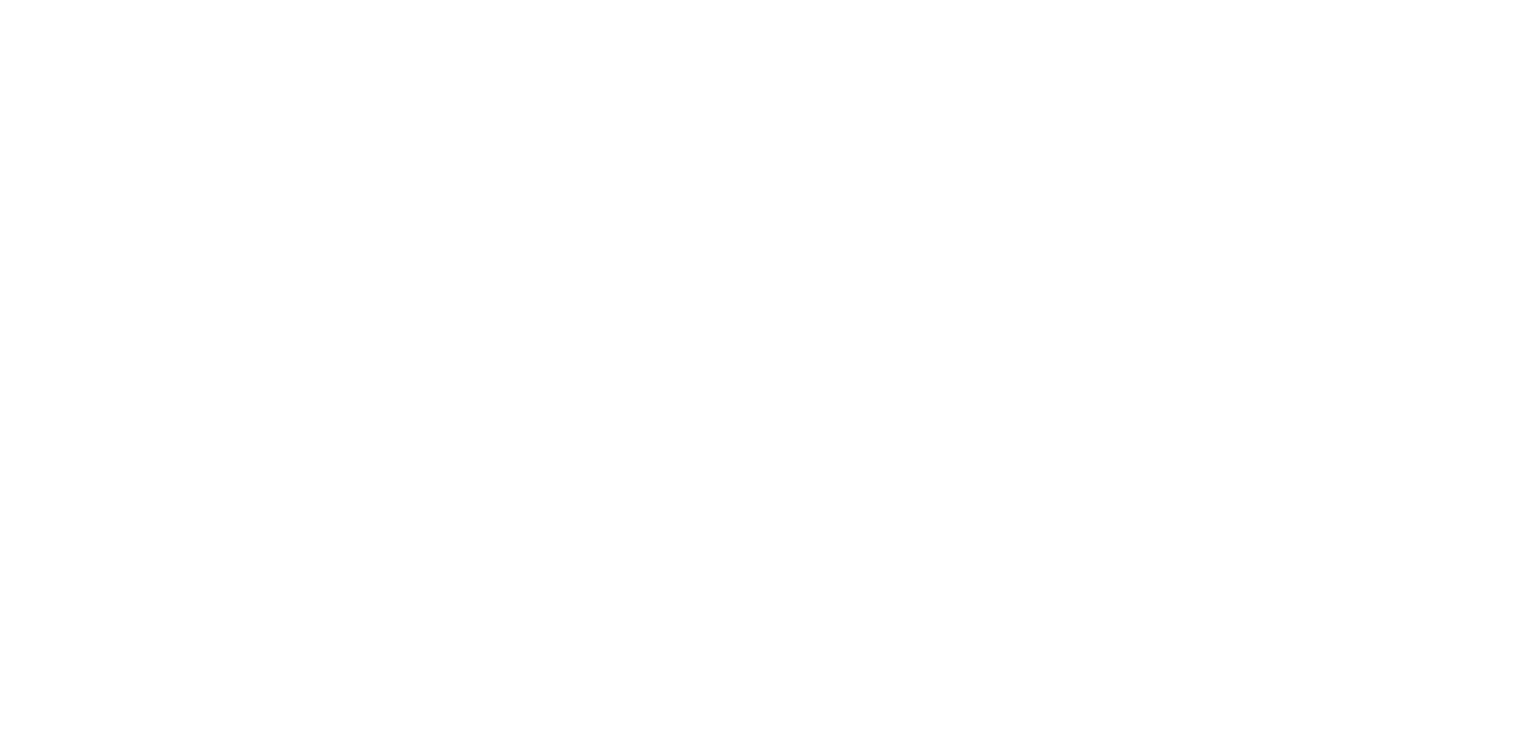 scroll, scrollTop: 0, scrollLeft: 0, axis: both 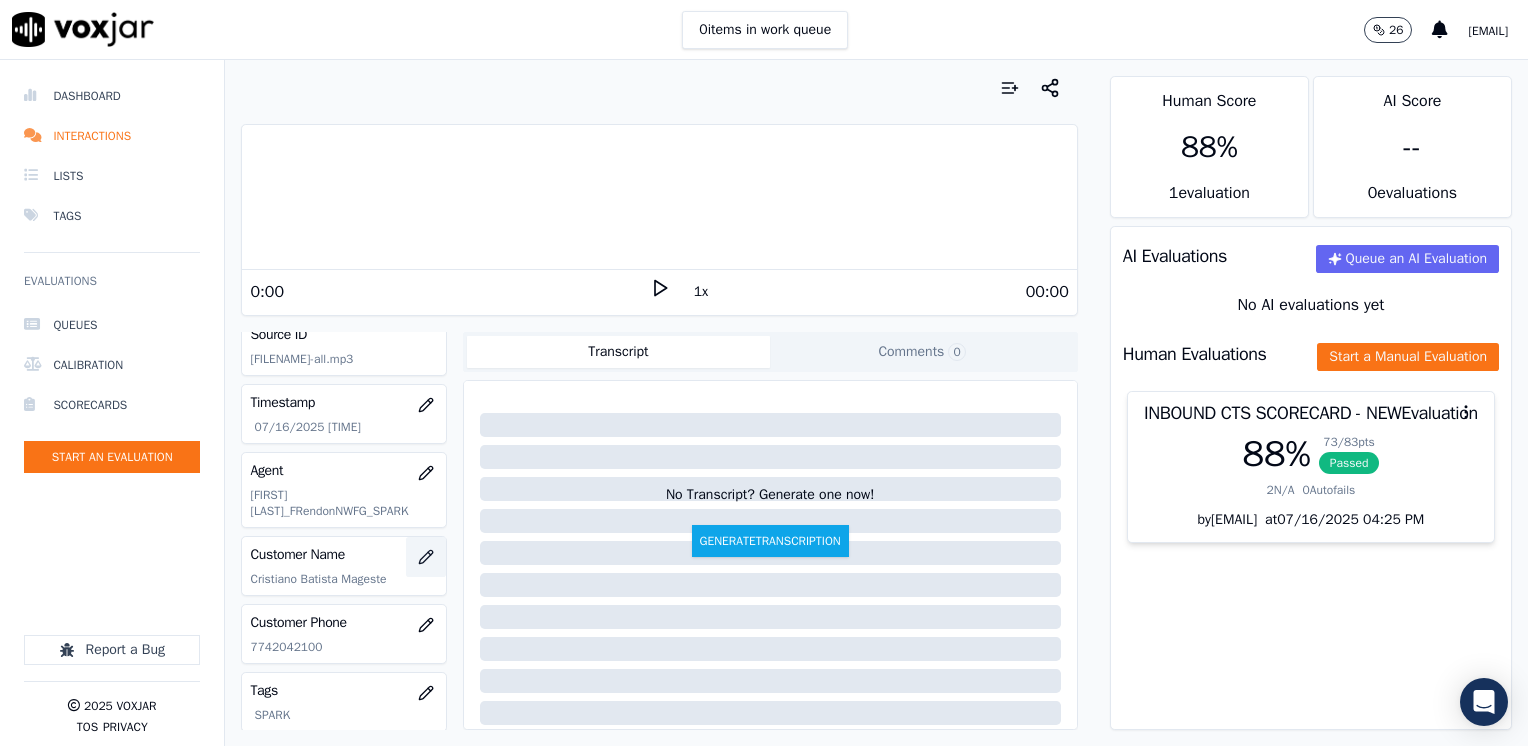 click 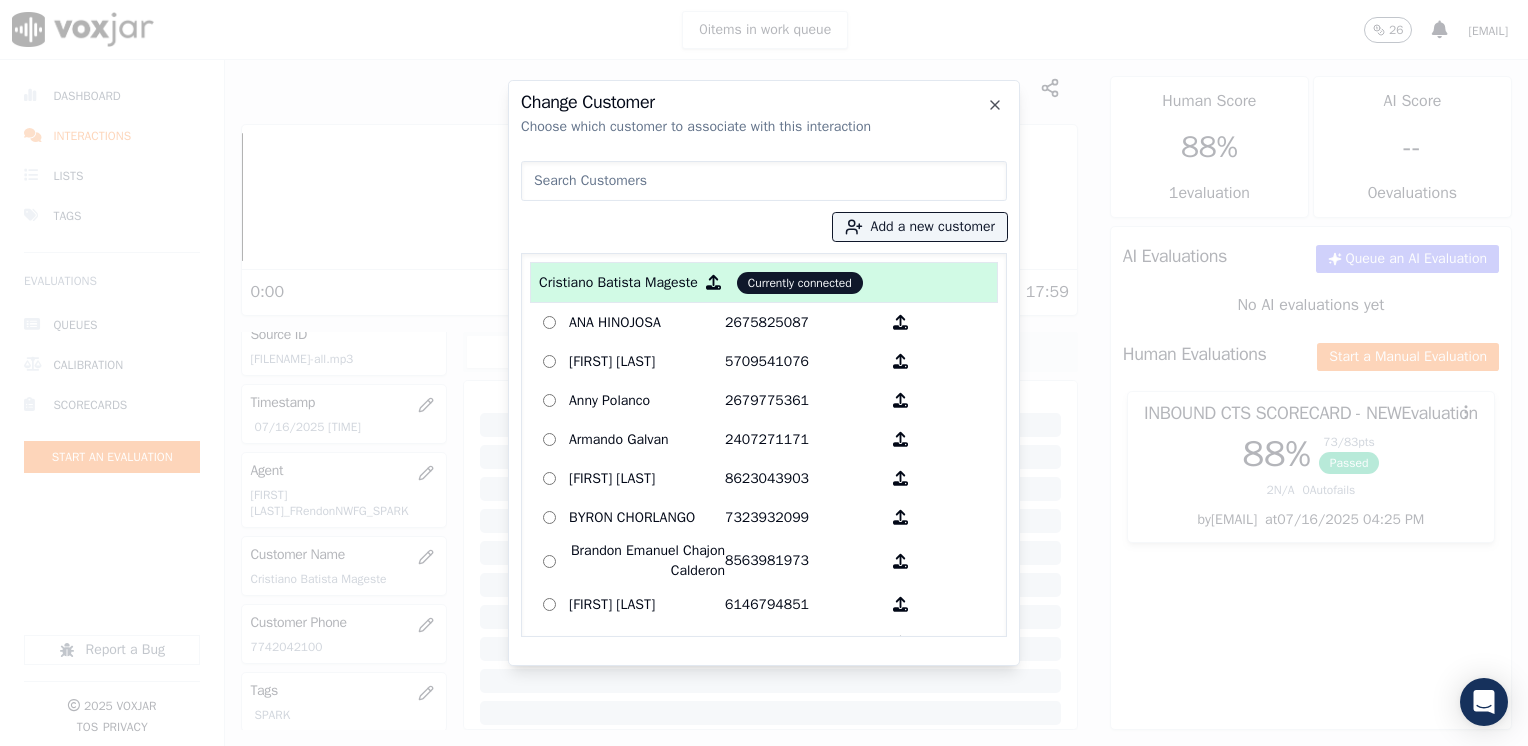click at bounding box center [764, 181] 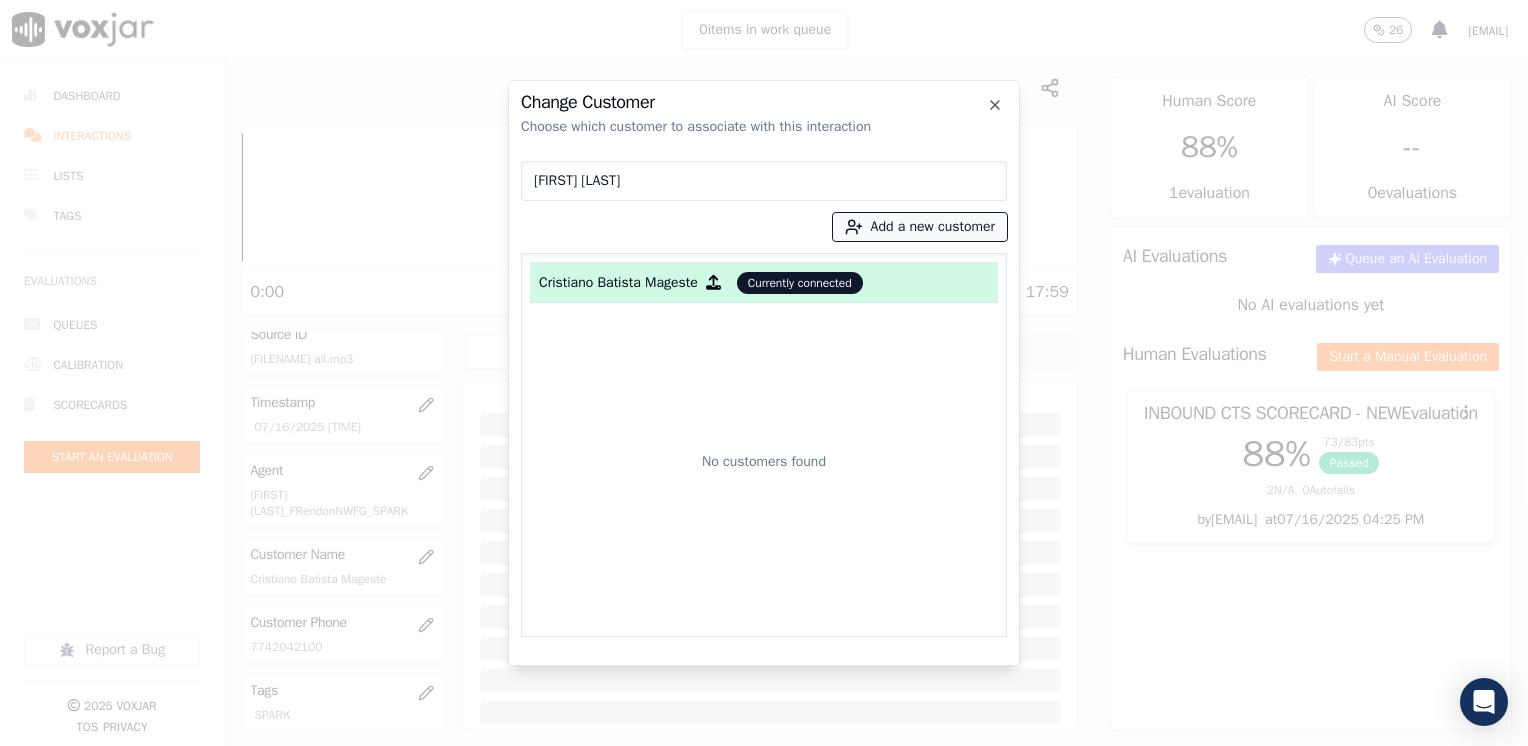 type on "[FIRST] [LAST]" 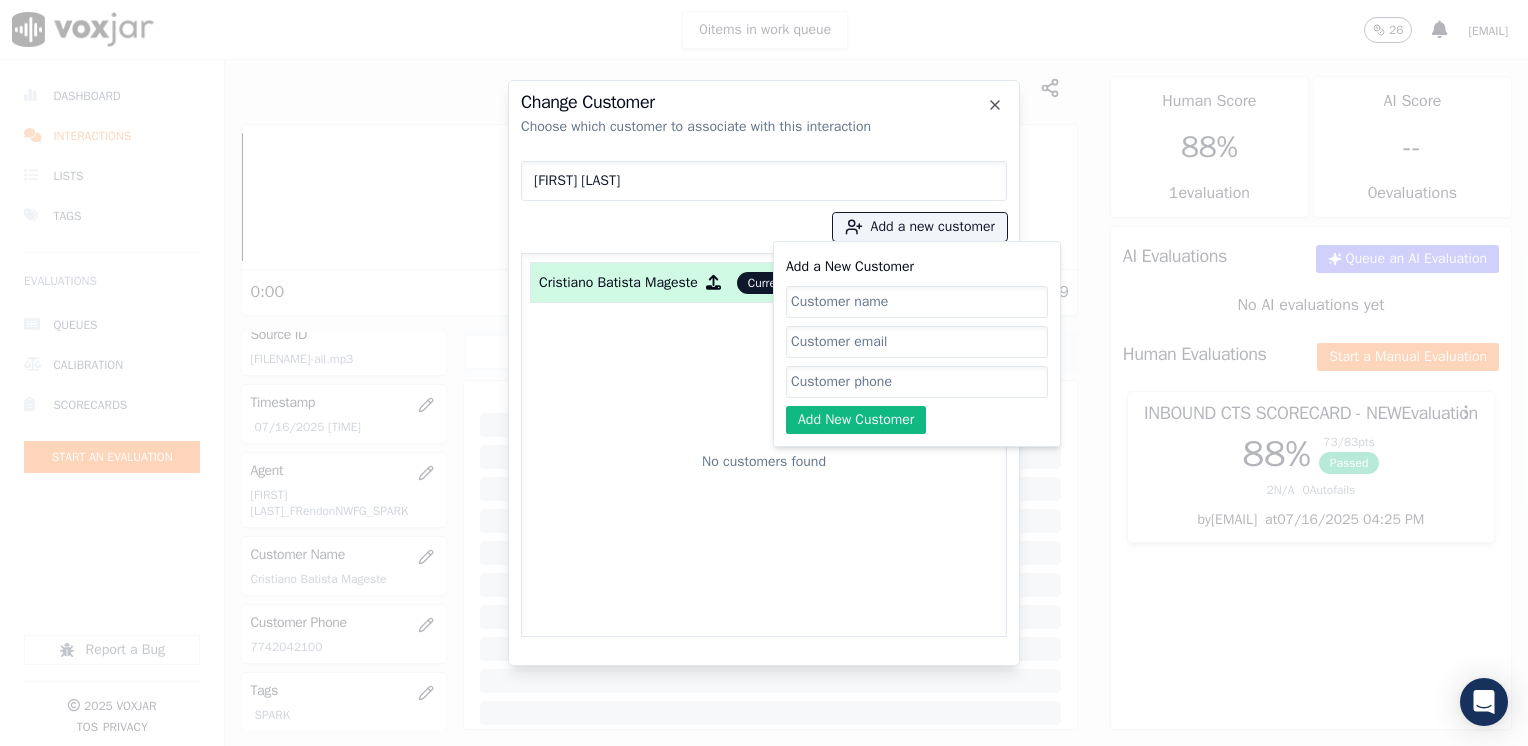click on "Add a New Customer" 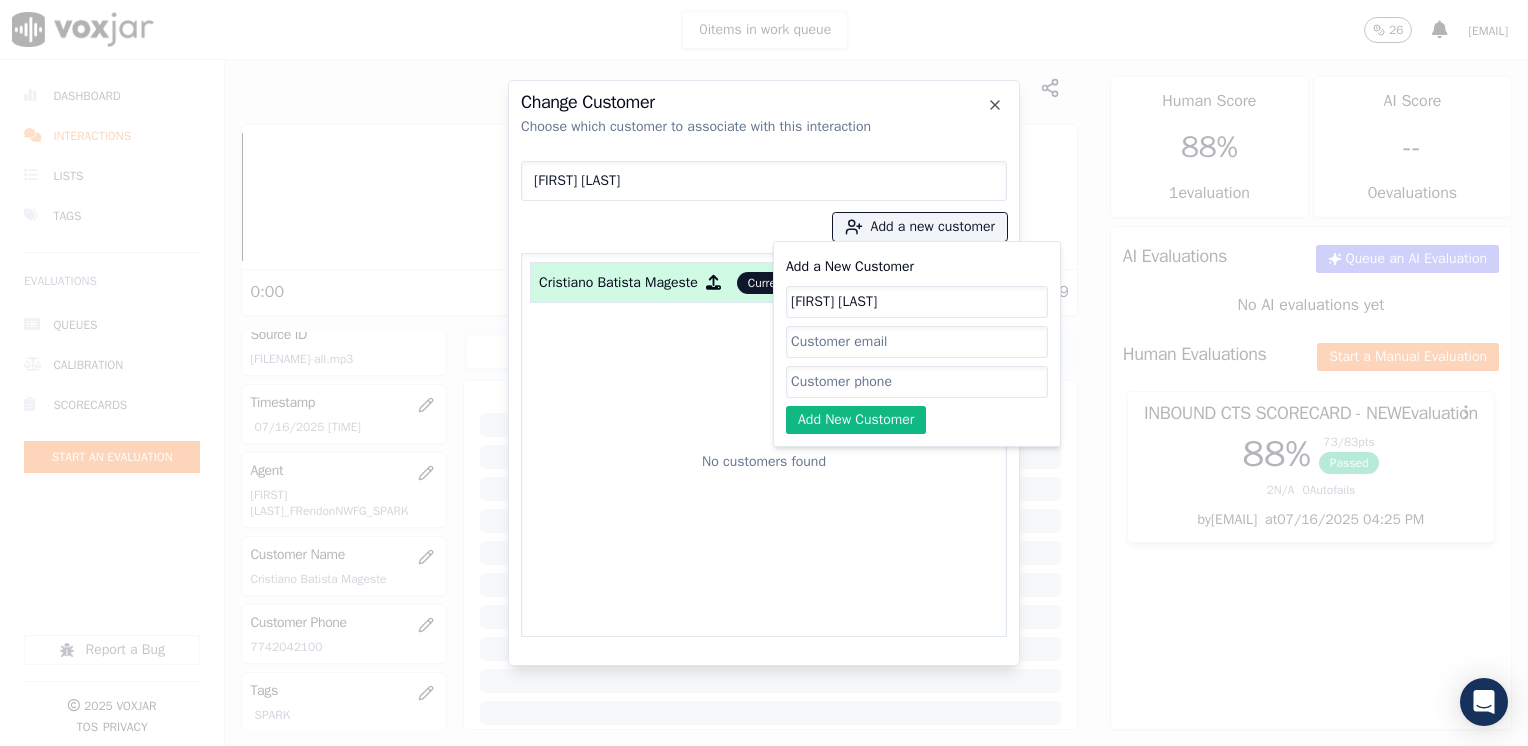 type on "[FIRST] [LAST]" 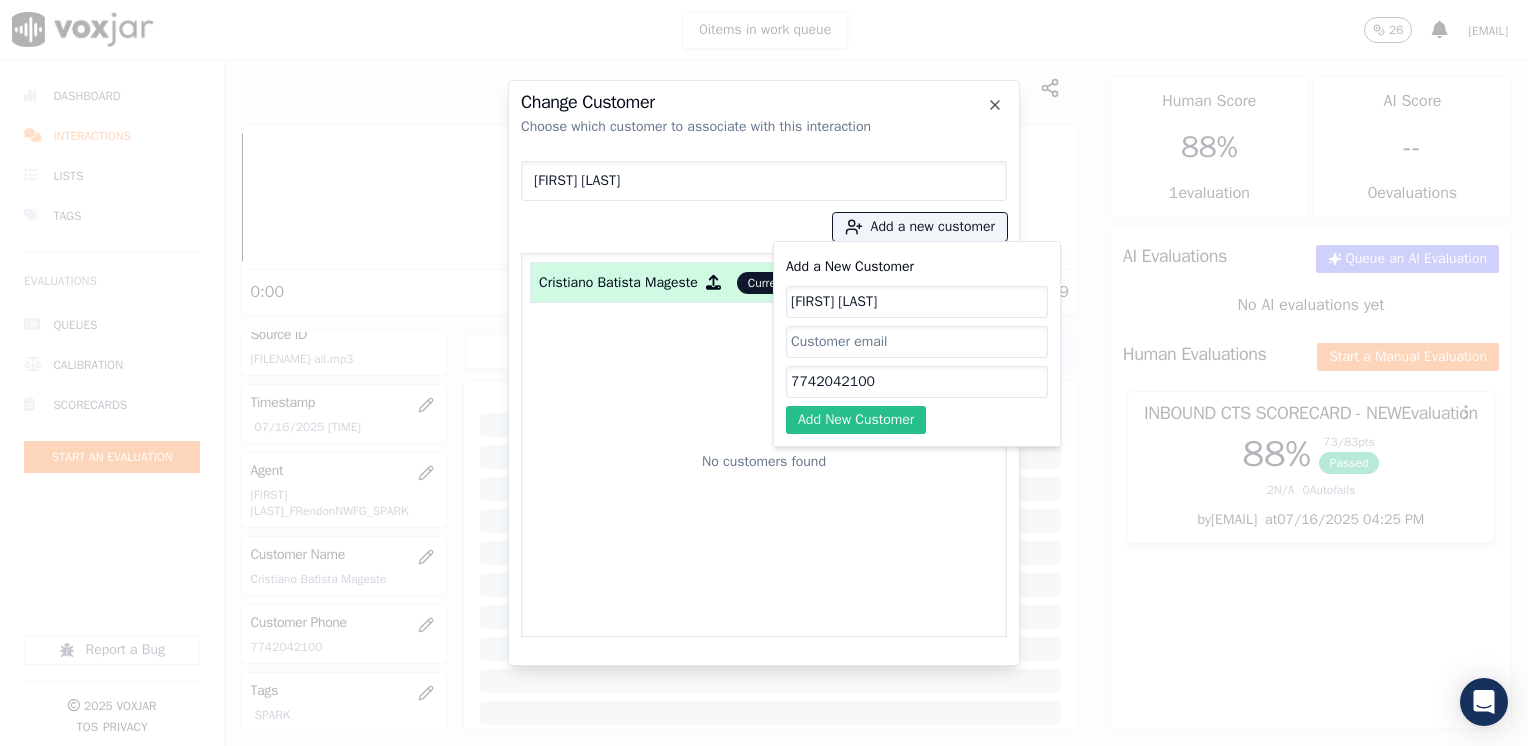 type on "7742042100" 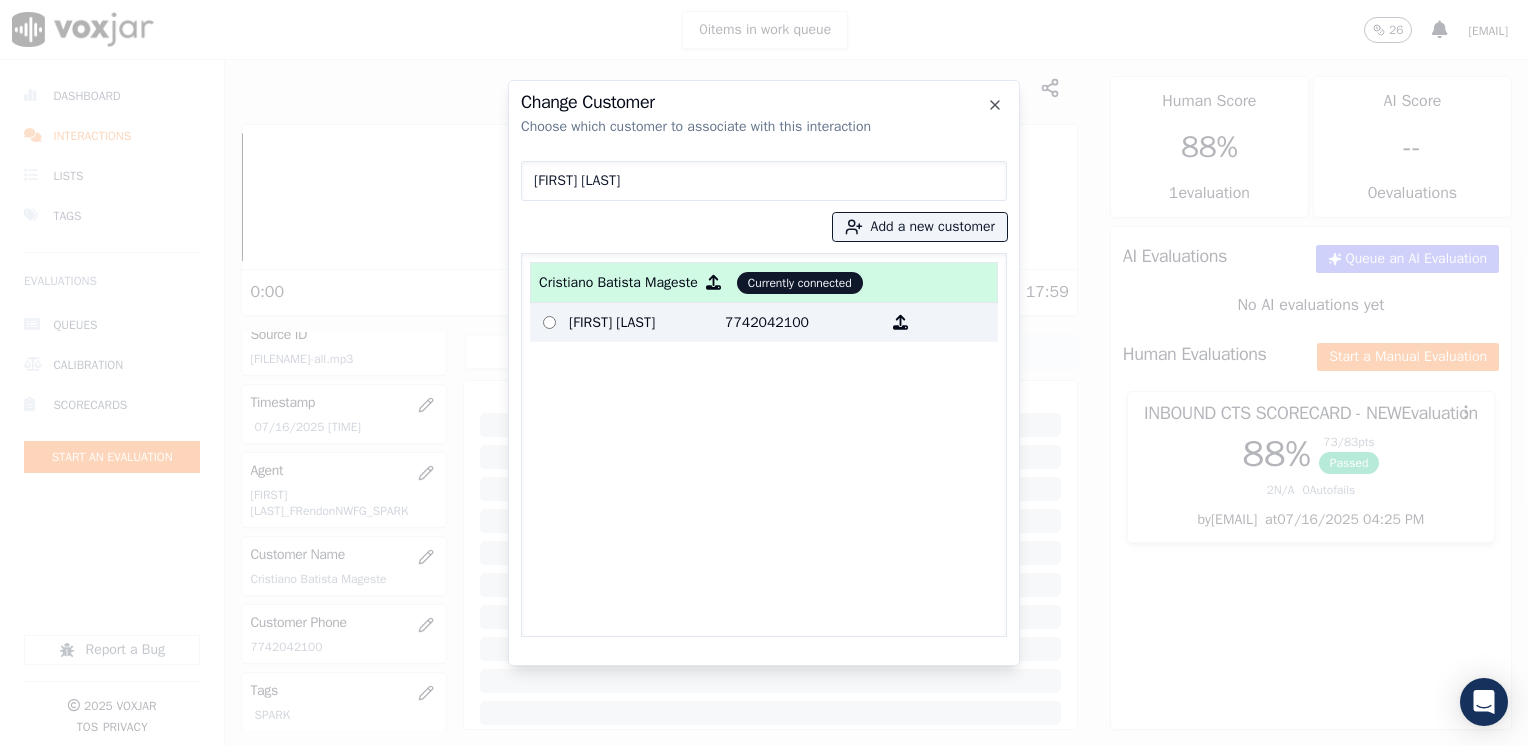 click on "7742042100" at bounding box center (803, 322) 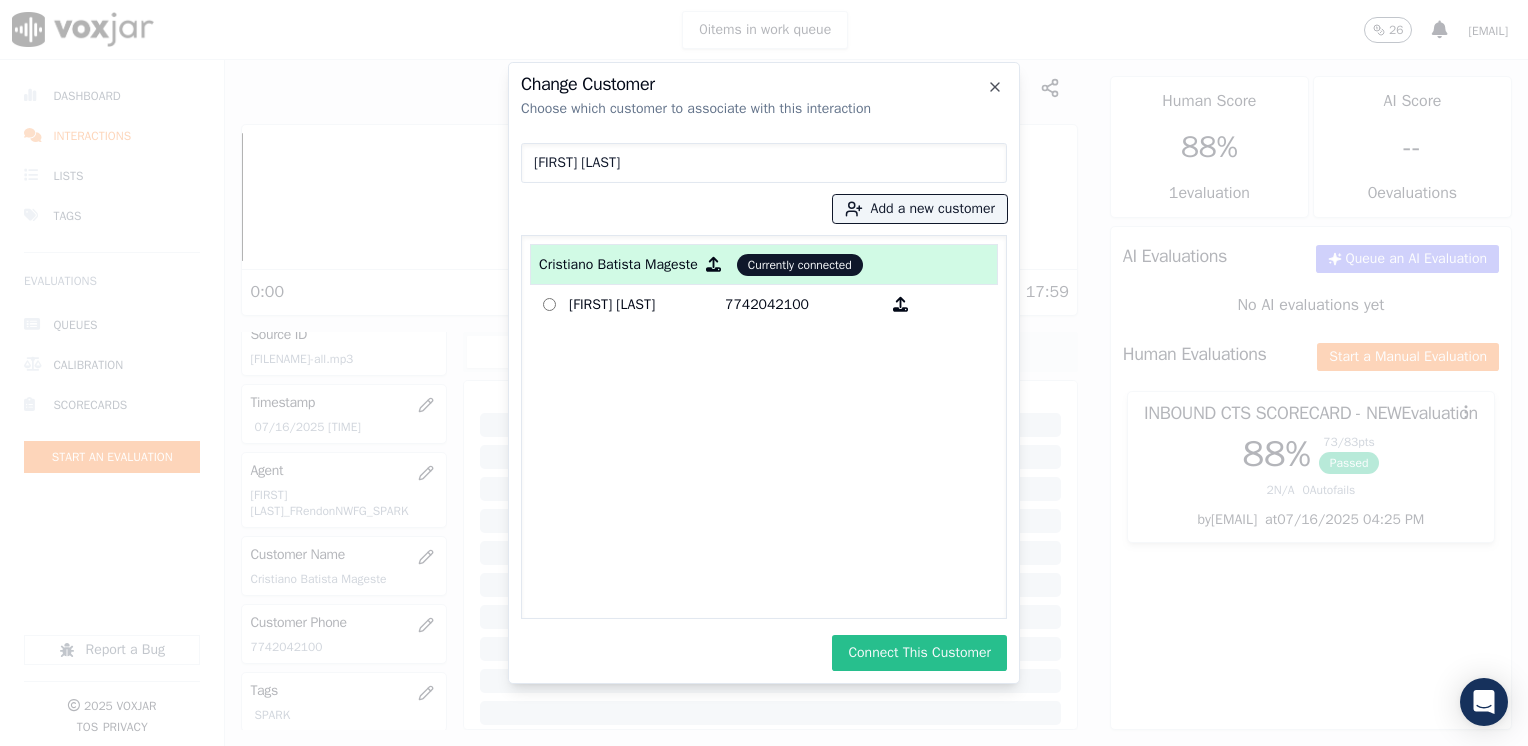 click on "Connect This Customer" at bounding box center (919, 653) 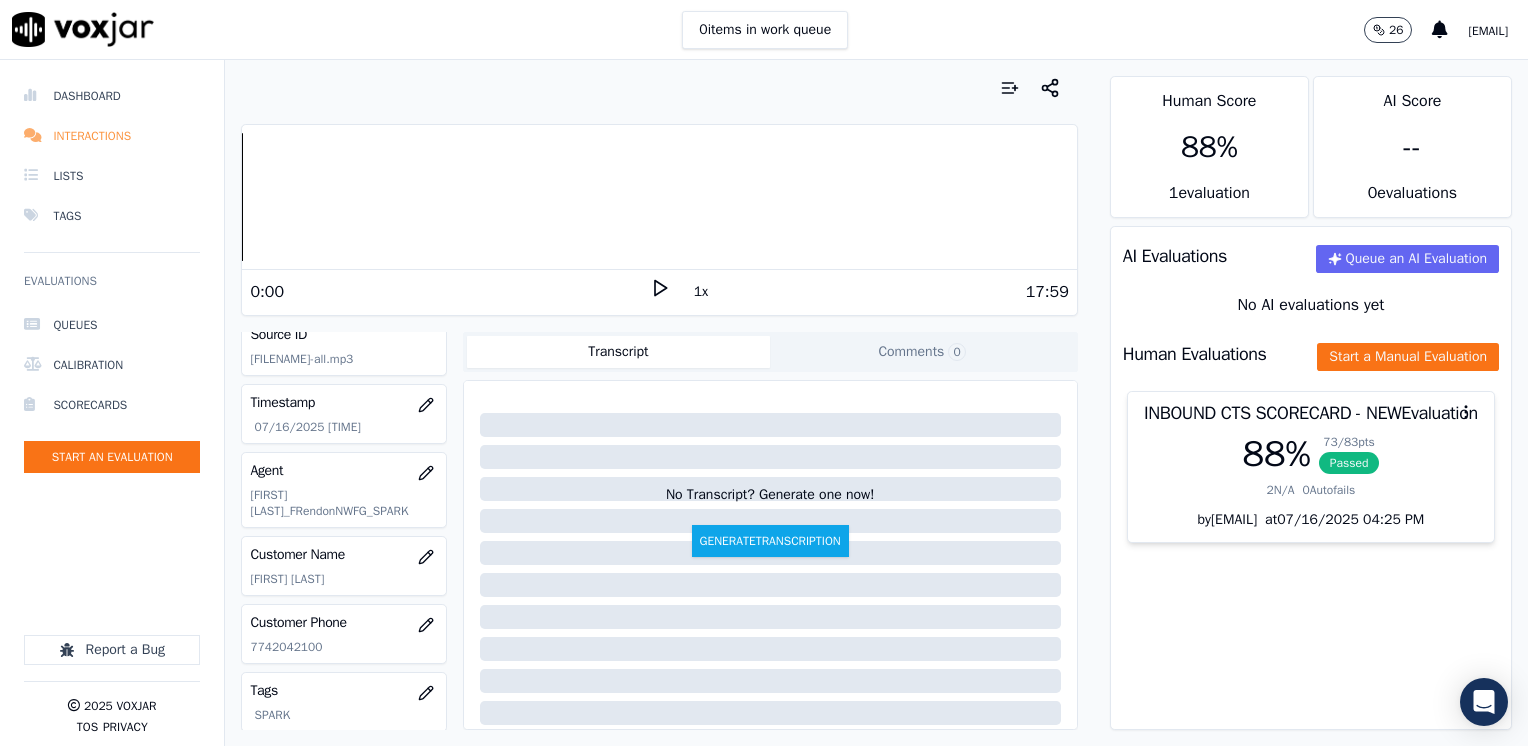 click on "Interactions" at bounding box center [112, 136] 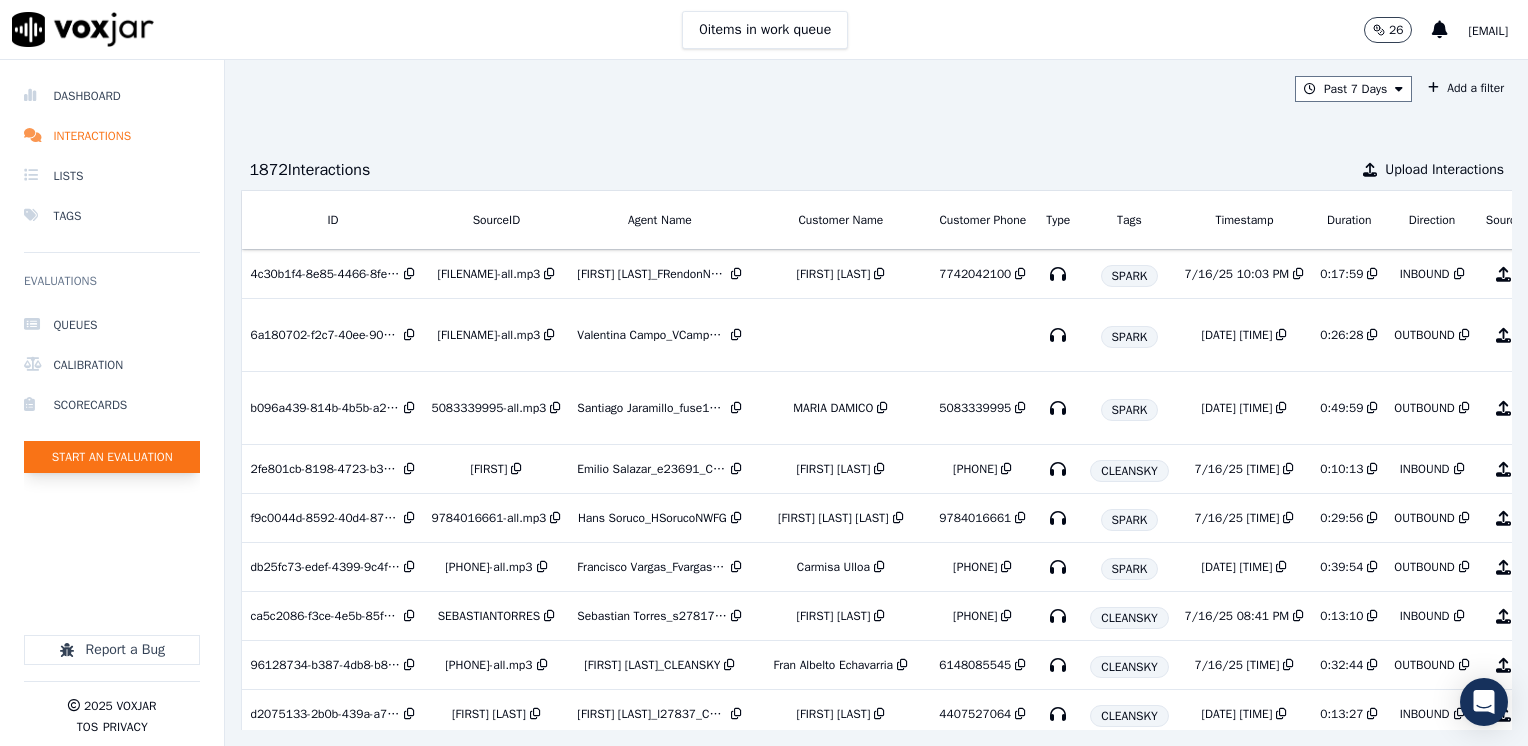 click on "Start an Evaluation" 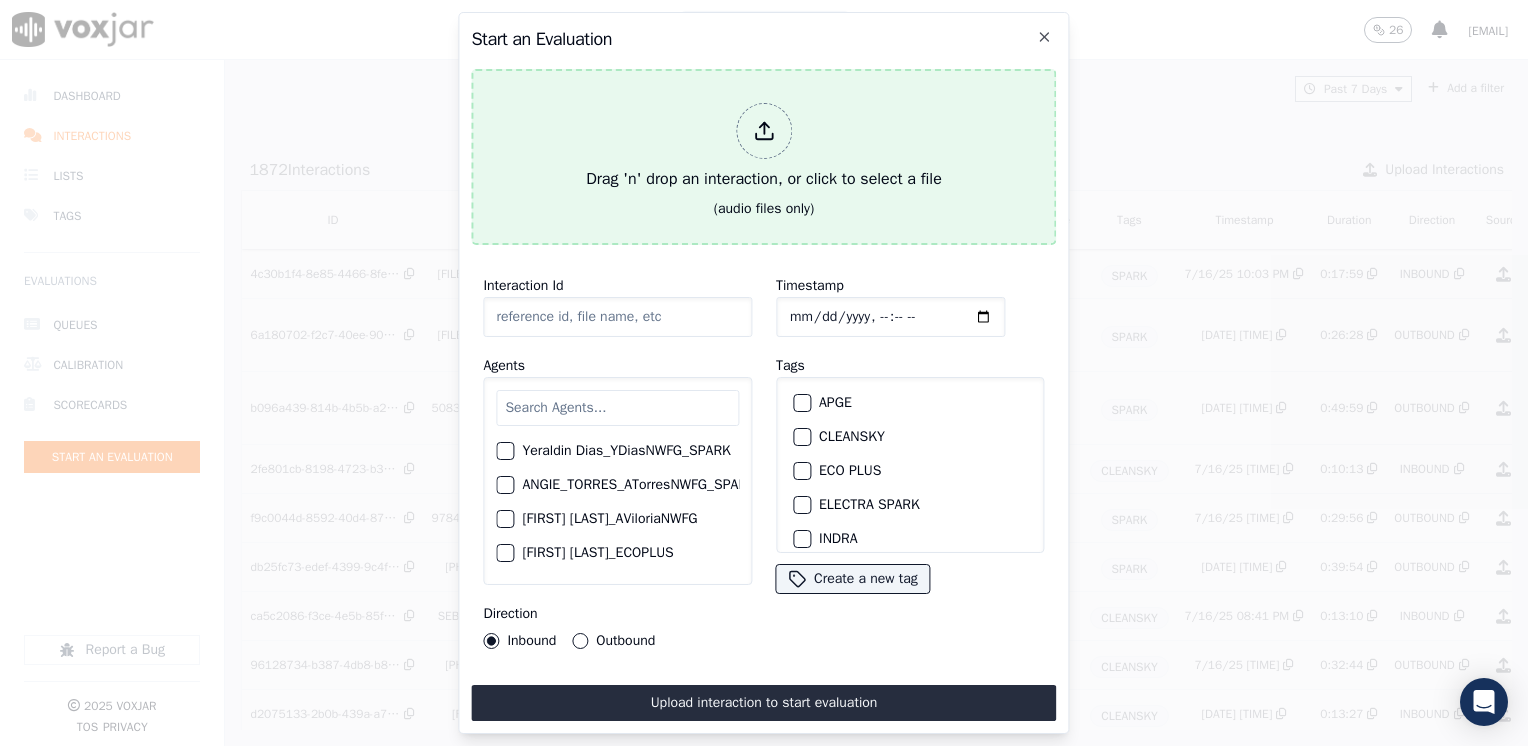 click 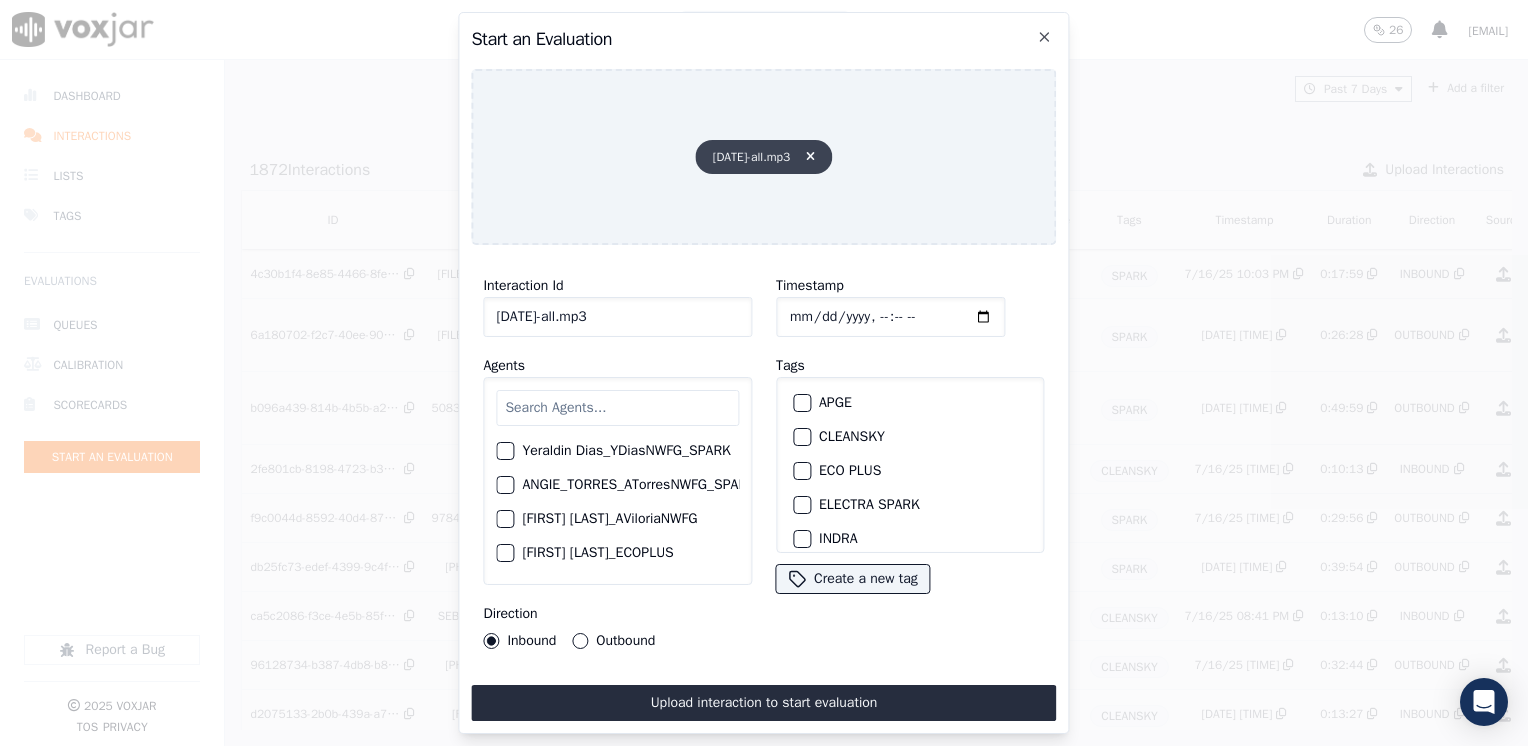 click at bounding box center [806, 157] 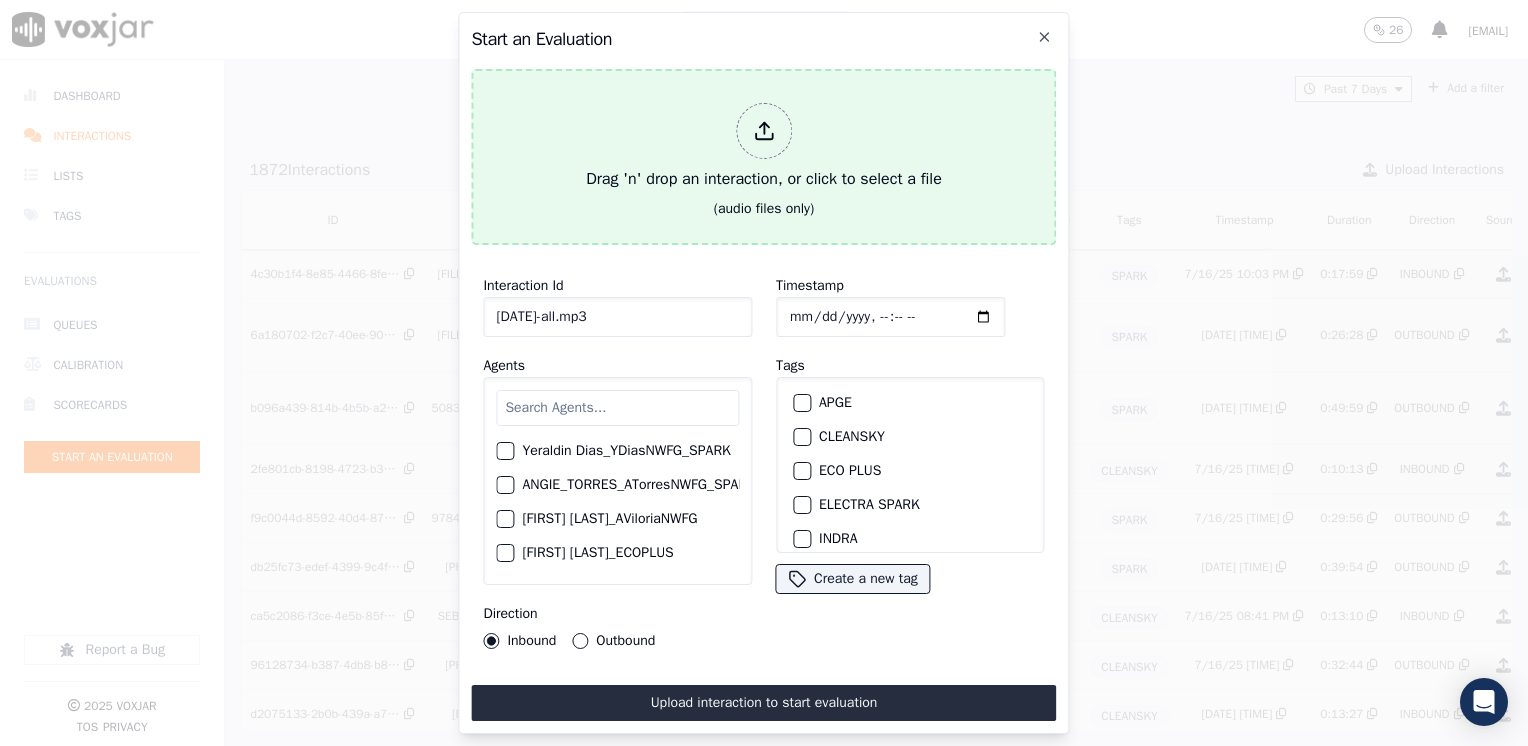 click at bounding box center [764, 131] 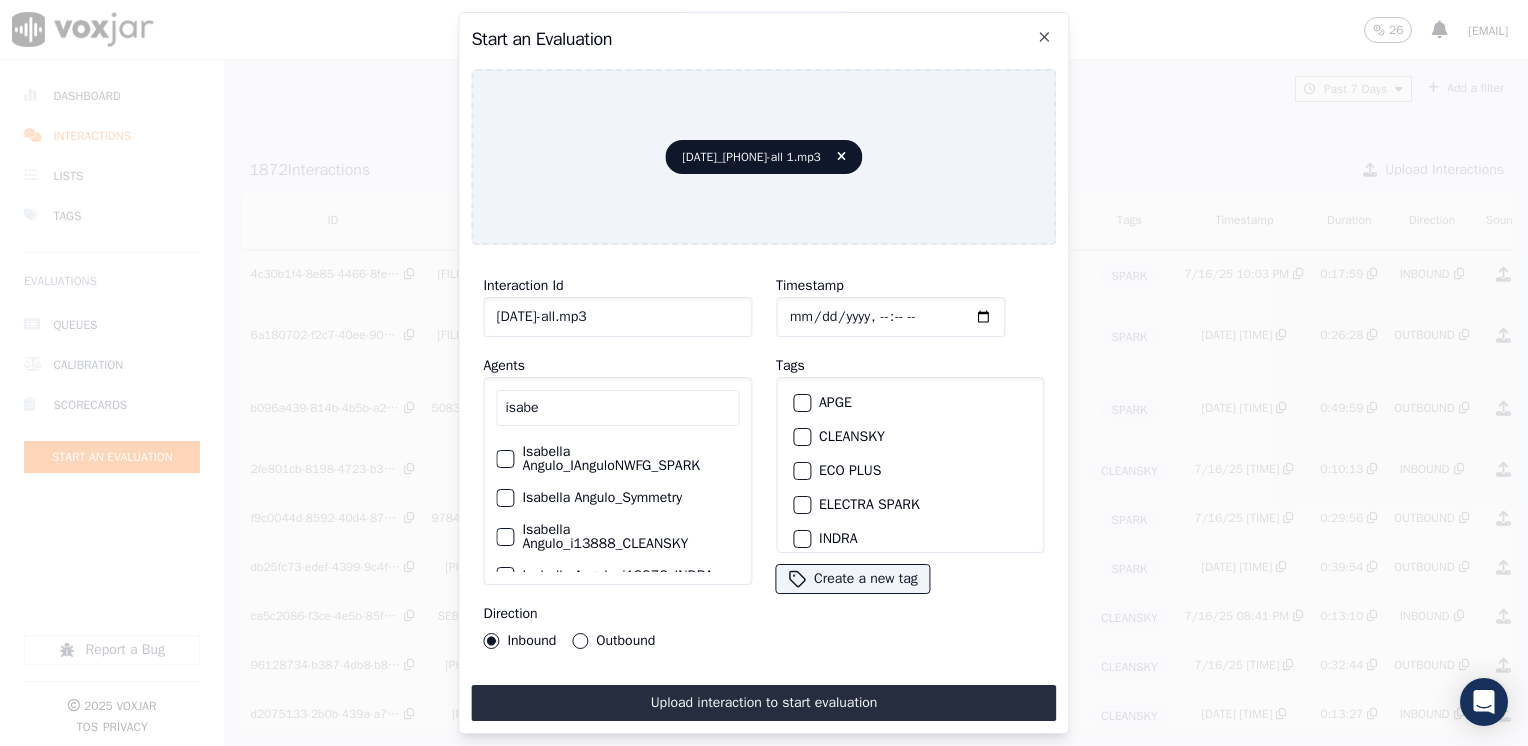 scroll, scrollTop: 60, scrollLeft: 0, axis: vertical 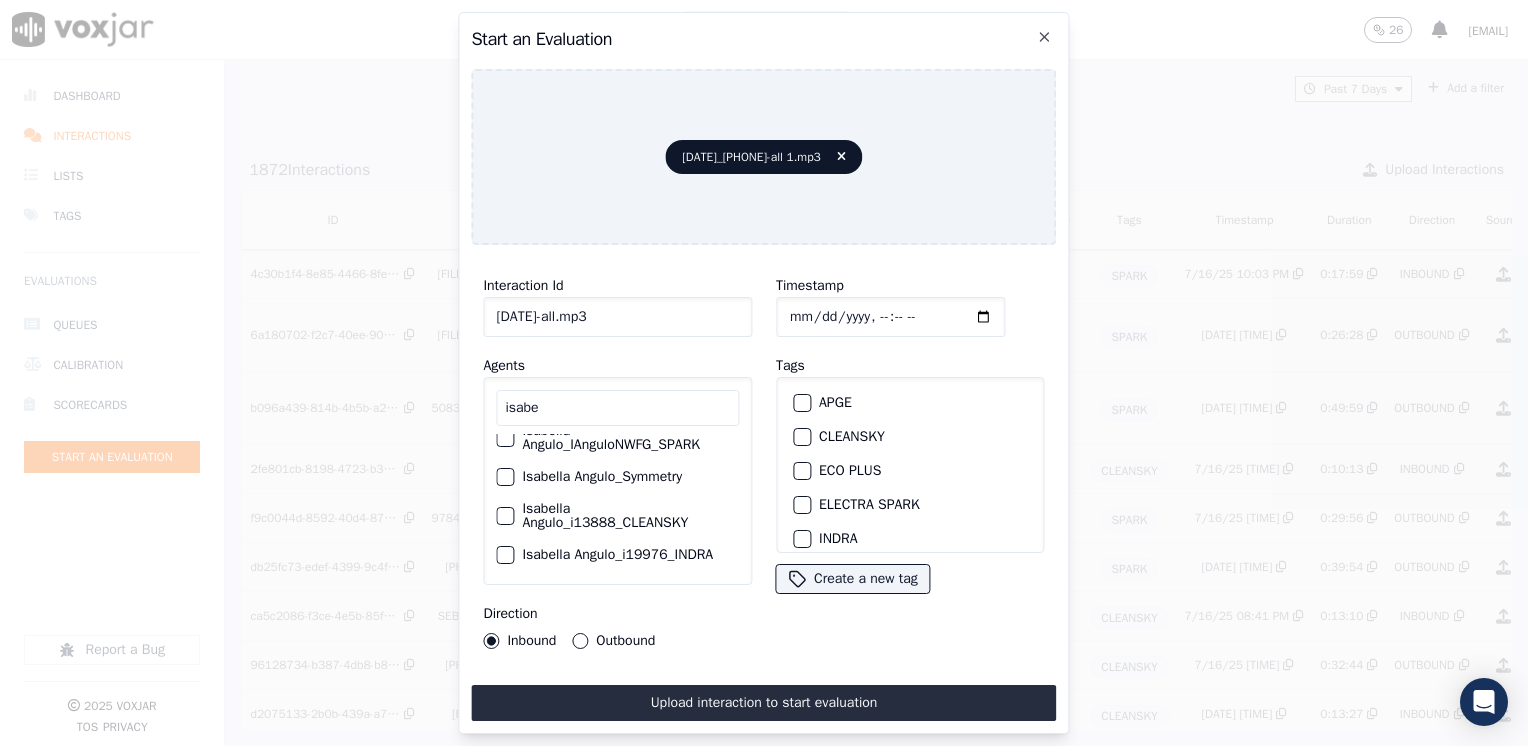 type on "isabe" 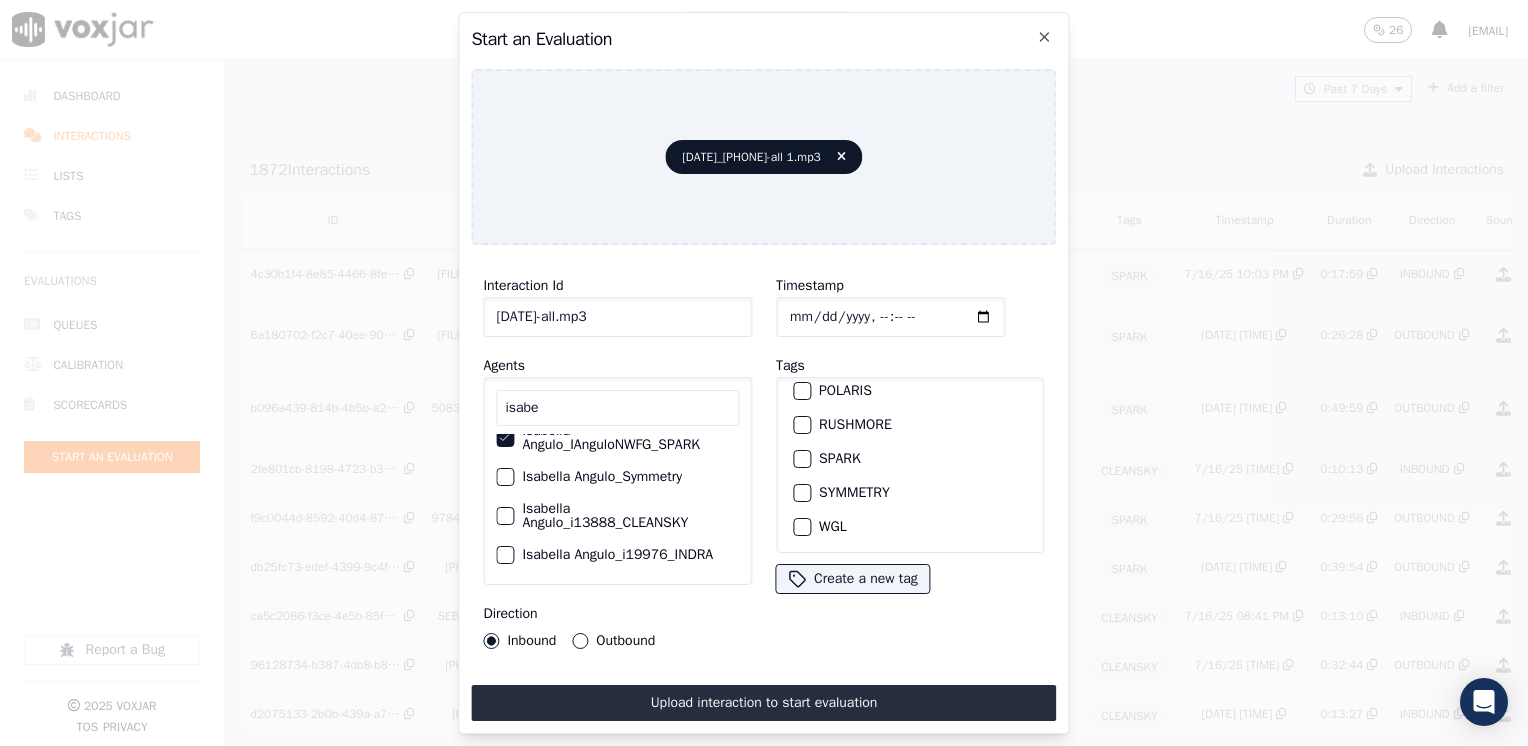 scroll, scrollTop: 293, scrollLeft: 0, axis: vertical 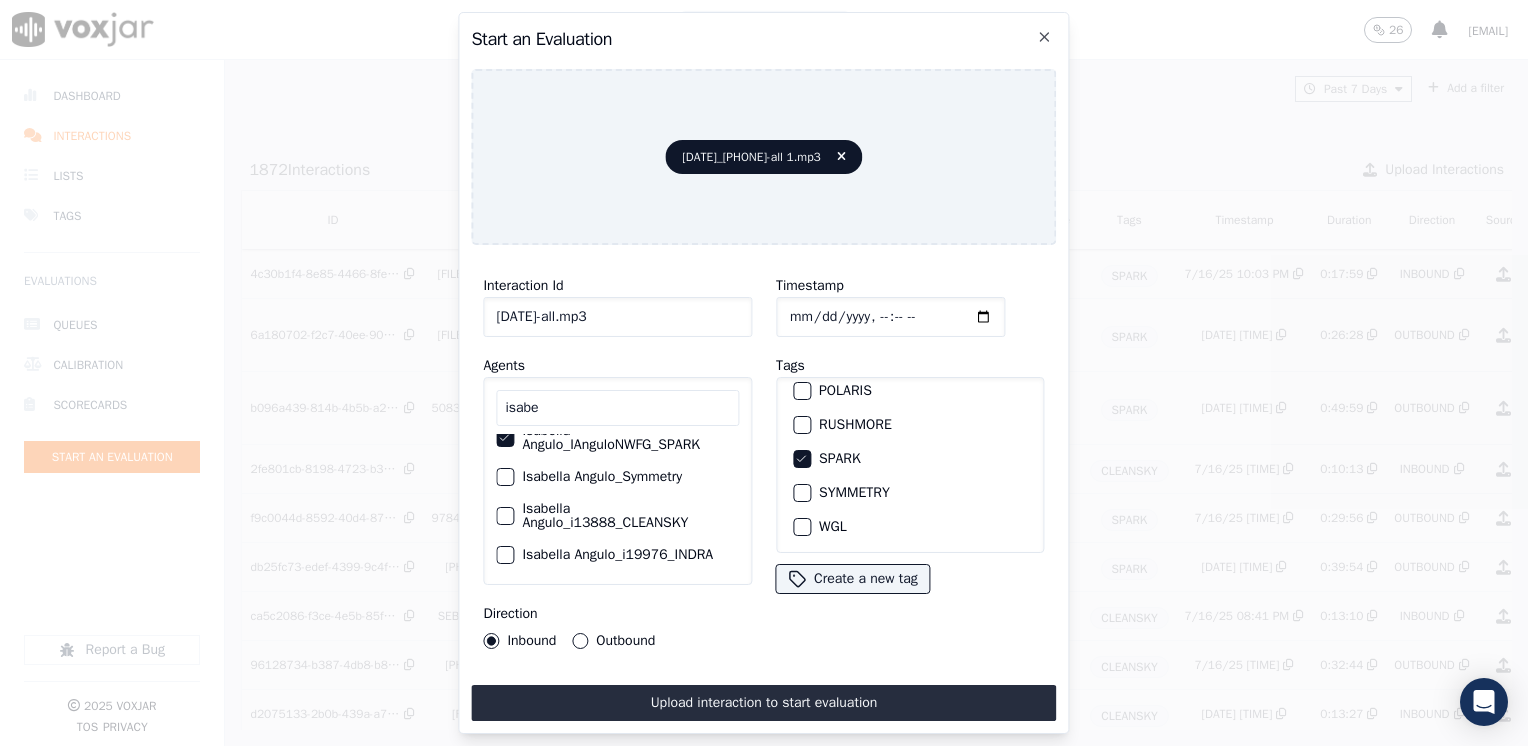 click on "Outbound" at bounding box center (613, 641) 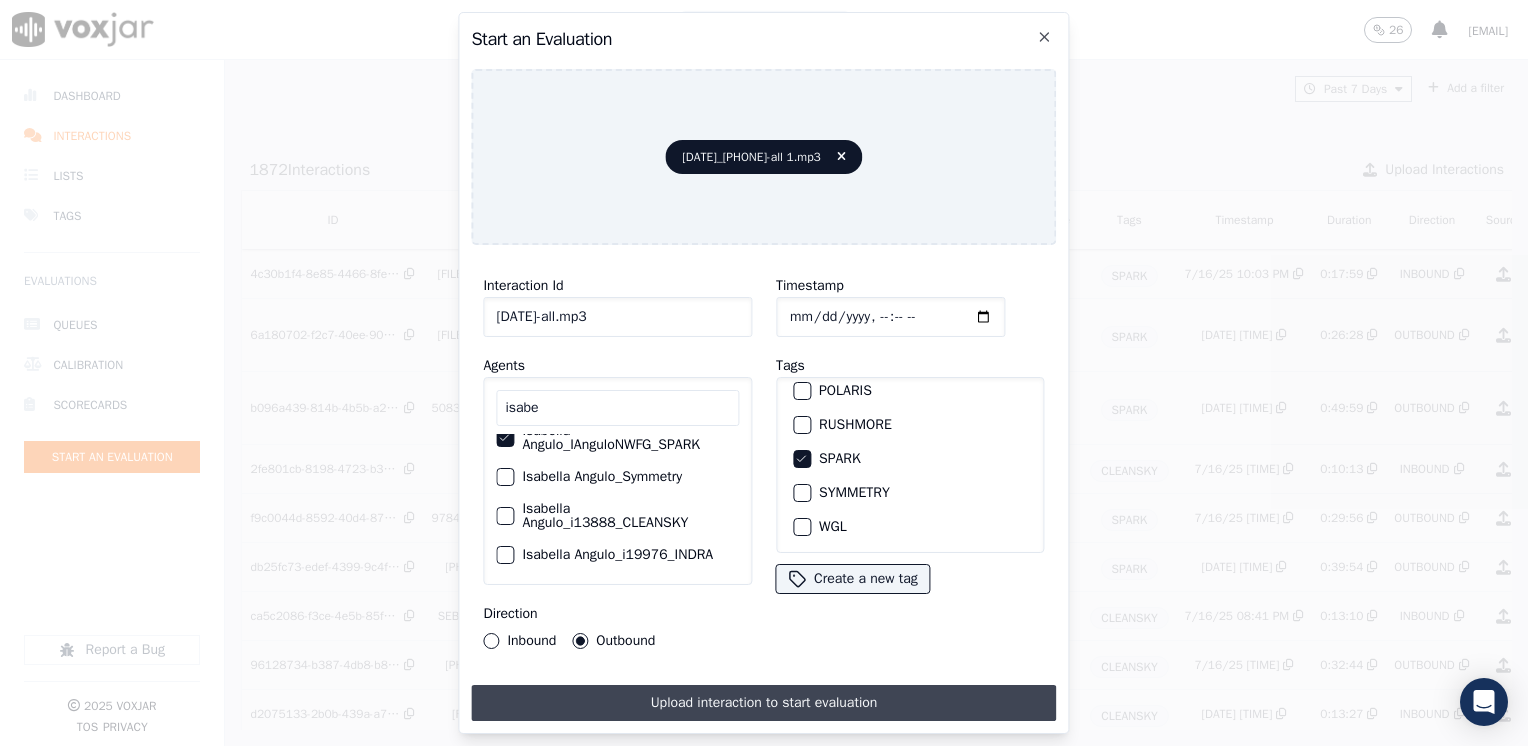 click on "Upload interaction to start evaluation" at bounding box center (763, 703) 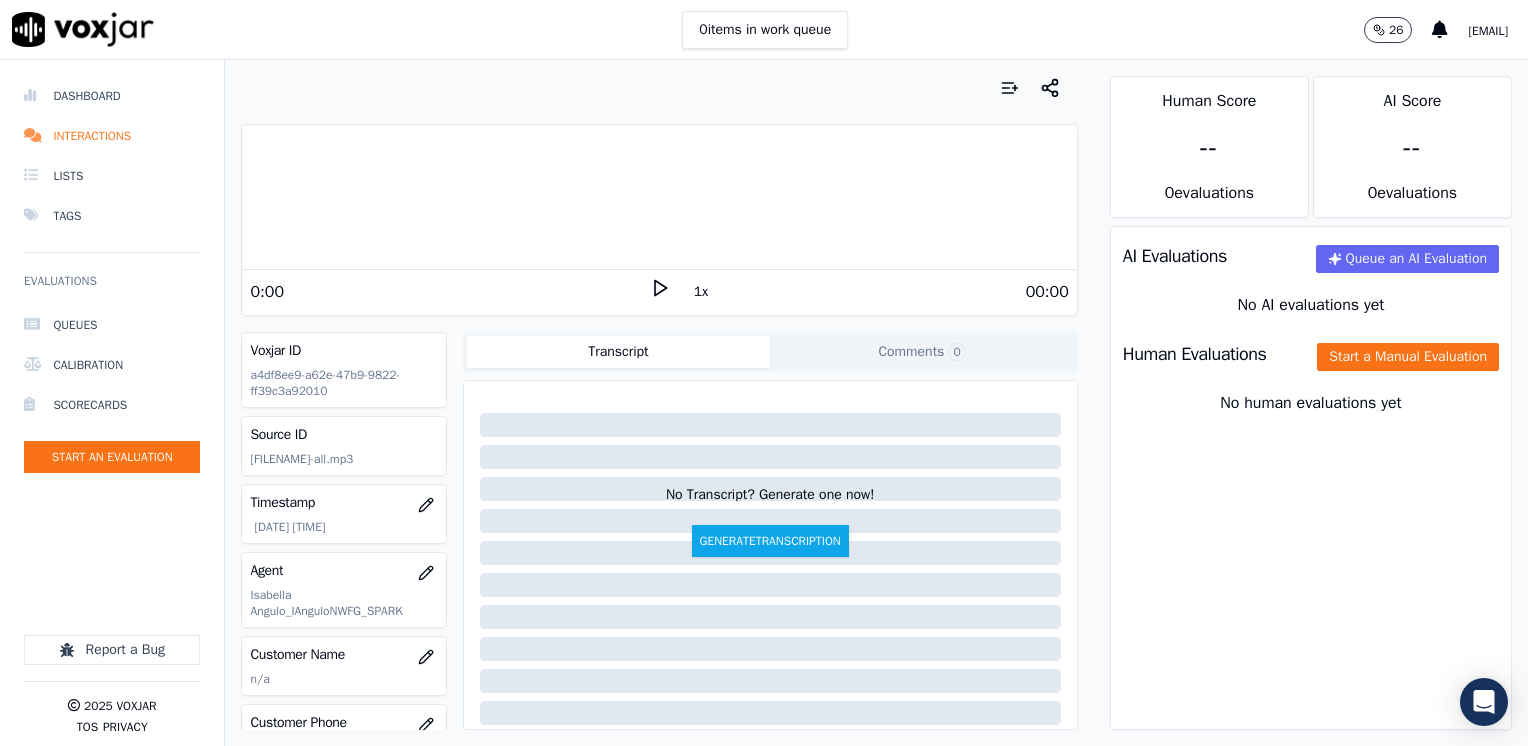 click 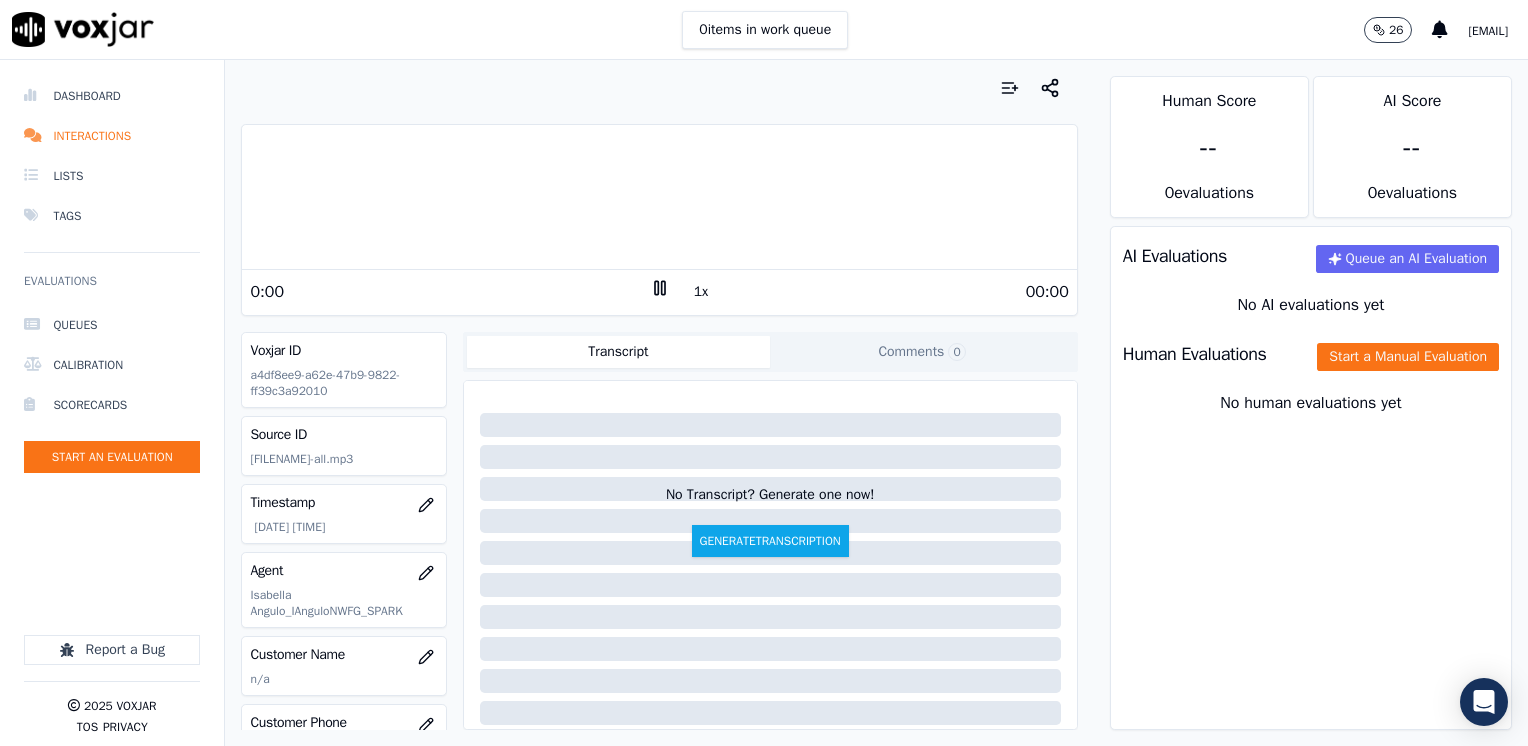 click 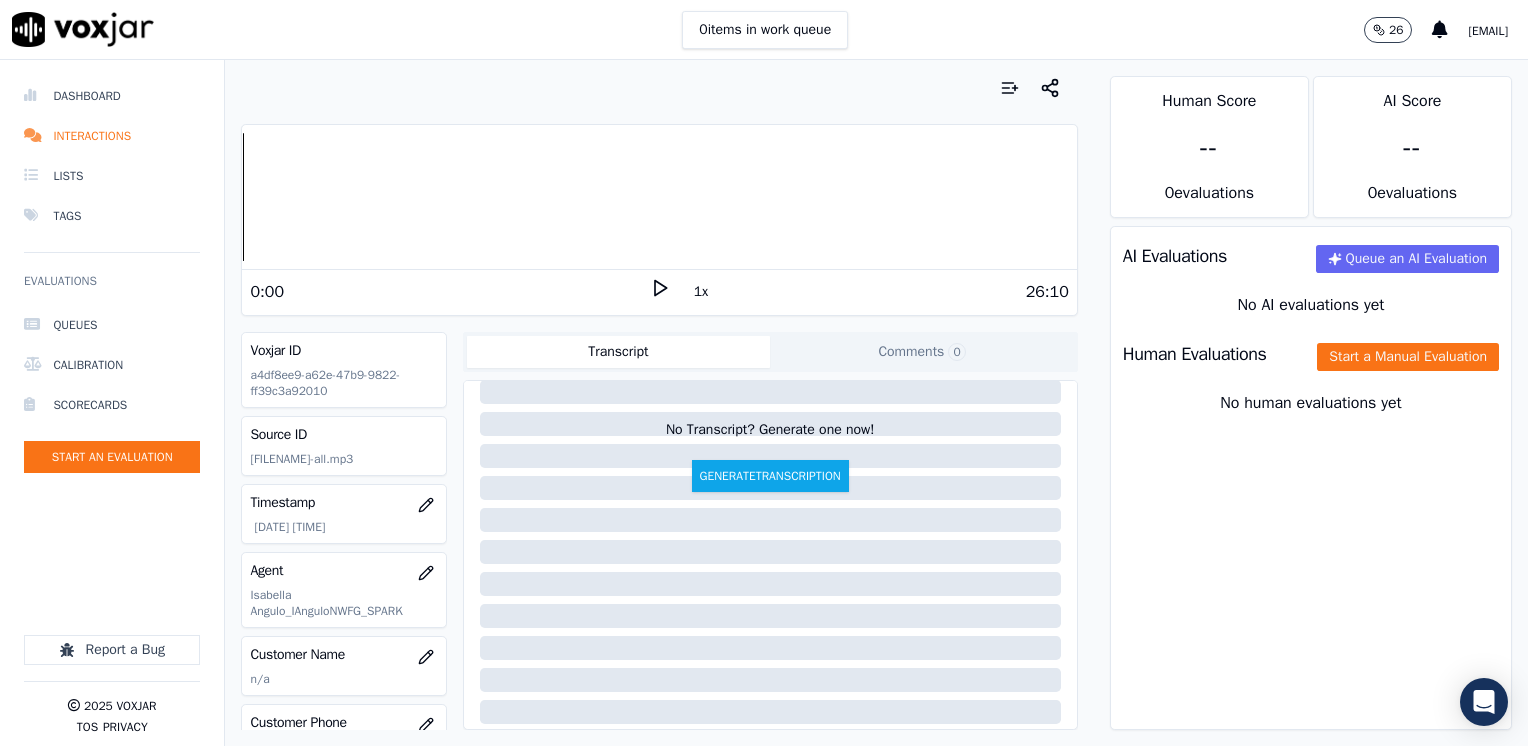 scroll, scrollTop: 100, scrollLeft: 0, axis: vertical 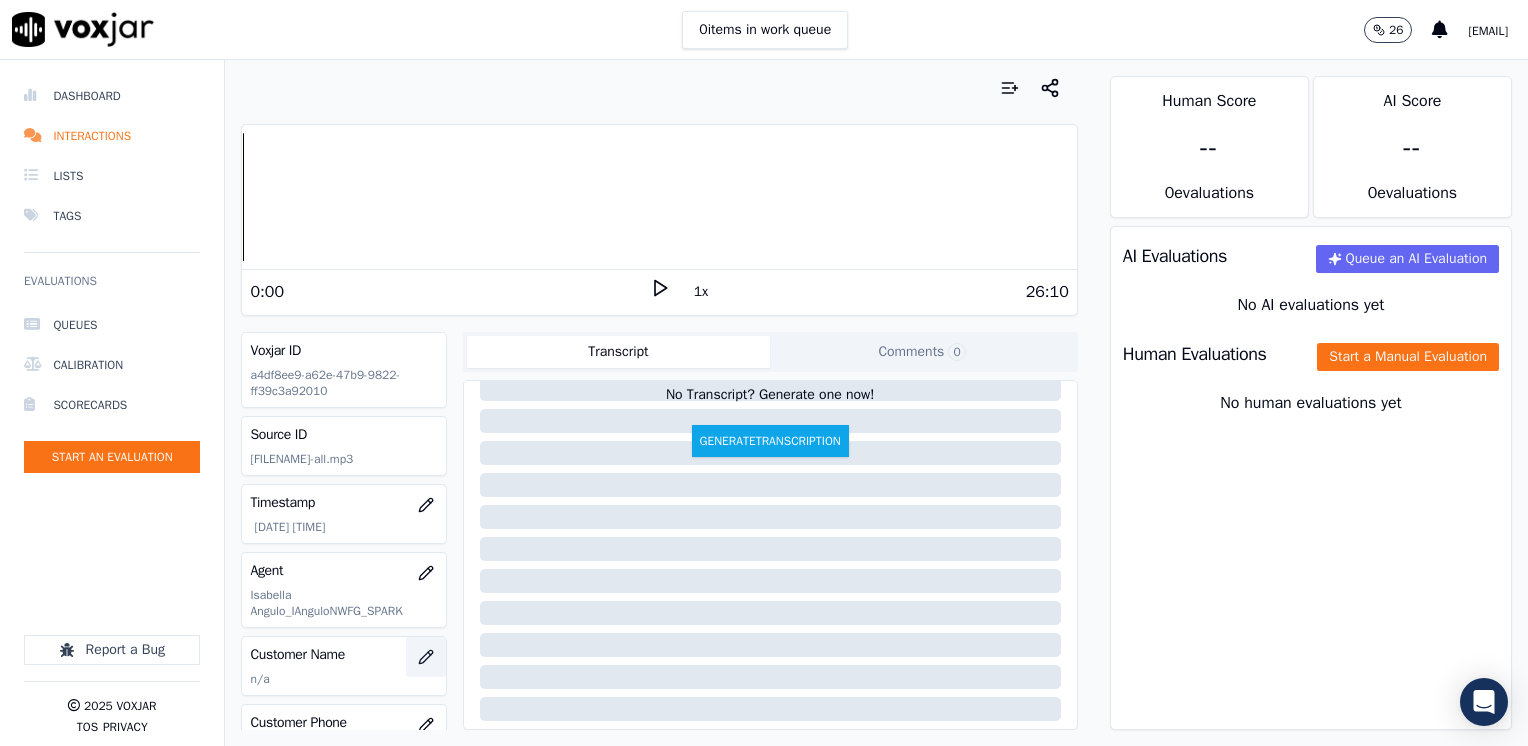click 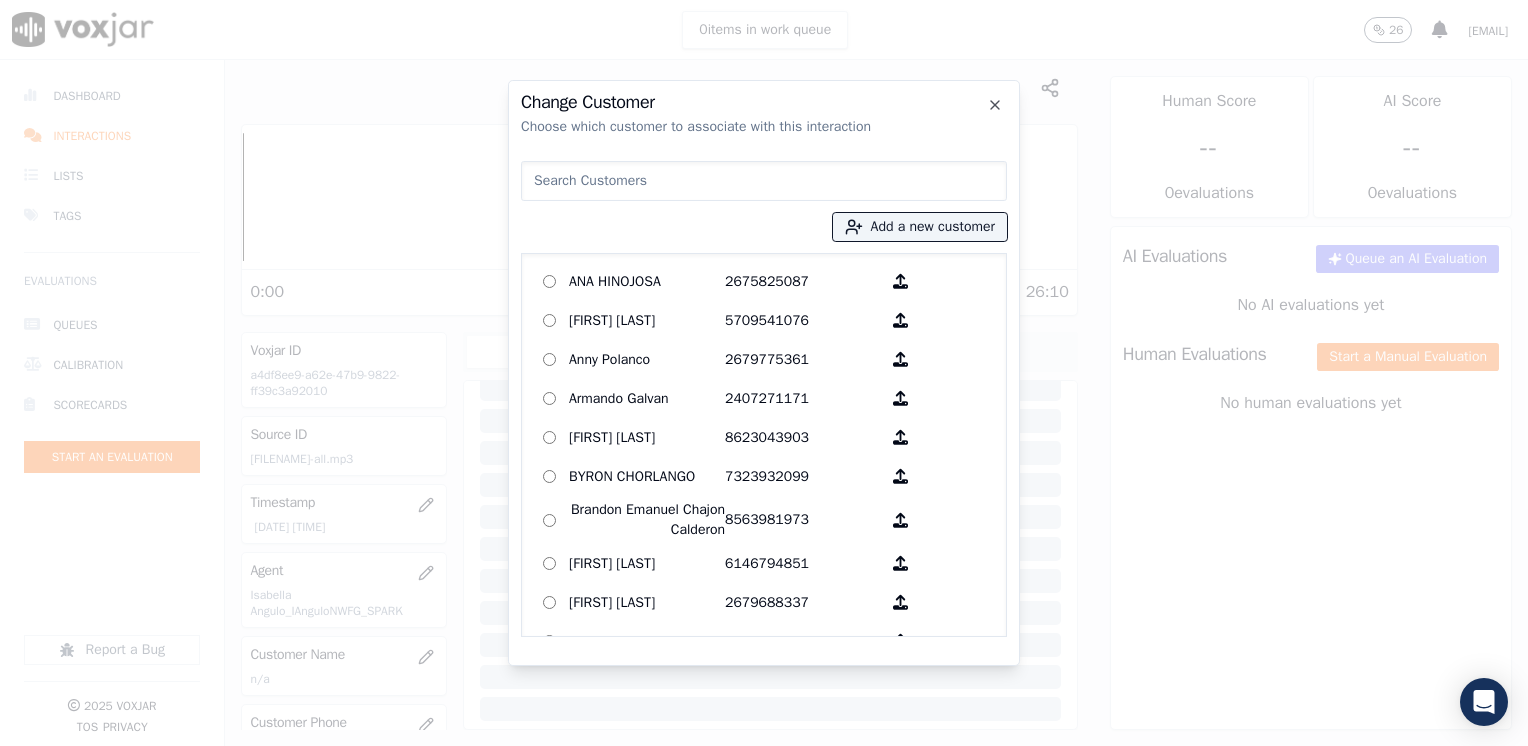 click at bounding box center [764, 181] 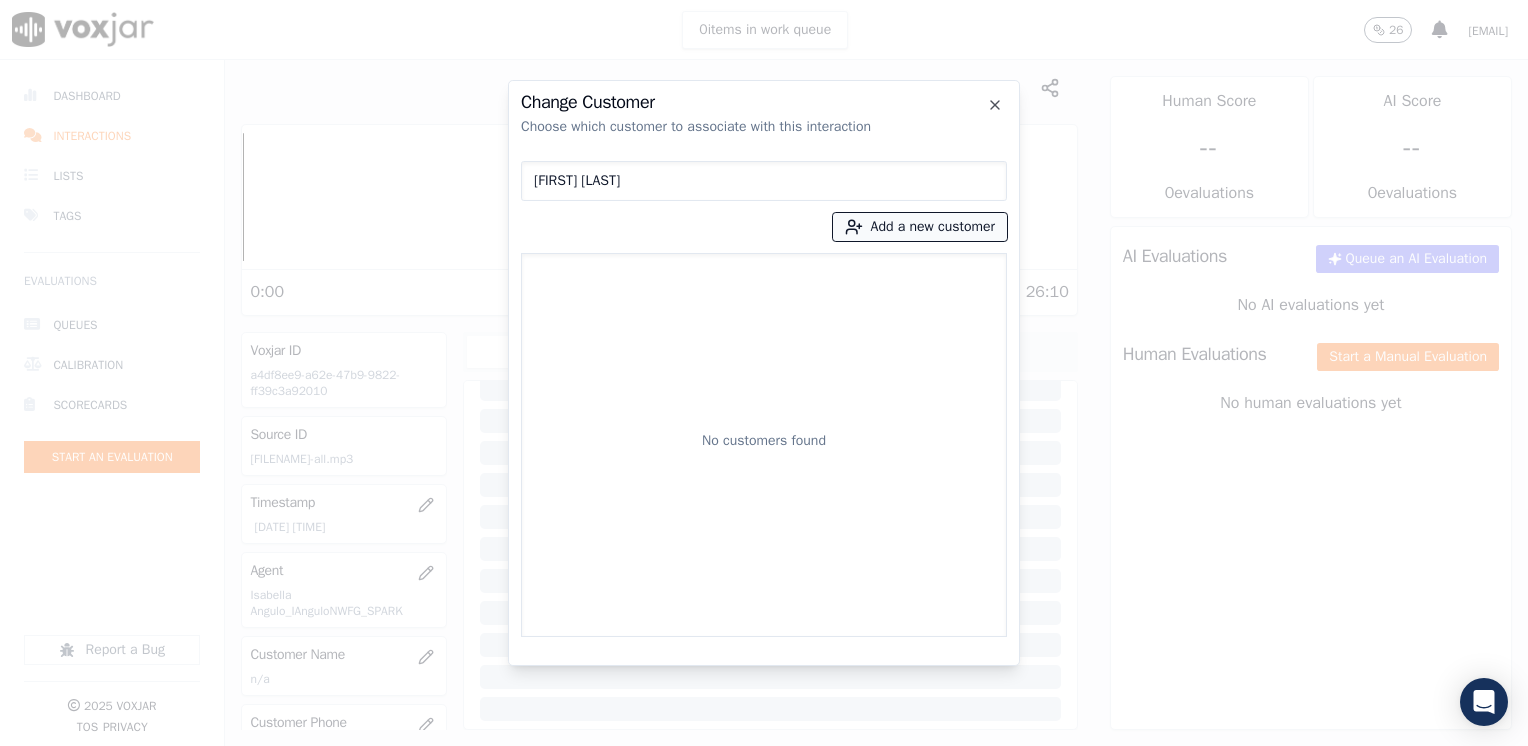 type on "[FIRST] [LAST]" 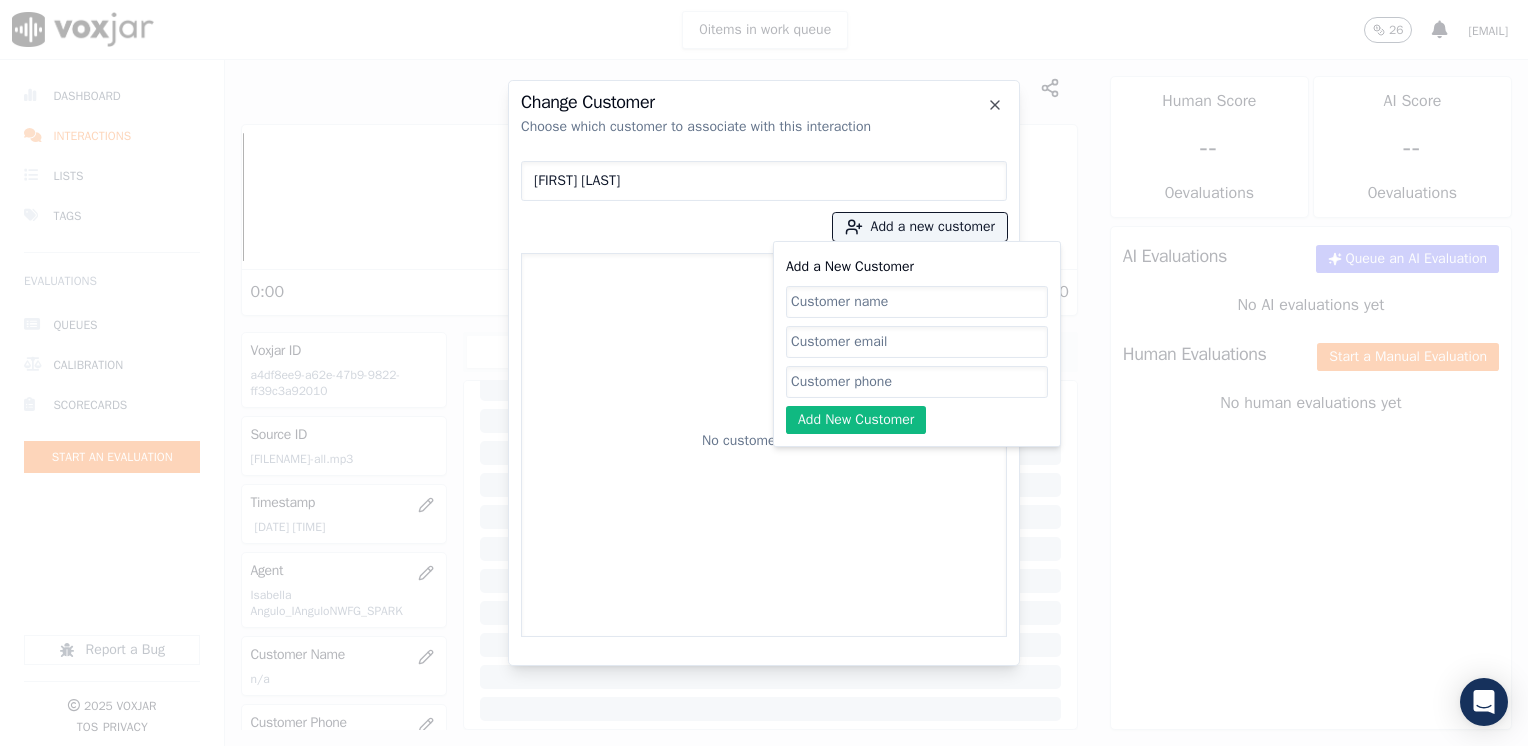 click on "Add a New Customer" 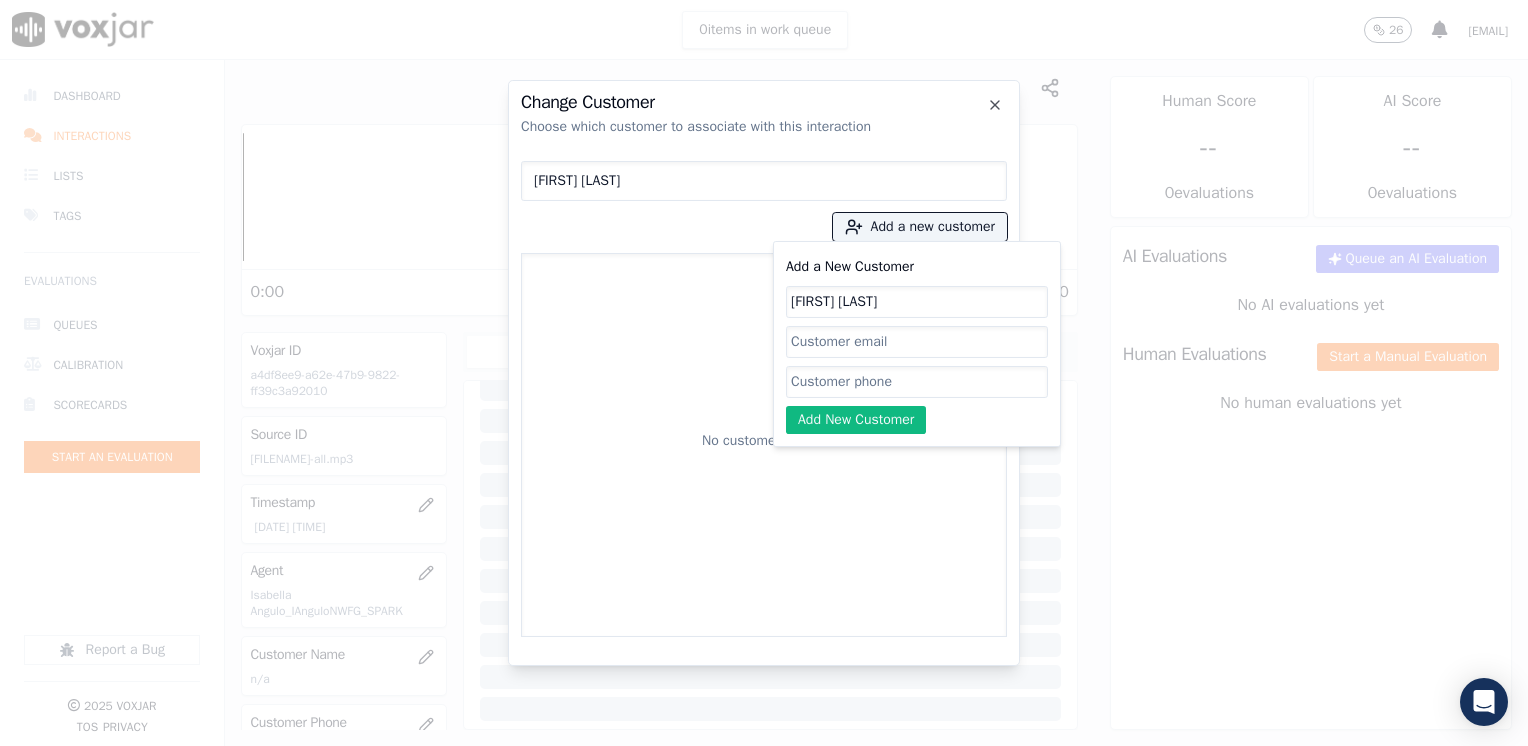 type on "[FIRST] [LAST]" 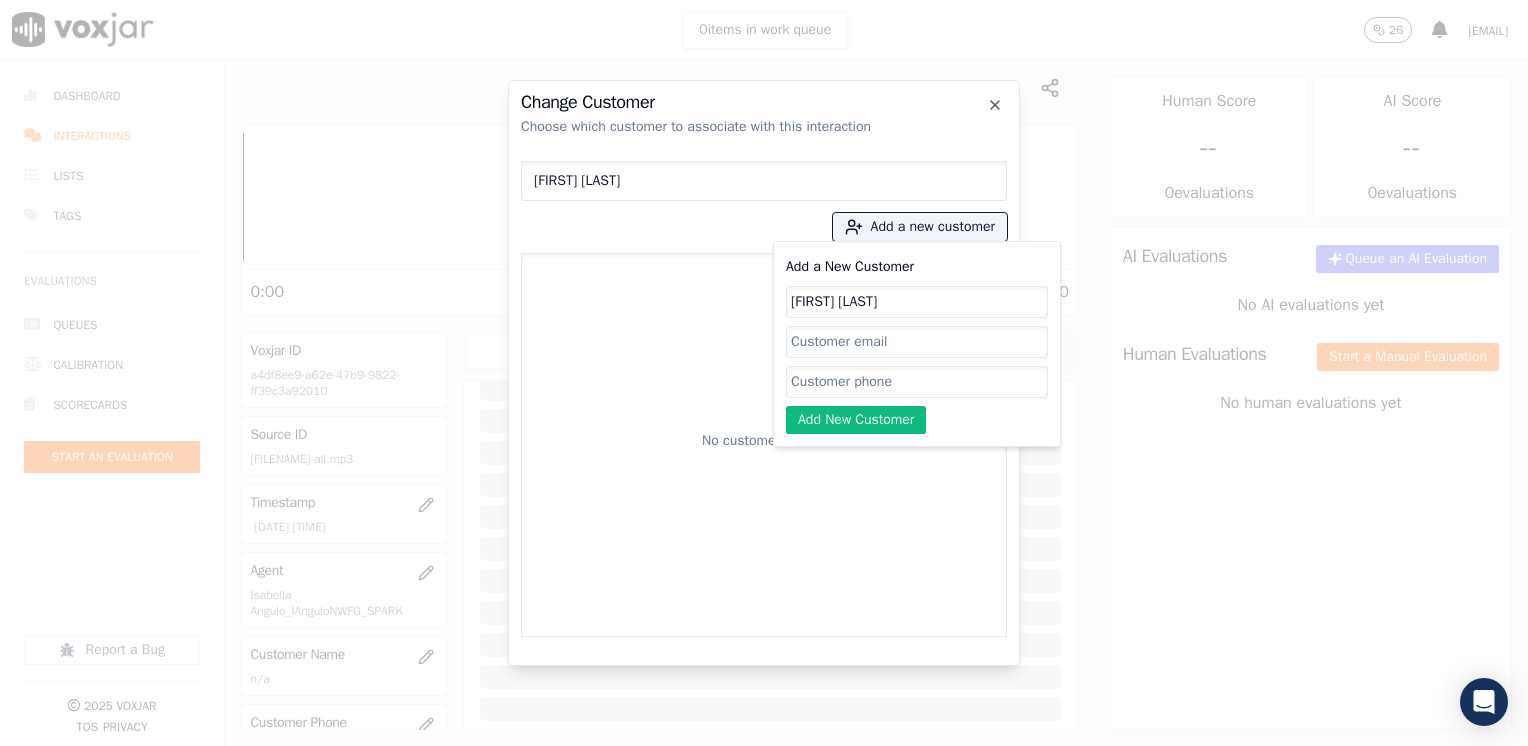 click on "Add a New Customer" 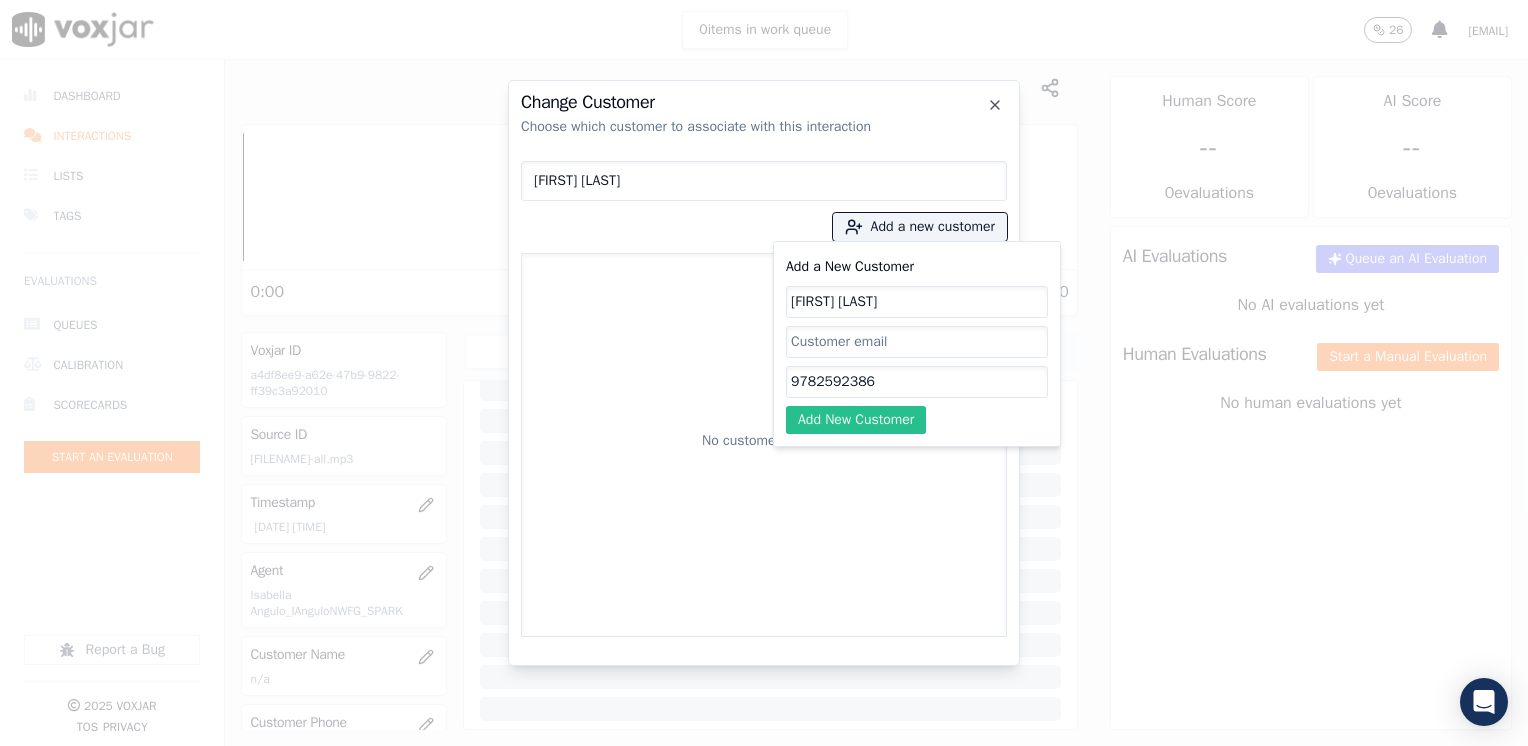 type on "9782592386" 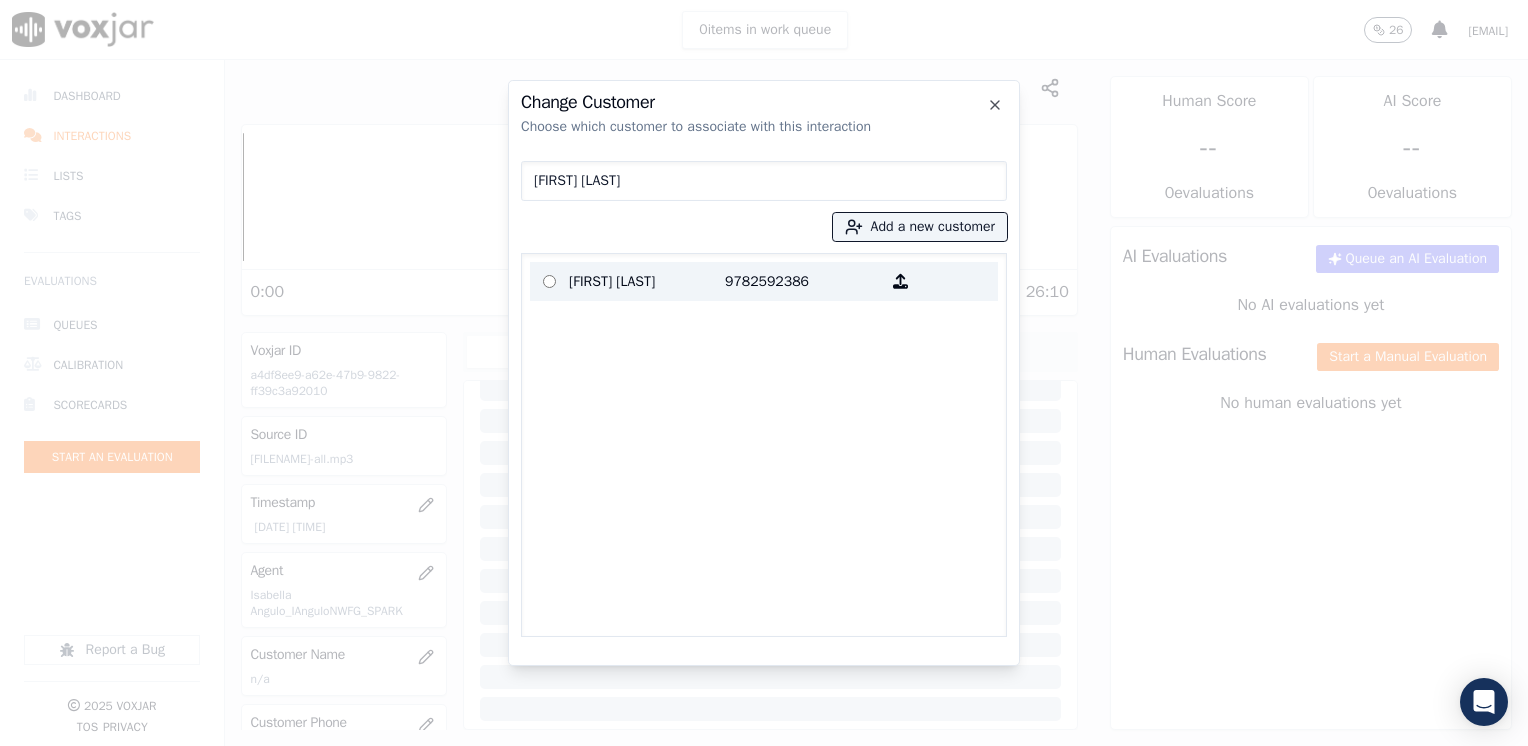 click on "[FIRST] [LAST]" at bounding box center [647, 281] 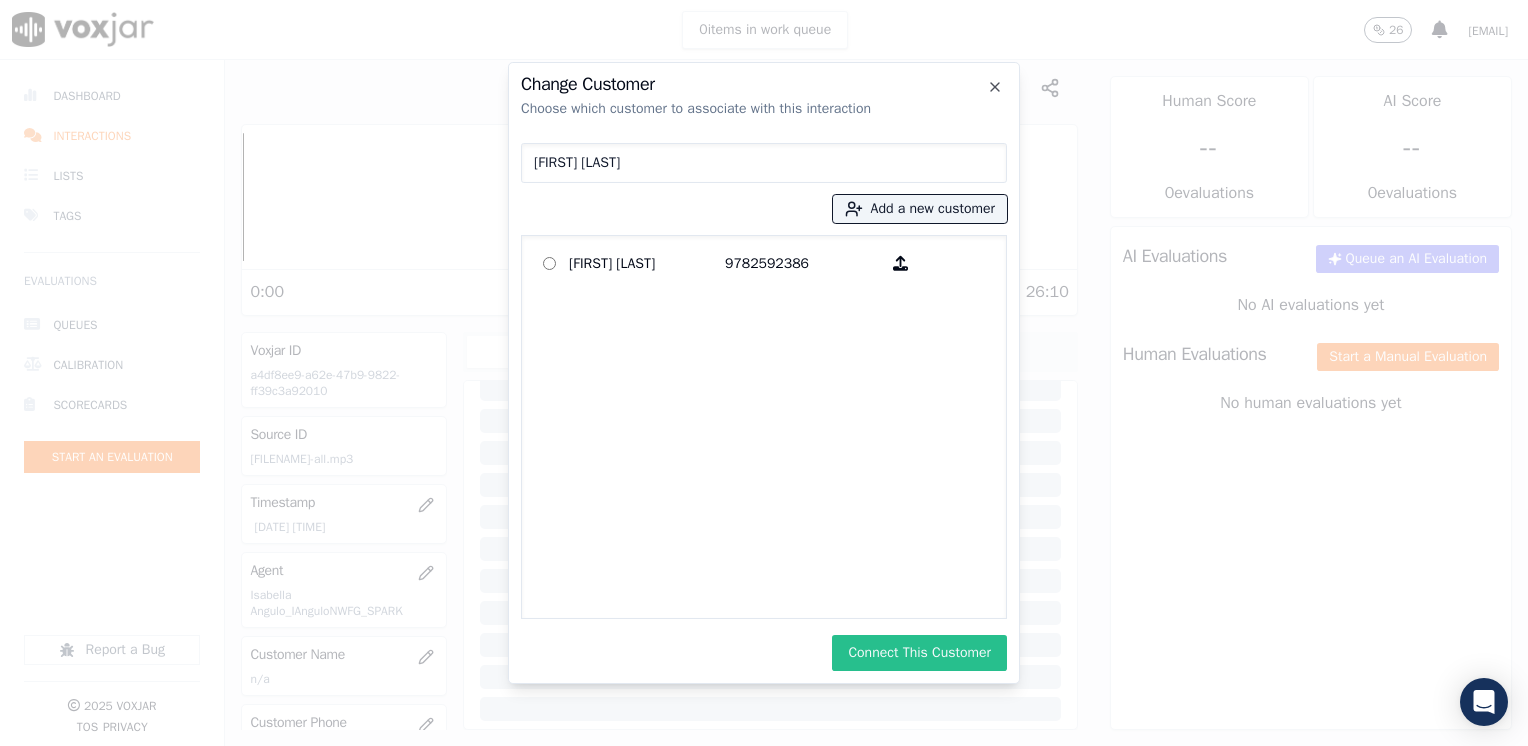 click on "Connect This Customer" at bounding box center (919, 653) 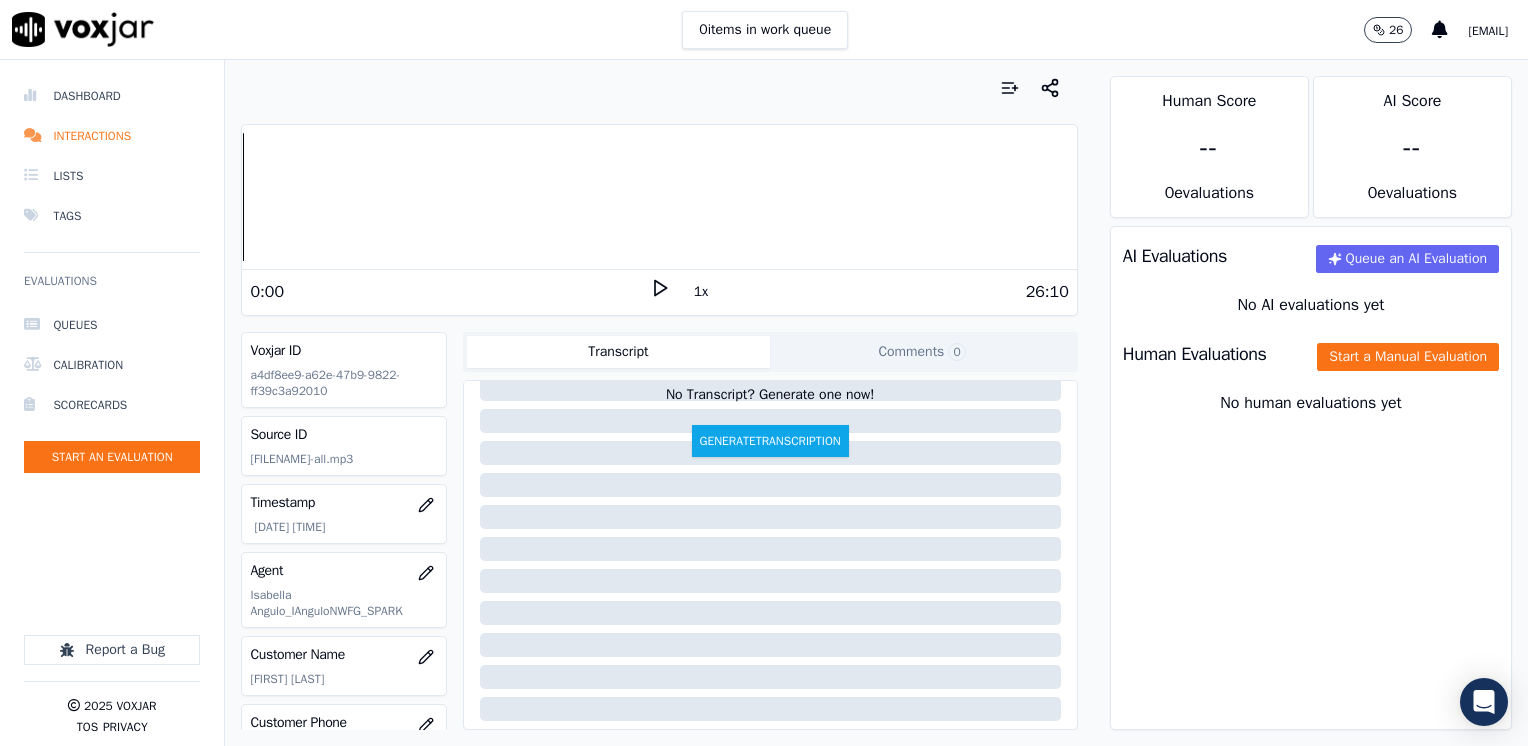 click 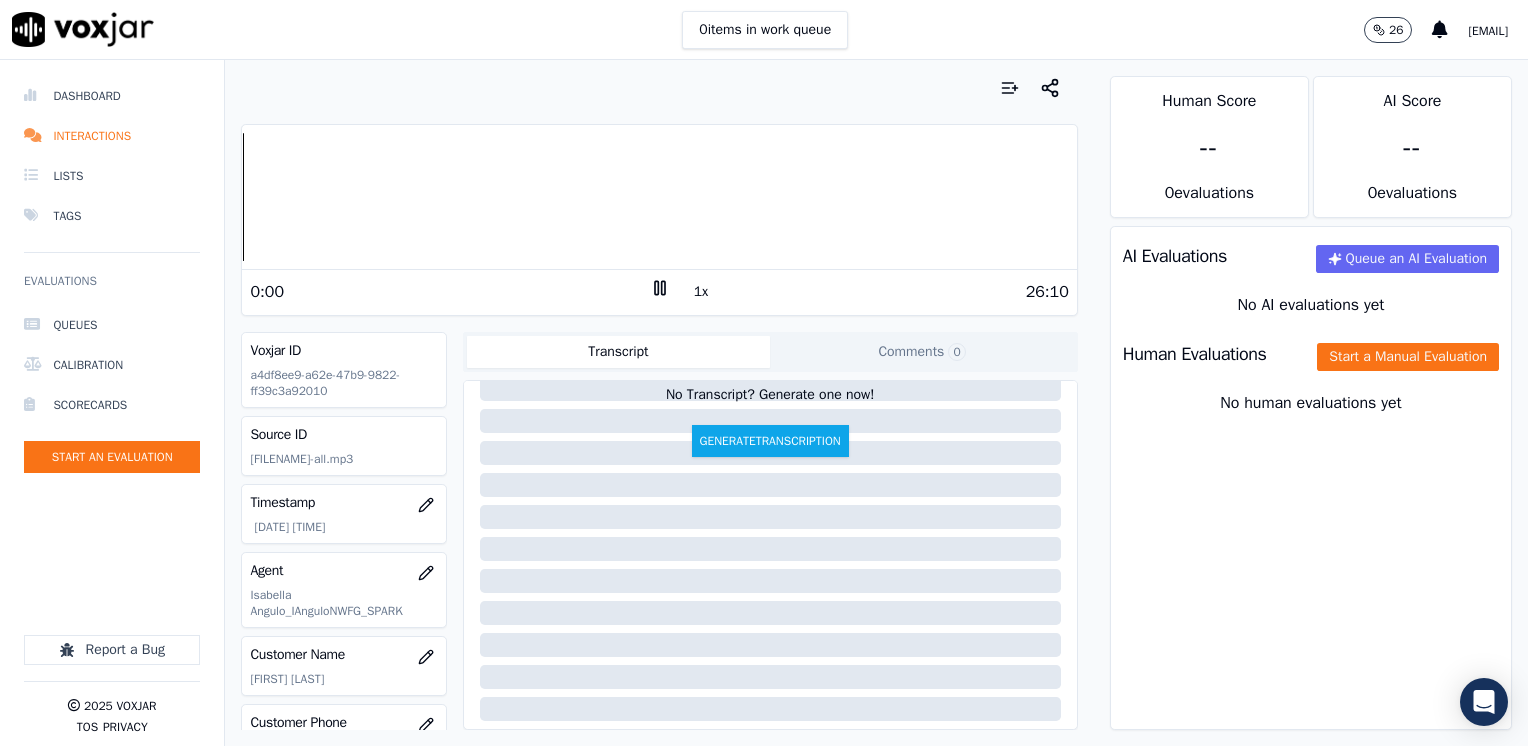 click 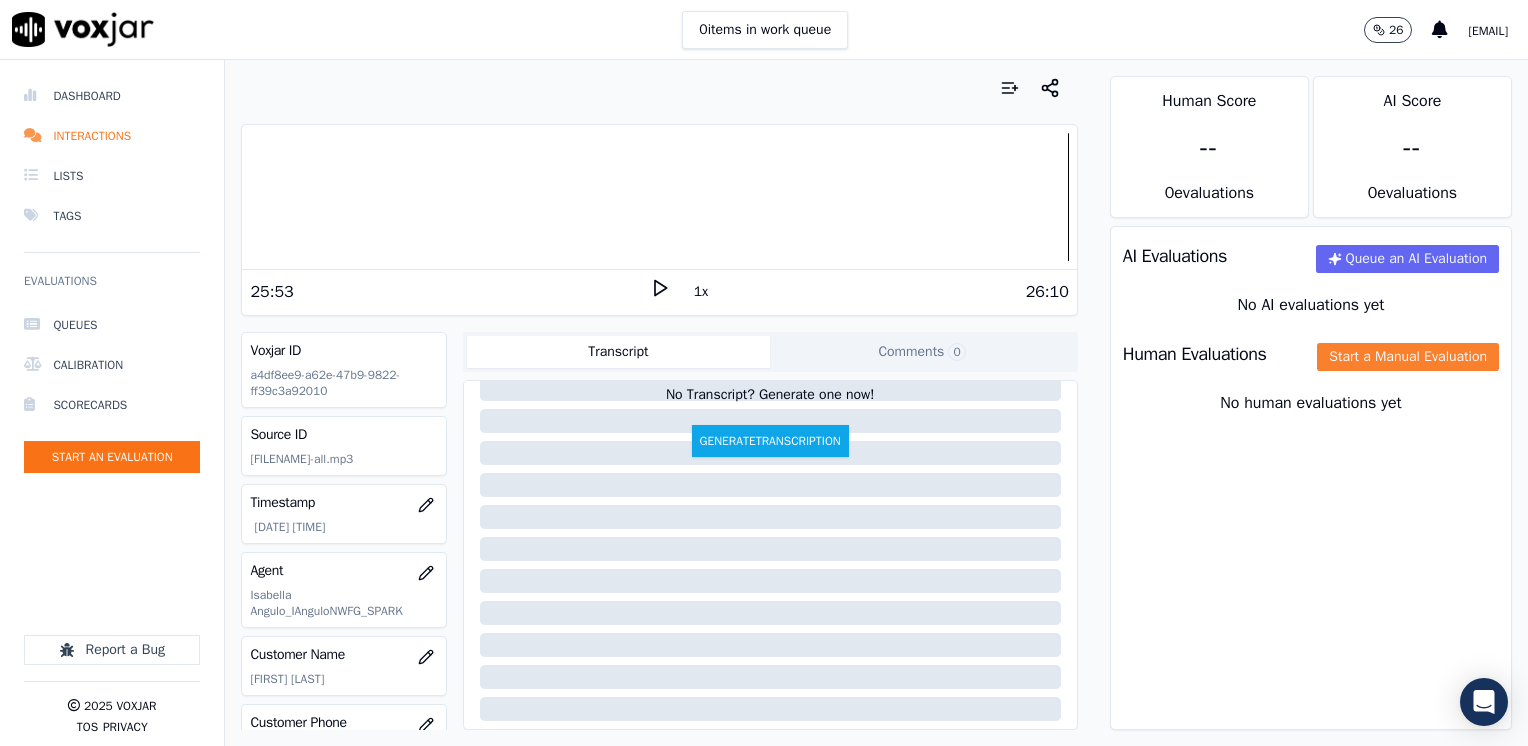 click on "Start a Manual Evaluation" 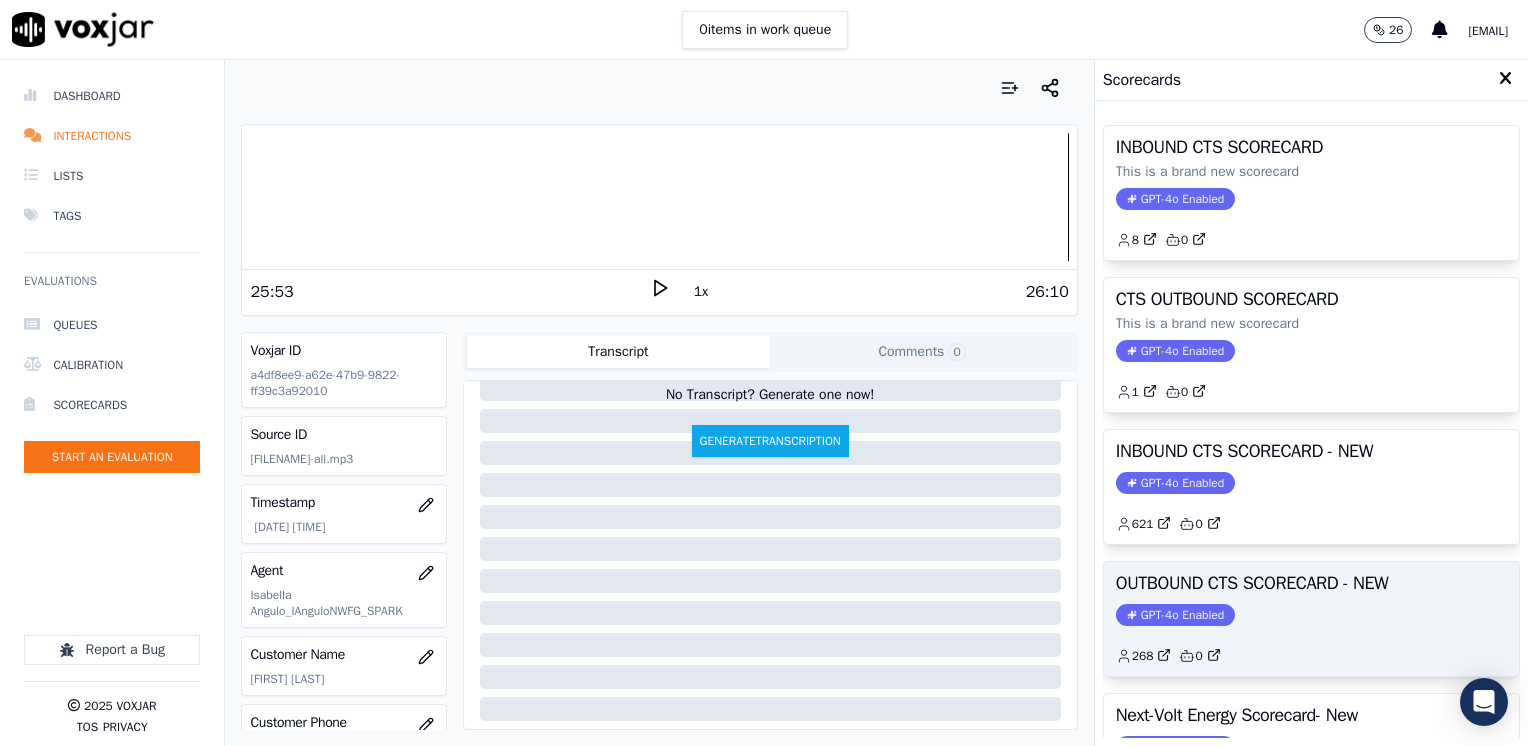 click on "GPT-4o Enabled" at bounding box center [1175, 615] 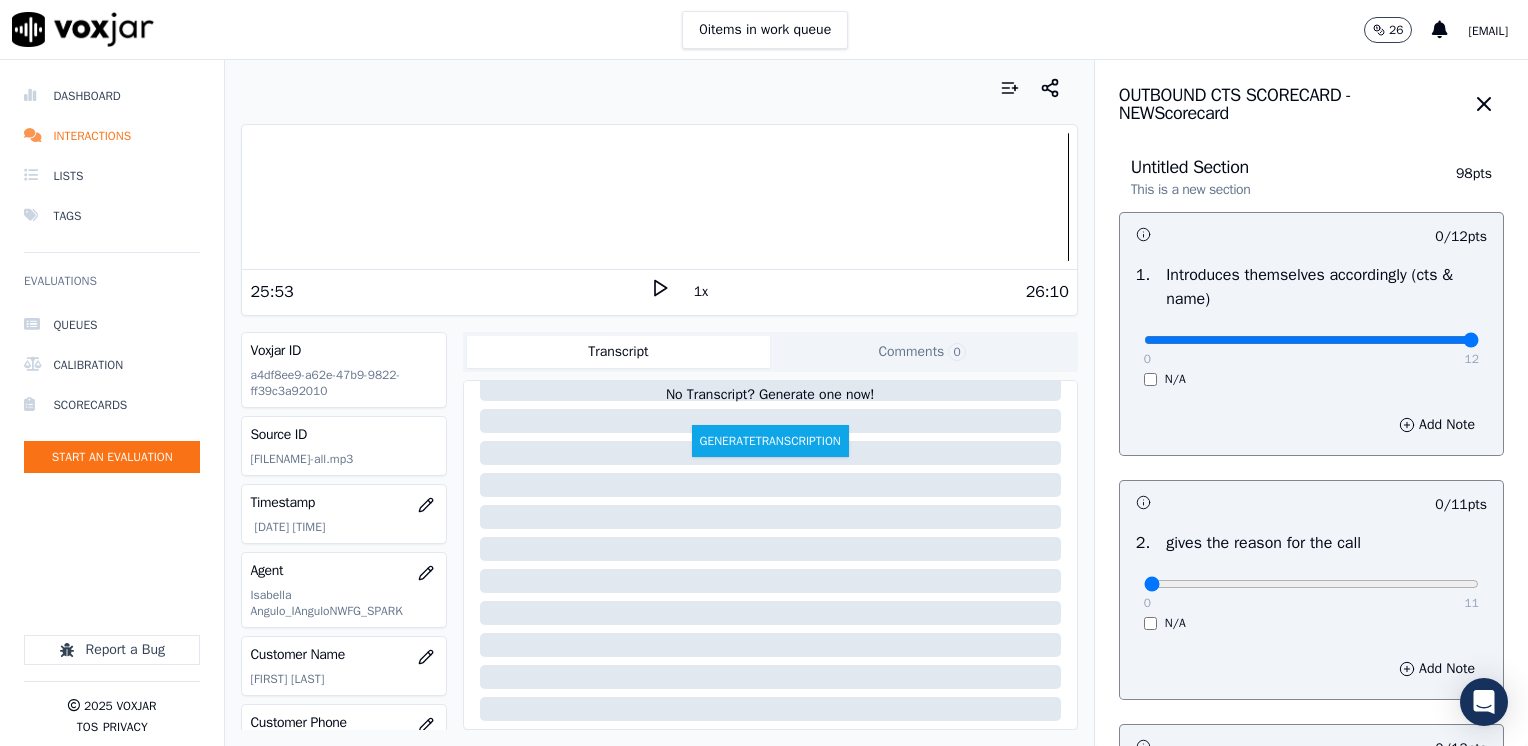 type on "12" 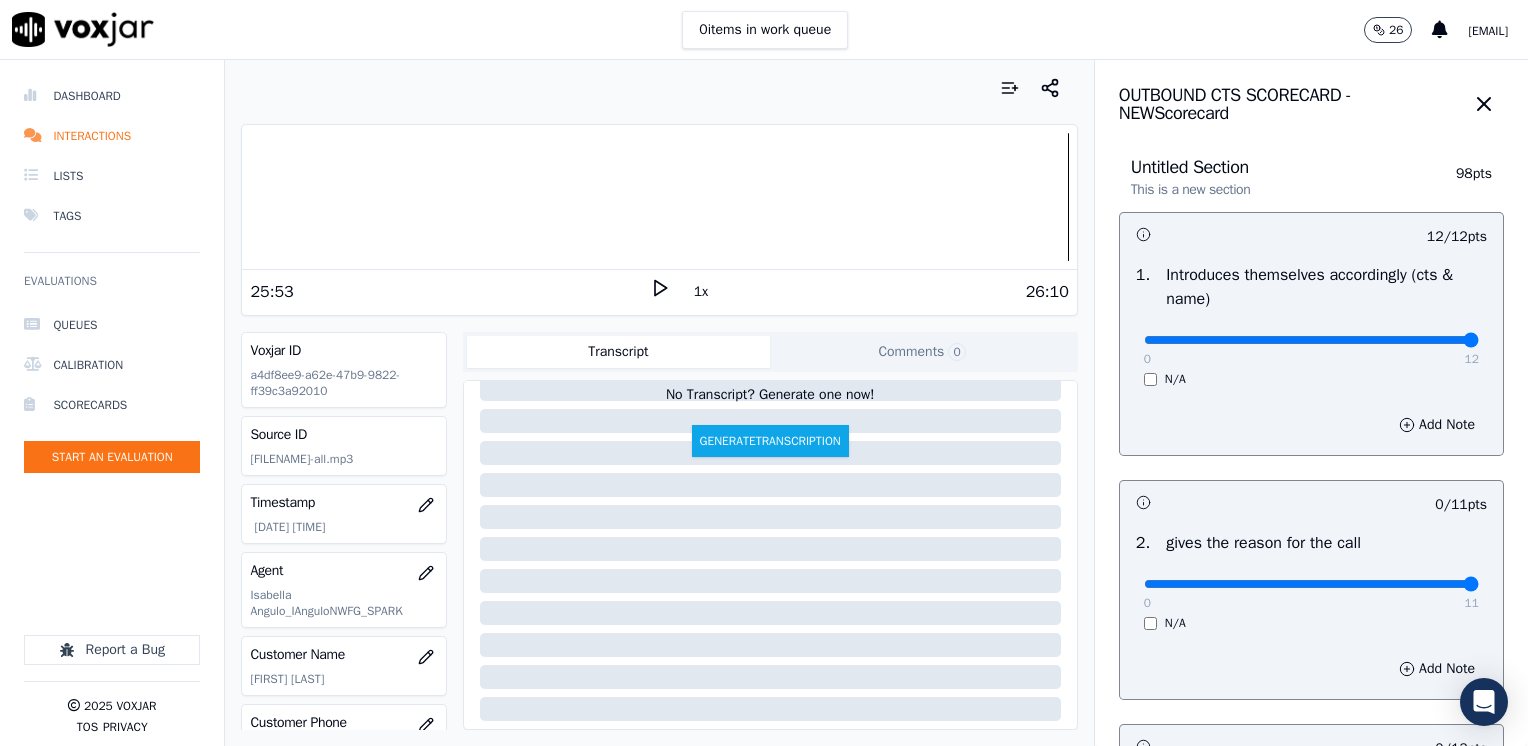 drag, startPoint x: 1132, startPoint y: 582, endPoint x: 1531, endPoint y: 534, distance: 401.87686 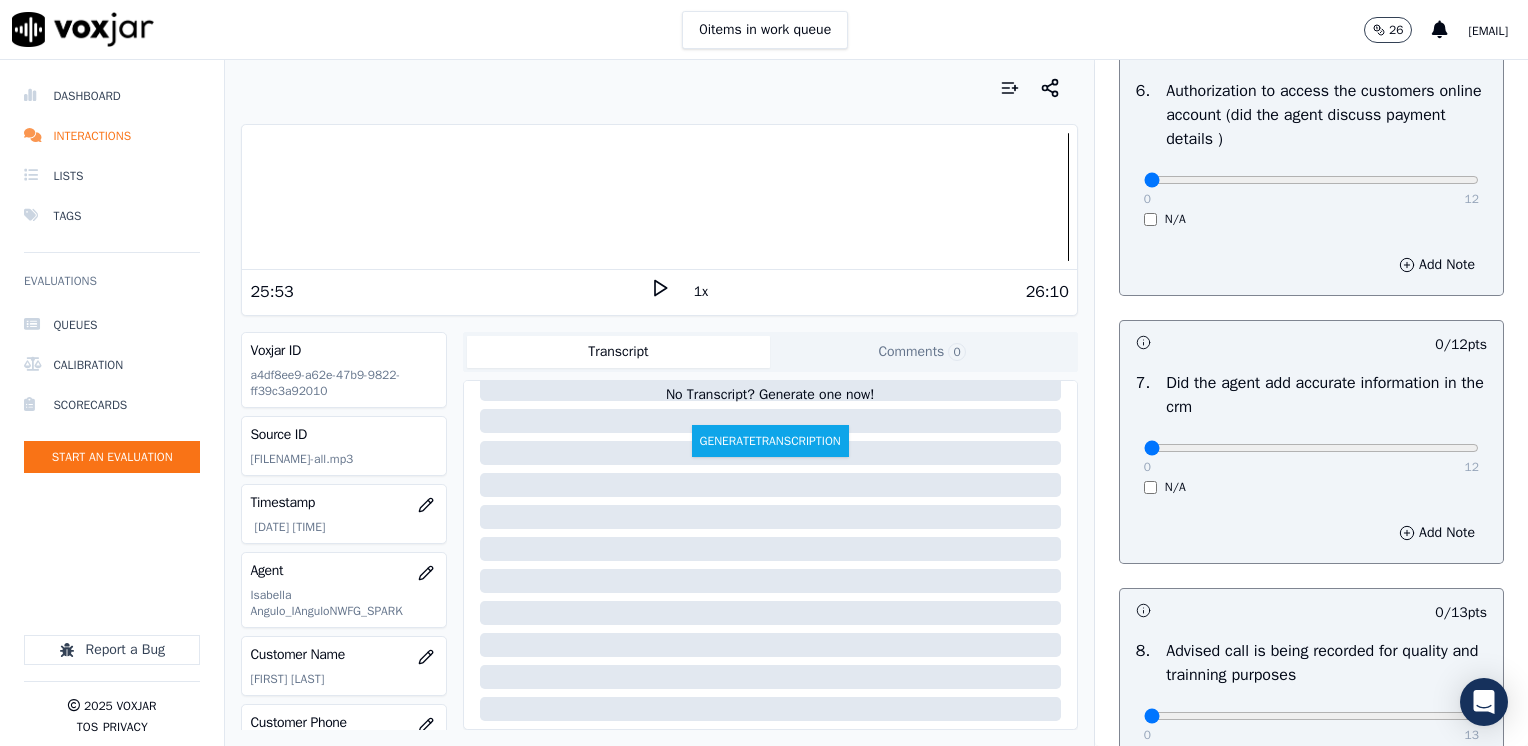 scroll, scrollTop: 1748, scrollLeft: 0, axis: vertical 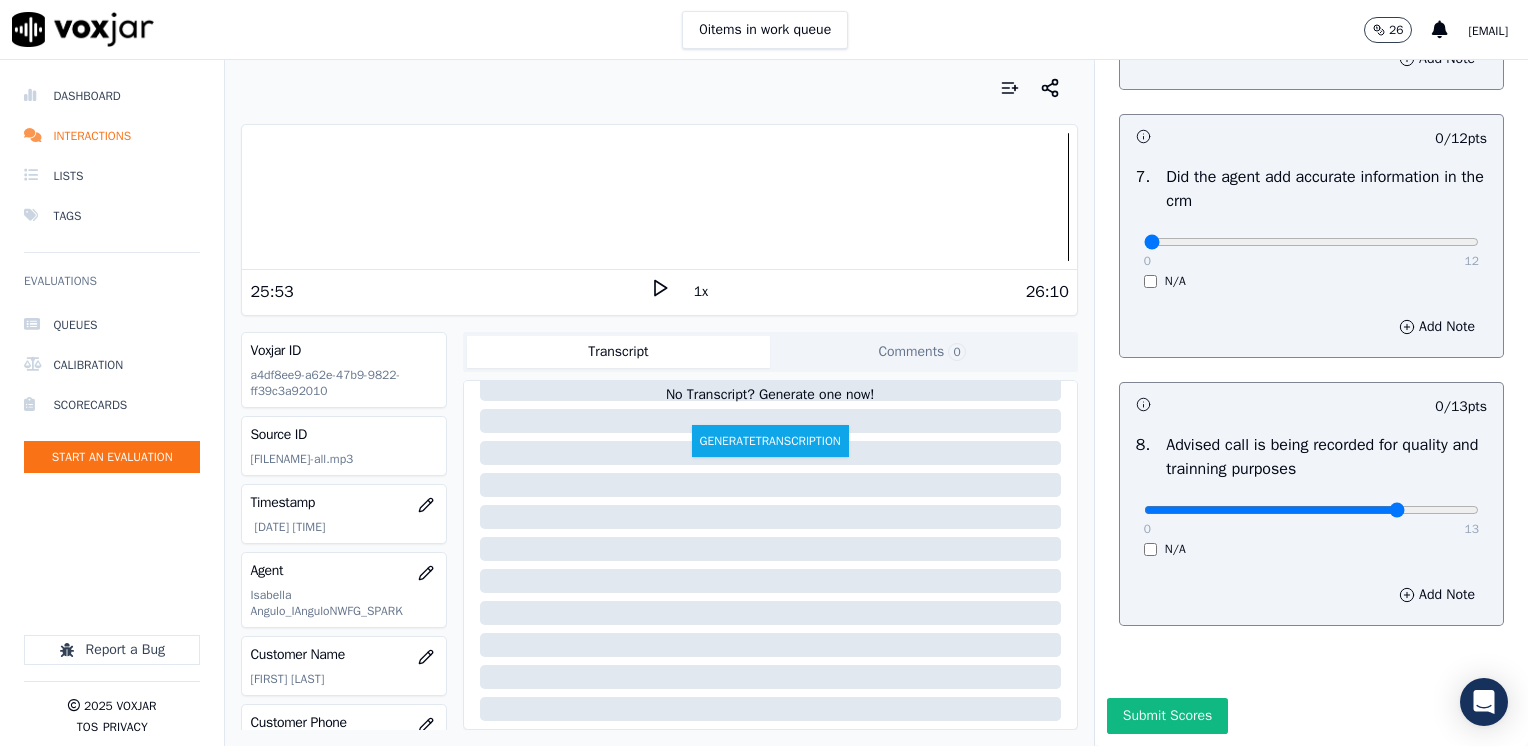 type on "10" 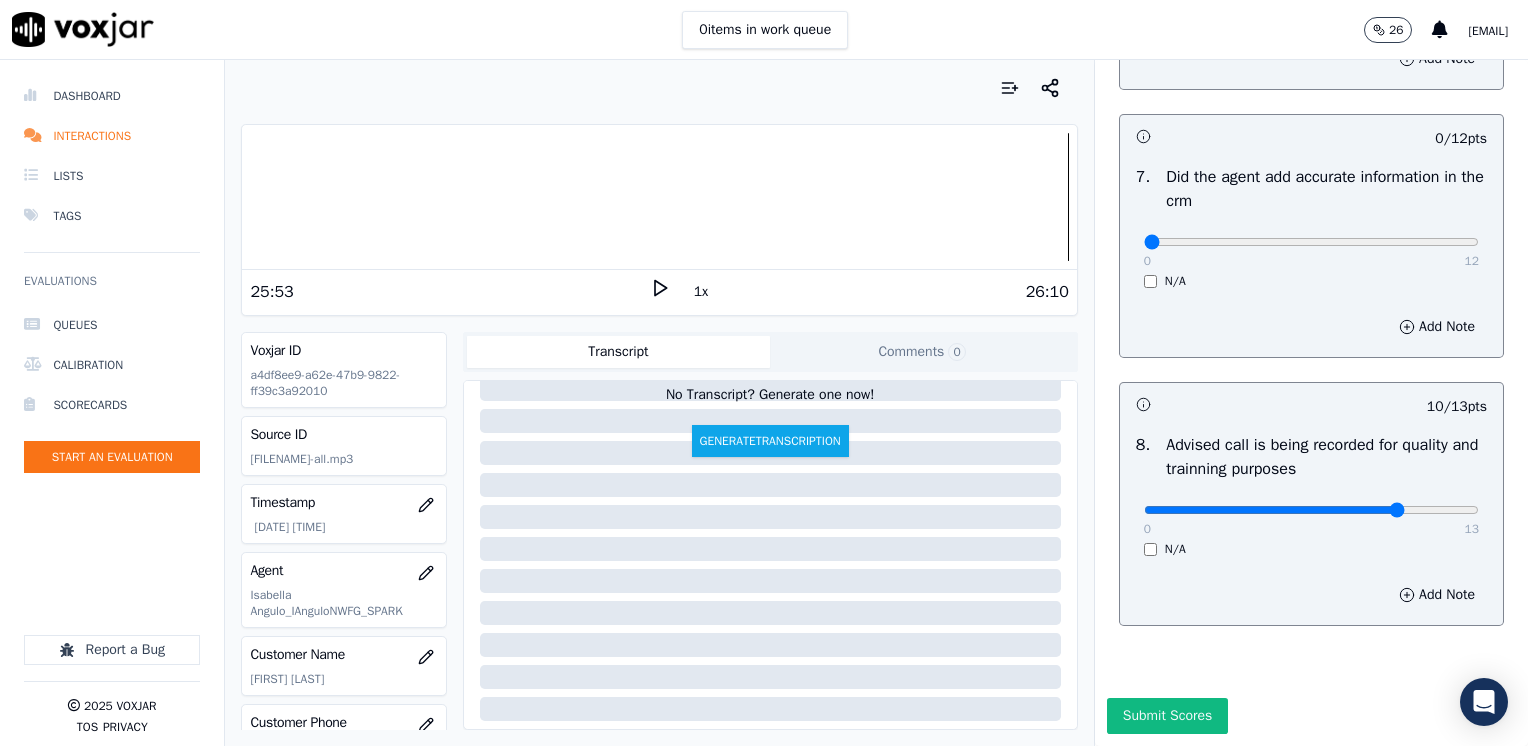 click on "Add Note" at bounding box center (1311, 595) 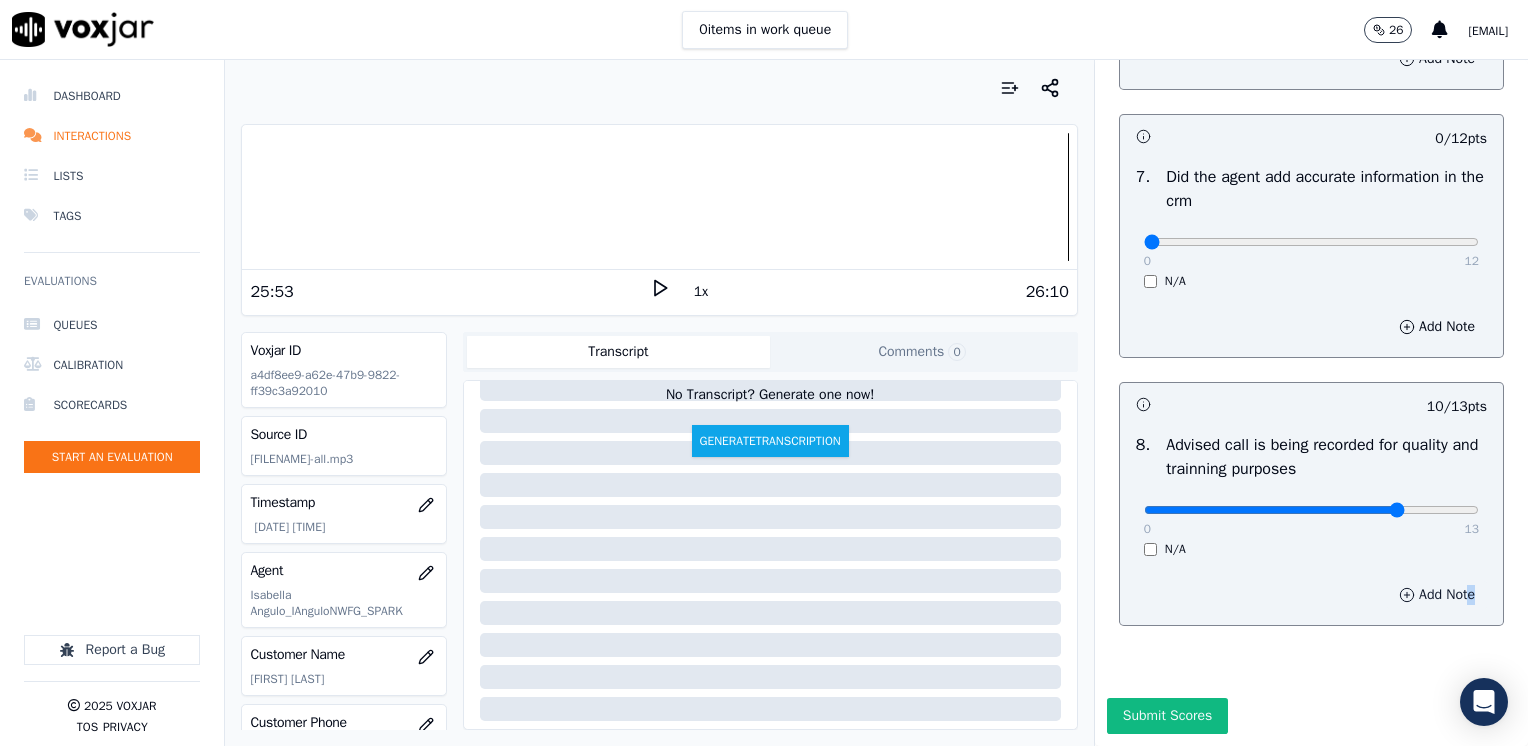 drag, startPoint x: 1418, startPoint y: 567, endPoint x: 1408, endPoint y: 555, distance: 15.6205 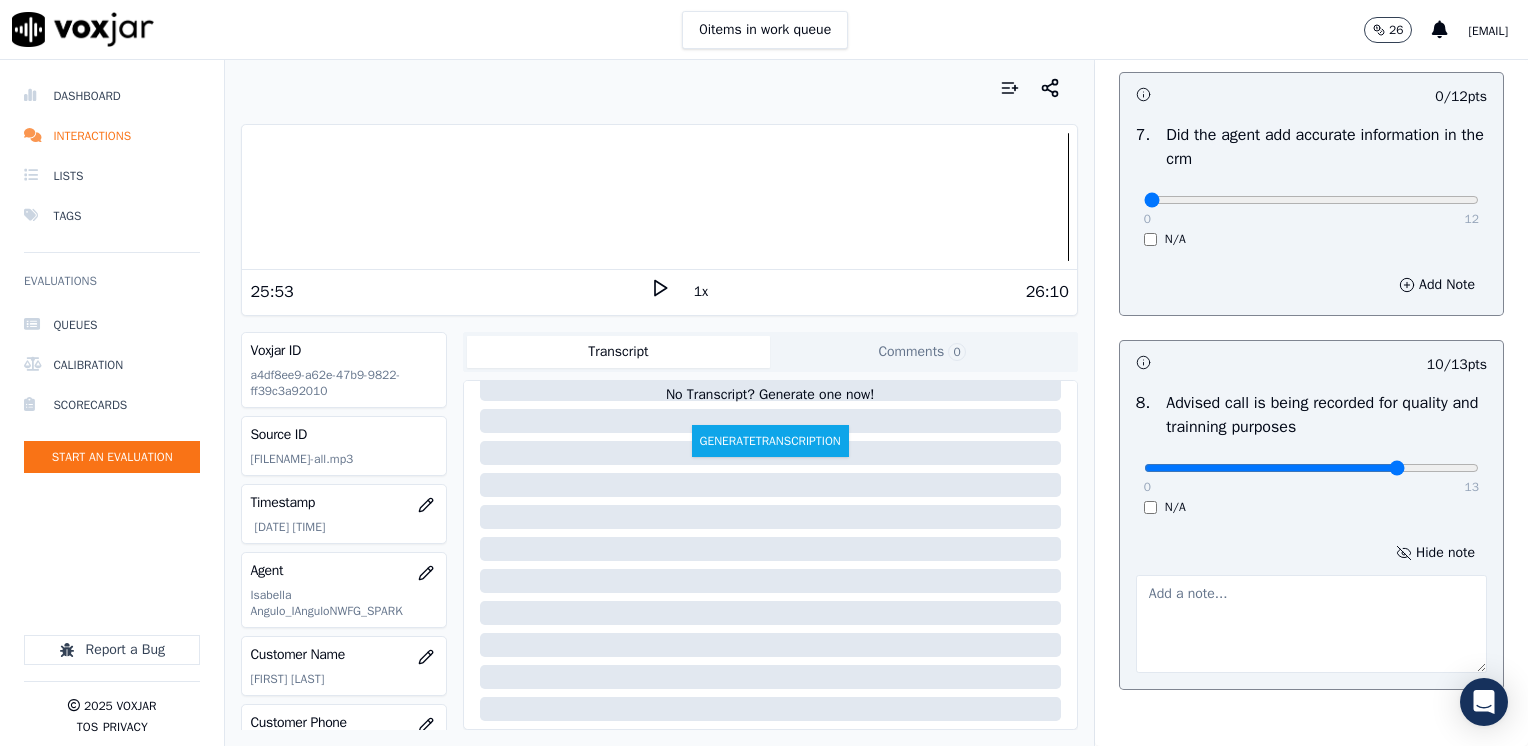click at bounding box center (1311, 624) 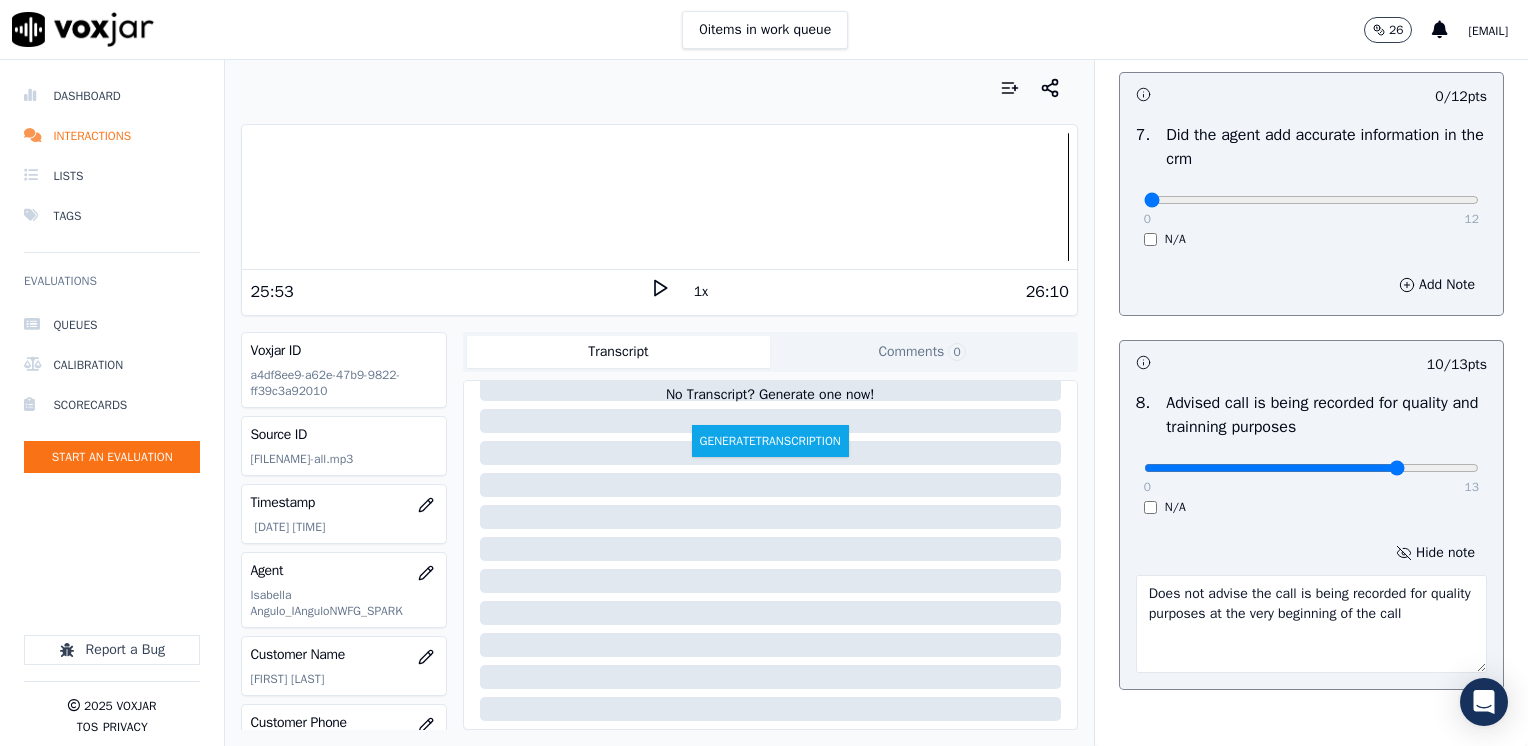 type on "Does not advise the call is being recorded for quality purposes at the very beginning of the call" 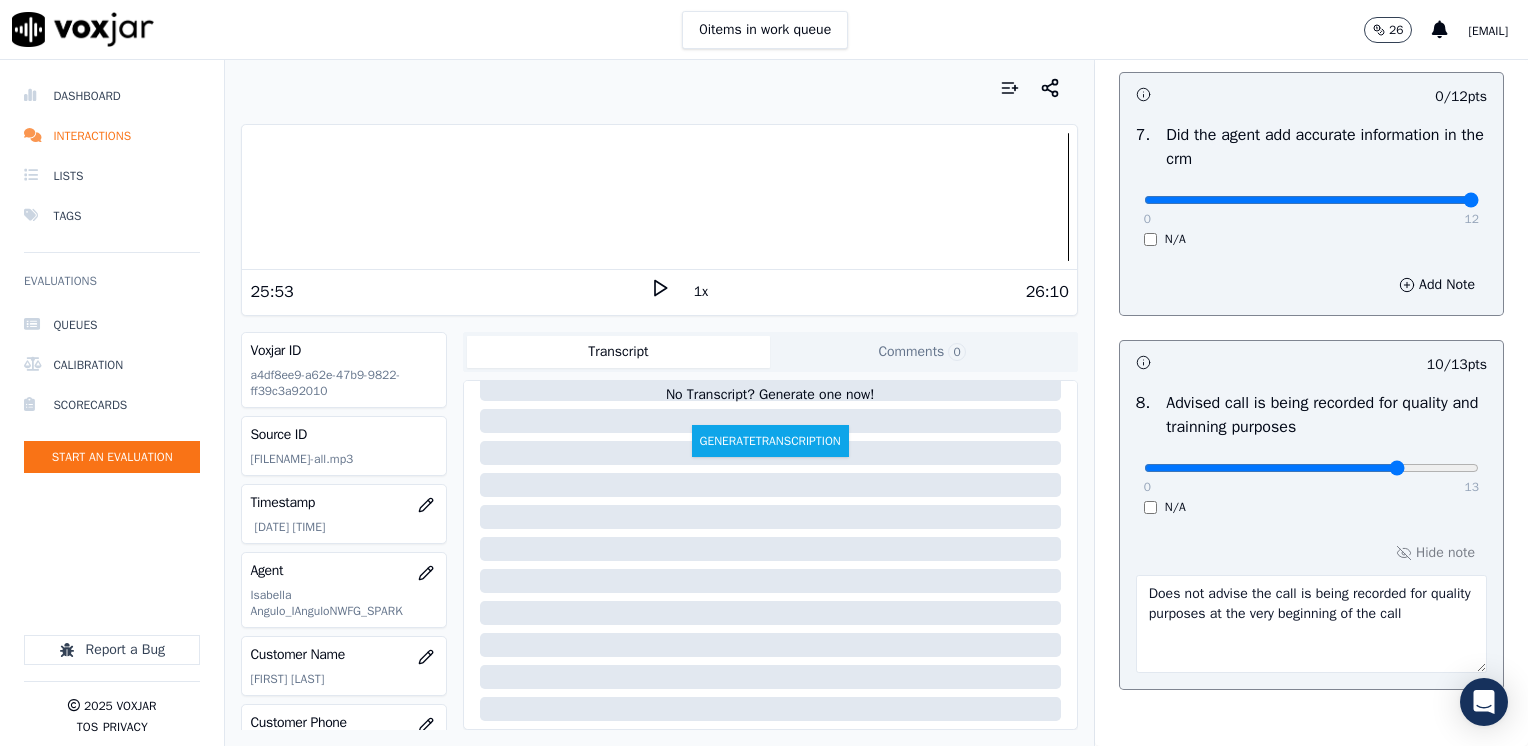 drag, startPoint x: 1132, startPoint y: 193, endPoint x: 1527, endPoint y: 228, distance: 396.5476 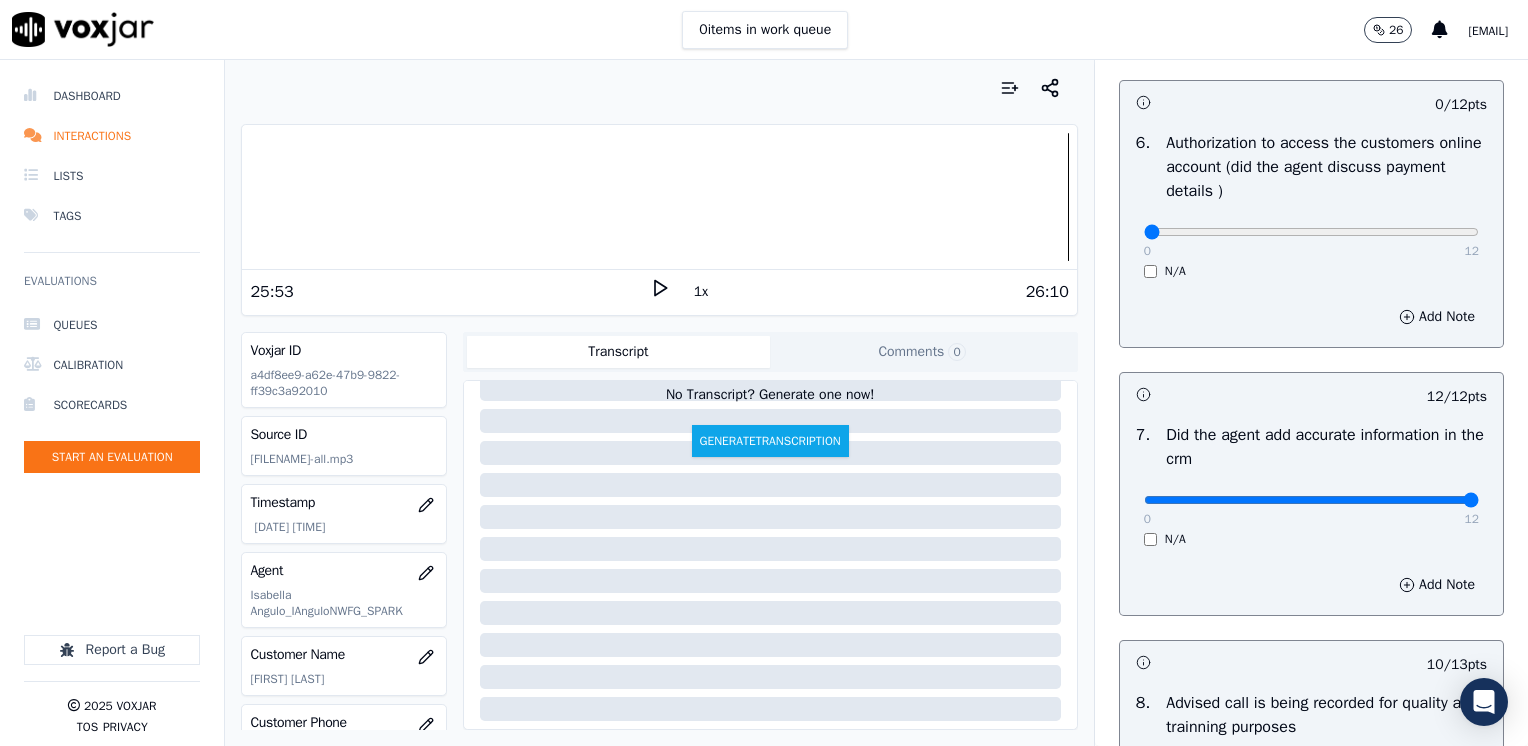 scroll, scrollTop: 1348, scrollLeft: 0, axis: vertical 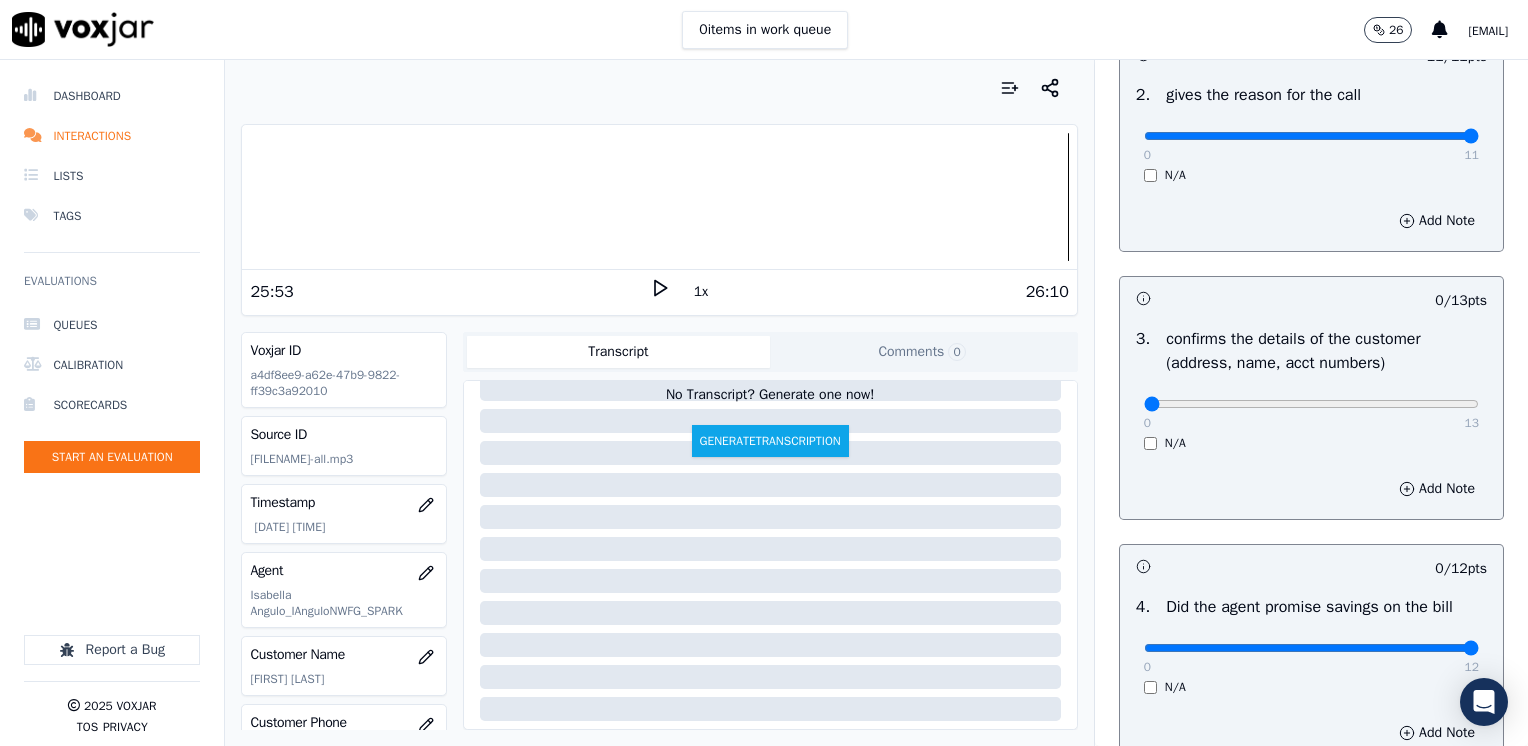 drag, startPoint x: 1164, startPoint y: 642, endPoint x: 1421, endPoint y: 642, distance: 257 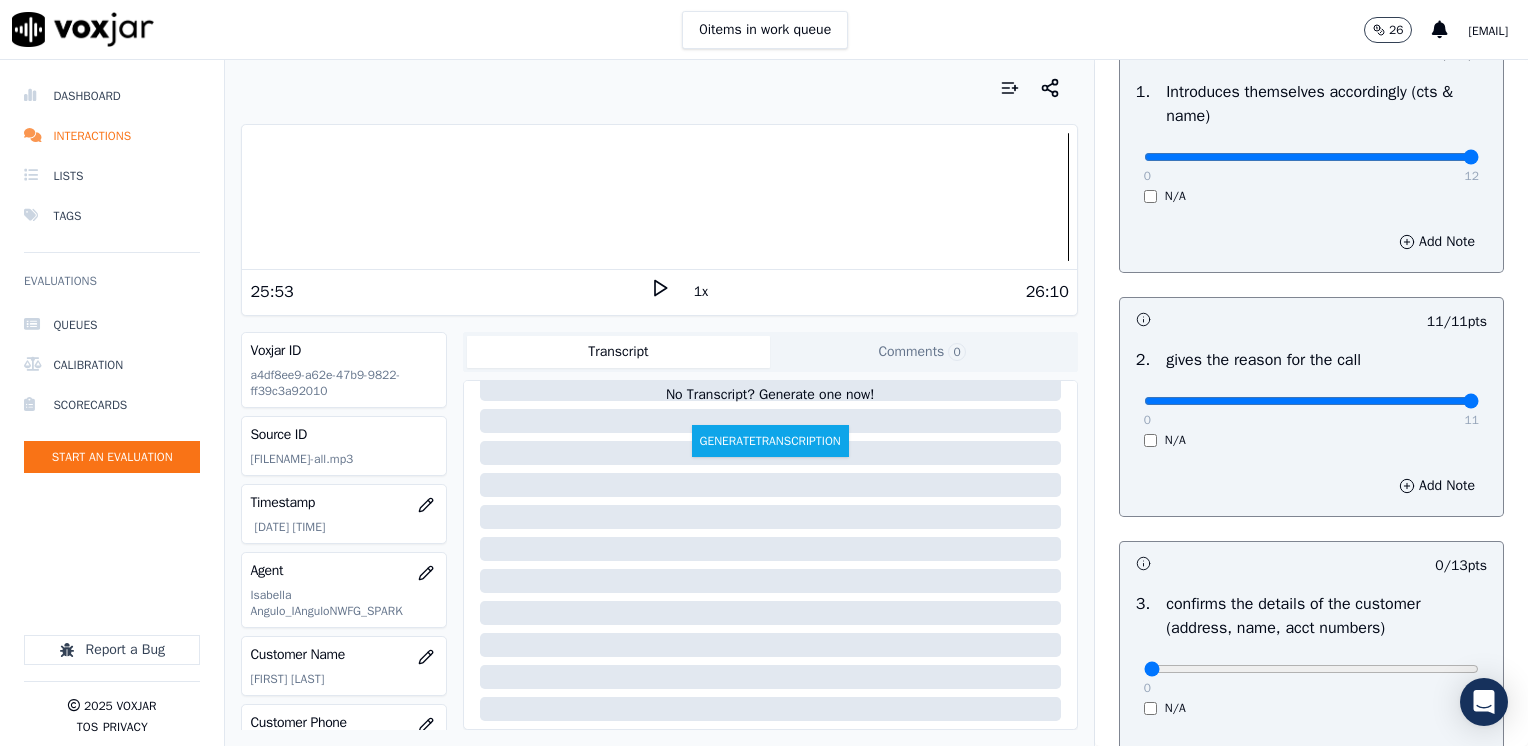 scroll, scrollTop: 200, scrollLeft: 0, axis: vertical 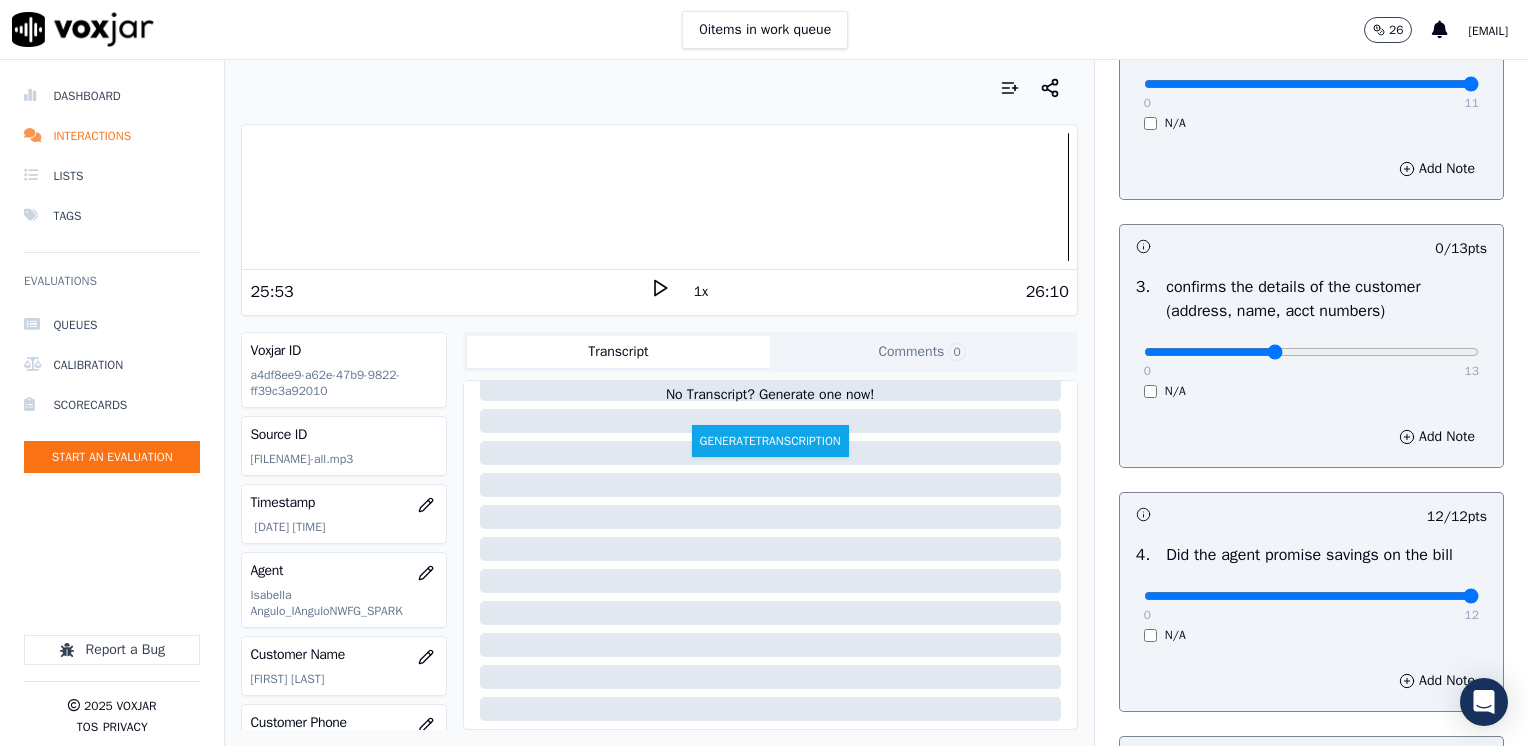 type on "5" 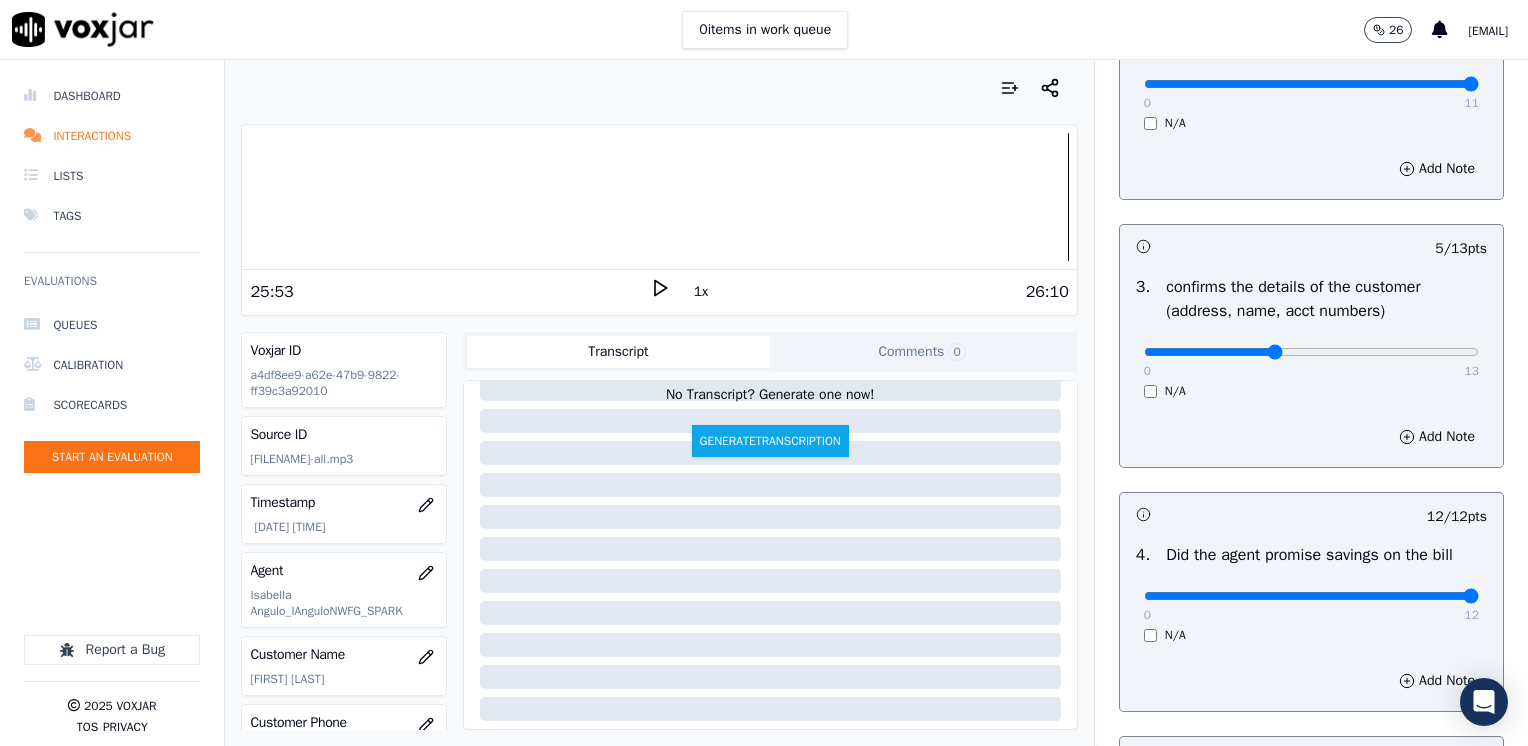 click on "Add Note" at bounding box center (1311, 437) 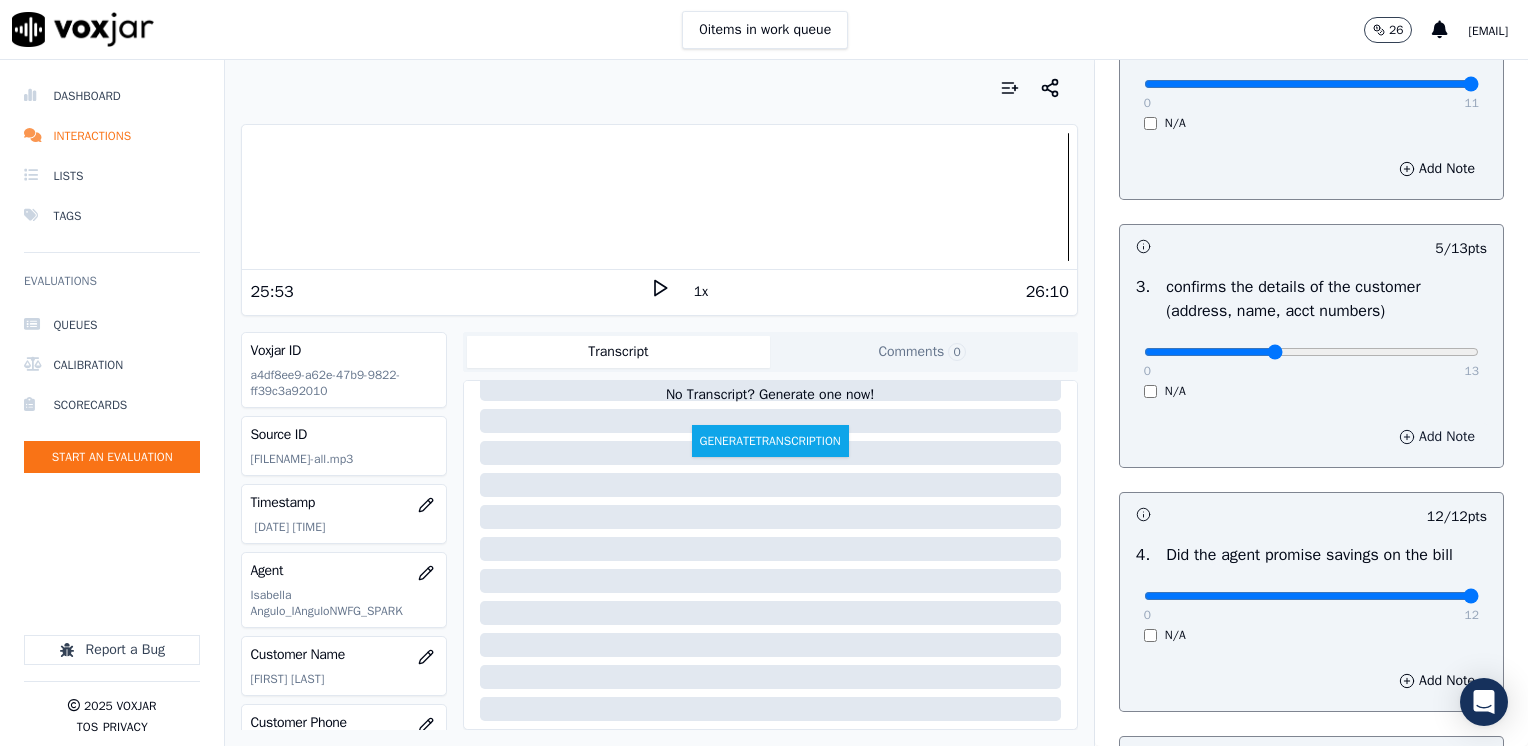 click on "Add Note" at bounding box center [1437, 437] 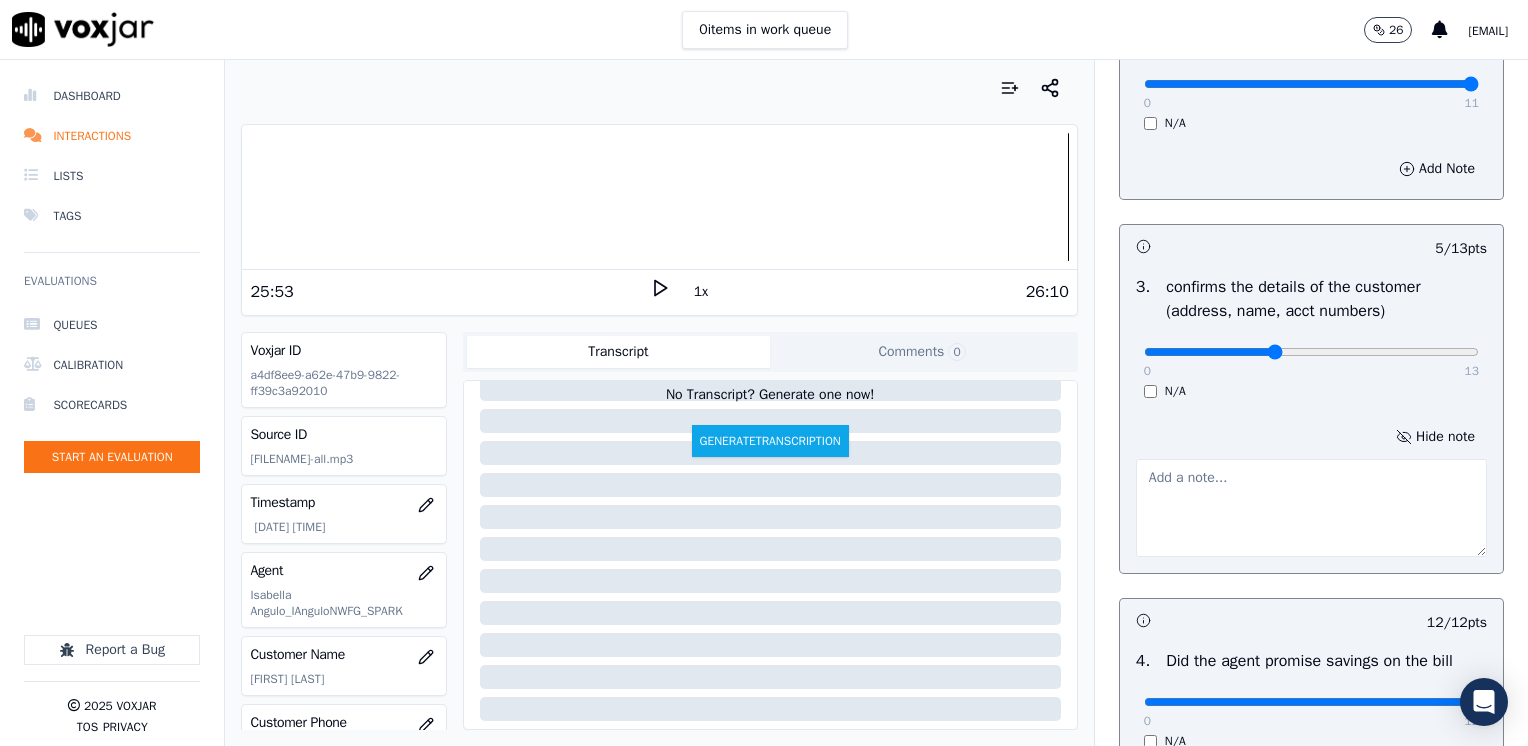 click at bounding box center (1311, 508) 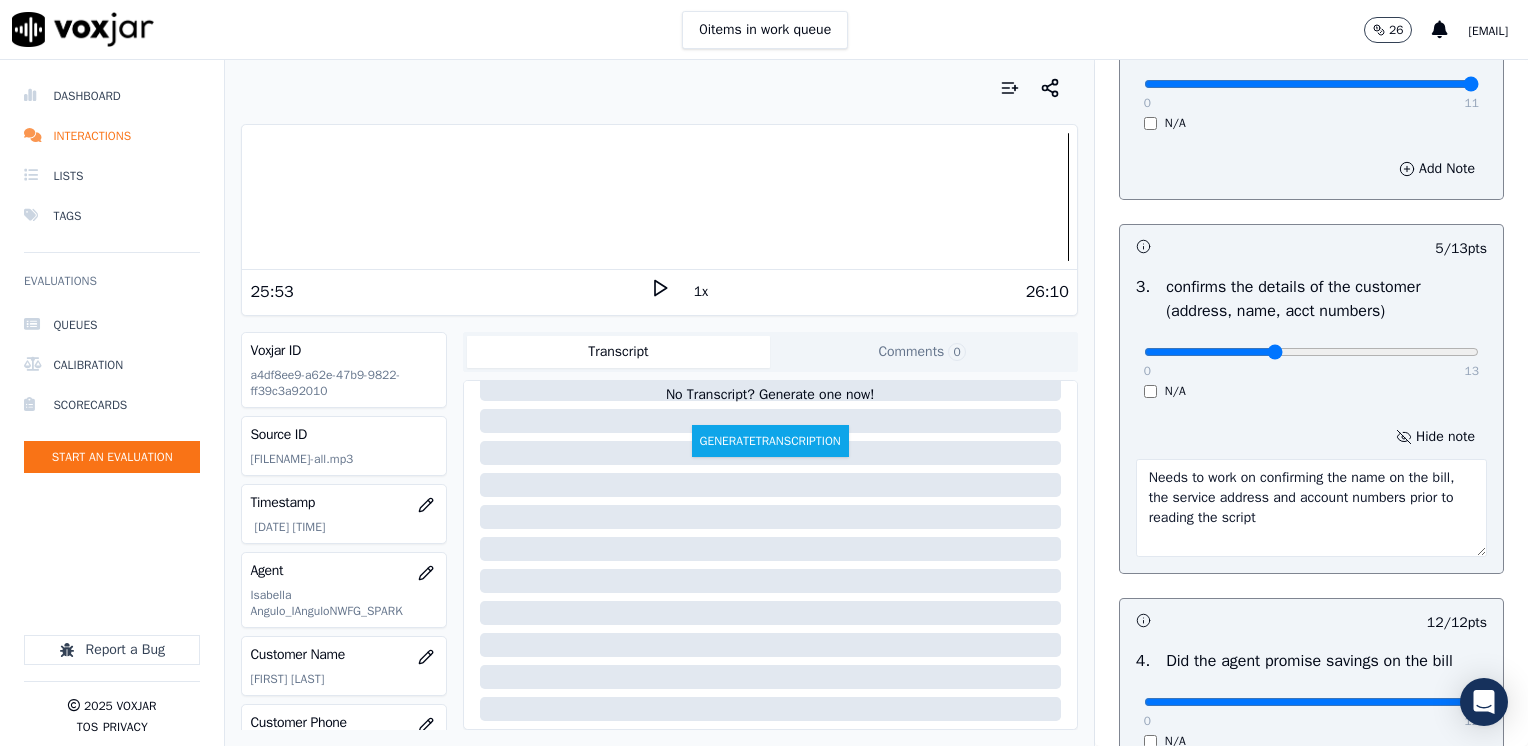 click on "Needs to work on confirming the name on the bill, the service address and account numbers prior to reading the script" at bounding box center [1311, 508] 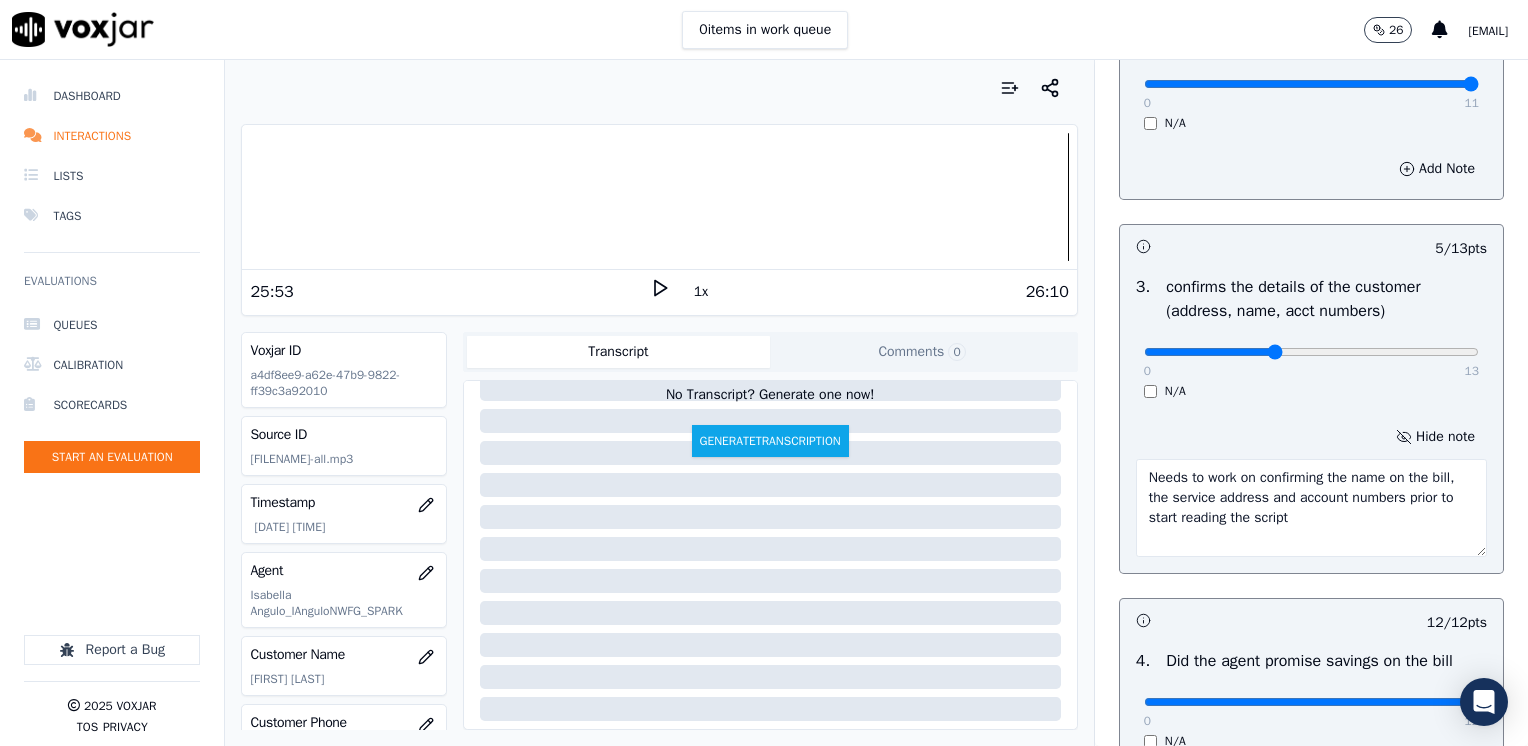click on "Needs to work on confirming the name on the bill, the service address and account numbers prior to start reading the script" at bounding box center [1311, 508] 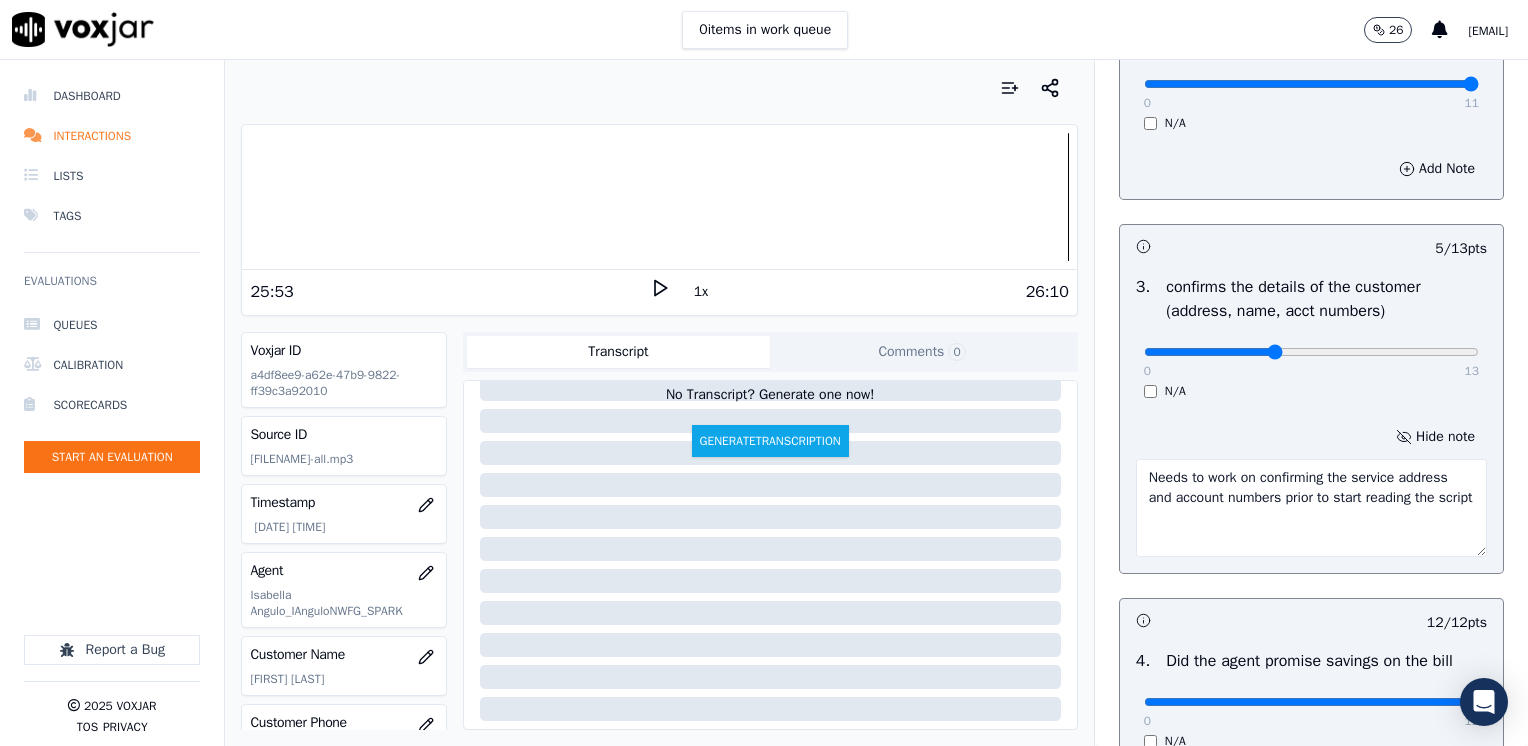 type on "Needs to work on confirming the service address and account numbers prior to start reading the script" 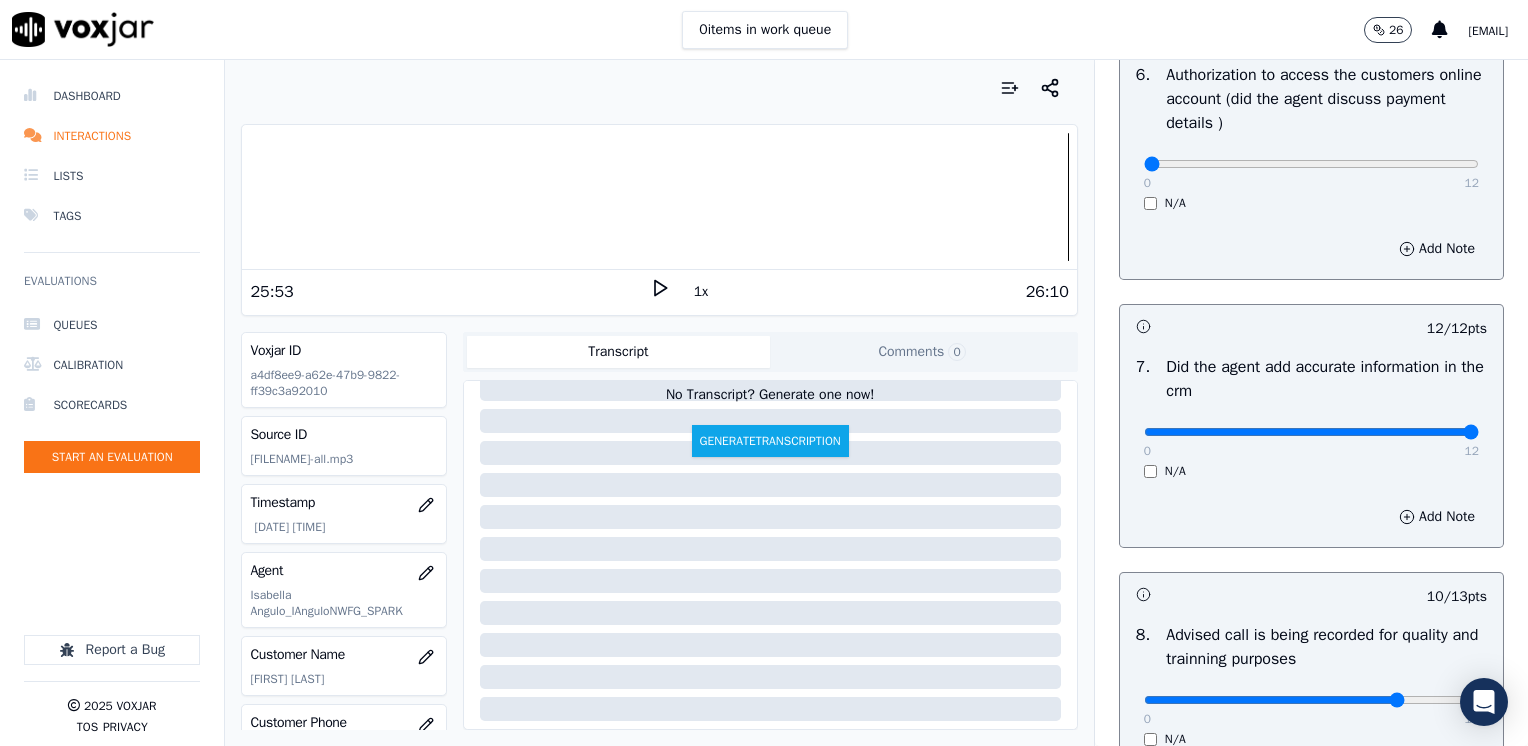 scroll, scrollTop: 1359, scrollLeft: 0, axis: vertical 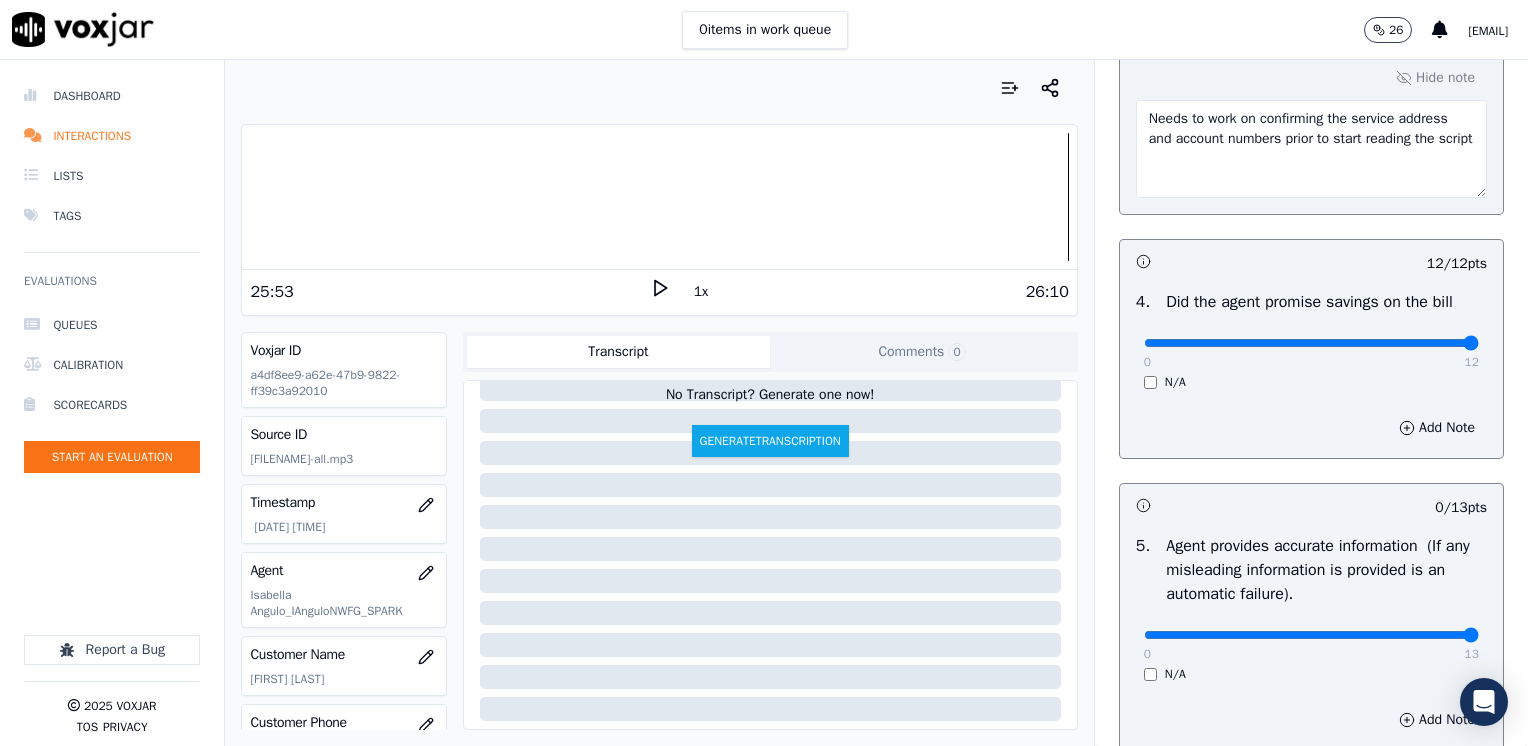 drag, startPoint x: 1131, startPoint y: 630, endPoint x: 1527, endPoint y: 564, distance: 401.46234 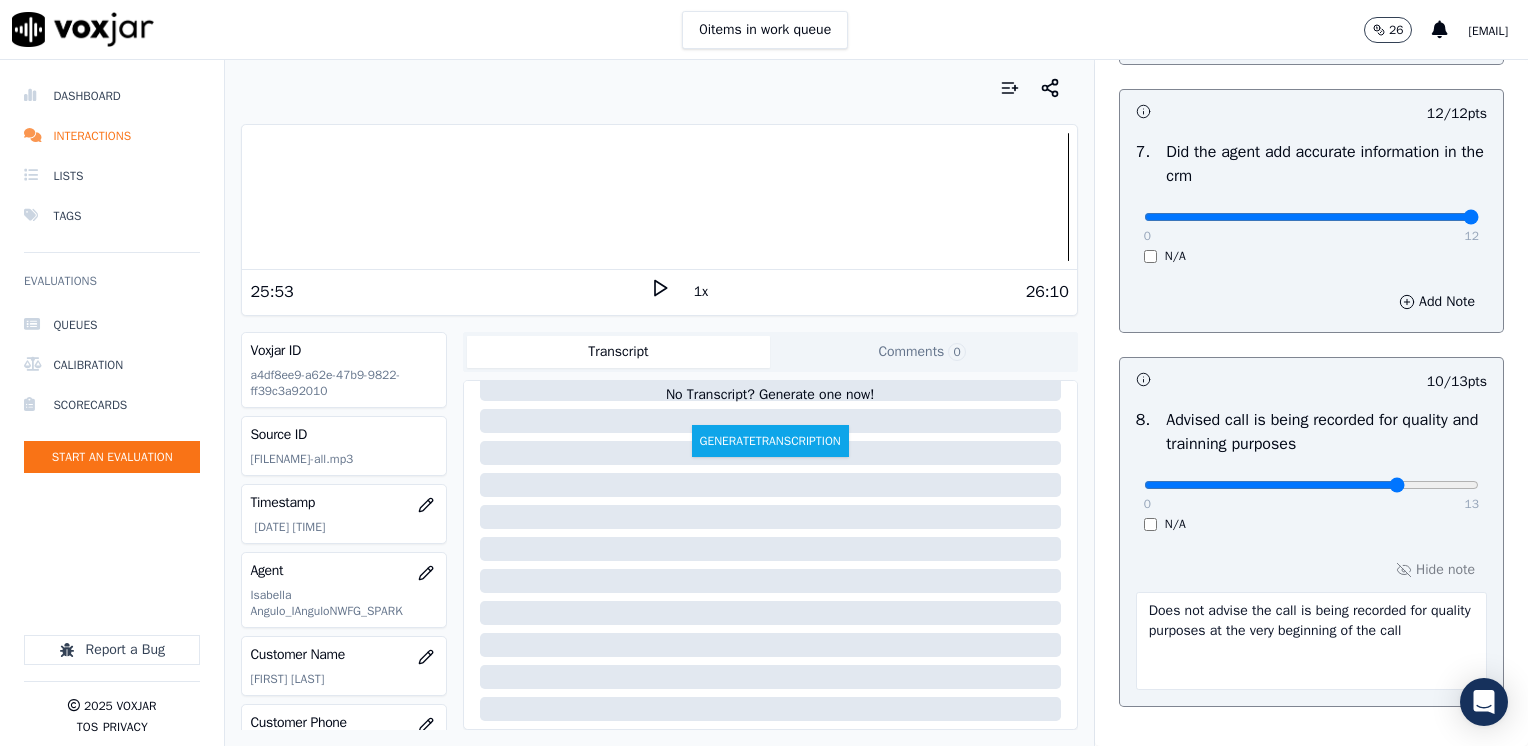 scroll, scrollTop: 1959, scrollLeft: 0, axis: vertical 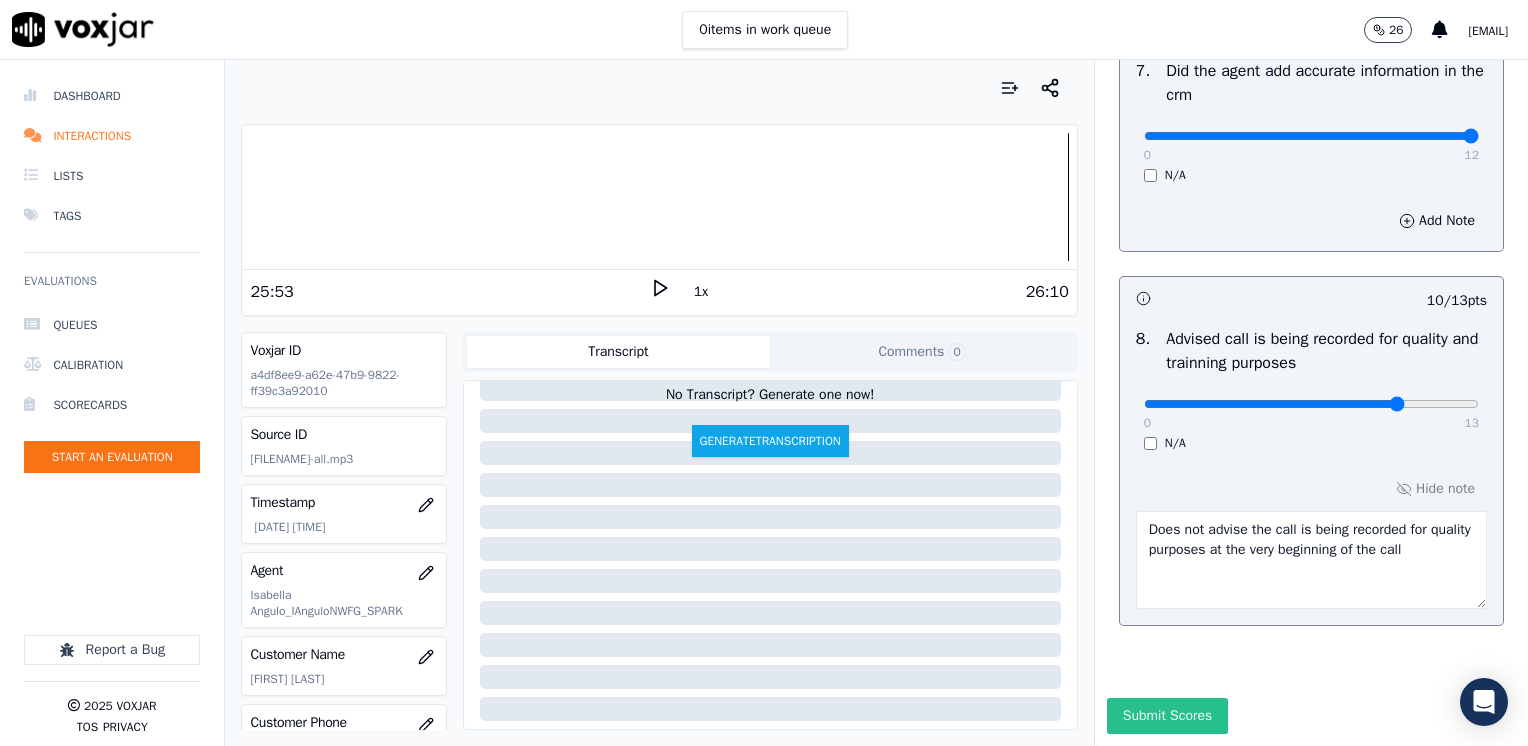 click on "Submit Scores" at bounding box center [1167, 716] 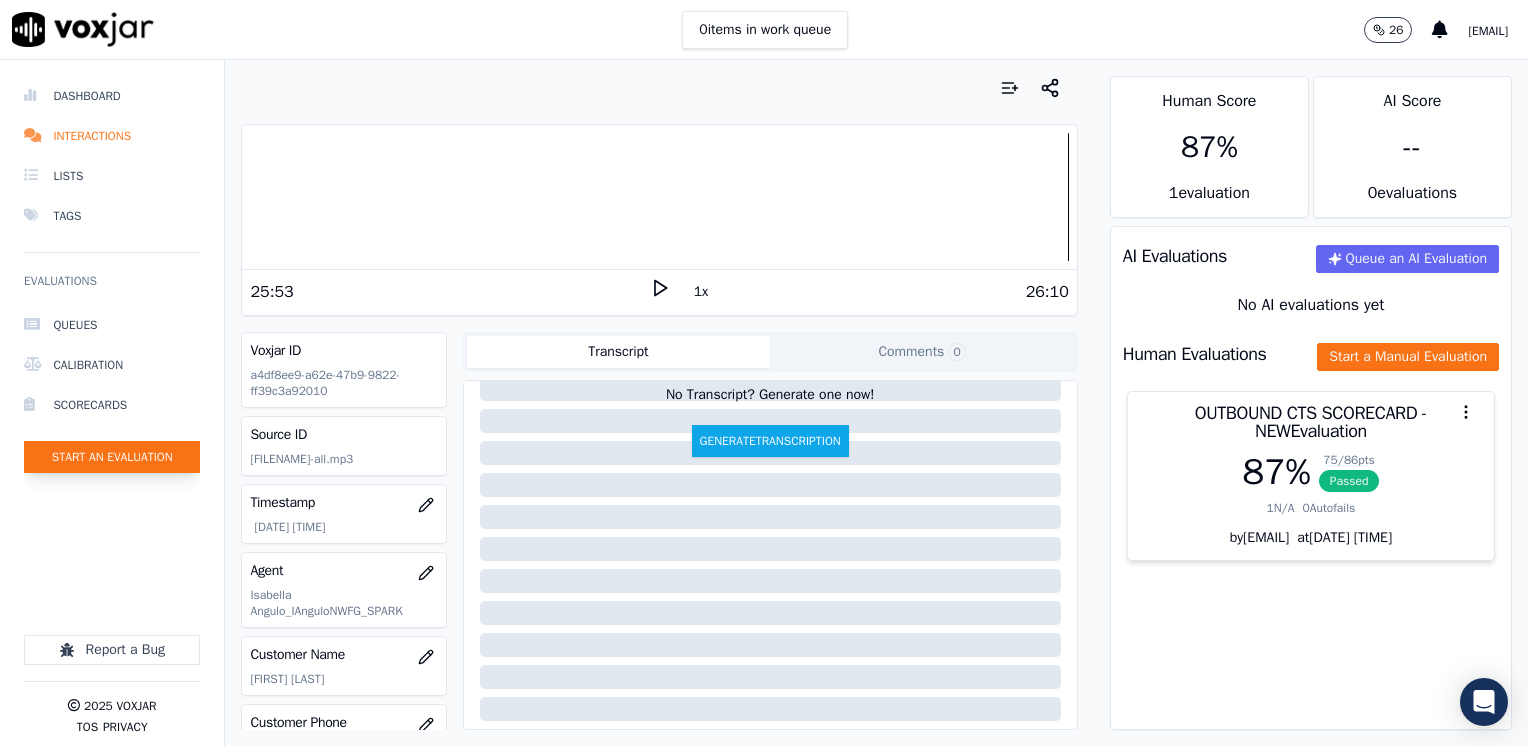 click on "Start an Evaluation" 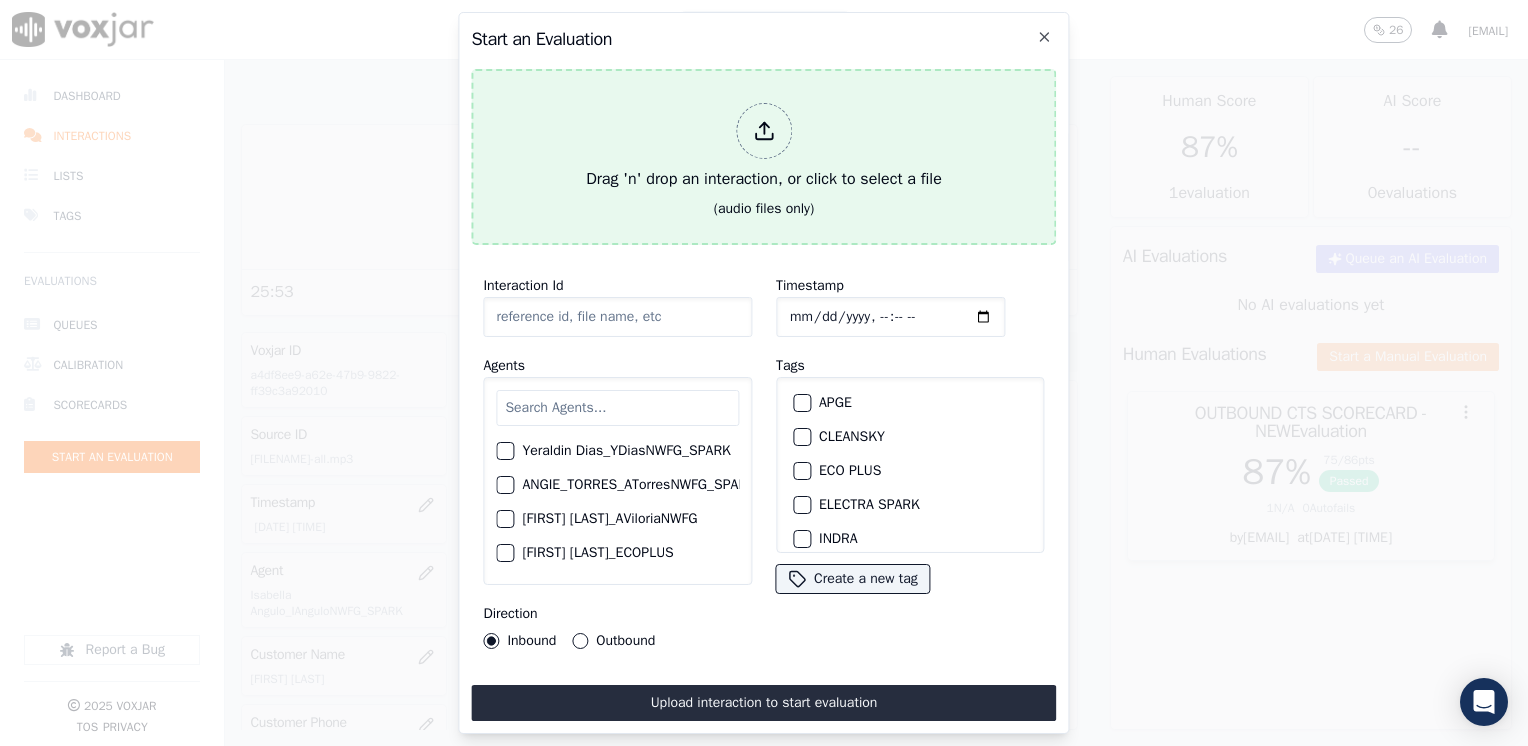 click 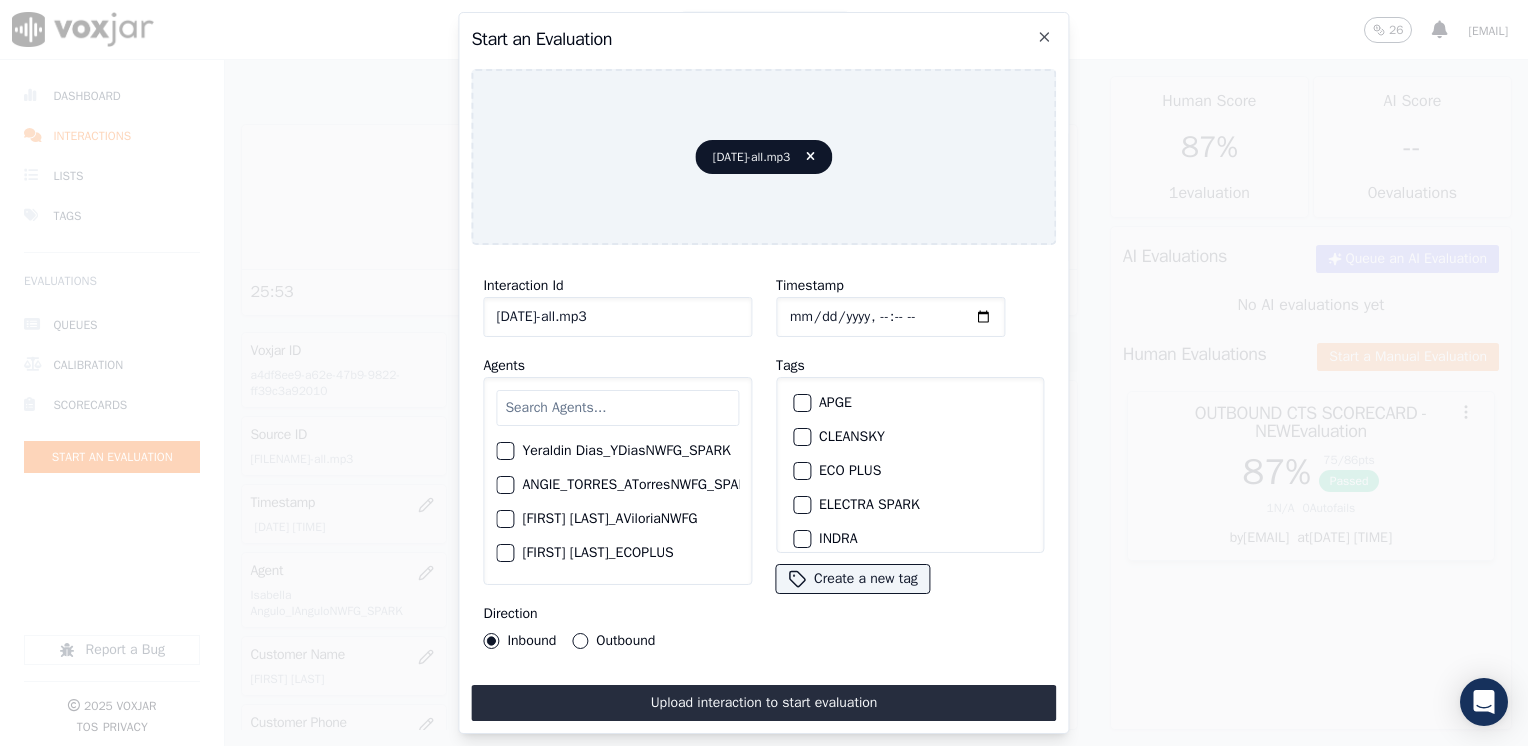 click at bounding box center [617, 408] 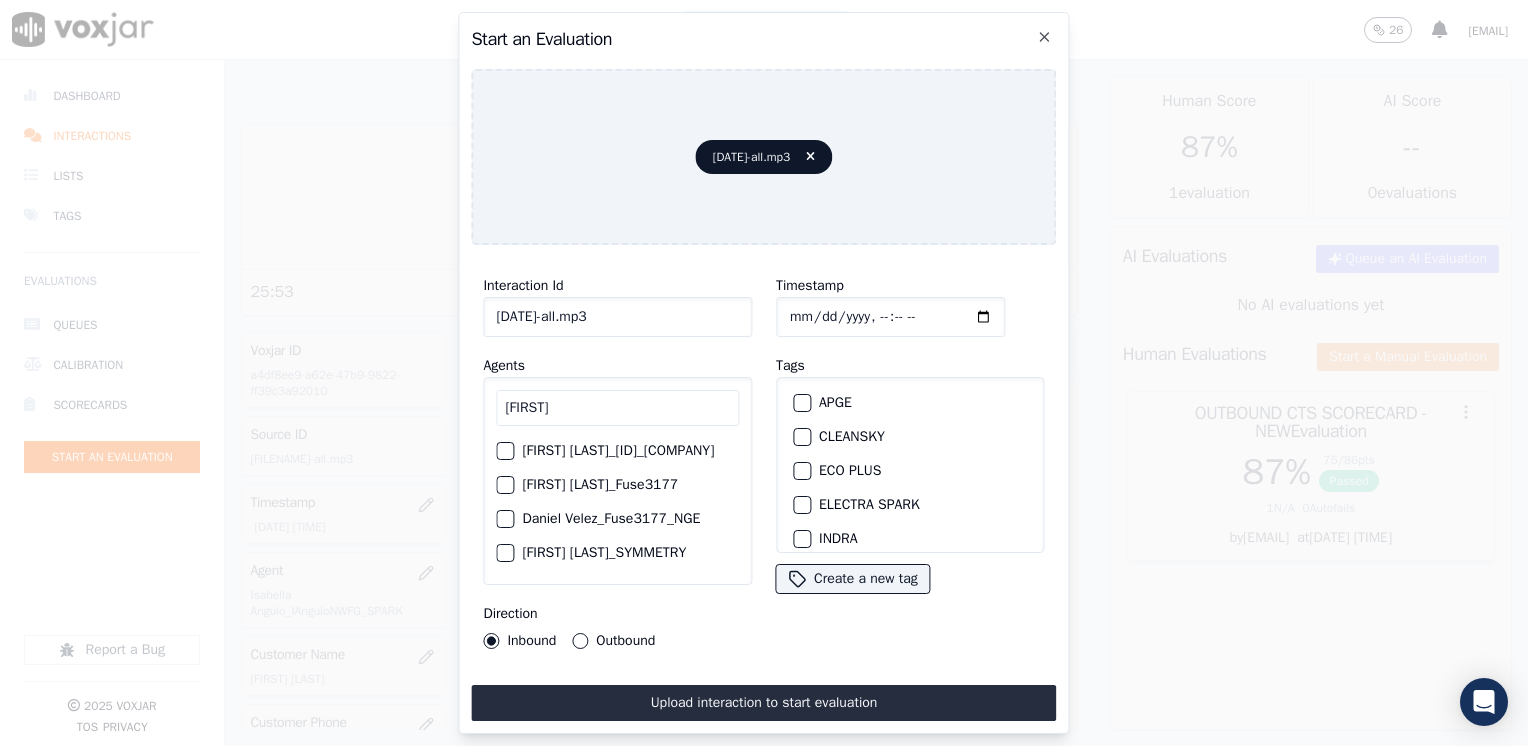 type on "[FIRST]" 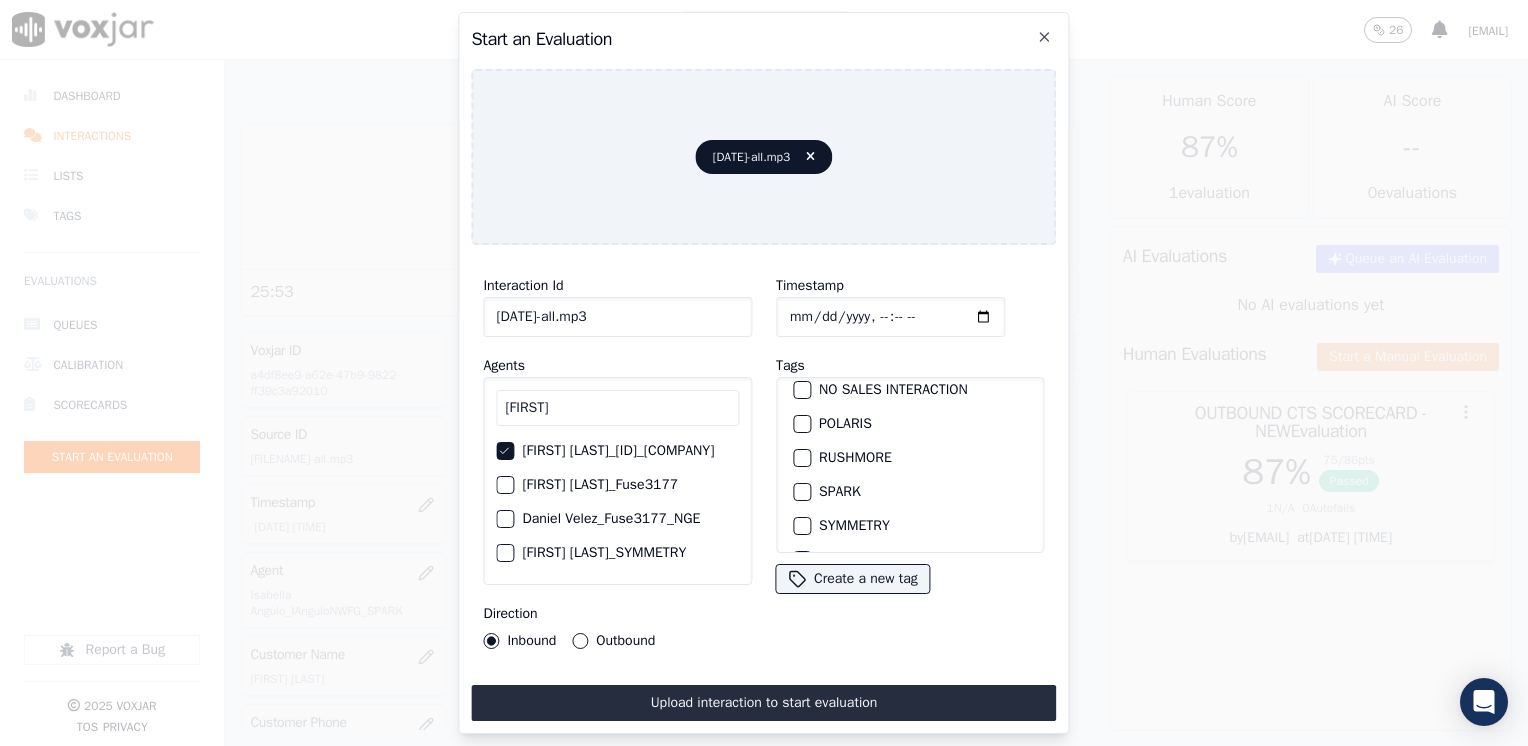 scroll, scrollTop: 293, scrollLeft: 0, axis: vertical 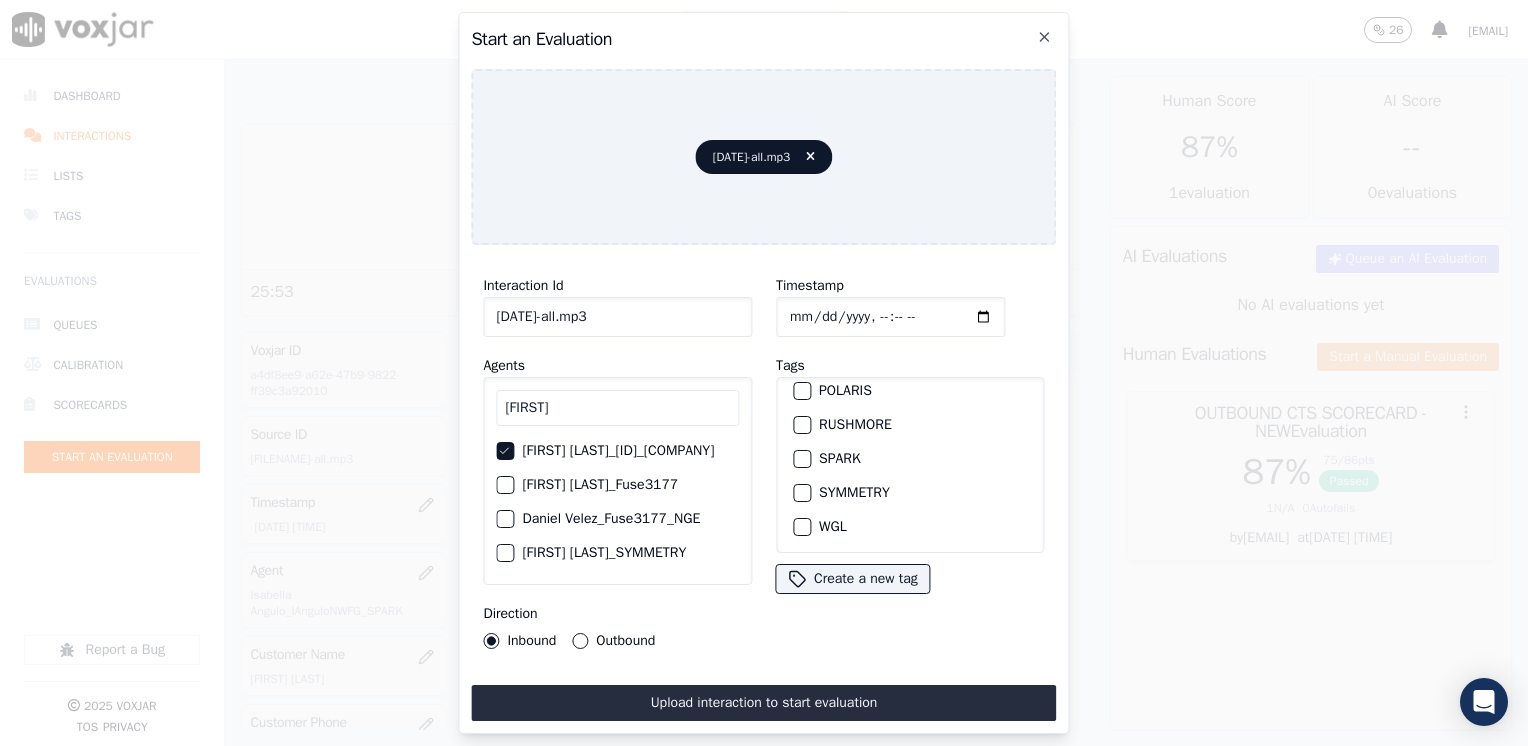 click at bounding box center (801, 459) 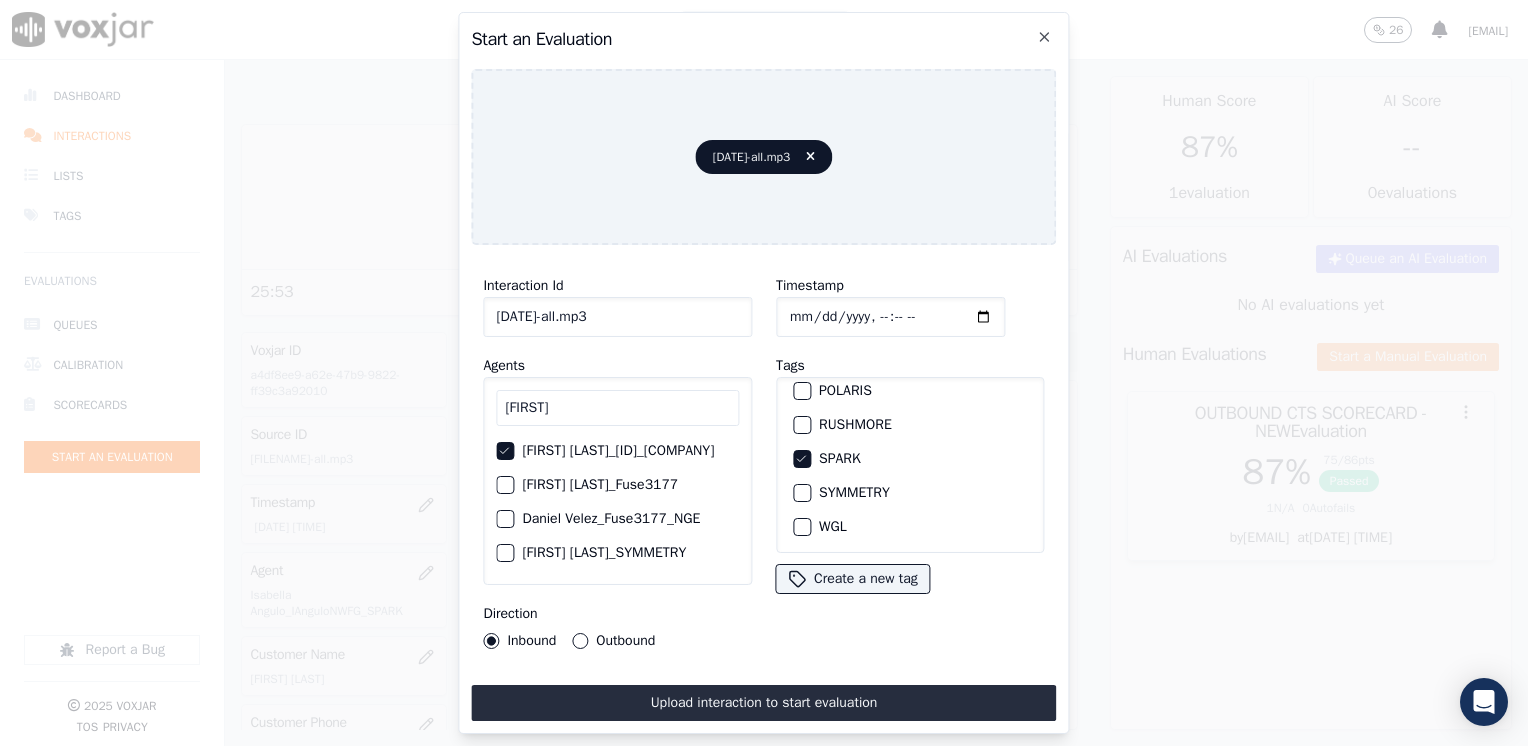 click on "Outbound" at bounding box center (580, 641) 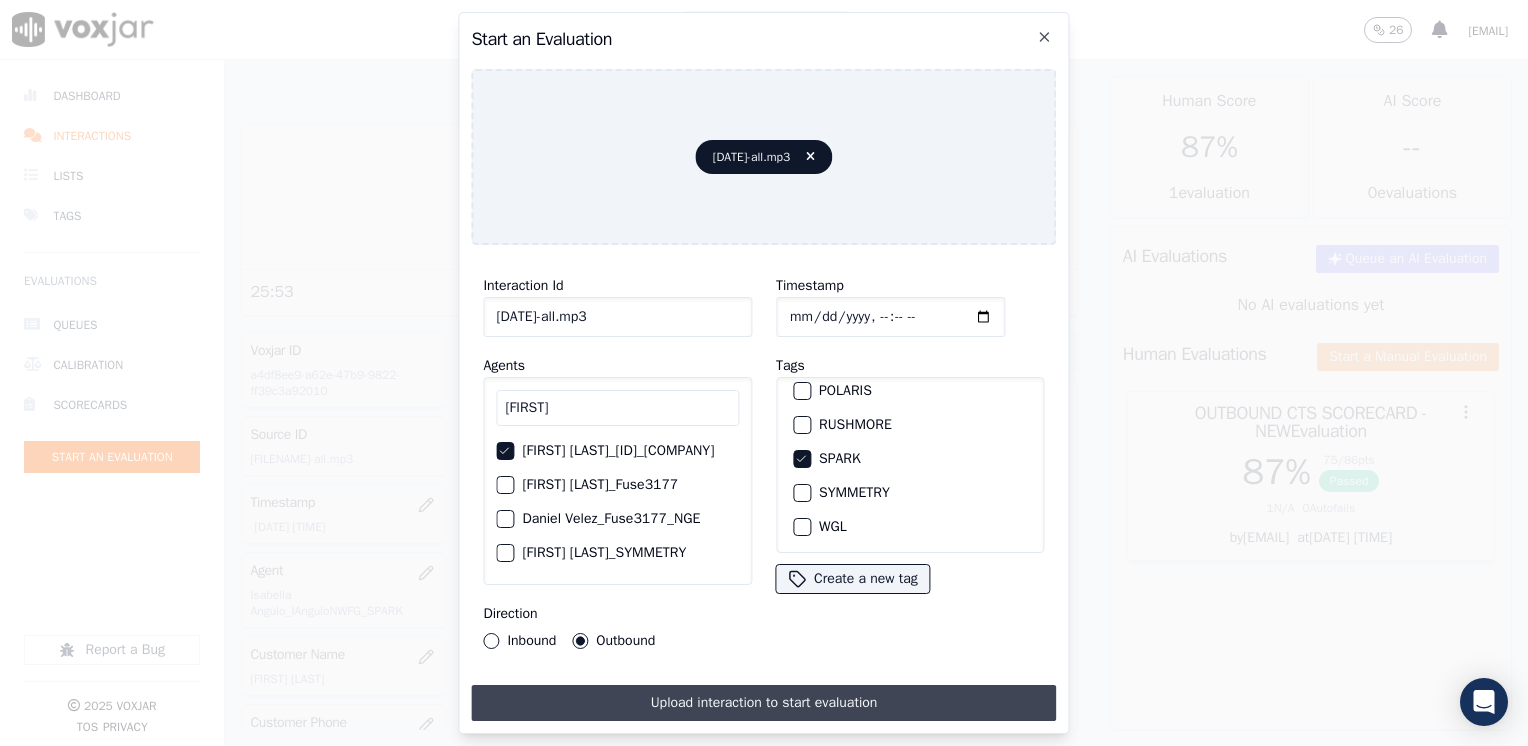 click on "Upload interaction to start evaluation" at bounding box center (763, 703) 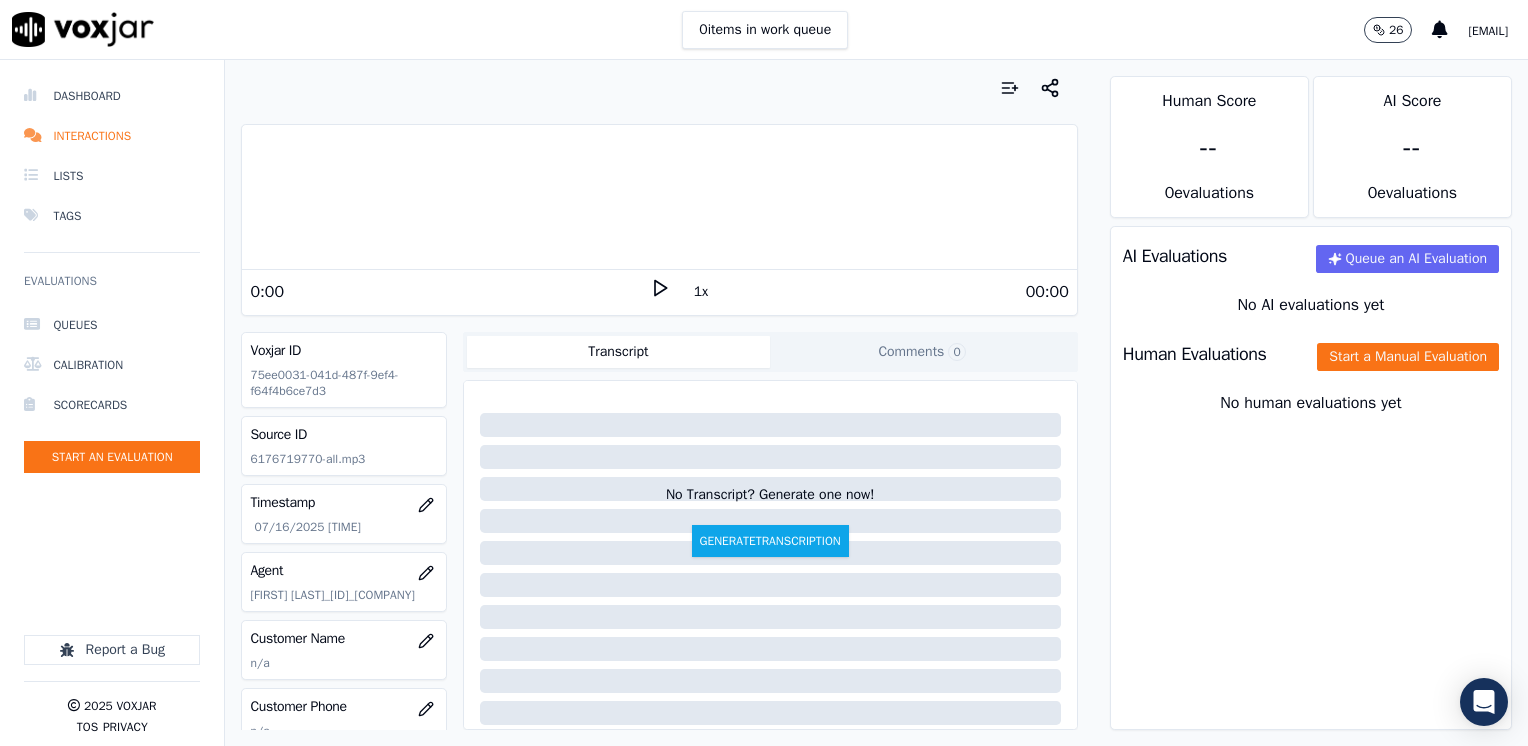 click 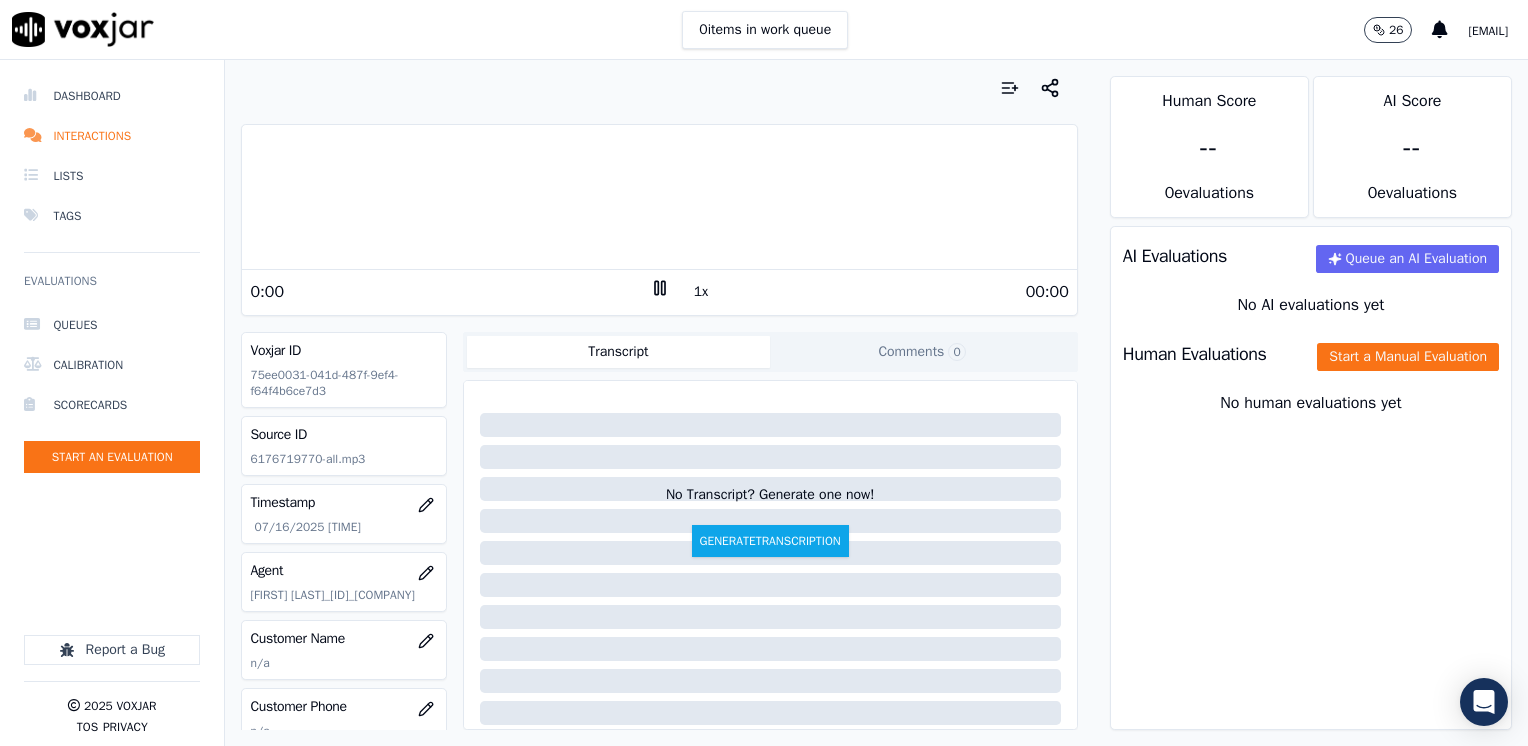click 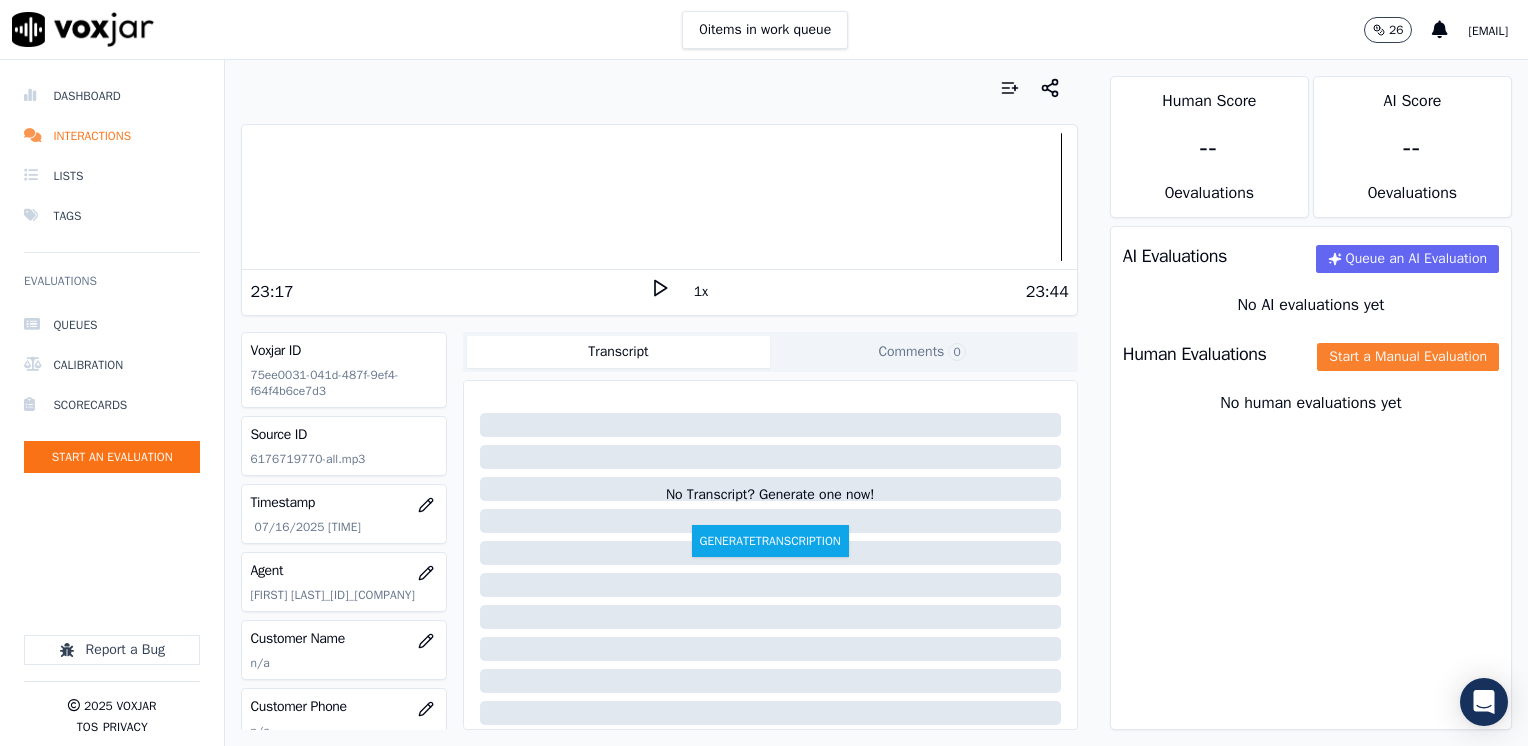 click on "Start a Manual Evaluation" 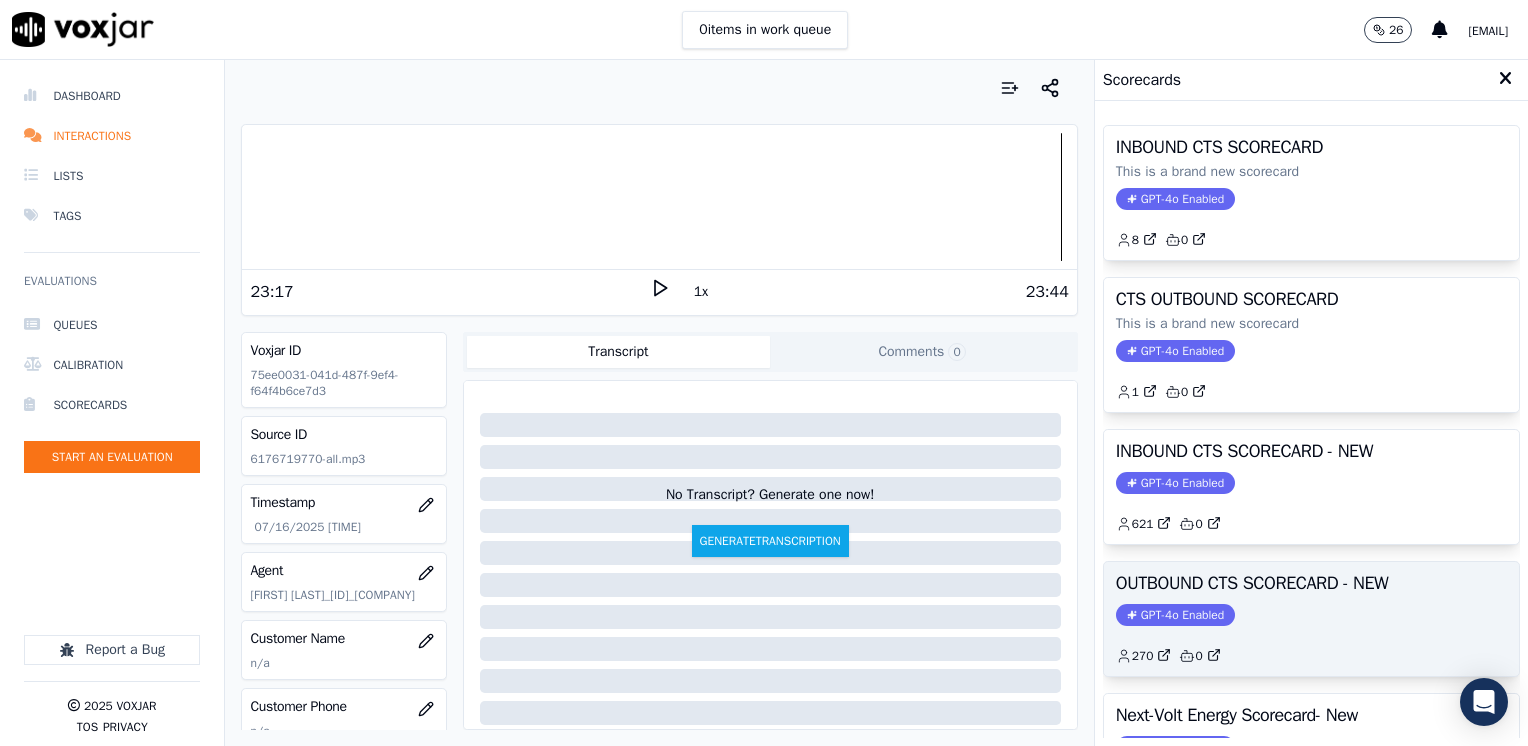 click on "GPT-4o Enabled" at bounding box center (1175, 615) 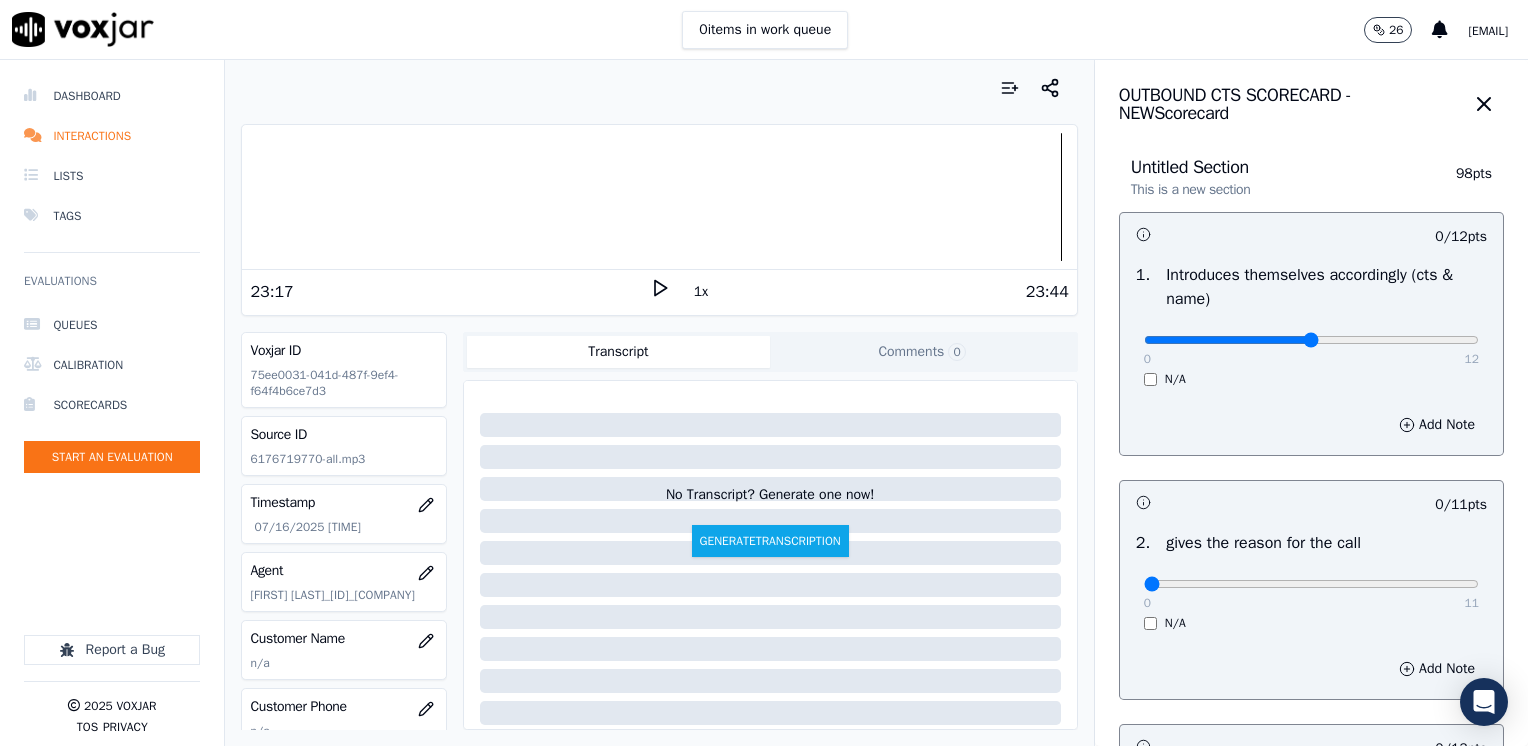 type on "6" 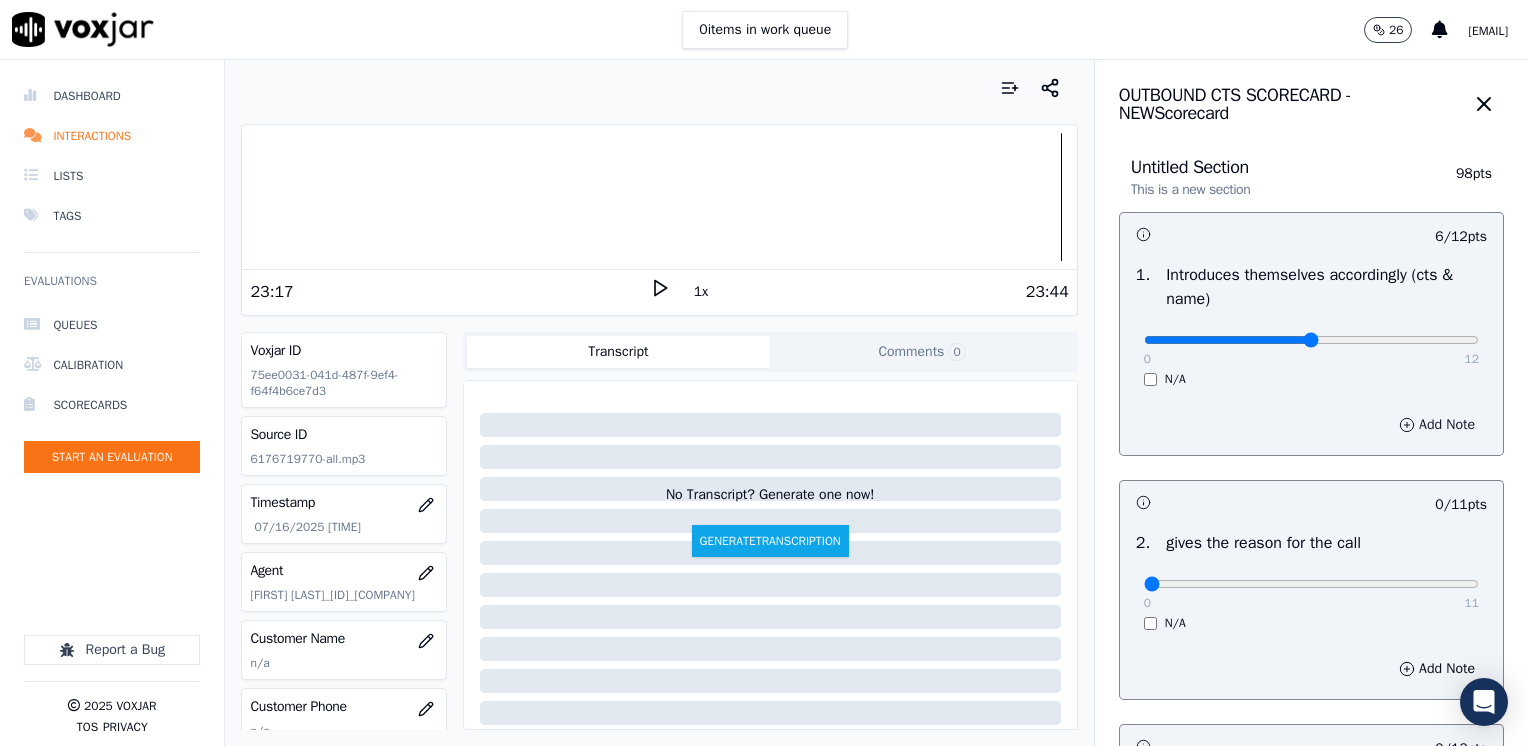 click on "Add Note" at bounding box center [1437, 425] 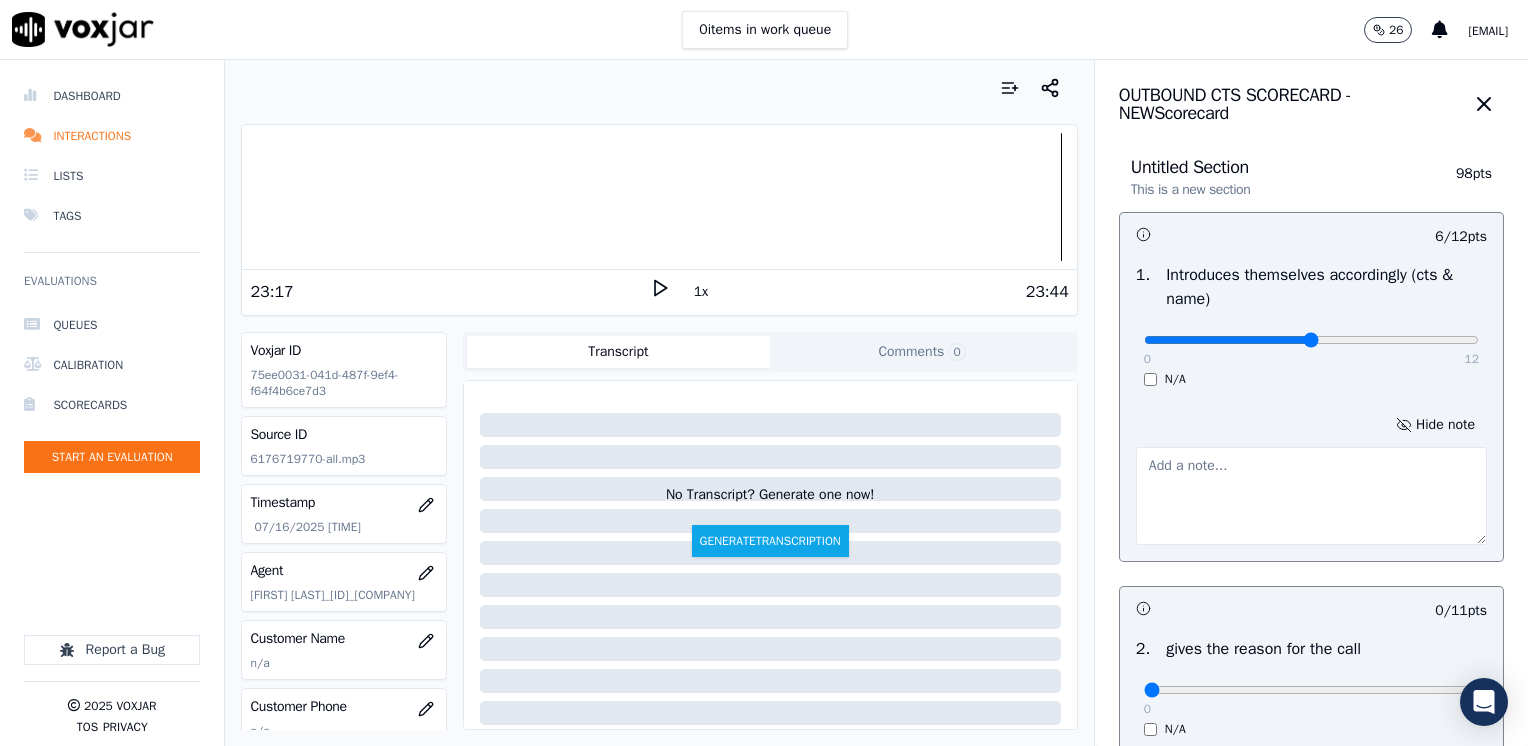 click at bounding box center [1311, 496] 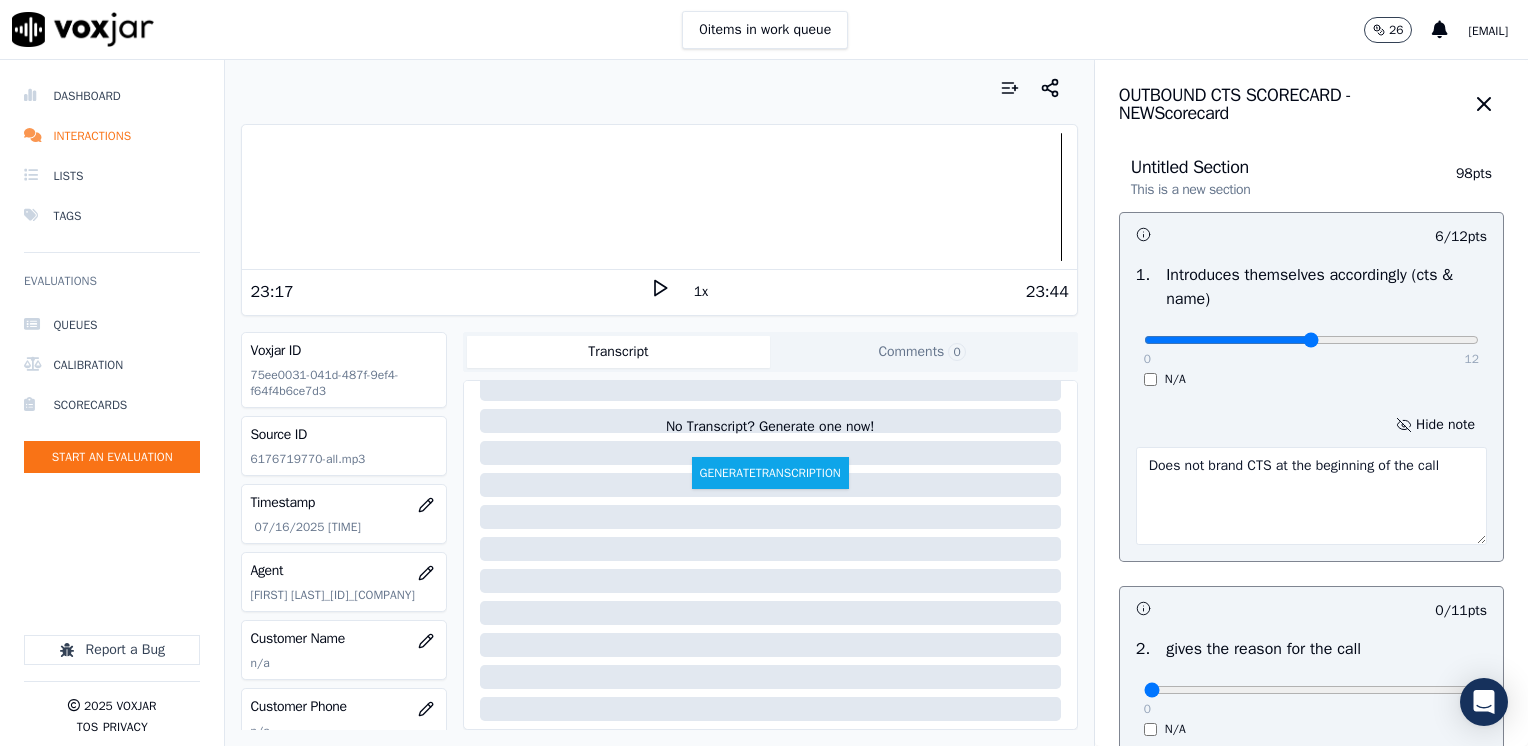 scroll, scrollTop: 200, scrollLeft: 0, axis: vertical 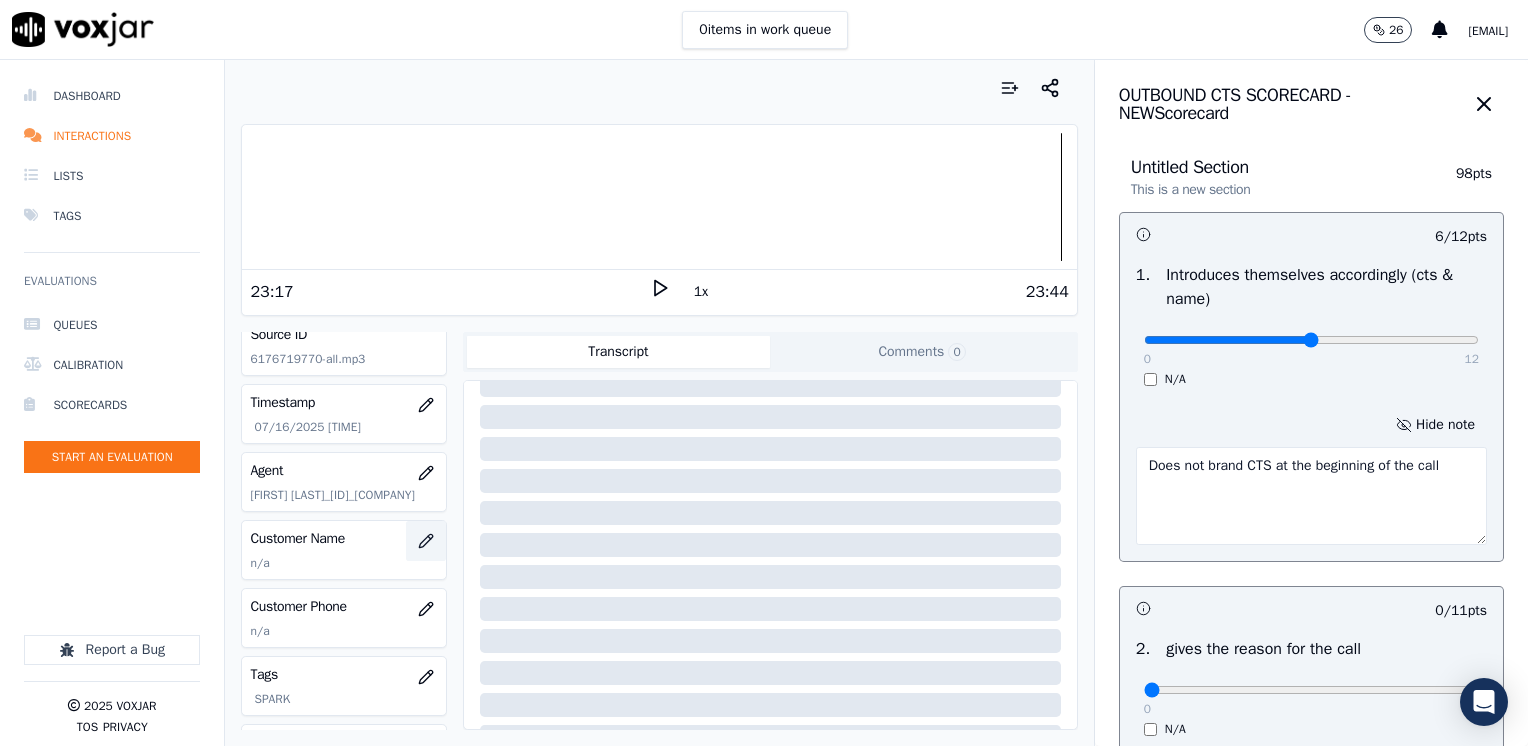 type on "Does not brand CTS at the beginning of the call" 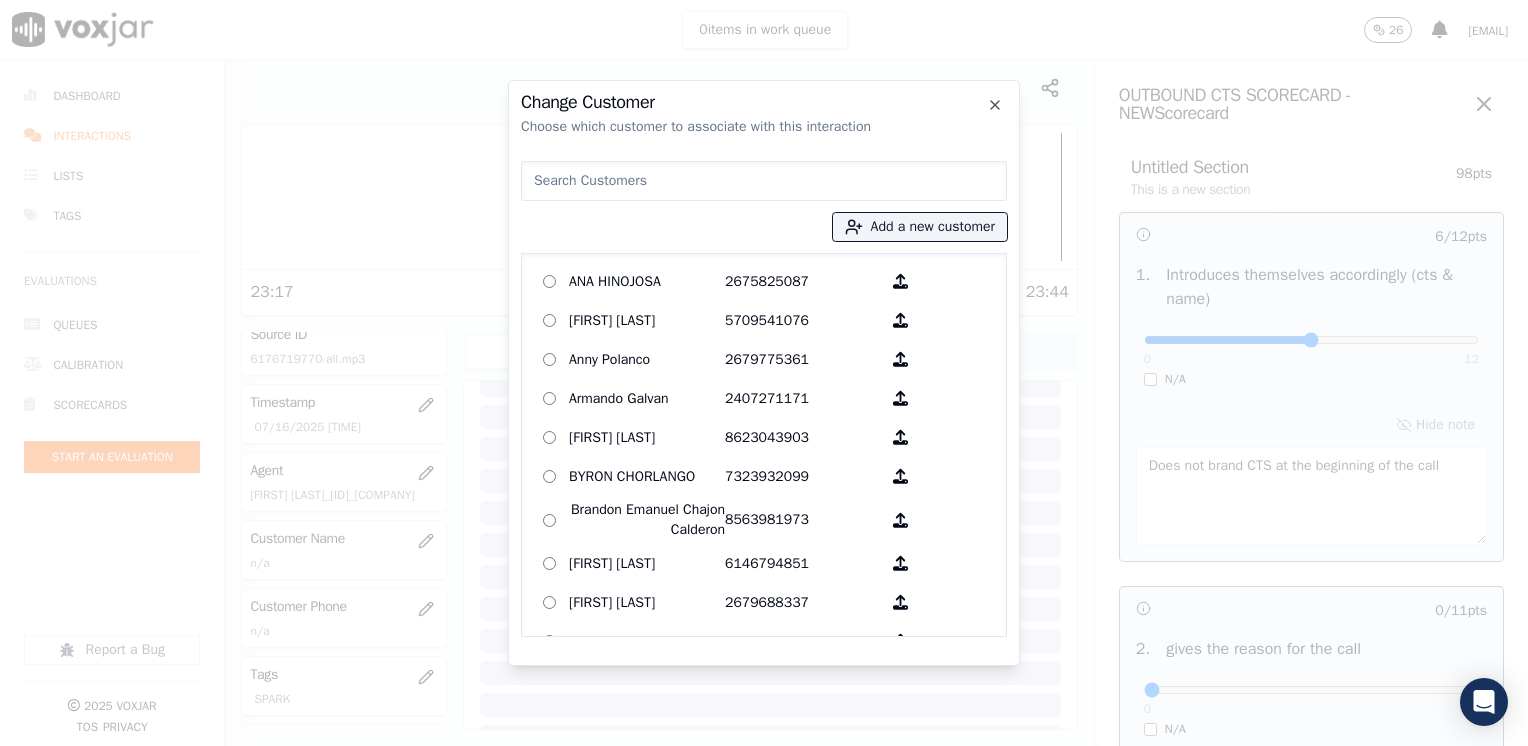 click at bounding box center (764, 181) 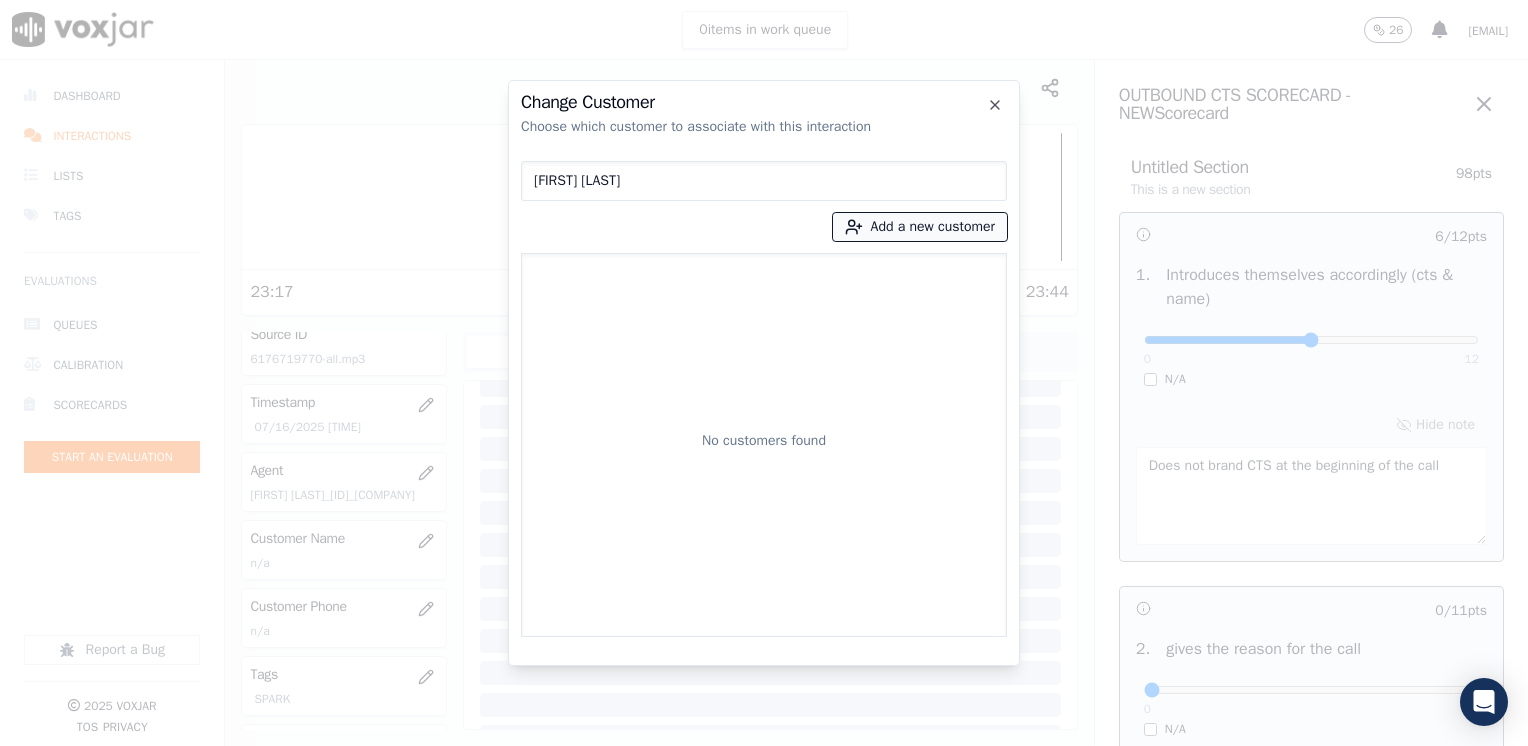 type on "[FIRST] [LAST]" 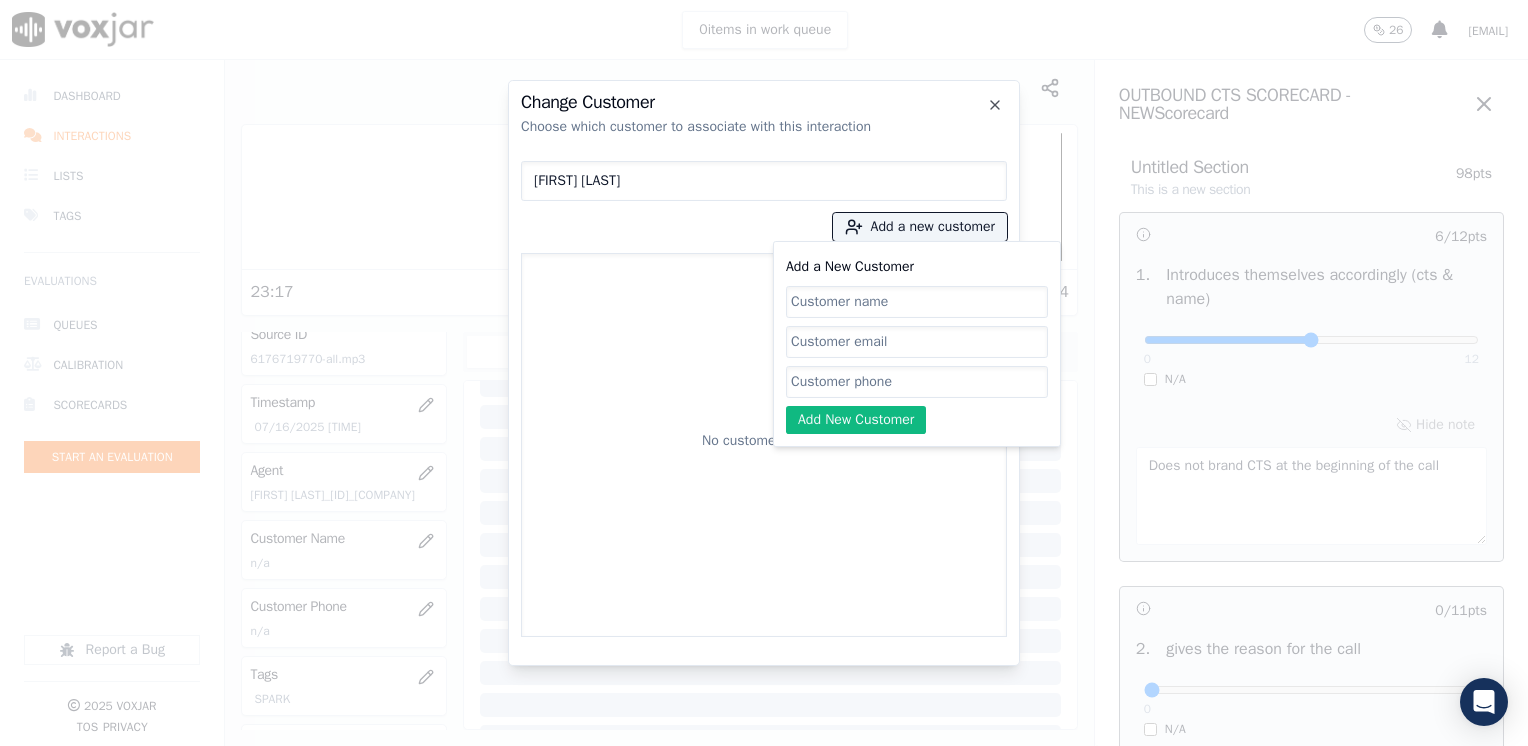 click on "Add a New Customer" 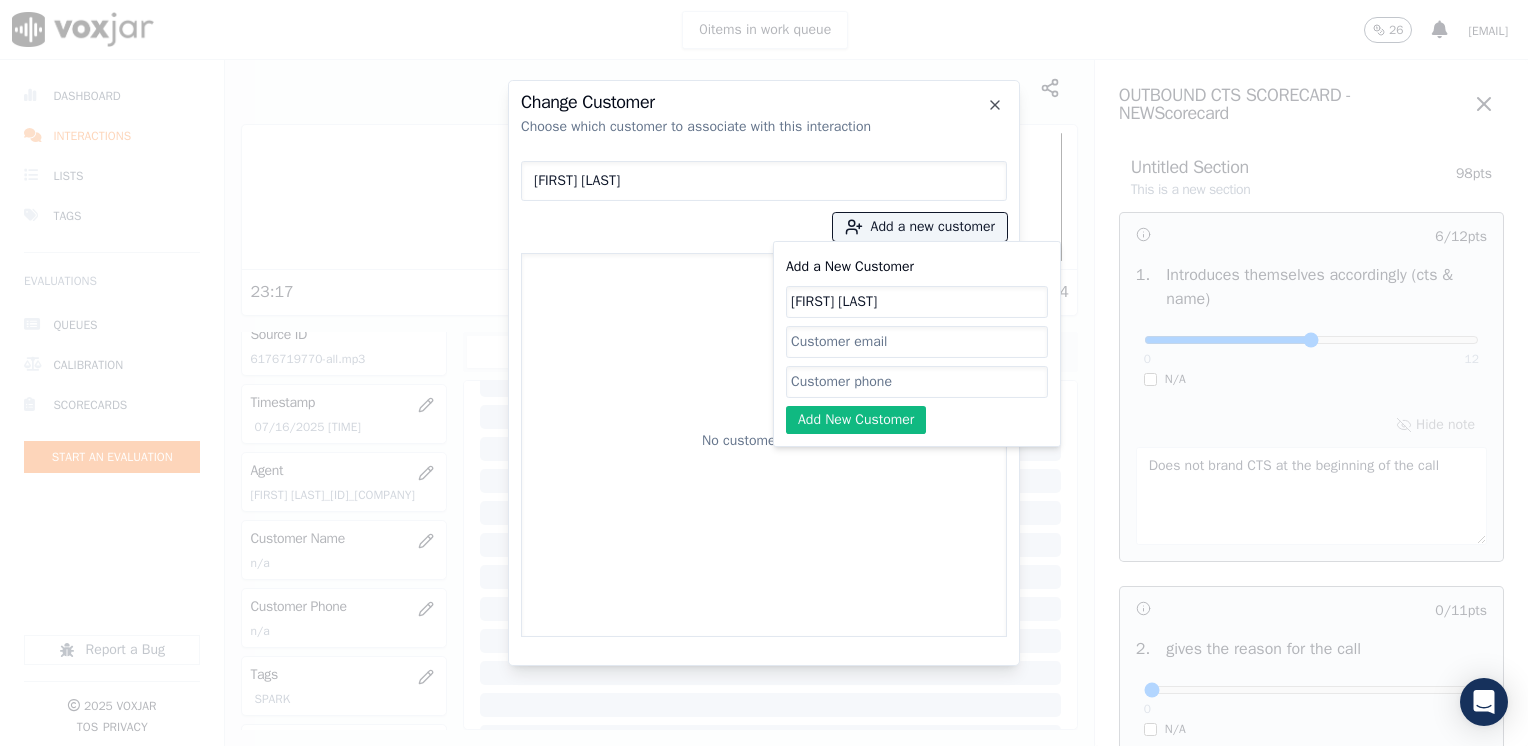 type on "[FIRST] [LAST]" 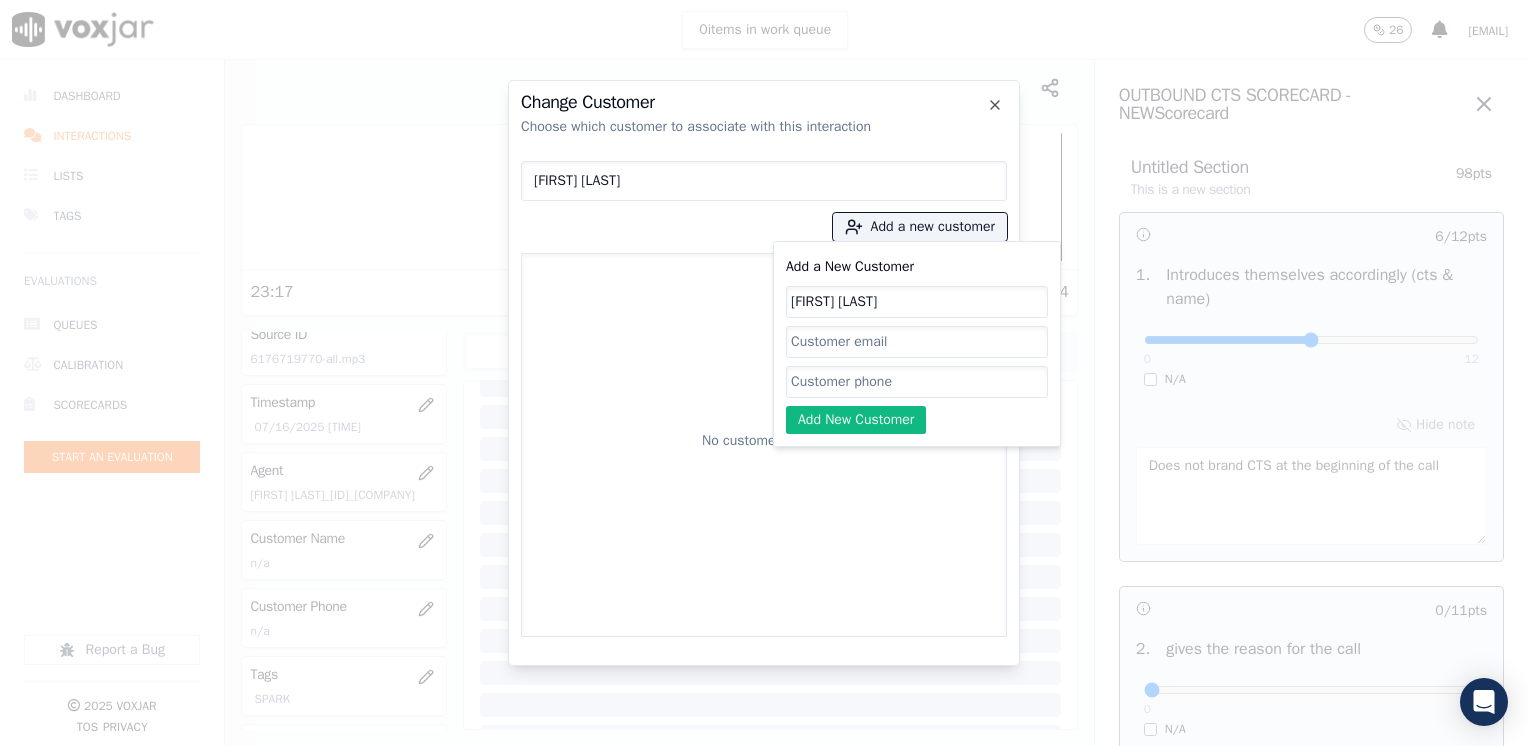 click on "Add a New Customer" 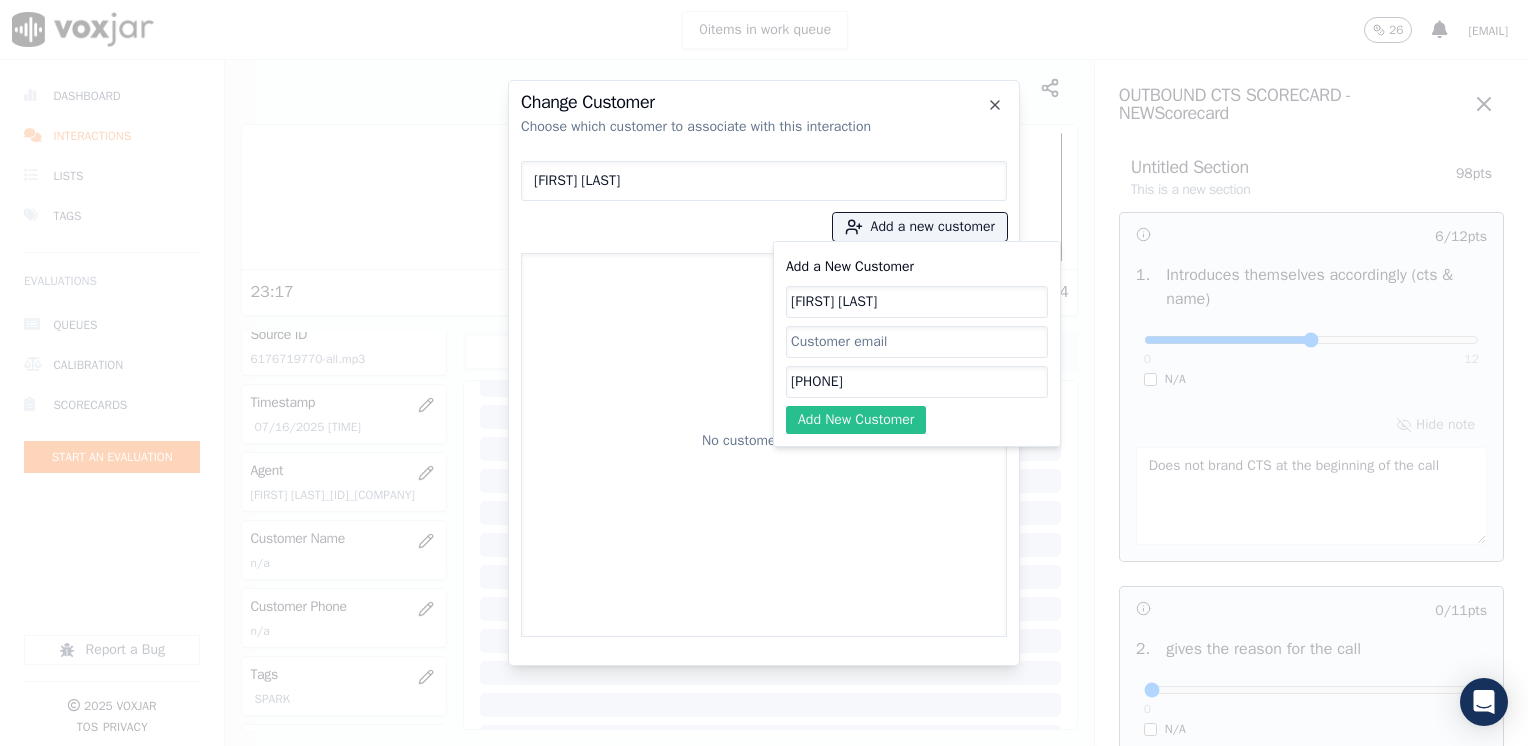 type on "[PHONE]" 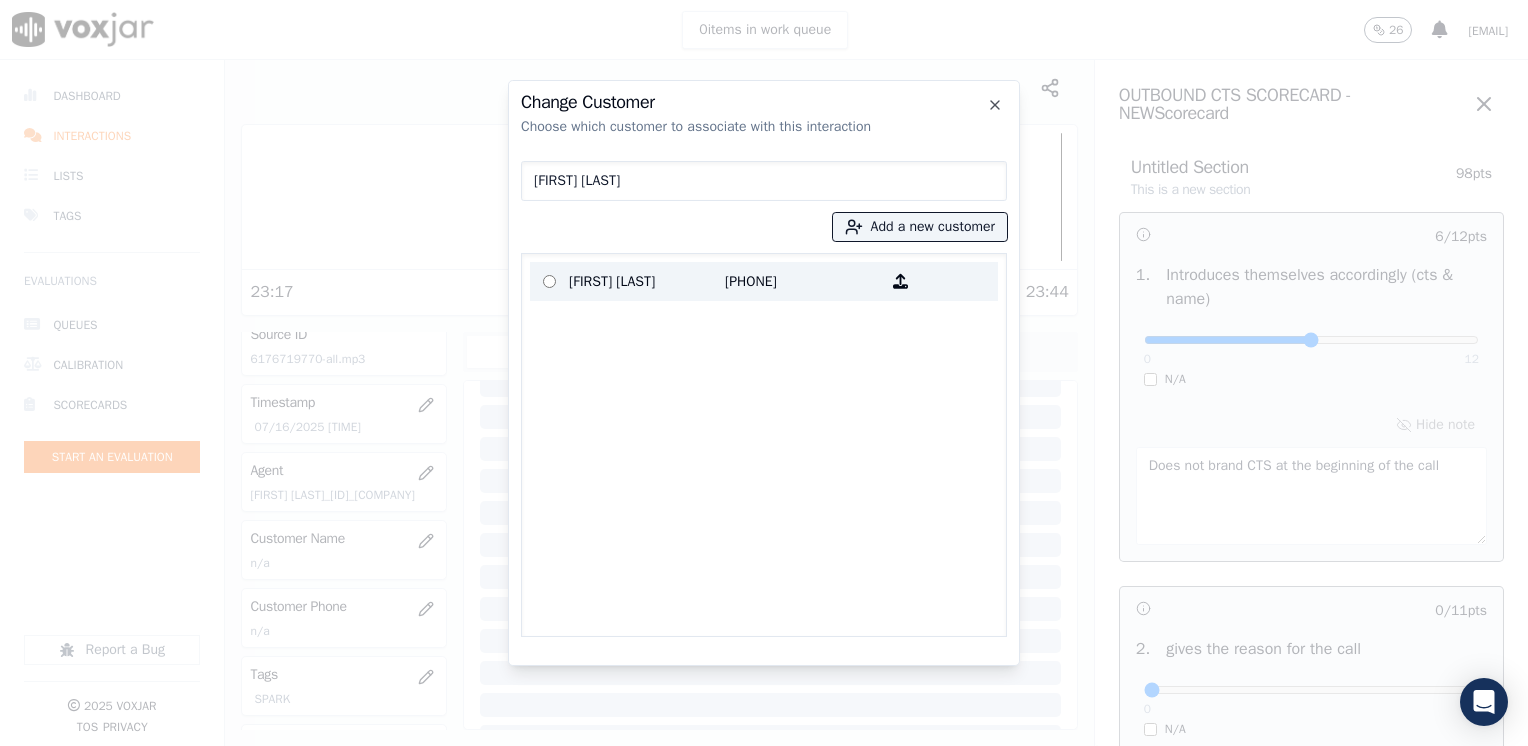 click on "[PHONE]" at bounding box center [803, 281] 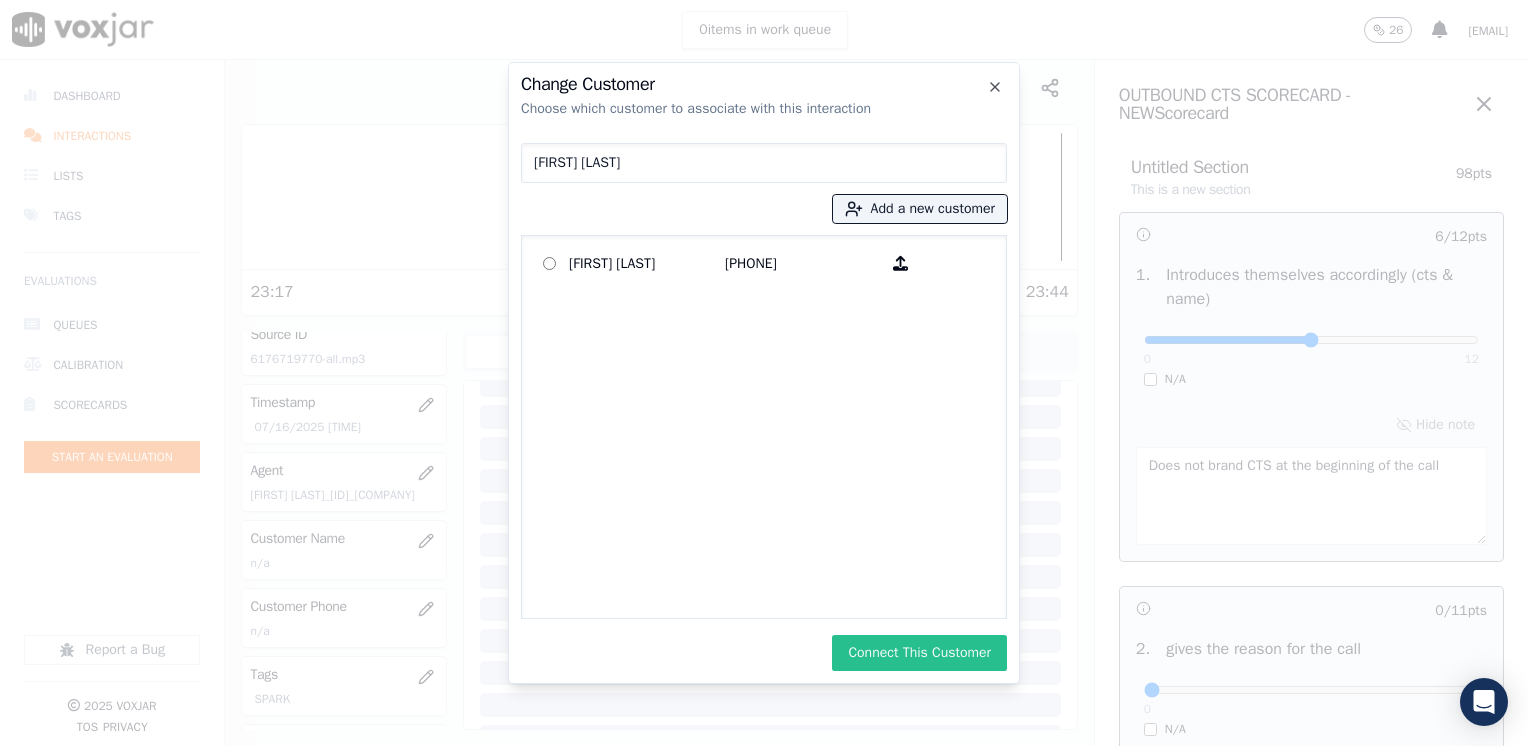 click on "Connect This Customer" at bounding box center [919, 653] 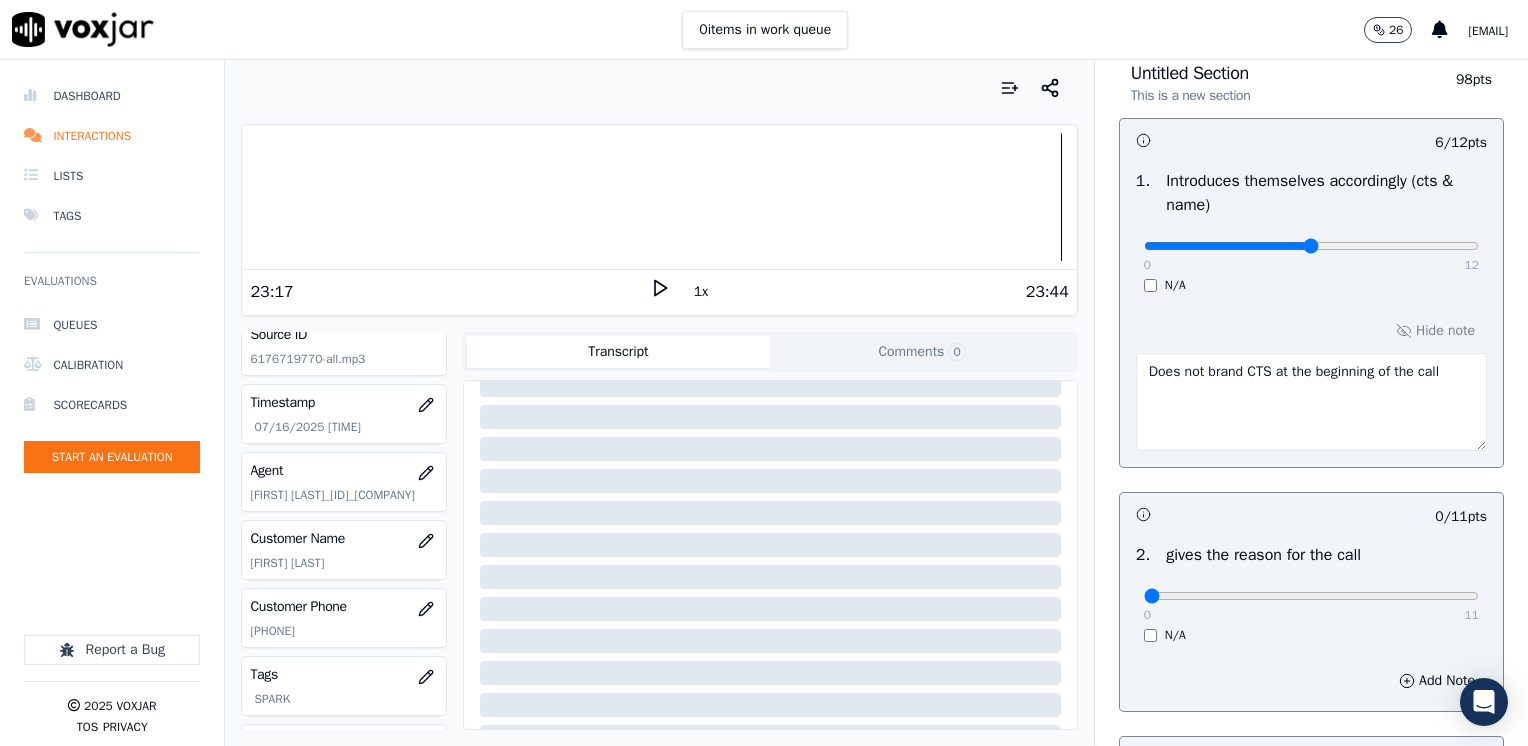 scroll, scrollTop: 200, scrollLeft: 0, axis: vertical 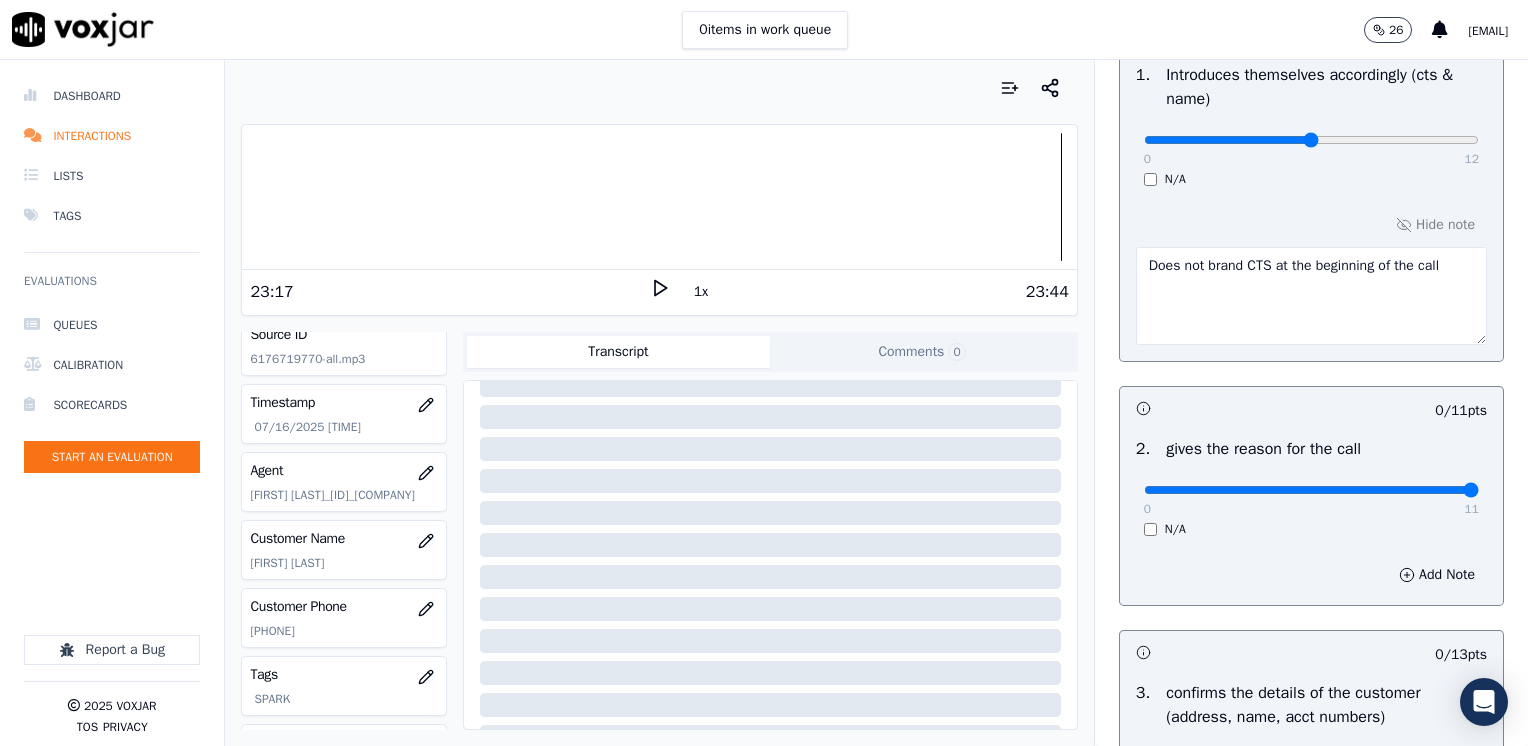 drag, startPoint x: 1135, startPoint y: 490, endPoint x: 1531, endPoint y: 476, distance: 396.2474 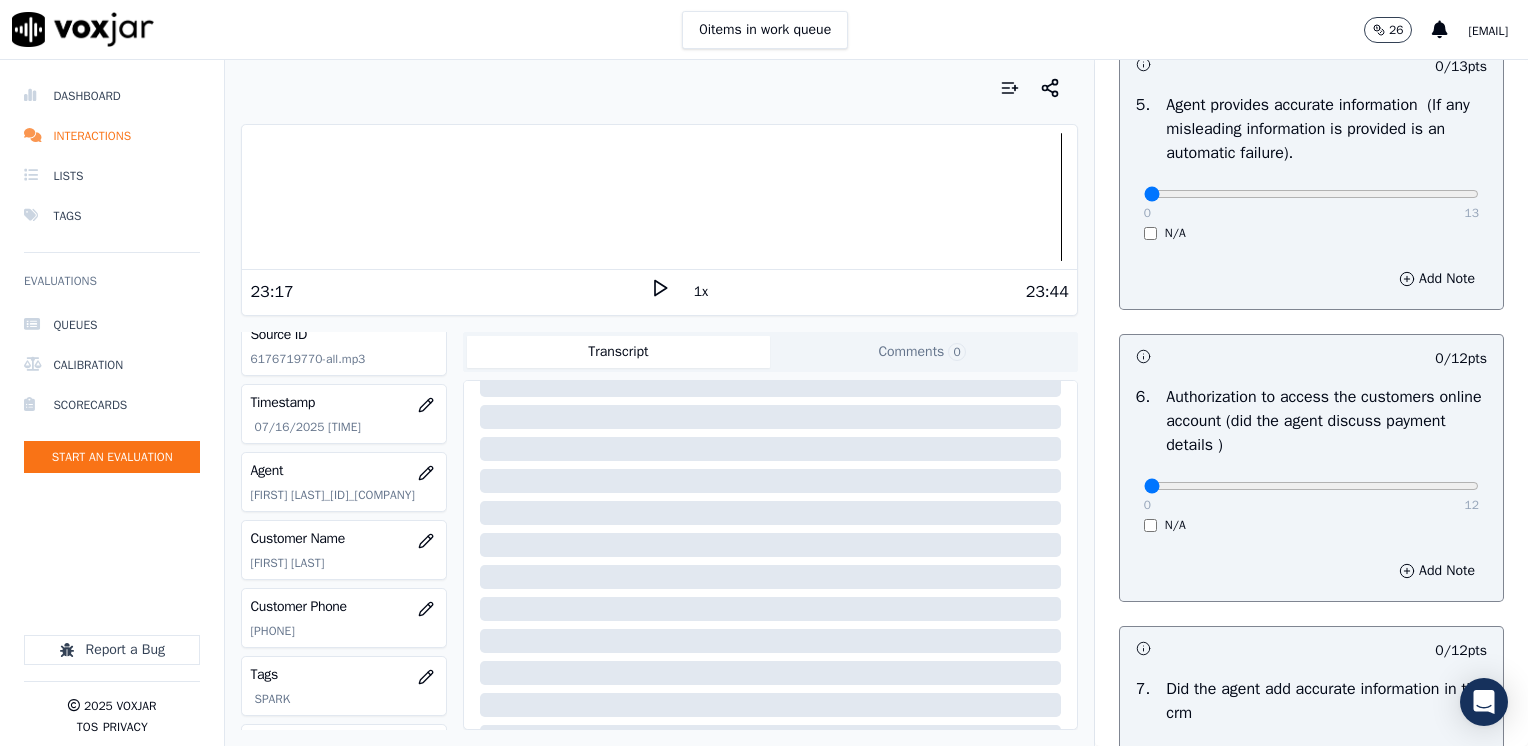 scroll, scrollTop: 1853, scrollLeft: 0, axis: vertical 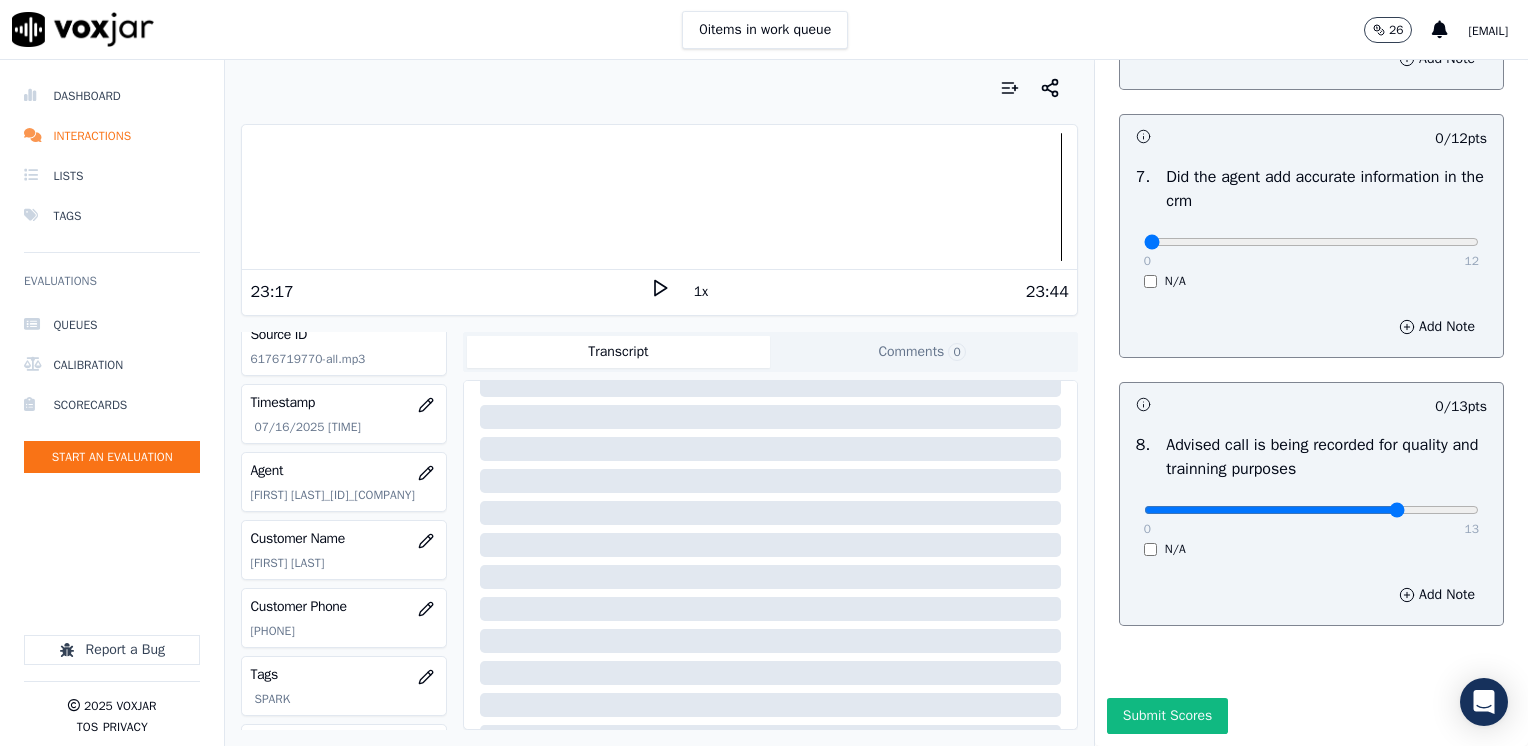 type on "10" 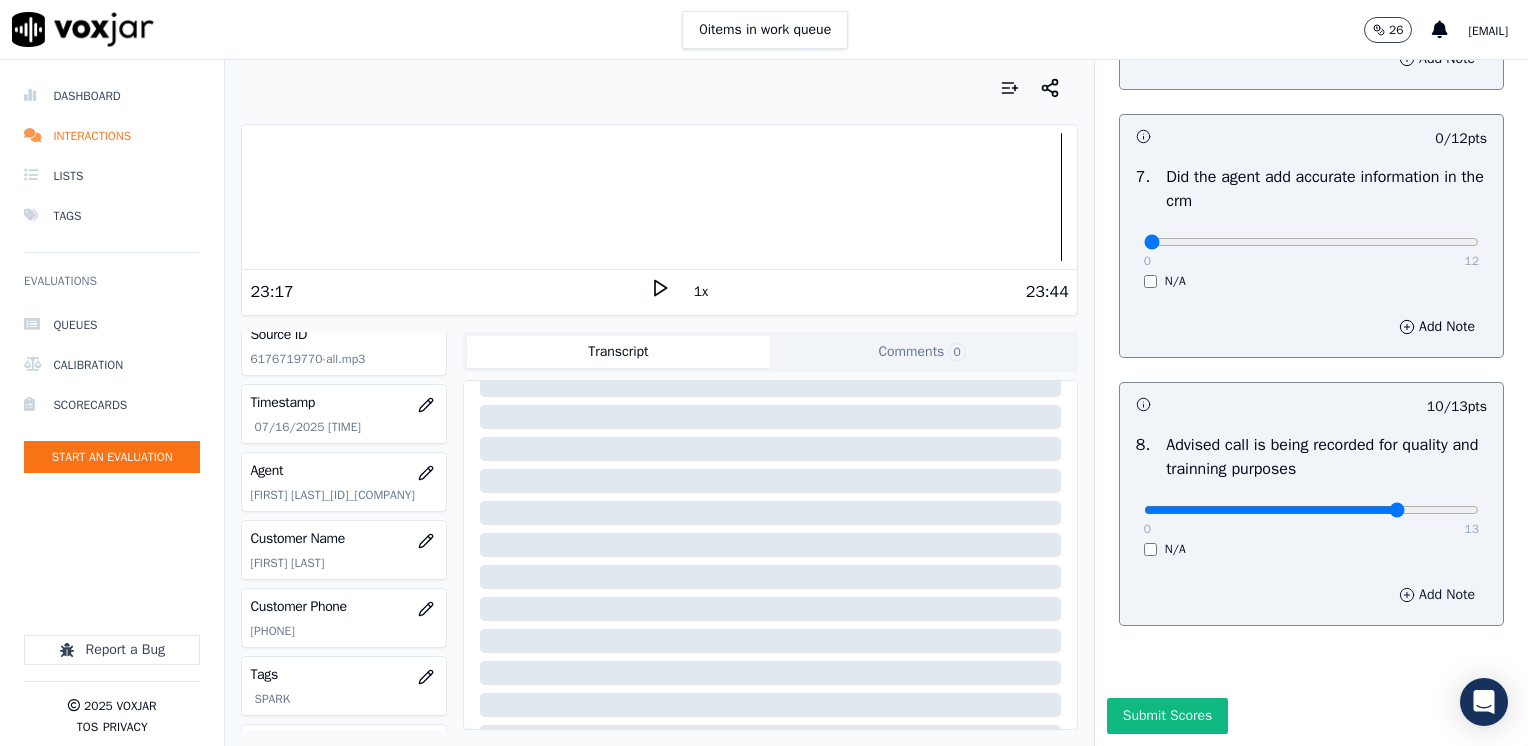 click on "Add Note" at bounding box center [1437, 595] 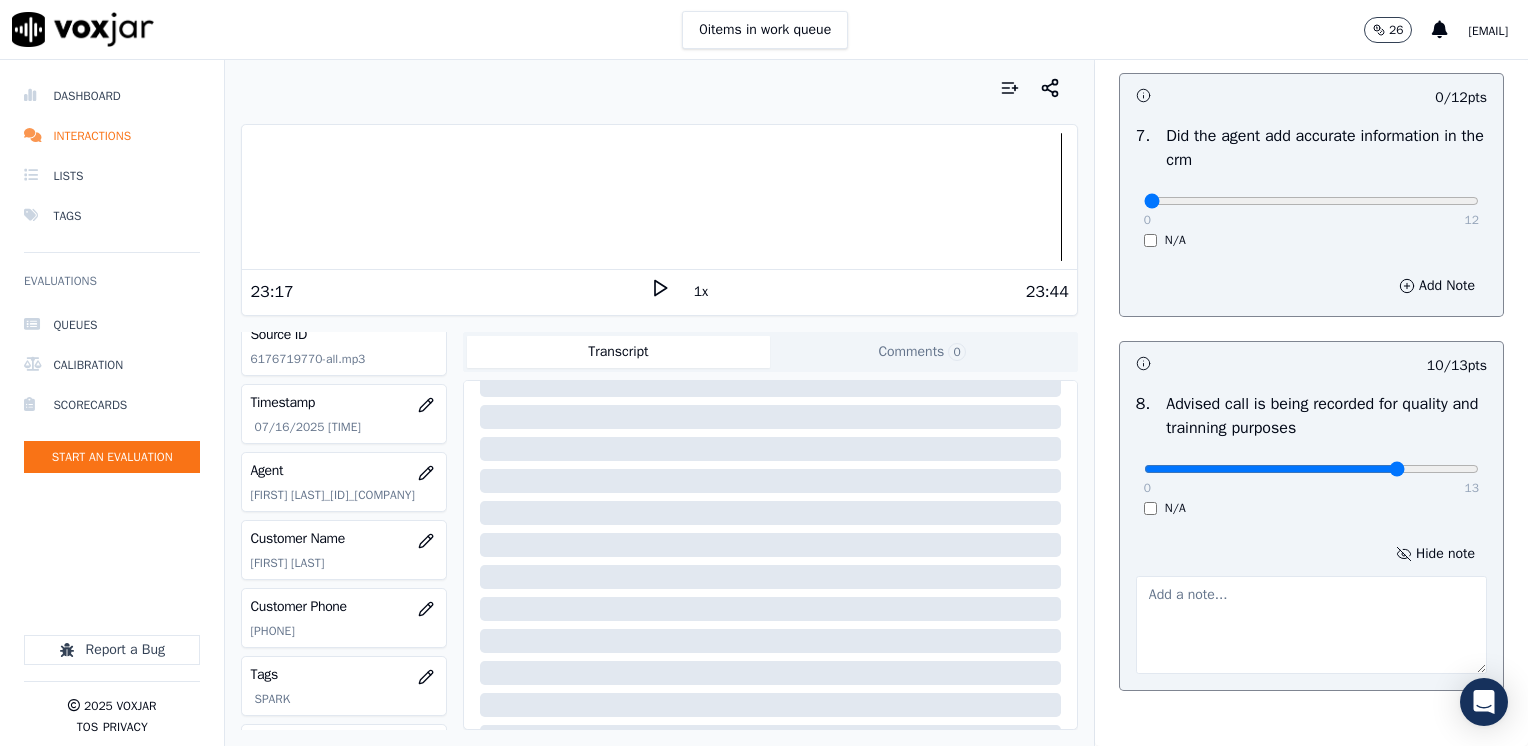 click at bounding box center (1311, 625) 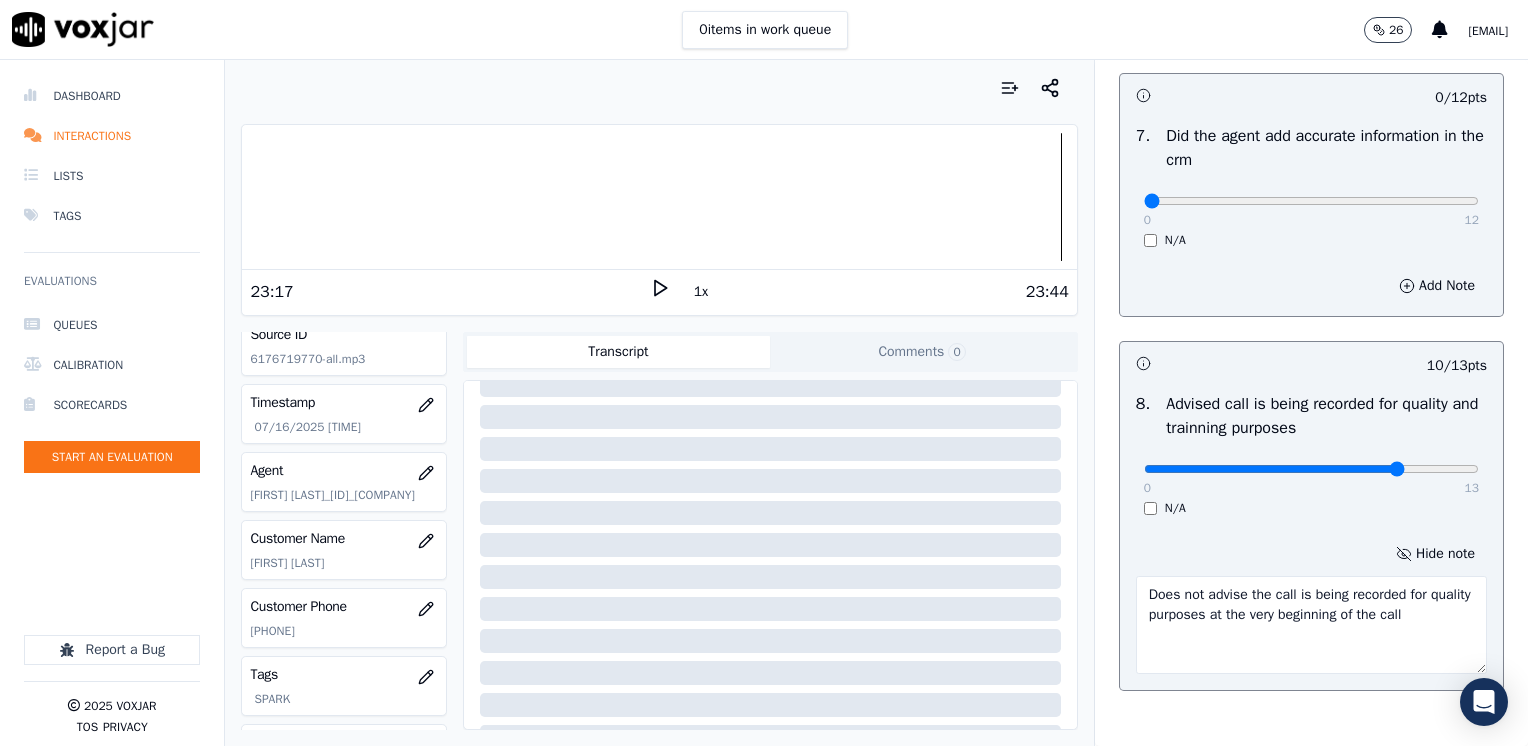 type on "Does not advise the call is being recorded for quality purposes at the very beginning of the call" 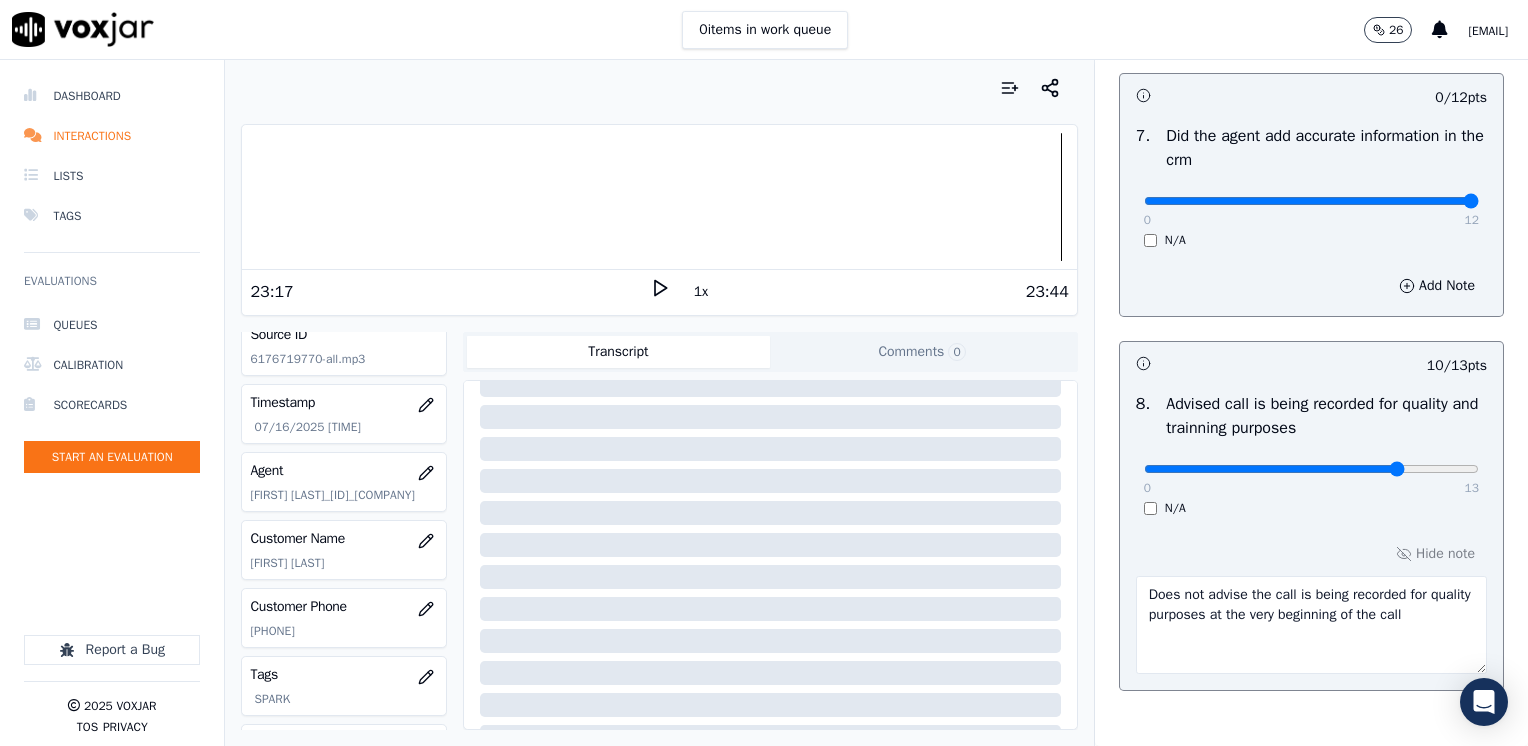 drag, startPoint x: 1129, startPoint y: 199, endPoint x: 1464, endPoint y: 183, distance: 335.38187 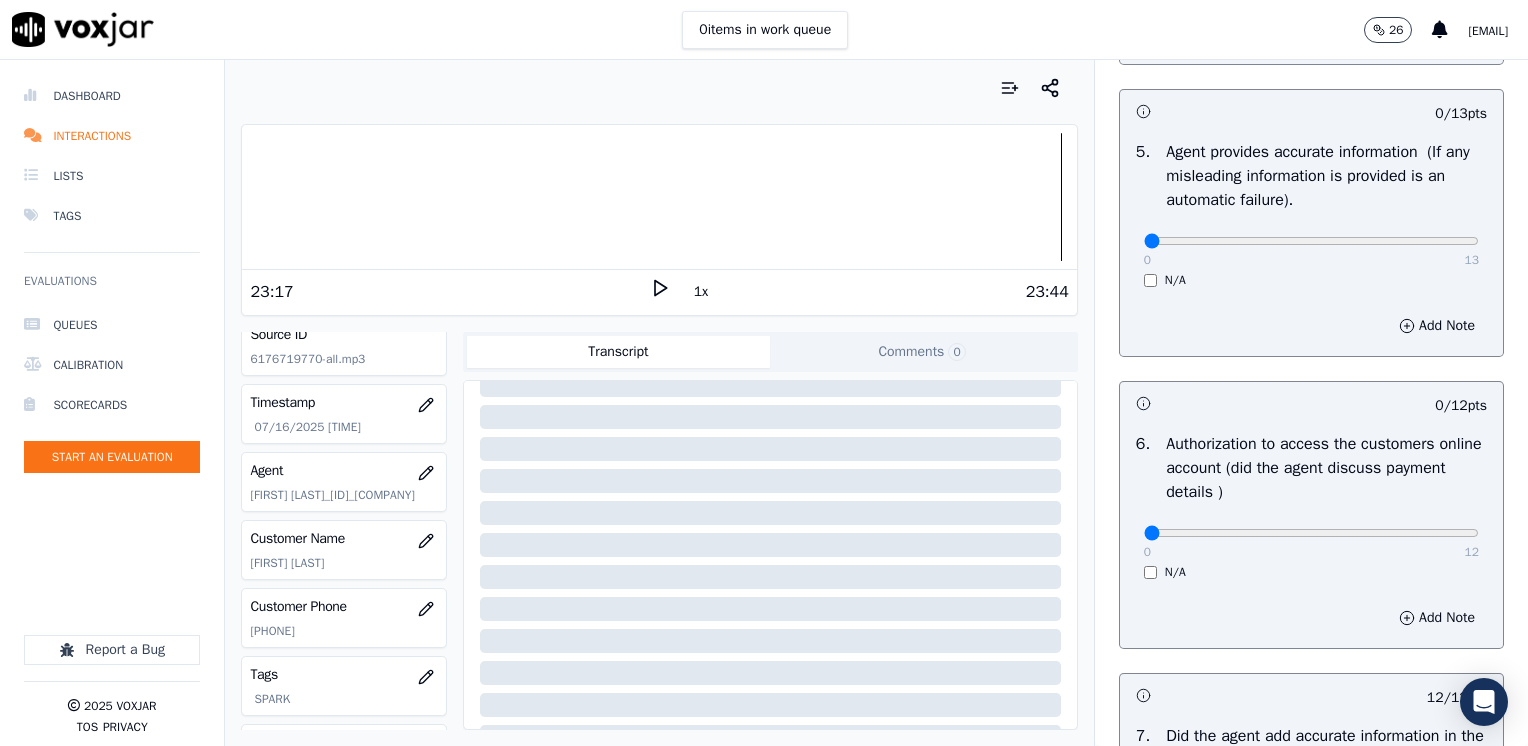 scroll, scrollTop: 1153, scrollLeft: 0, axis: vertical 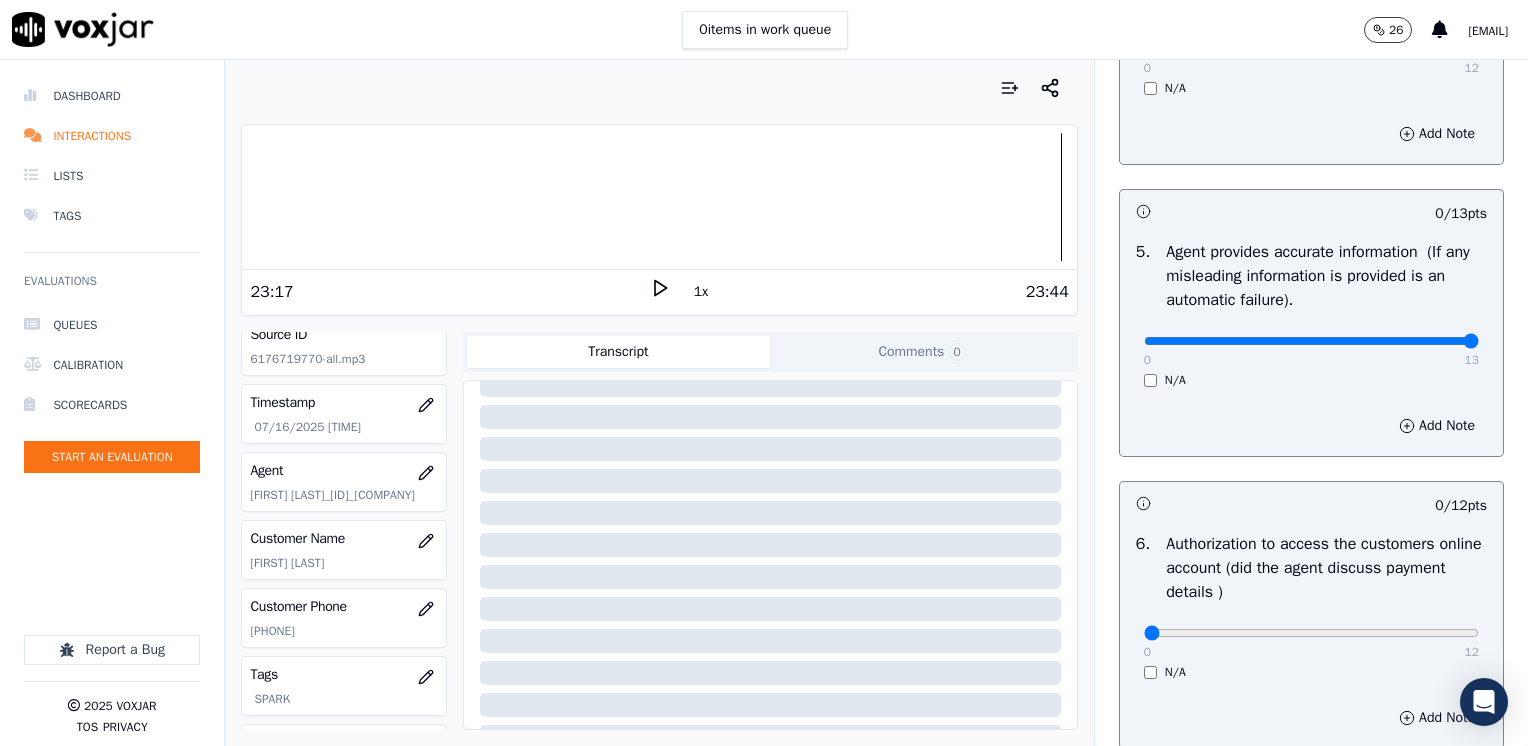 drag, startPoint x: 1127, startPoint y: 341, endPoint x: 1527, endPoint y: 338, distance: 400.01126 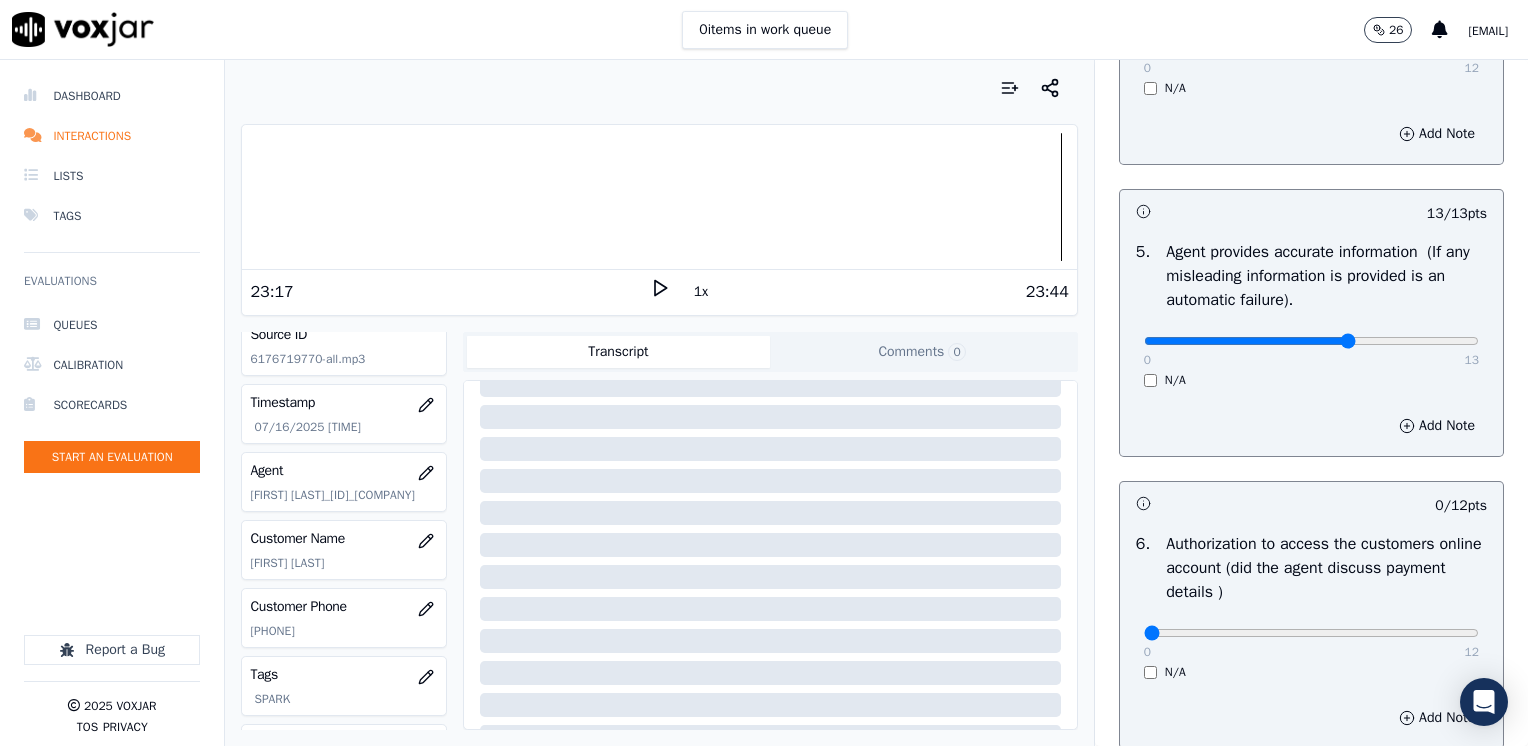 type on "8" 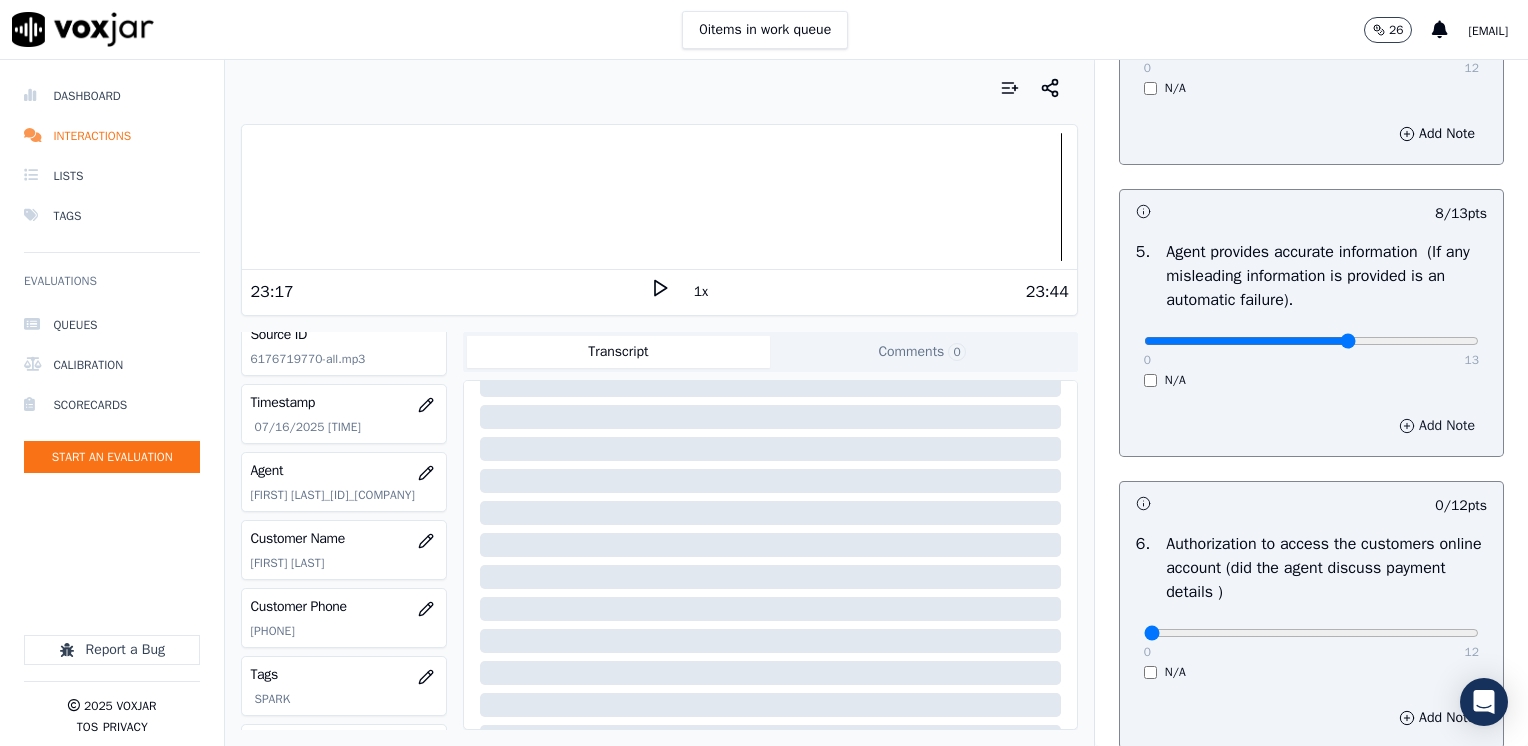 click on "Add Note" at bounding box center (1437, 426) 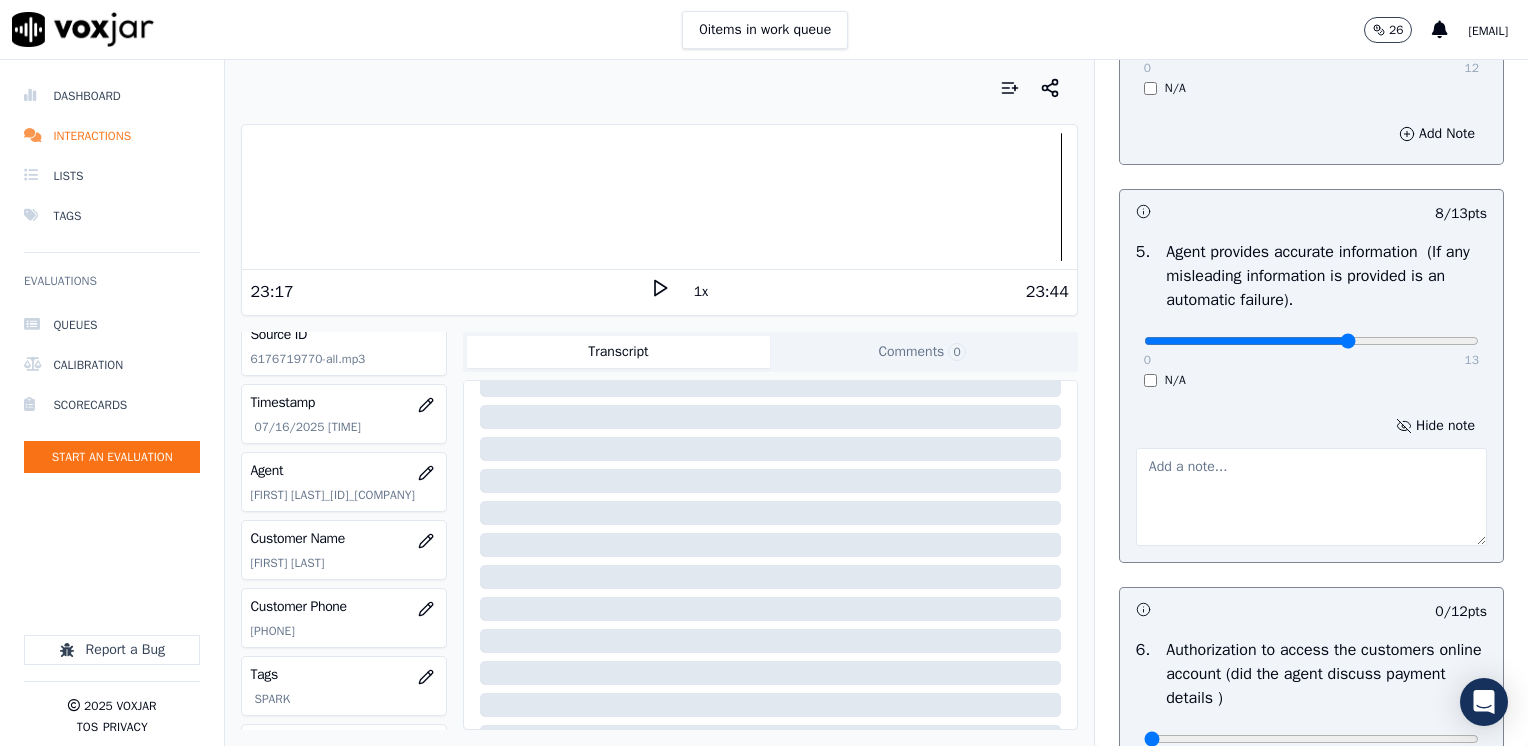 click at bounding box center [1311, 497] 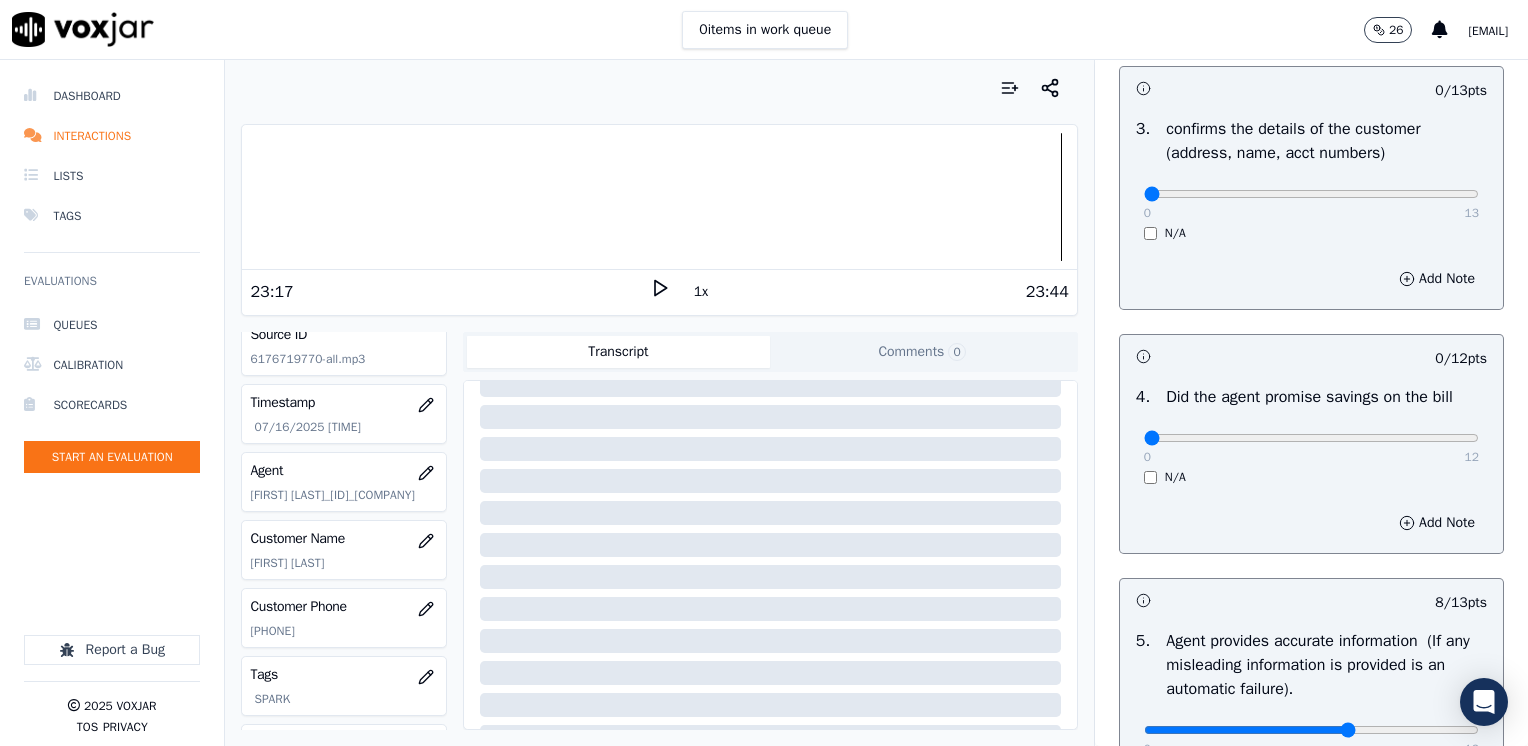 scroll, scrollTop: 753, scrollLeft: 0, axis: vertical 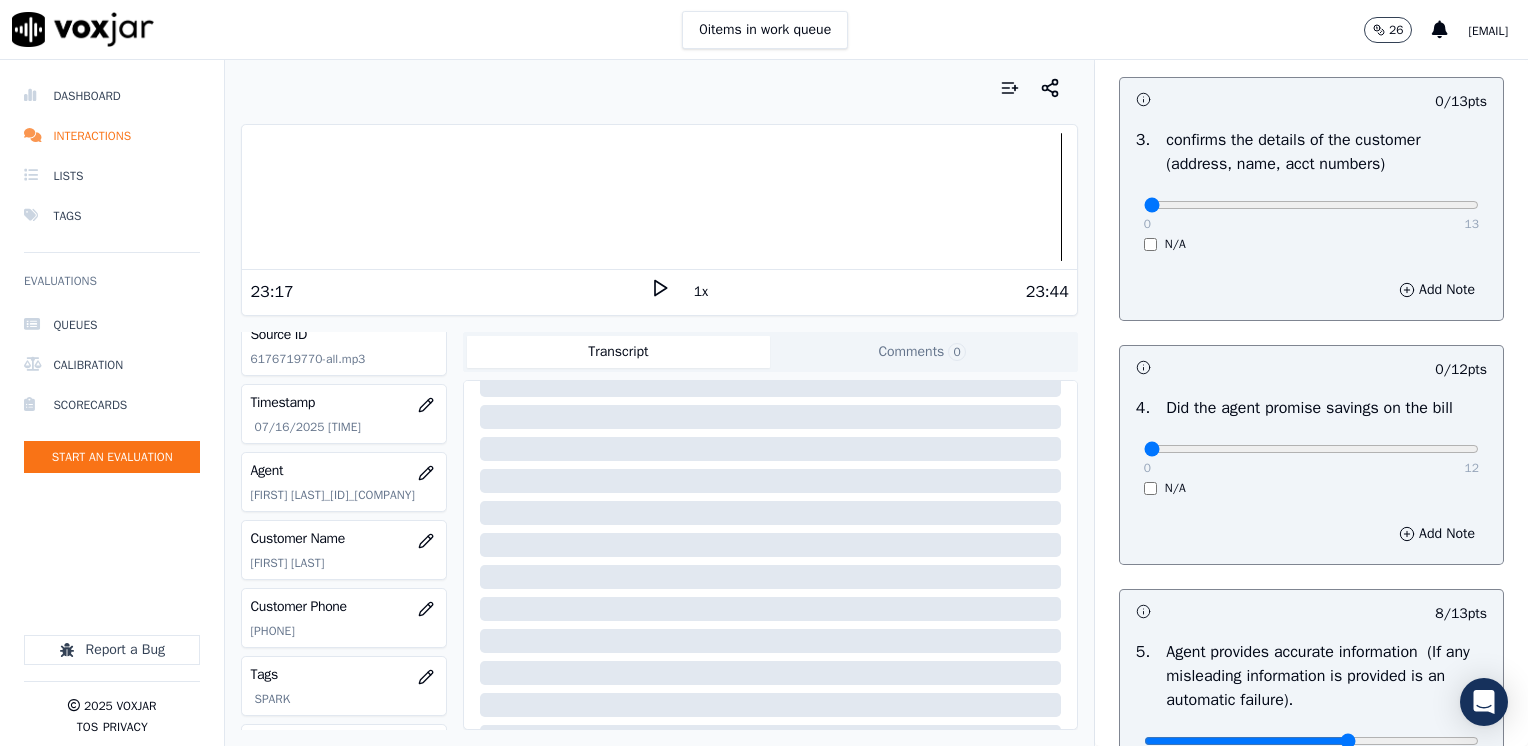 type on "Advised customer does not have to pay the ETF" 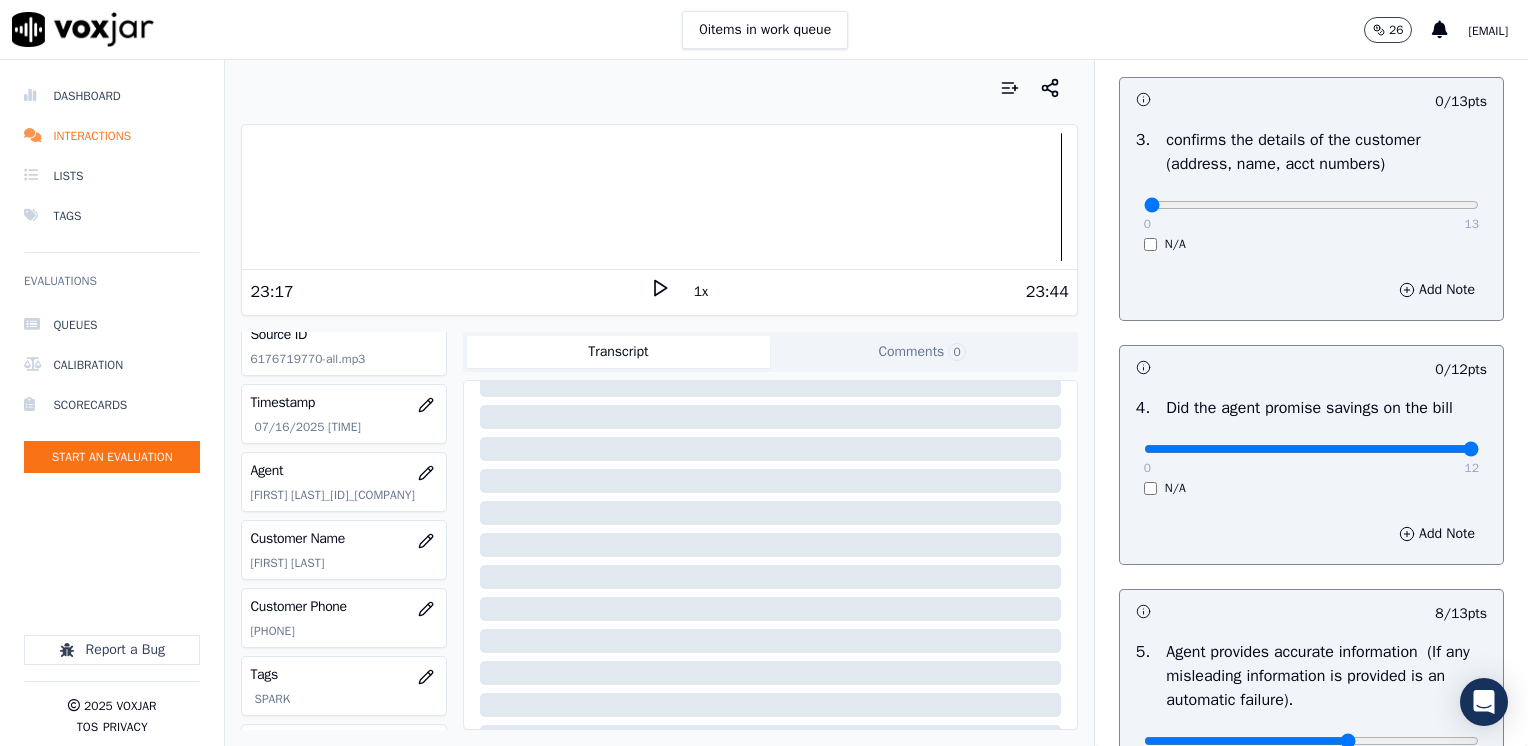 drag, startPoint x: 1132, startPoint y: 450, endPoint x: 1531, endPoint y: 443, distance: 399.0614 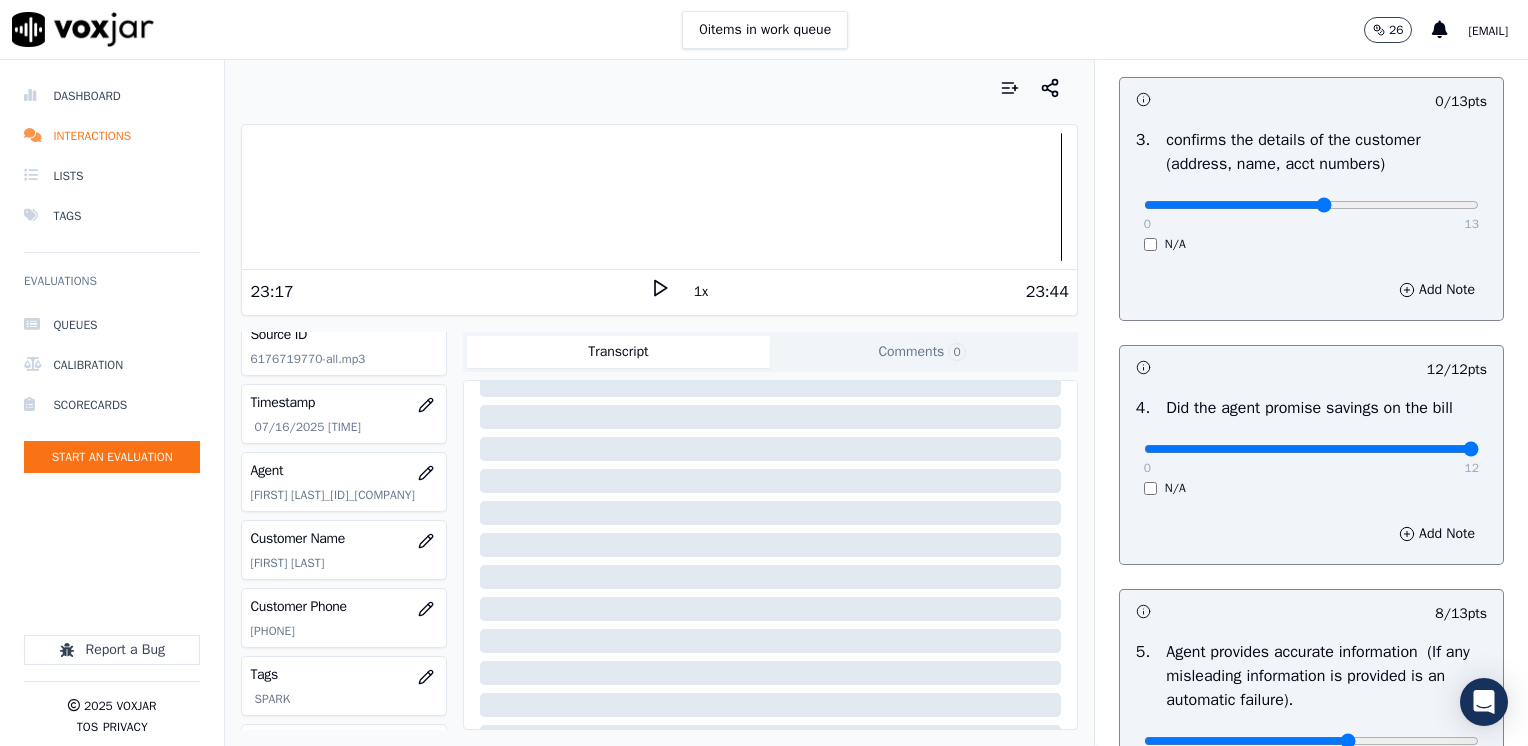 click at bounding box center [1311, -413] 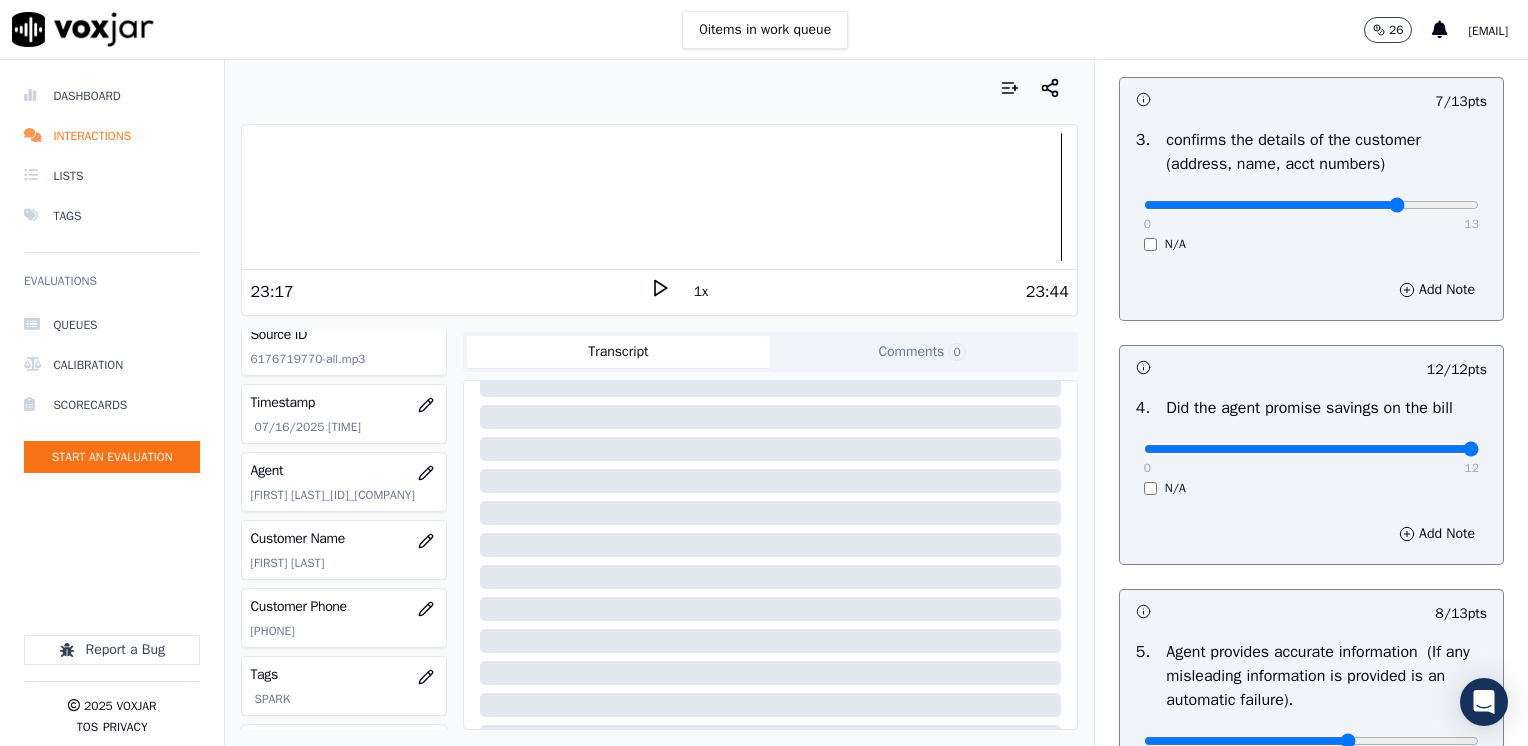 type on "10" 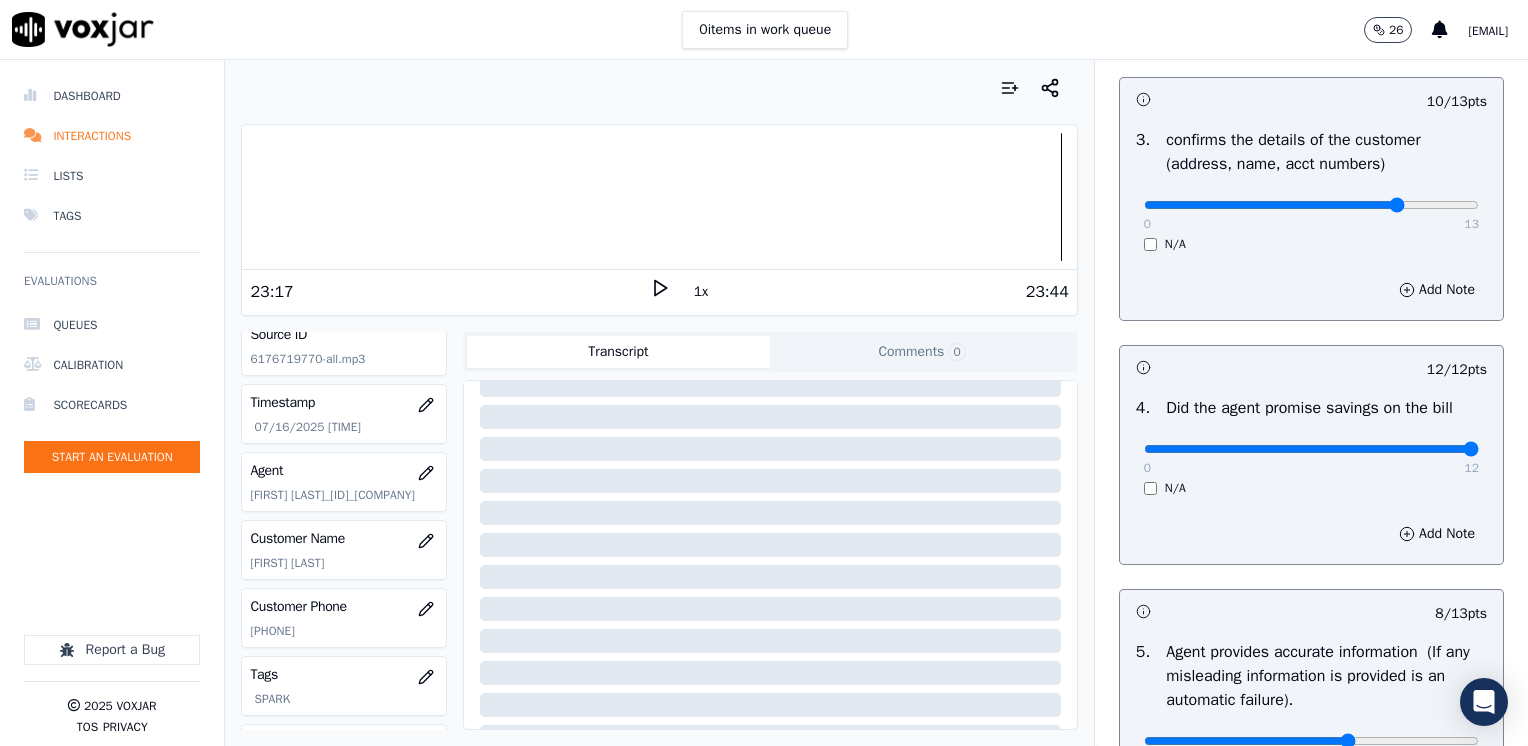 click on "Add Note" at bounding box center [1311, 290] 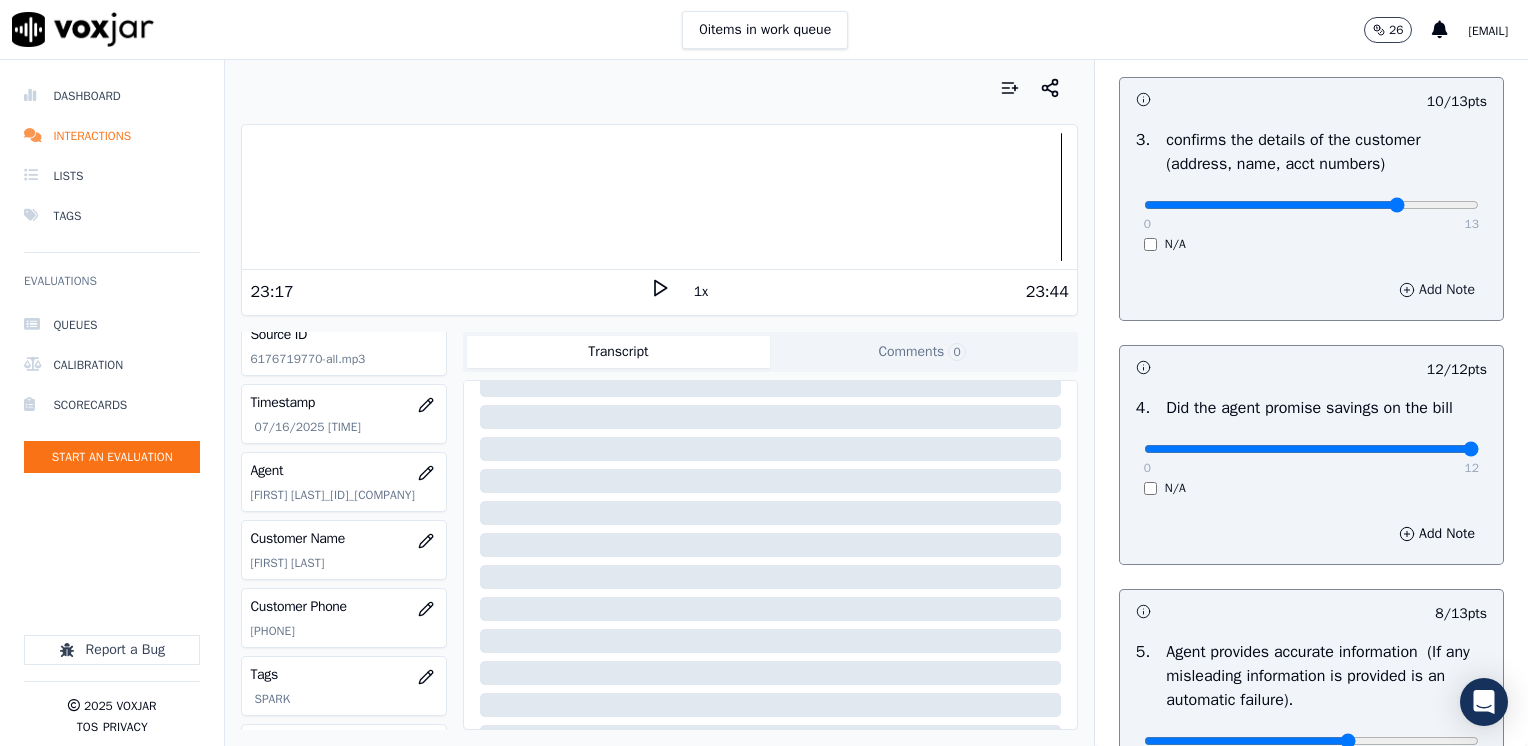 click on "Add Note" at bounding box center [1437, 290] 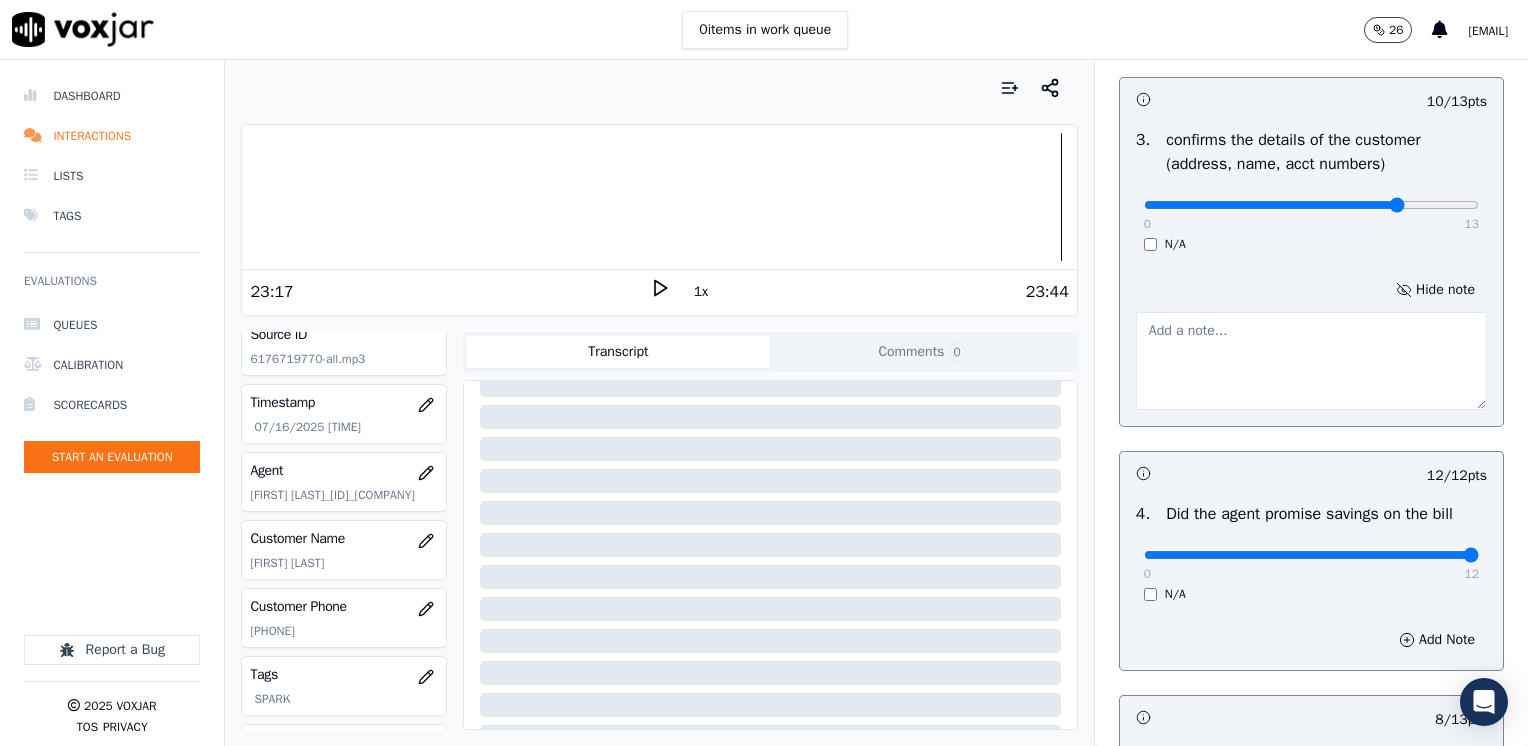 click at bounding box center [1311, 361] 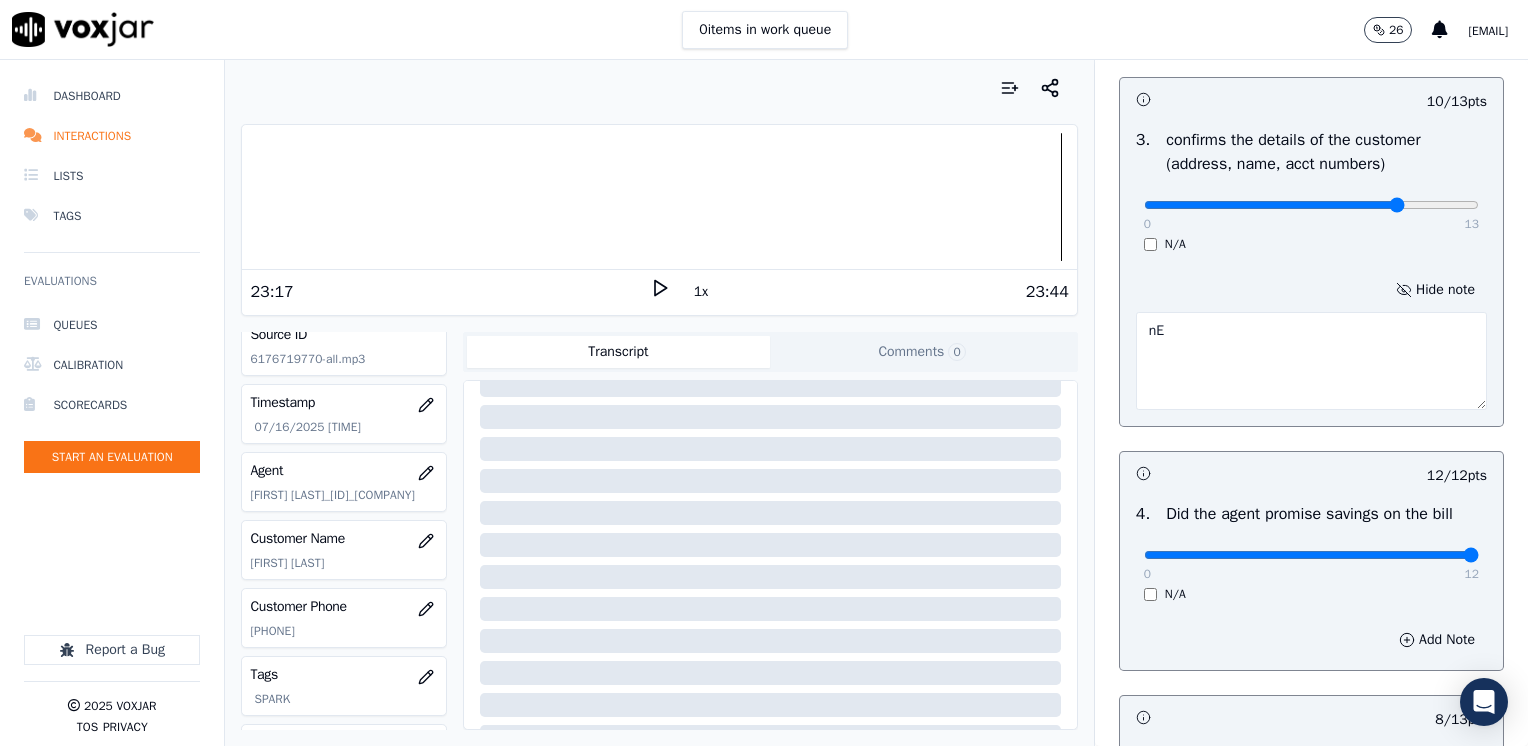 type on "n" 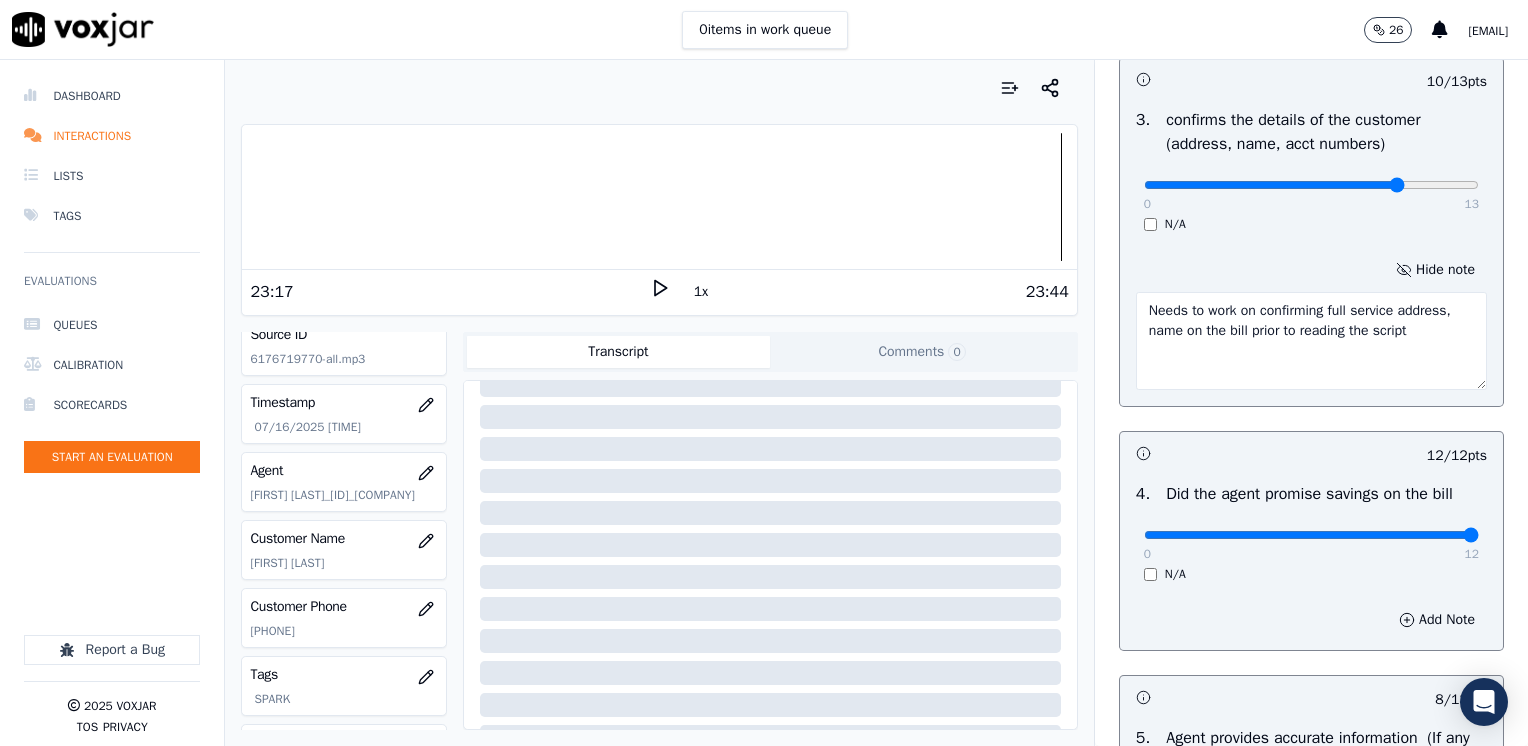 scroll, scrollTop: 800, scrollLeft: 0, axis: vertical 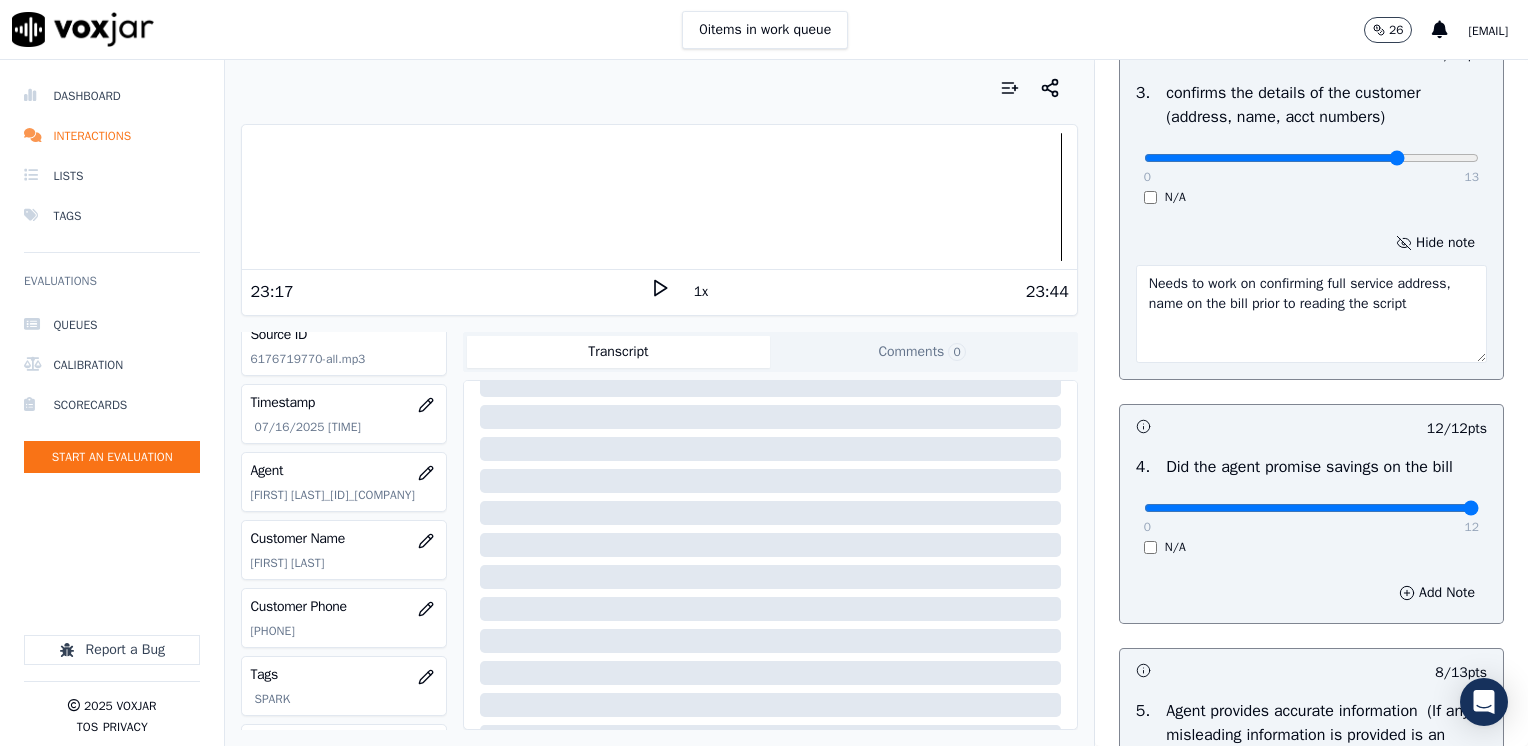 type on "Needs to work on confirming full service address, name on the bill prior to reading the script" 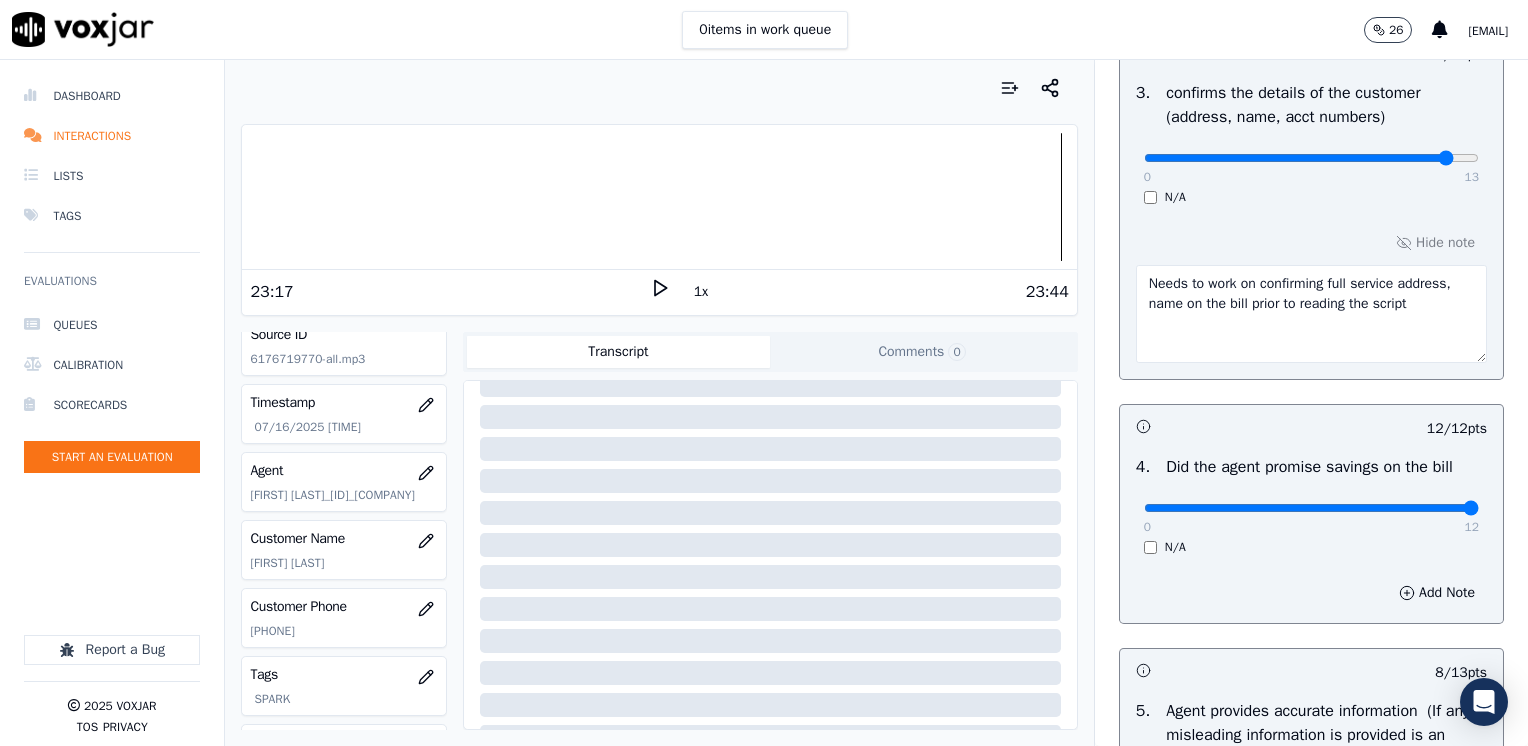 type on "12" 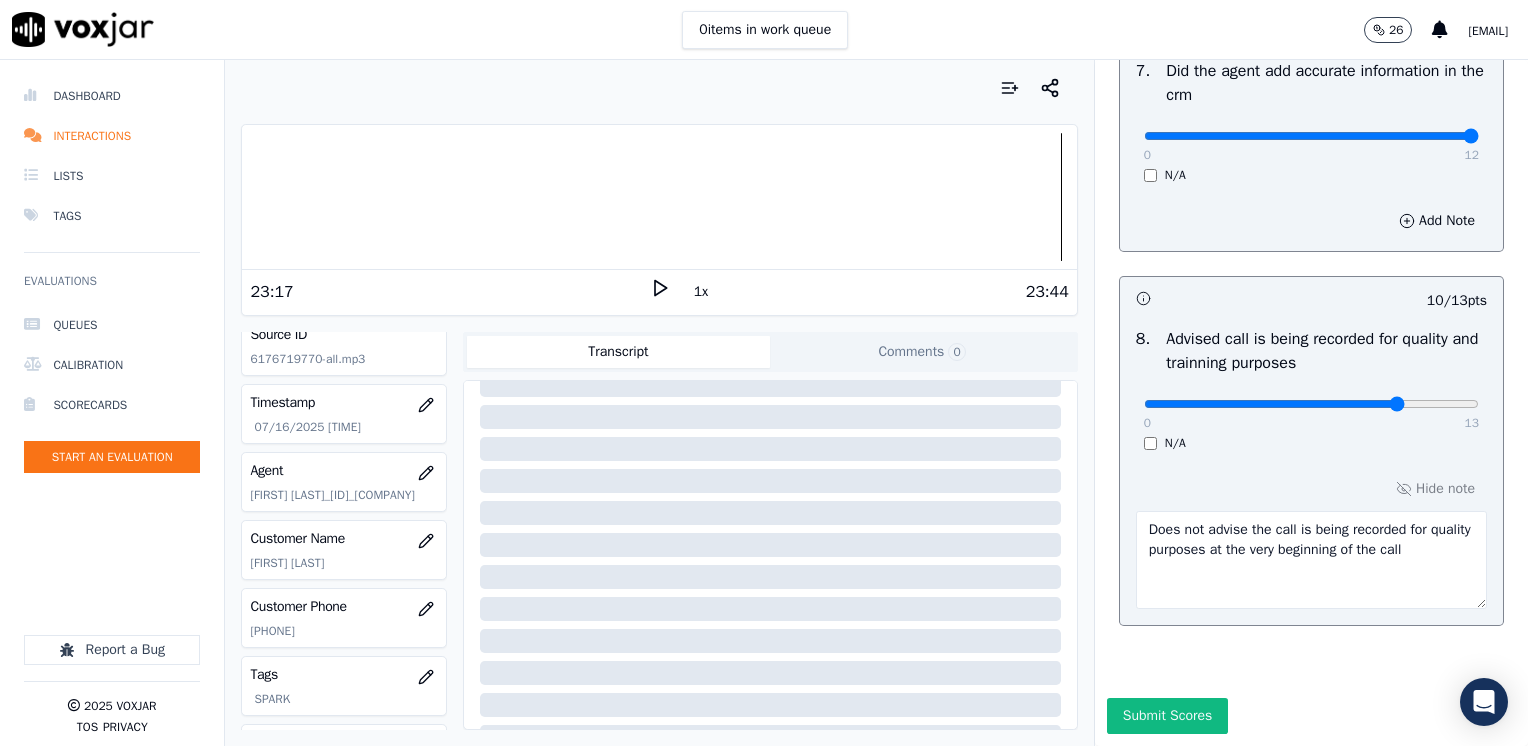 scroll, scrollTop: 2170, scrollLeft: 0, axis: vertical 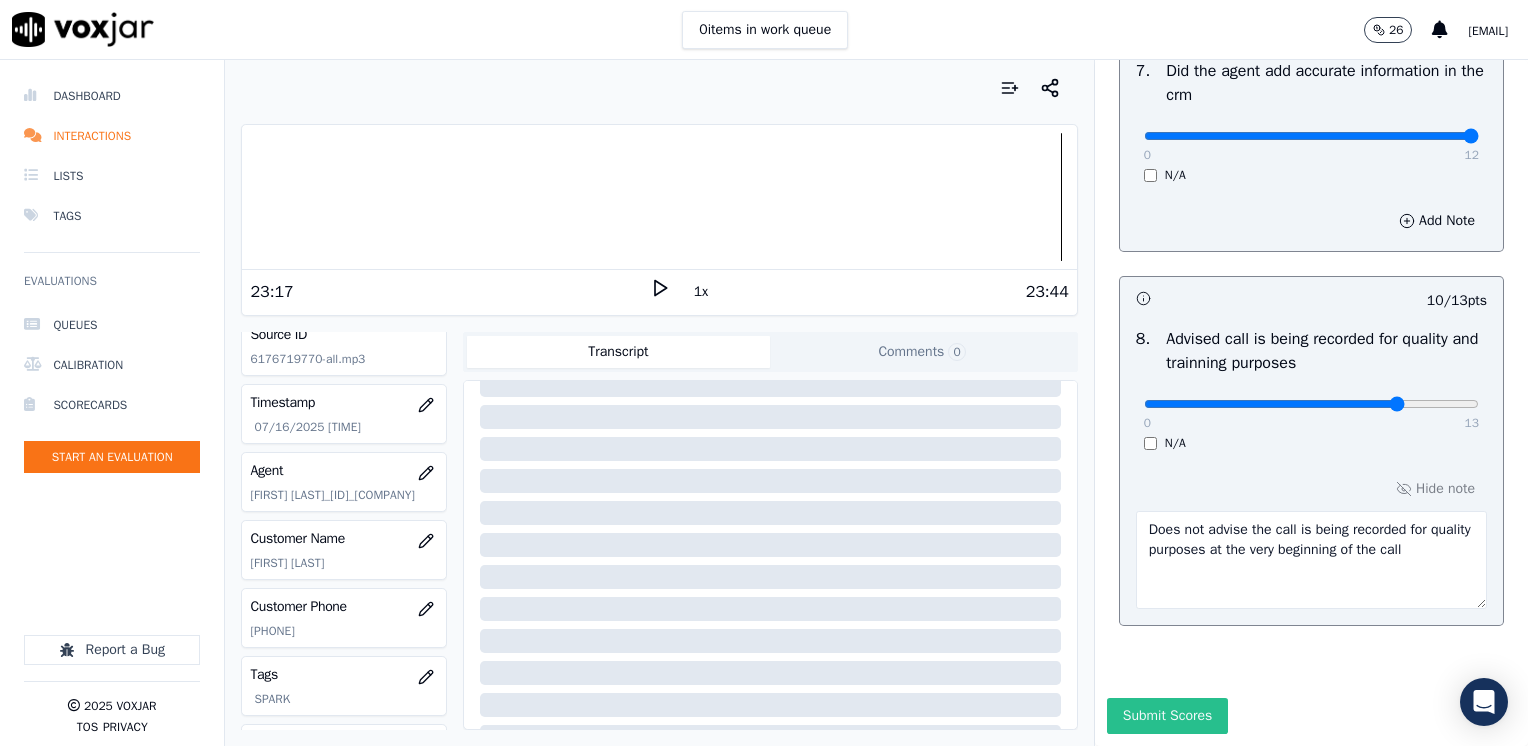 click on "Submit Scores" at bounding box center [1167, 716] 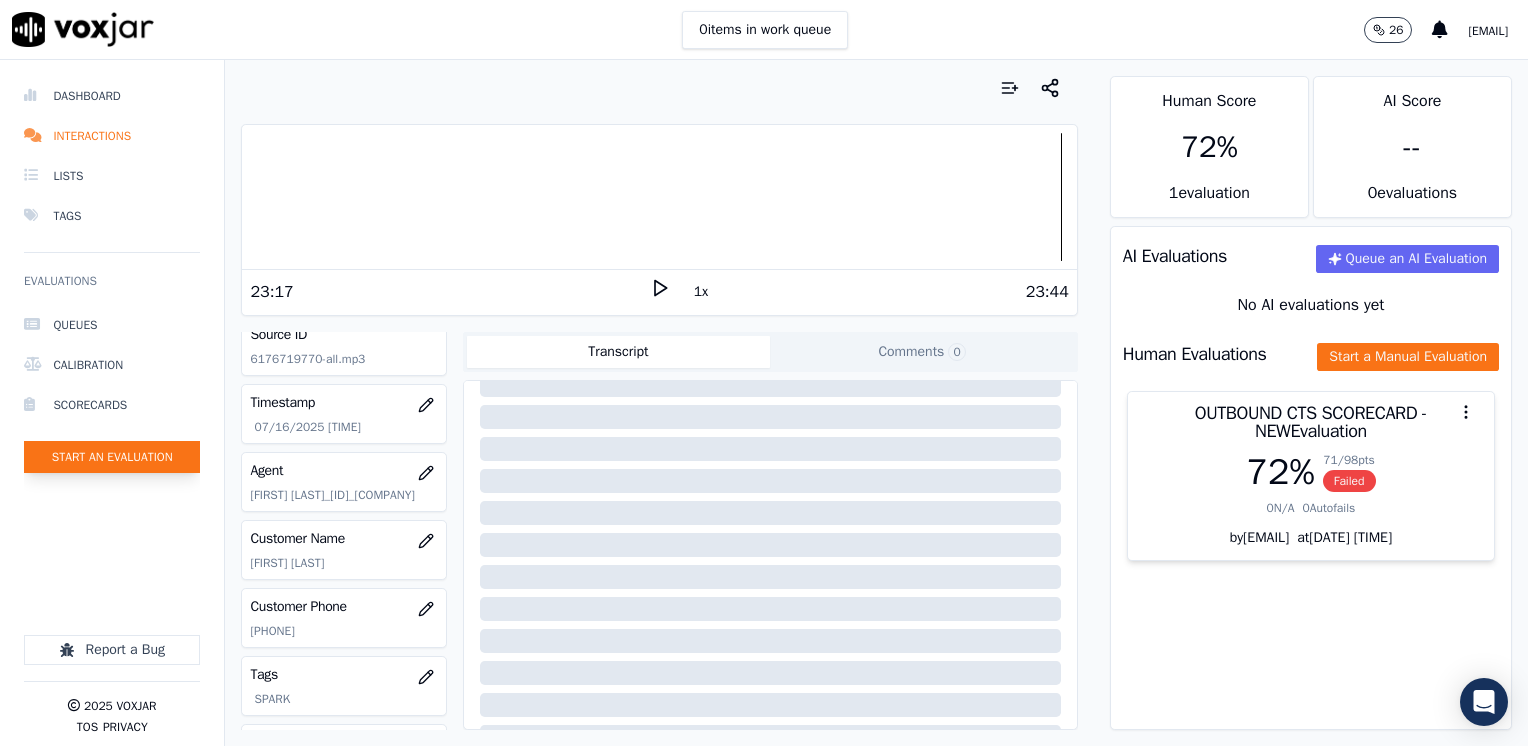 click on "Start an Evaluation" 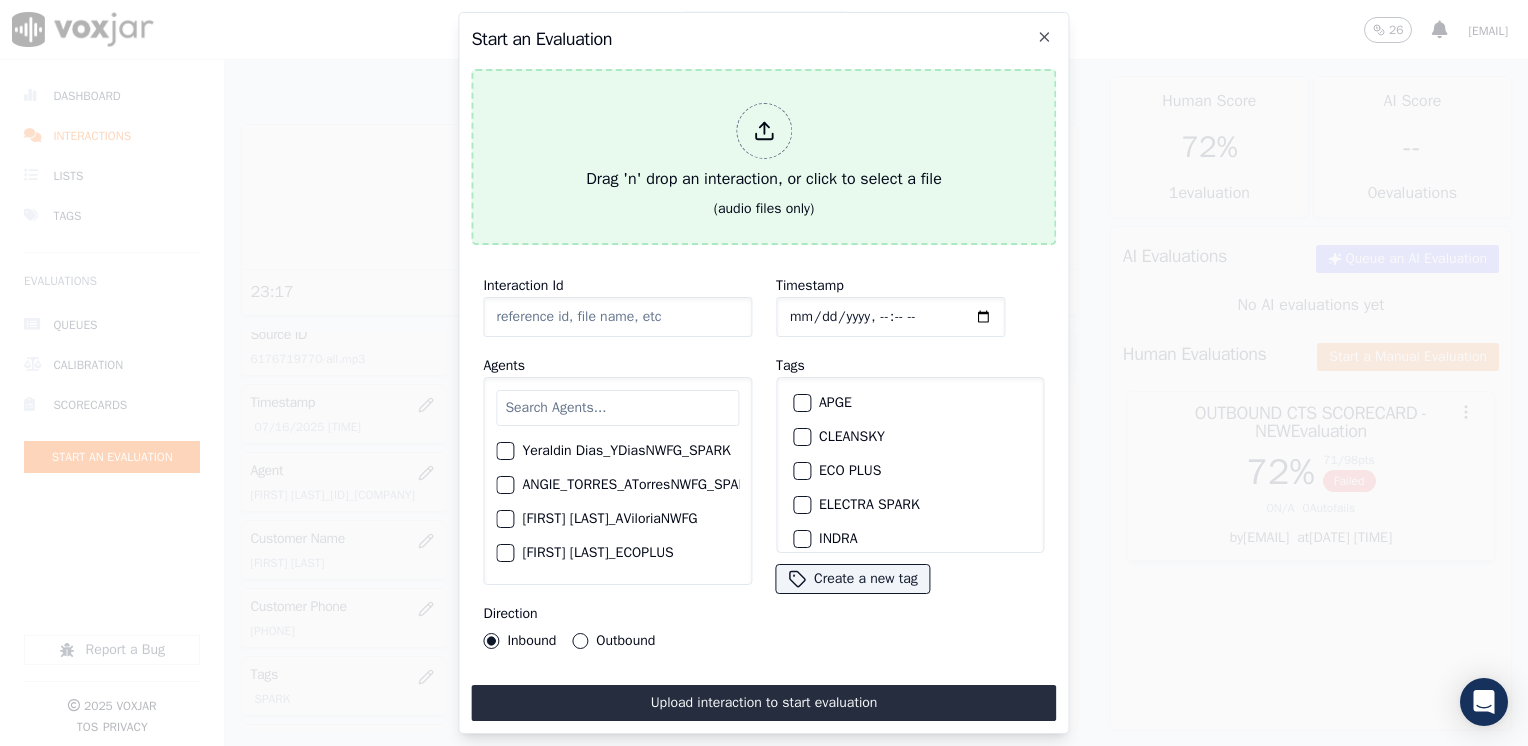 click 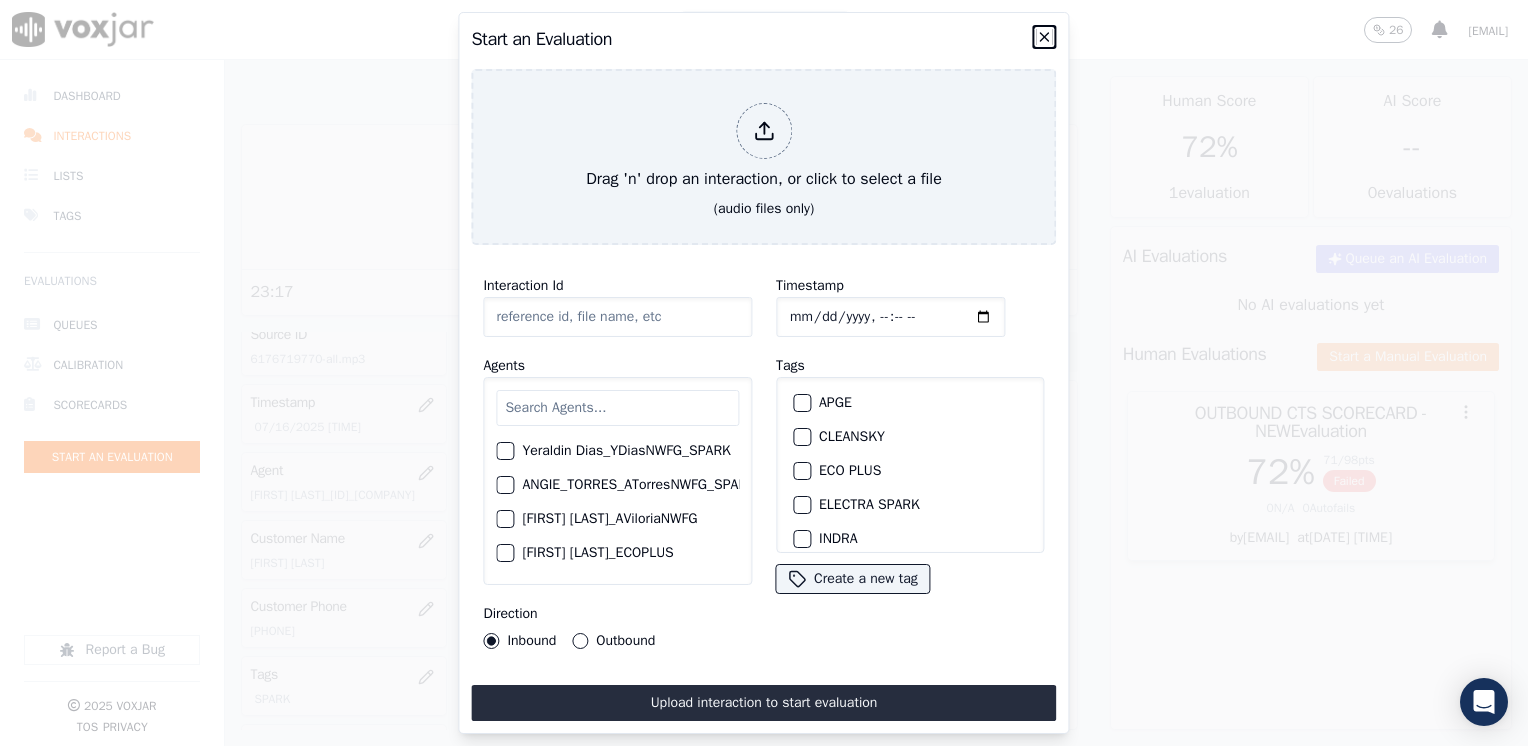 click 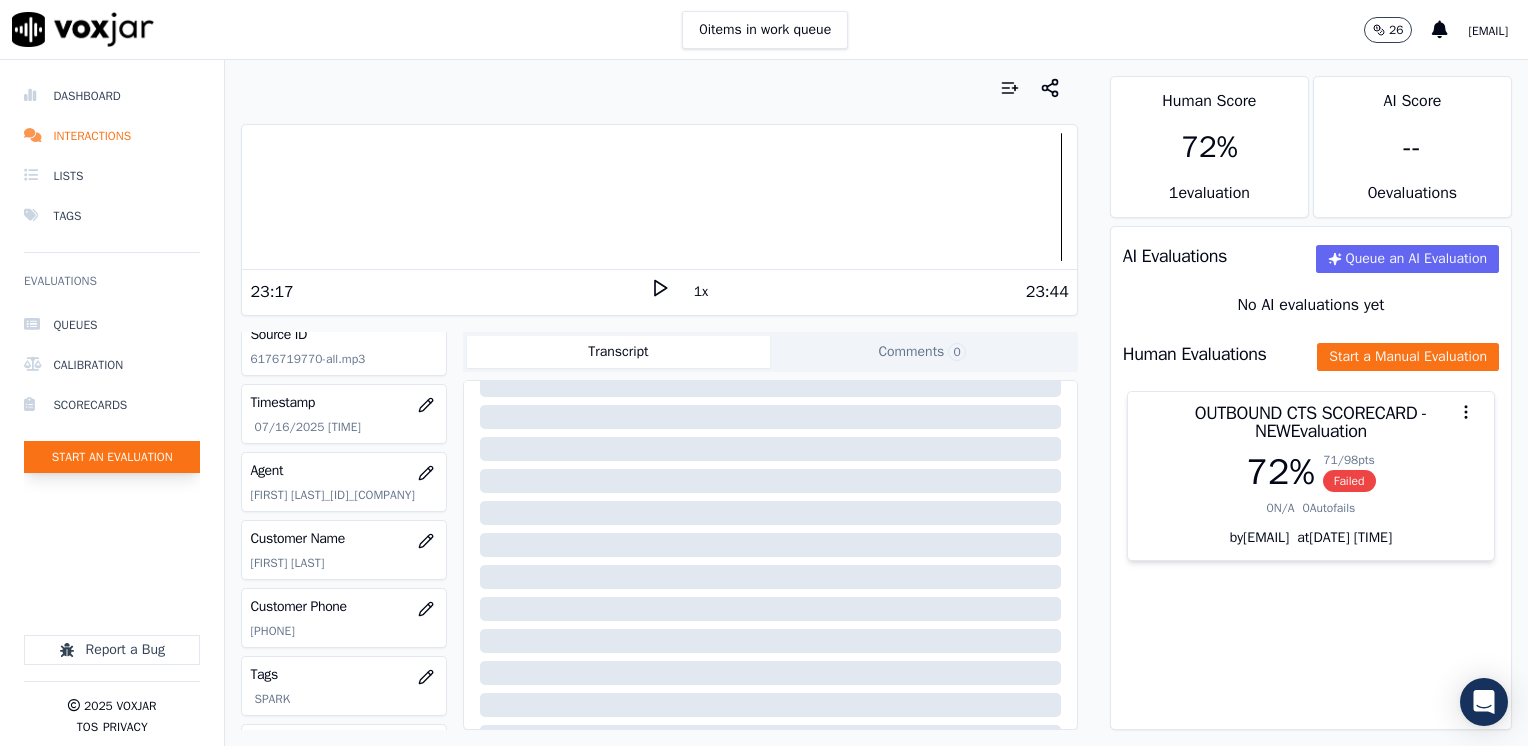 click on "Start an Evaluation" 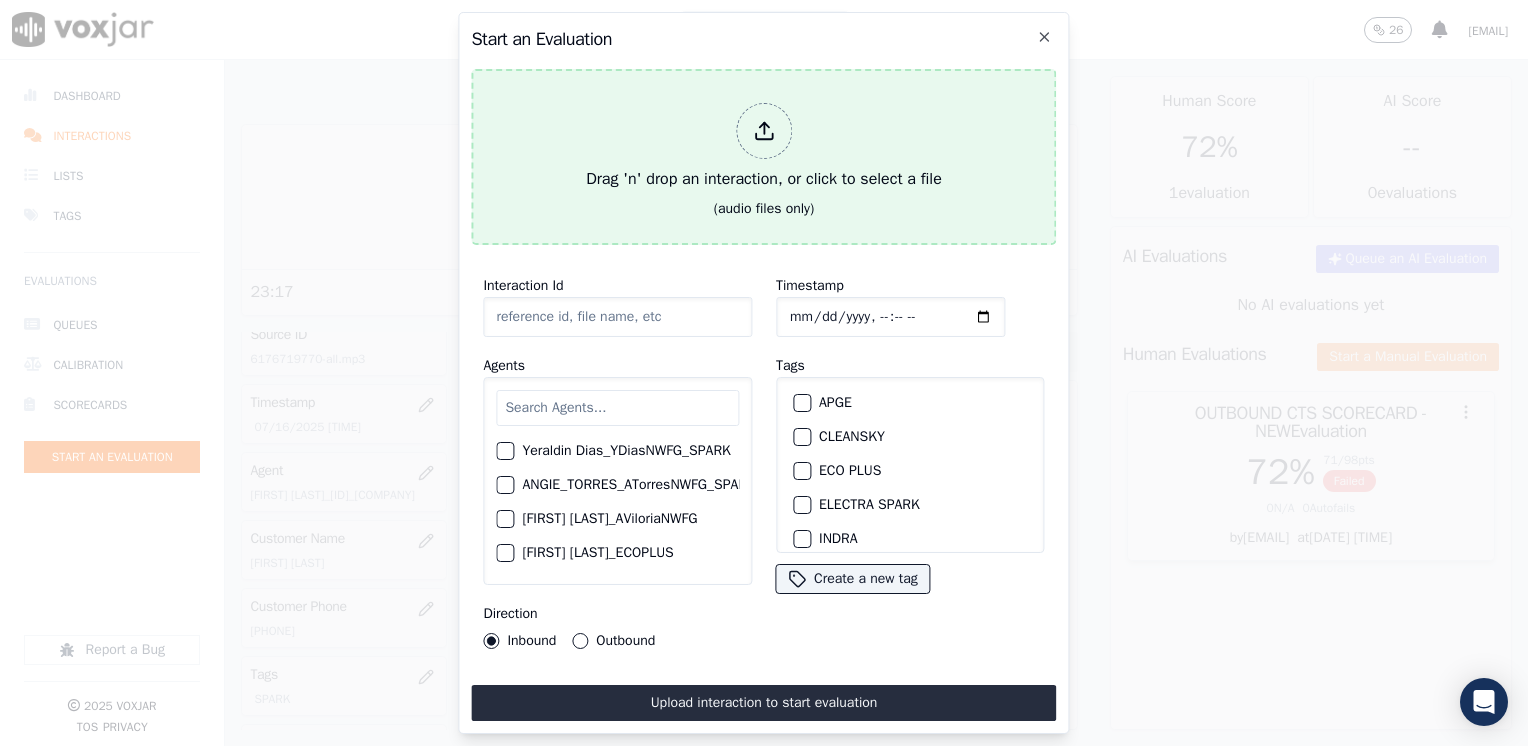 click at bounding box center [764, 131] 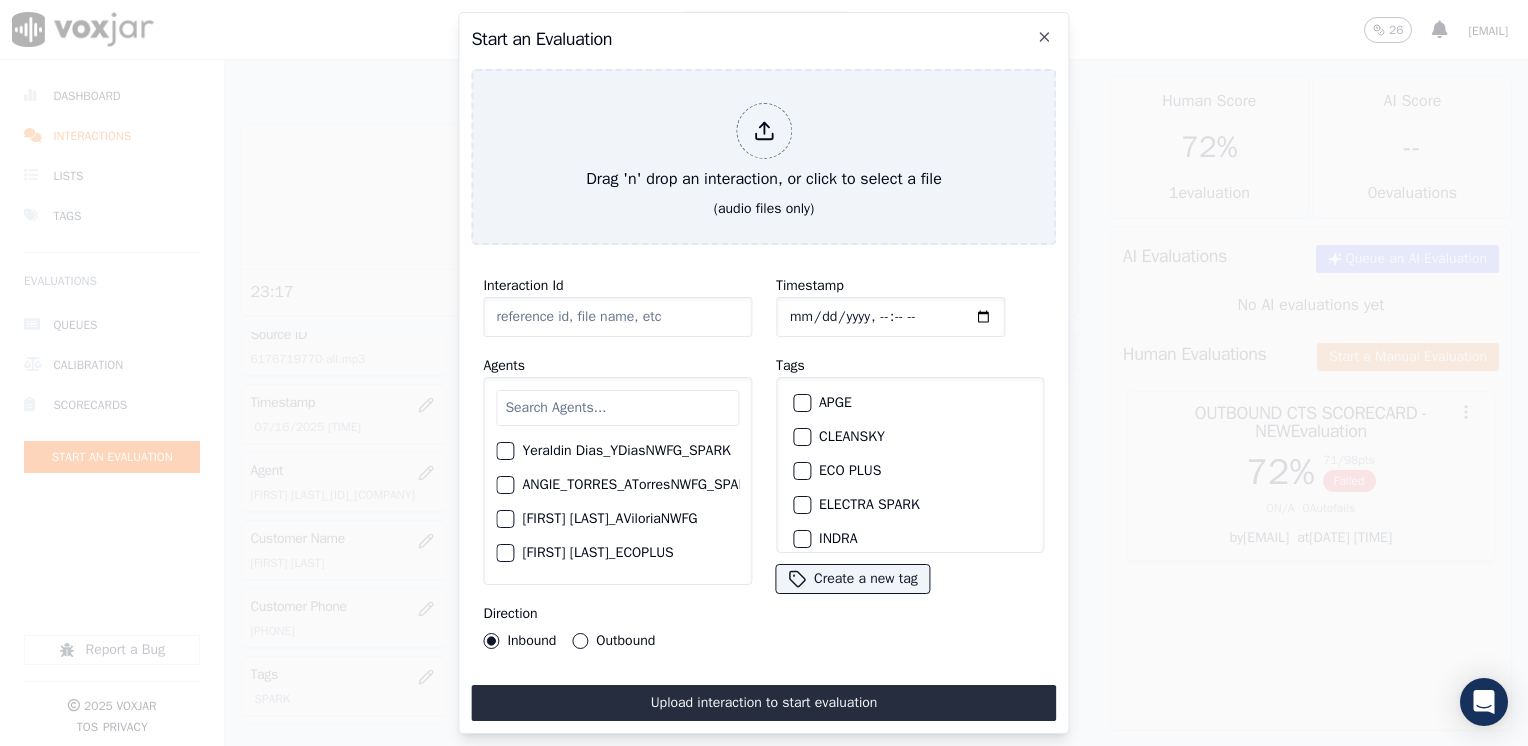 type on "[DATE]-[TIME]_[PHONE]-all 1.mp3" 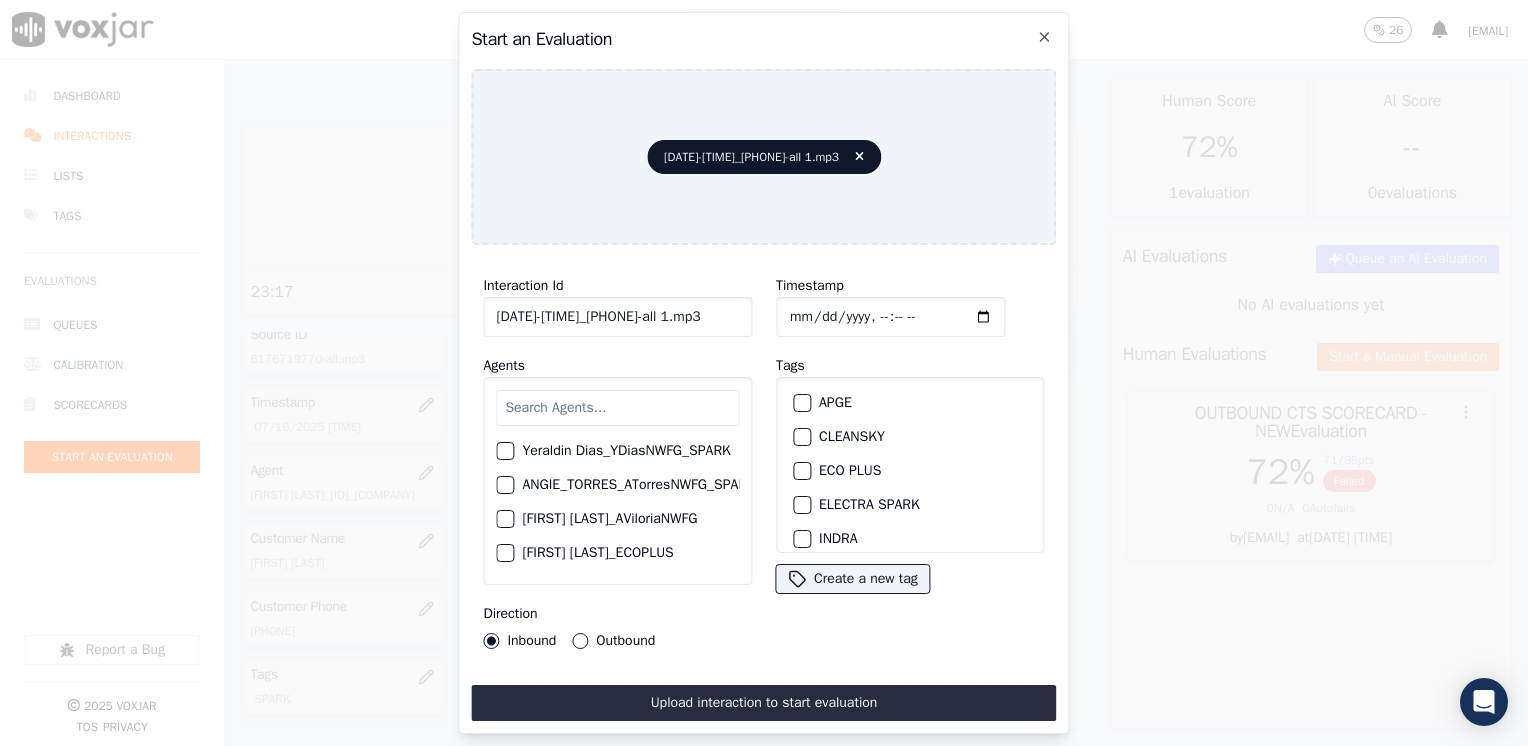click at bounding box center (617, 408) 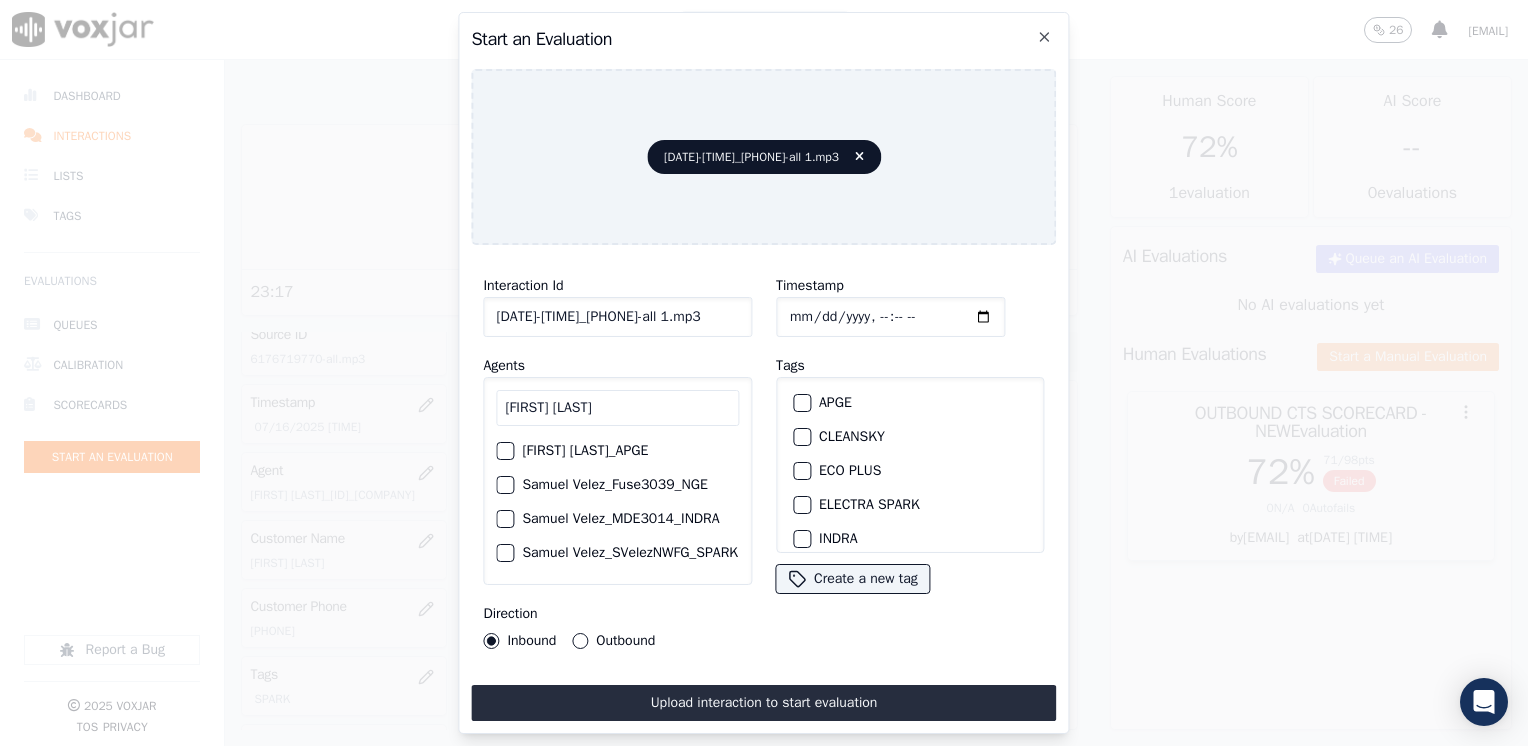 type on "[FIRST] [LAST]" 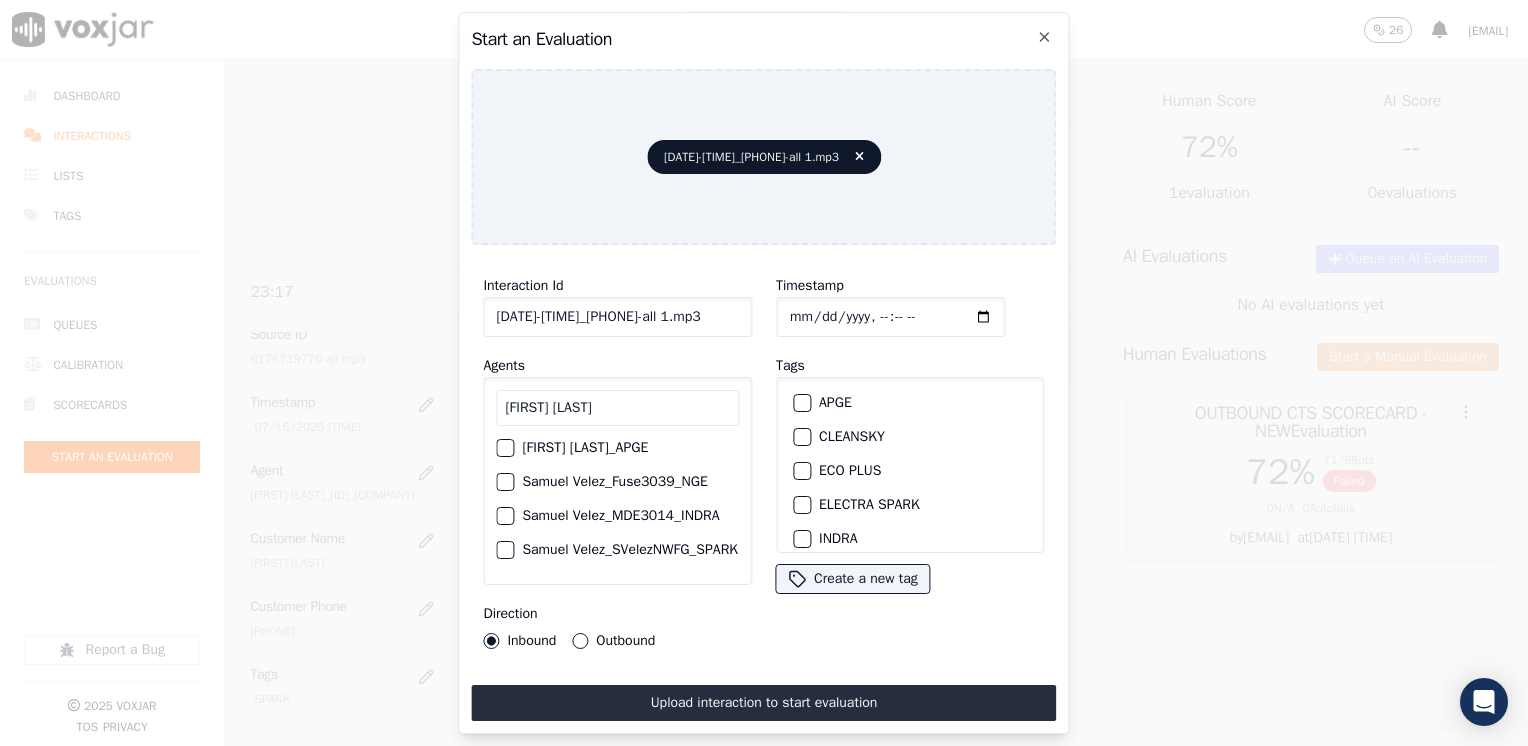 scroll, scrollTop: 0, scrollLeft: 0, axis: both 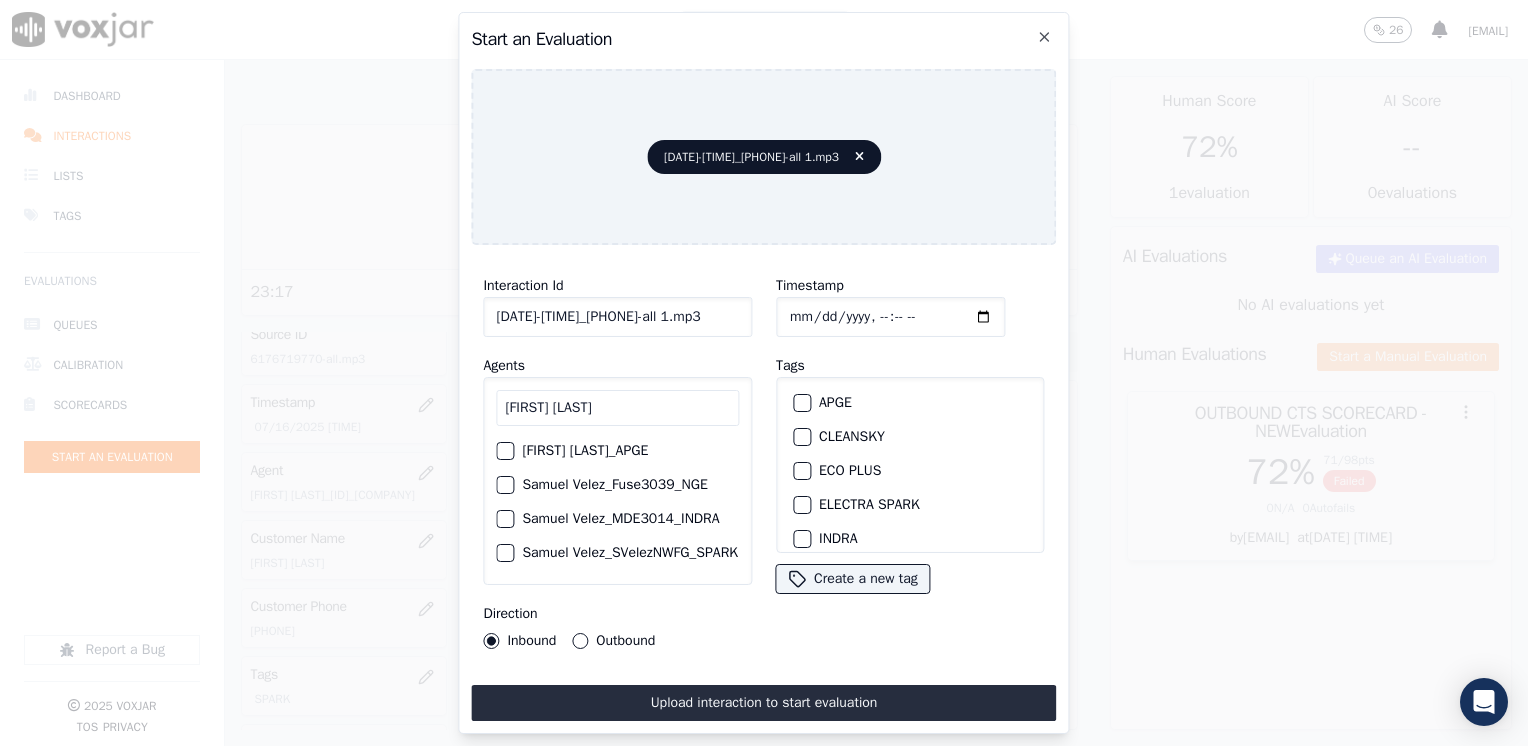 drag, startPoint x: 436, startPoint y: 394, endPoint x: 420, endPoint y: 394, distance: 16 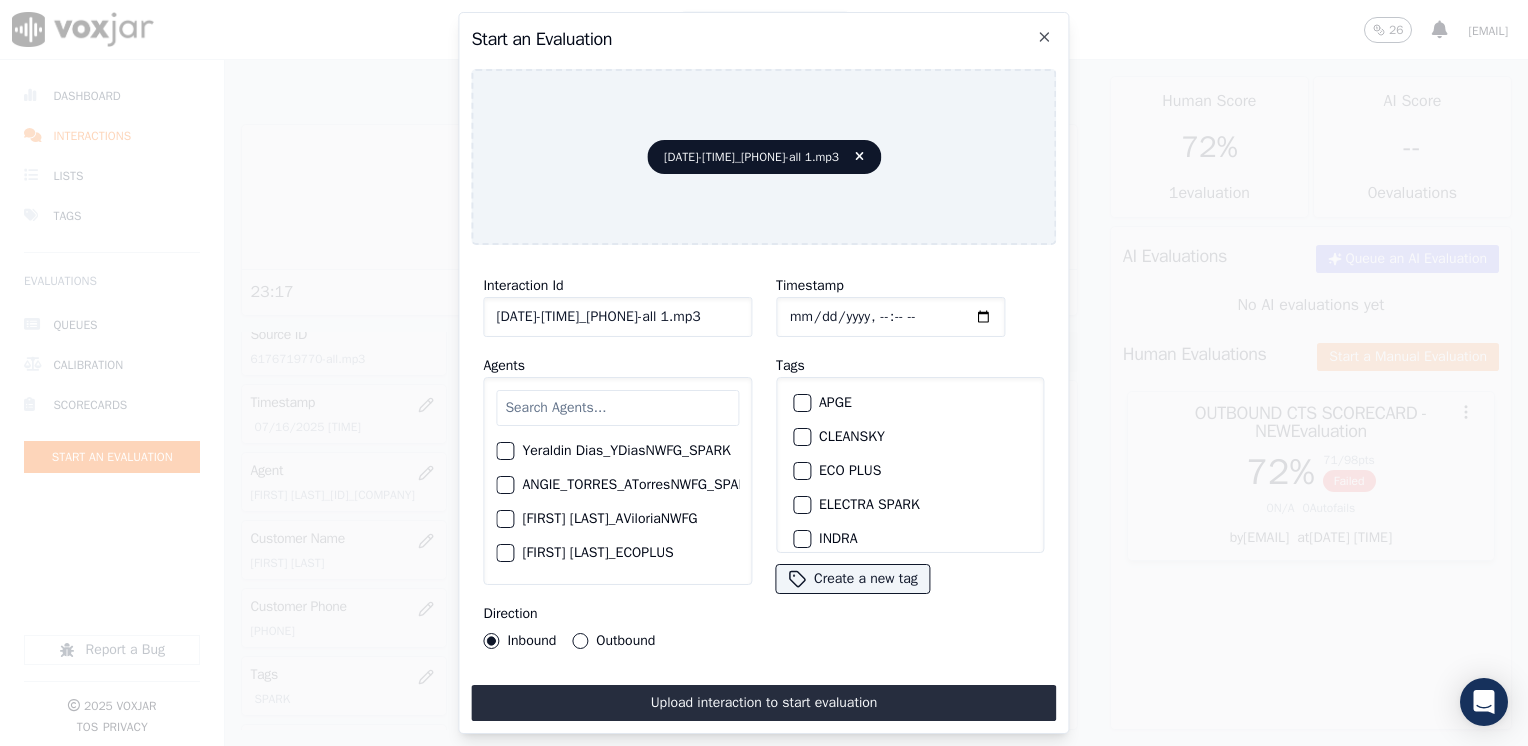 click at bounding box center (617, 408) 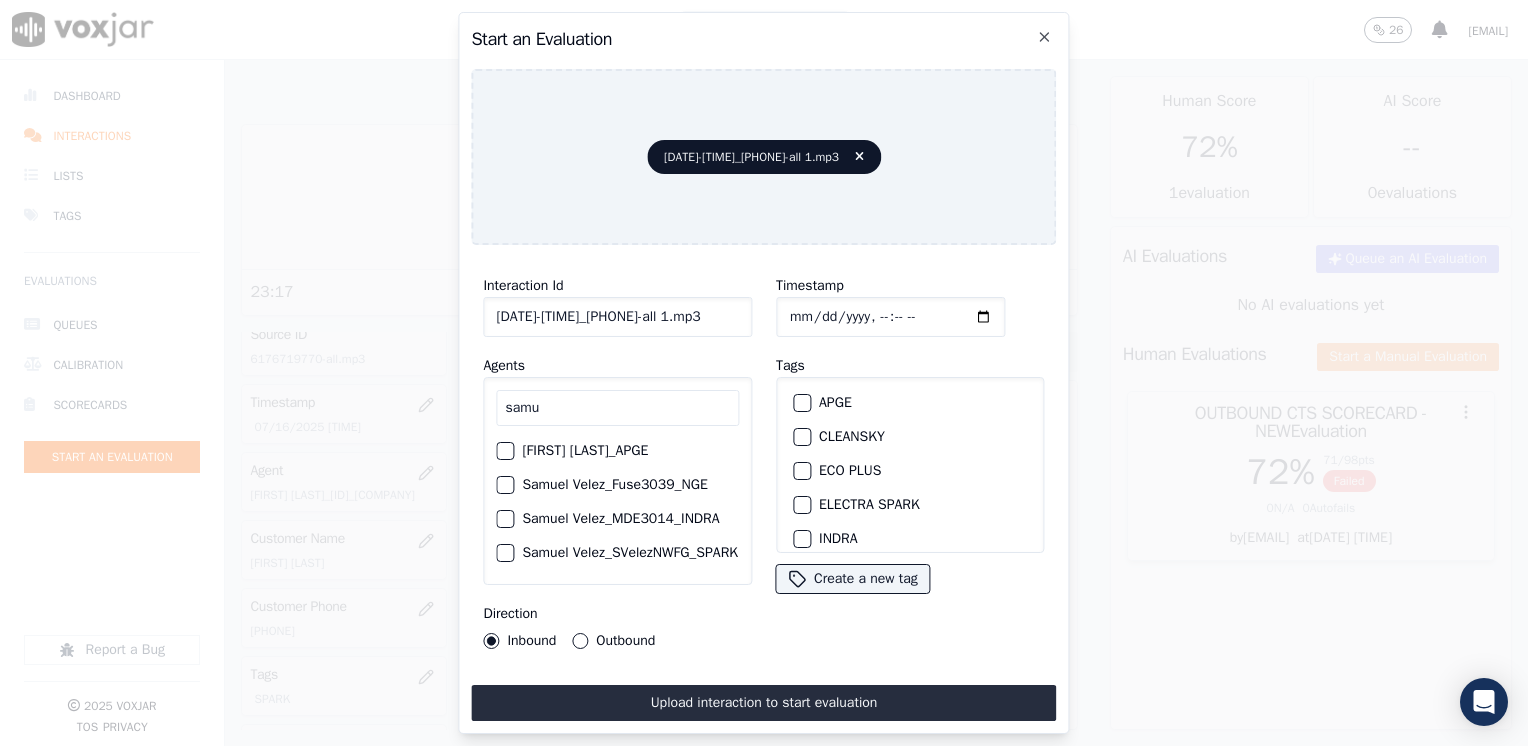 type on "samu" 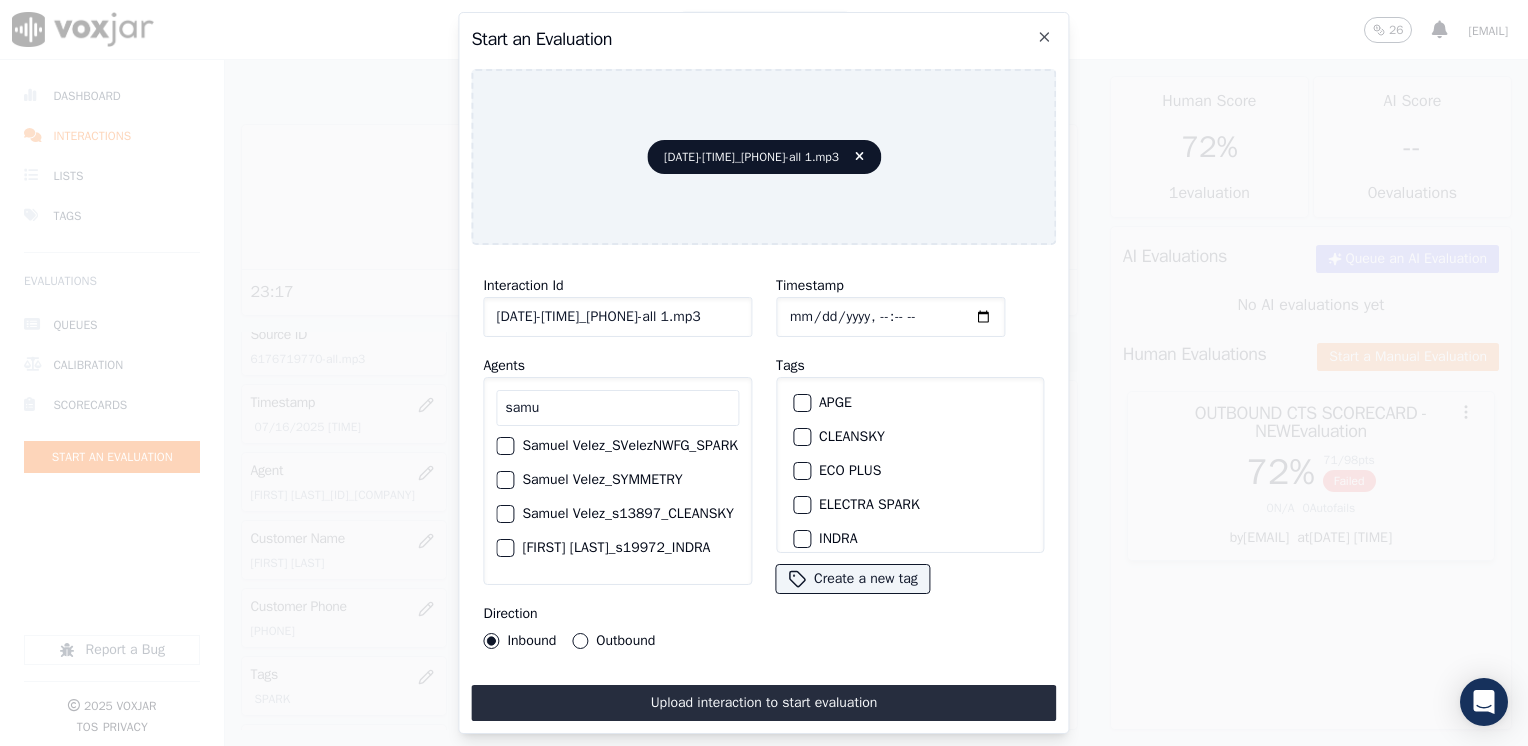 scroll, scrollTop: 0, scrollLeft: 0, axis: both 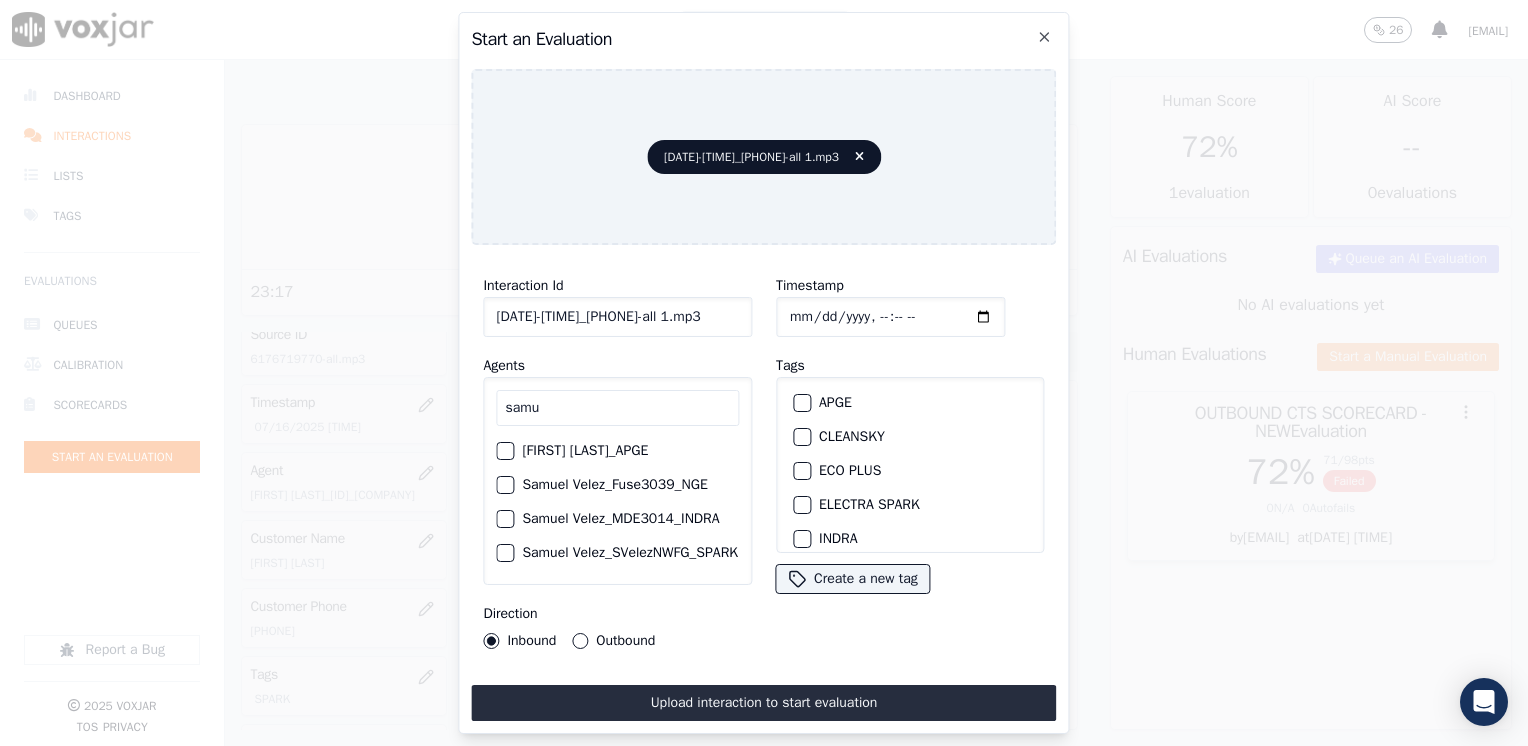 click on "Samuel Velez_Fuse3039_NGE" at bounding box center [505, 485] 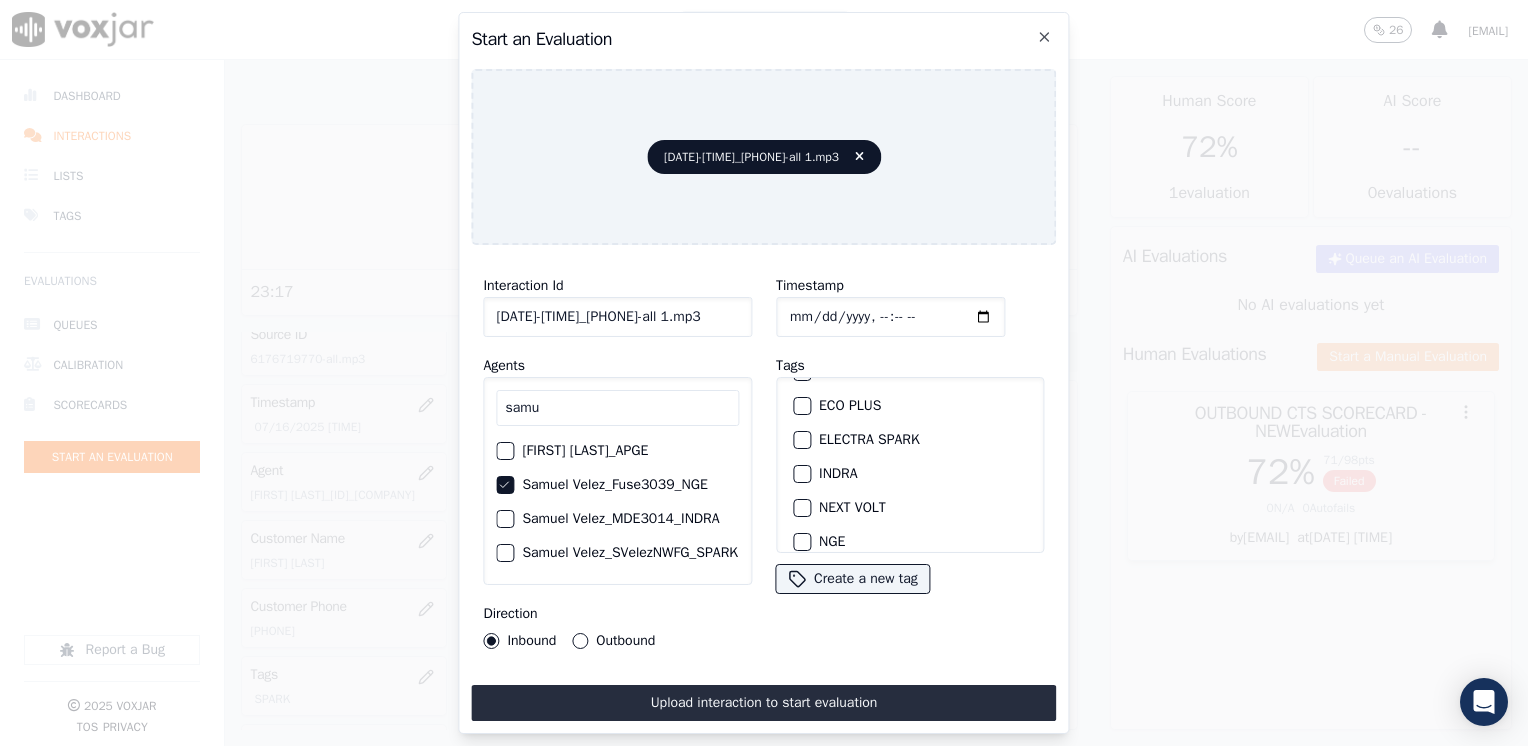 scroll, scrollTop: 100, scrollLeft: 0, axis: vertical 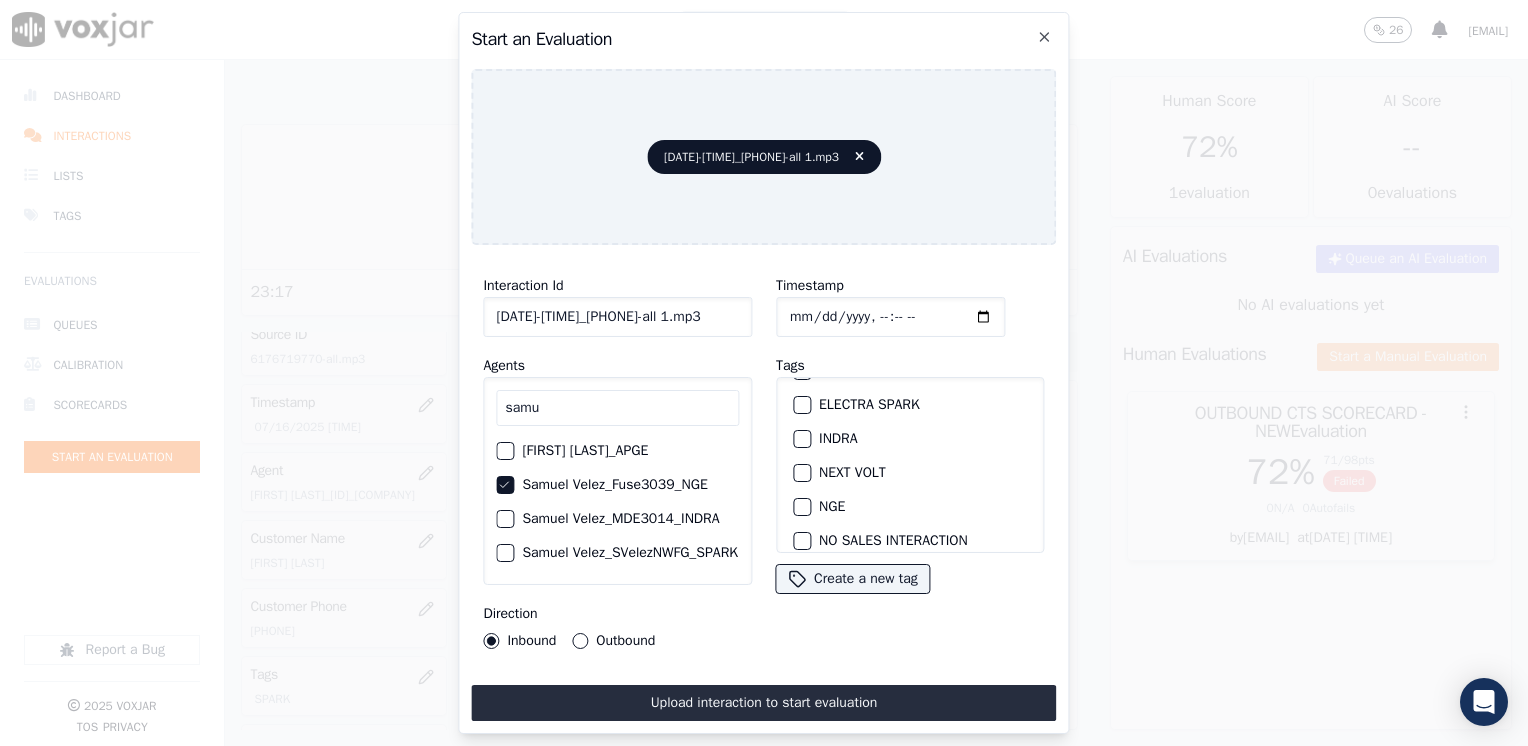 click at bounding box center [801, 473] 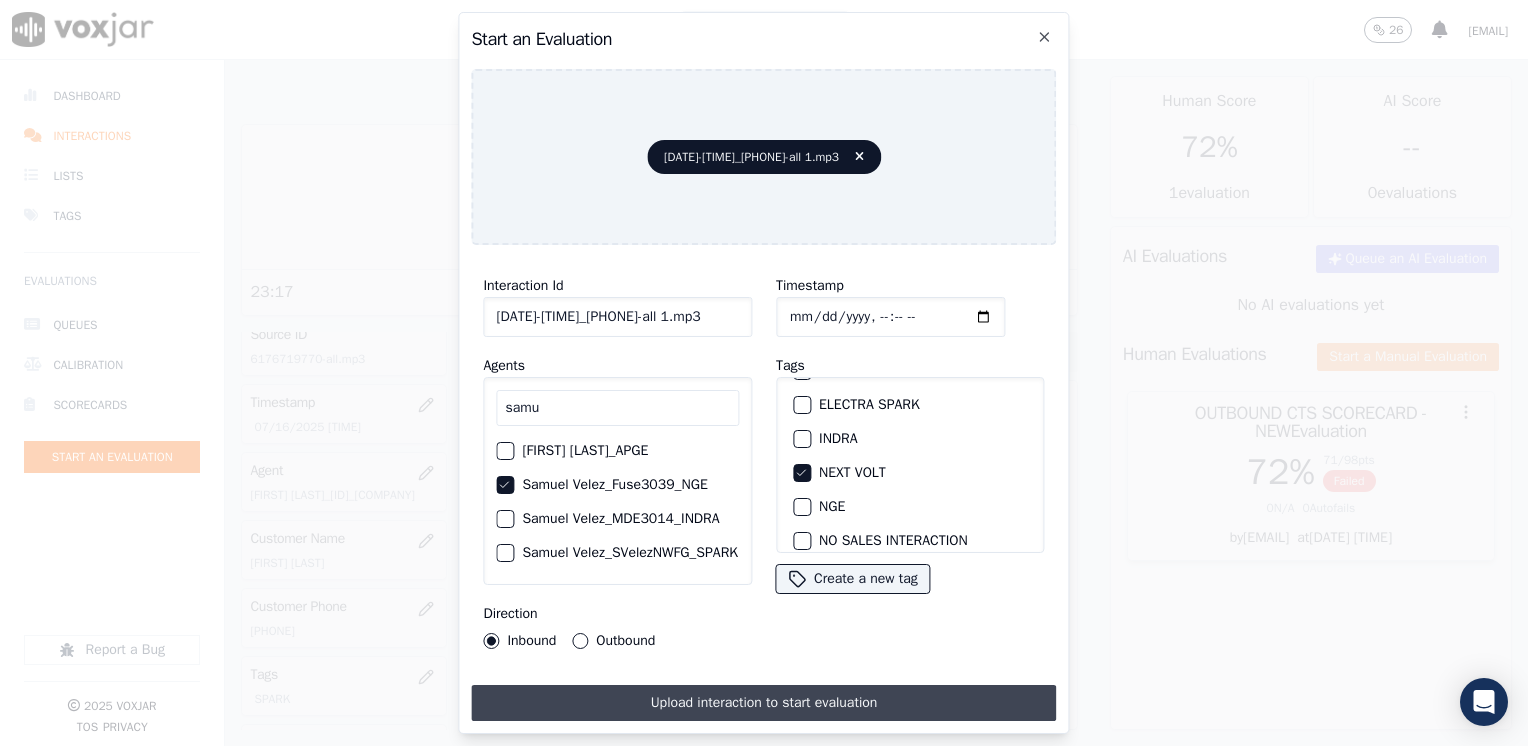 click on "Upload interaction to start evaluation" at bounding box center [763, 703] 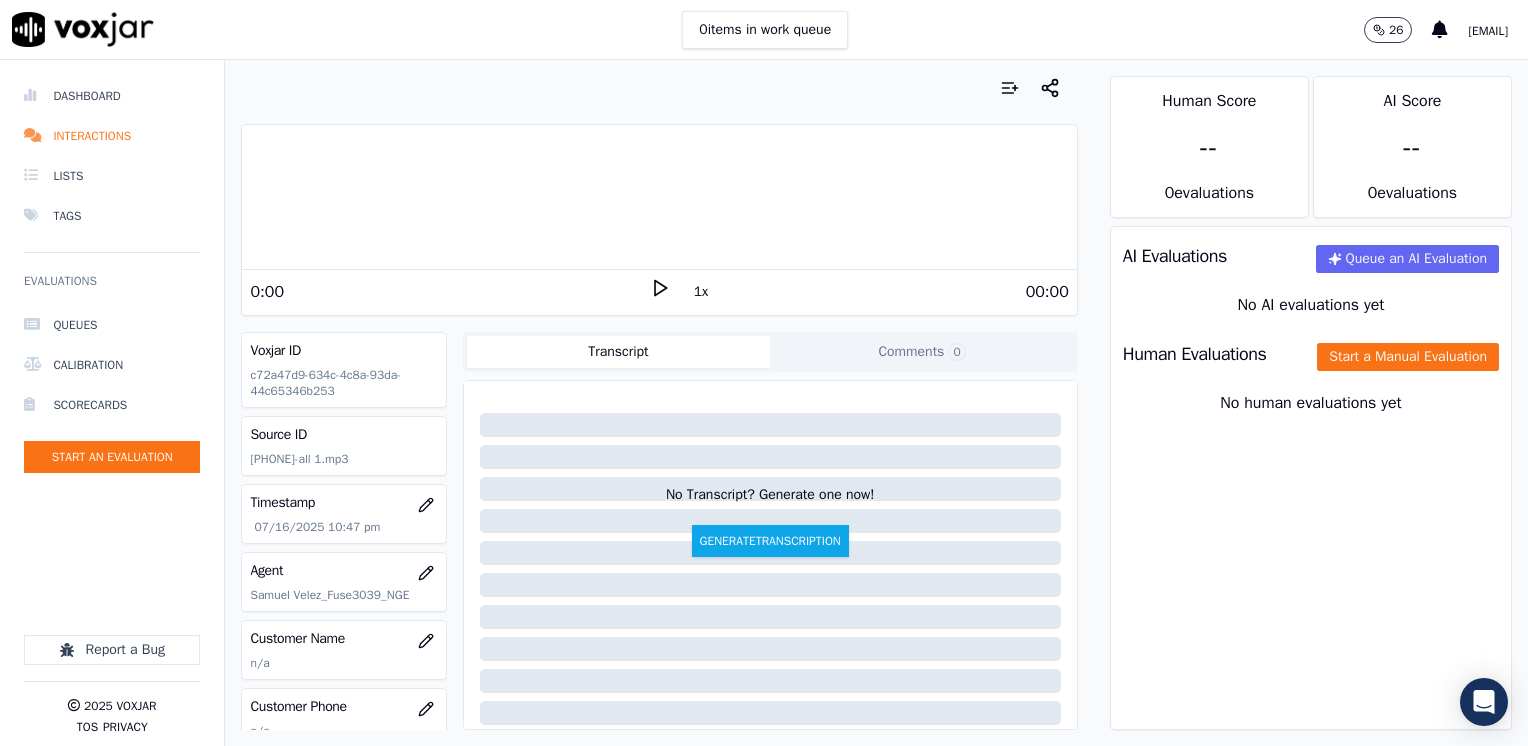 click on "1x" at bounding box center (660, 291) 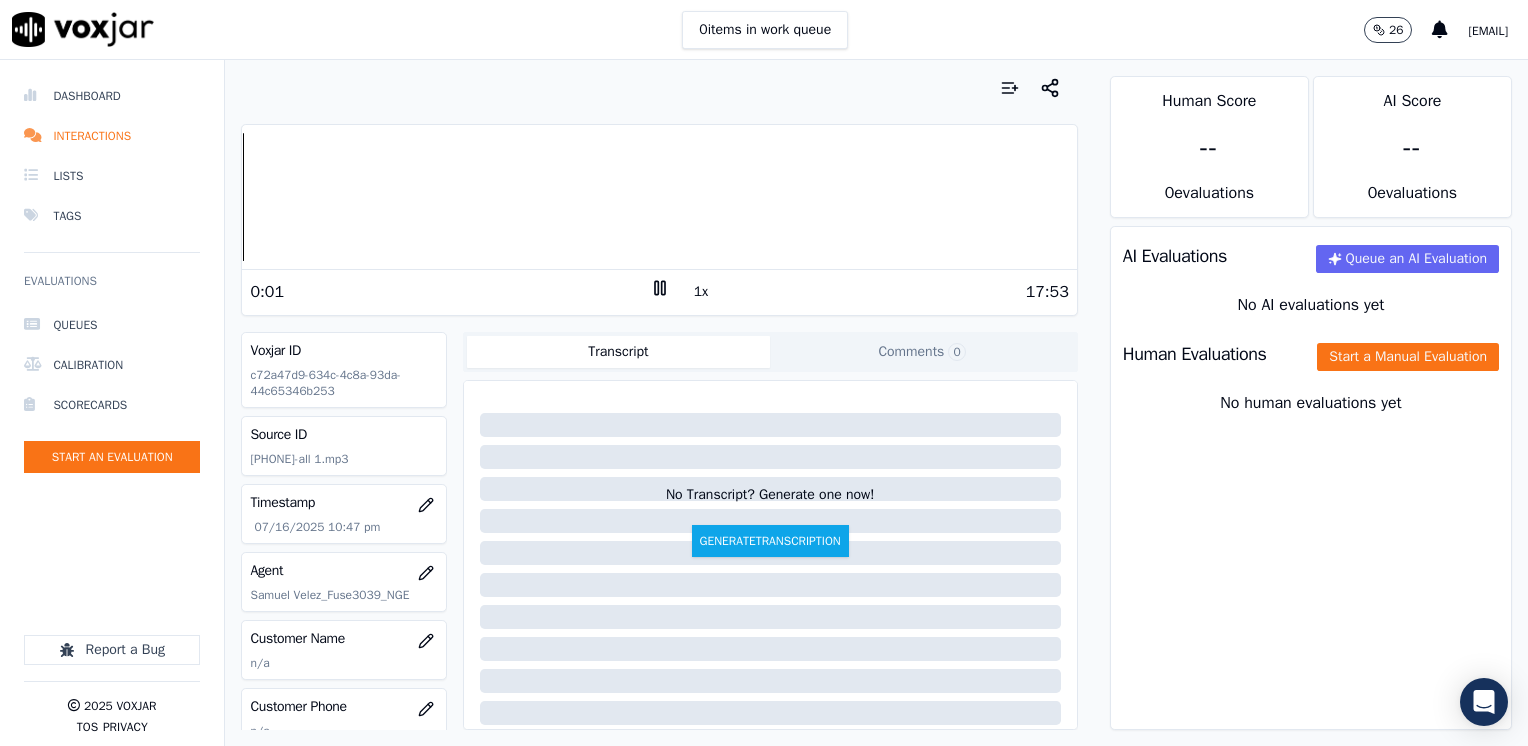 click 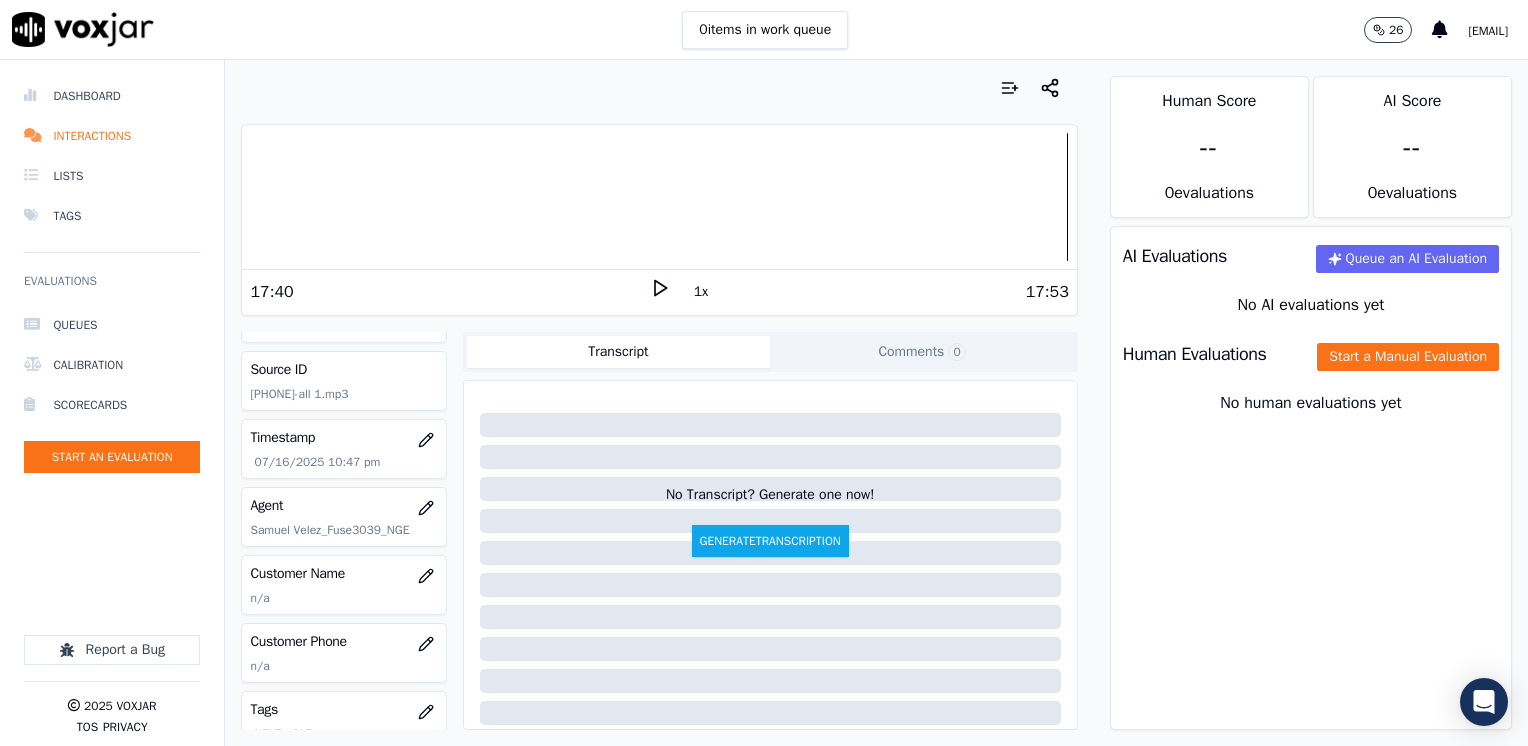scroll, scrollTop: 100, scrollLeft: 0, axis: vertical 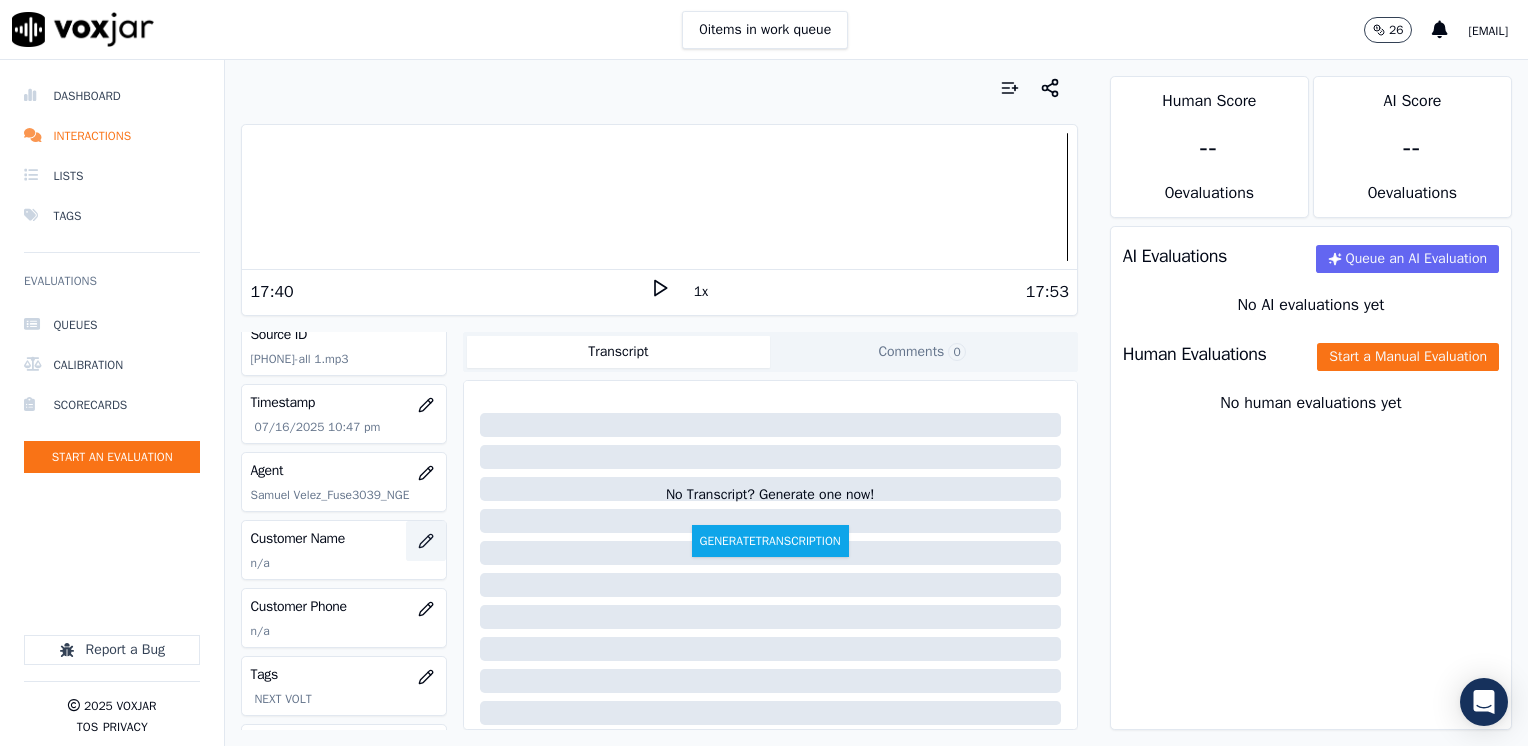 click 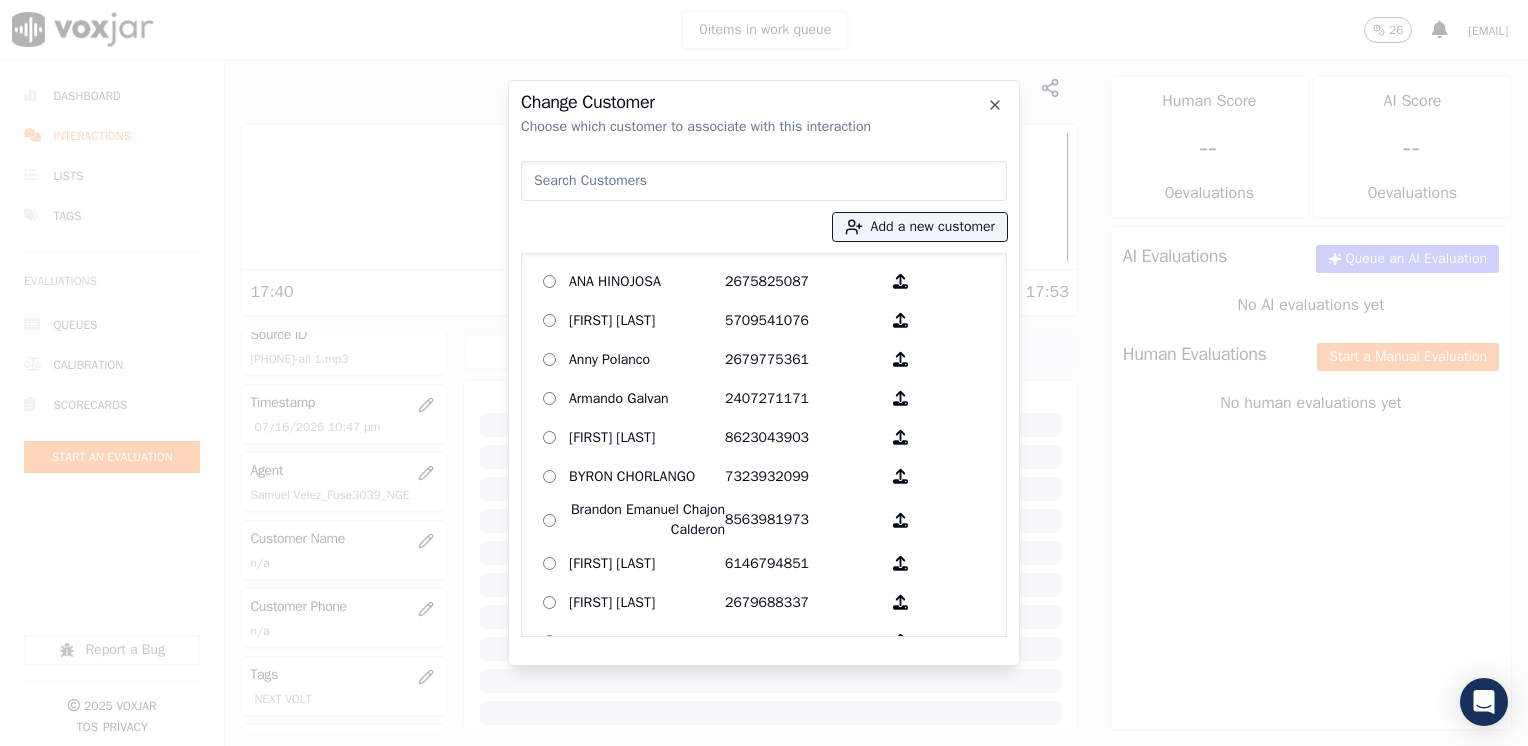 click at bounding box center (764, 181) 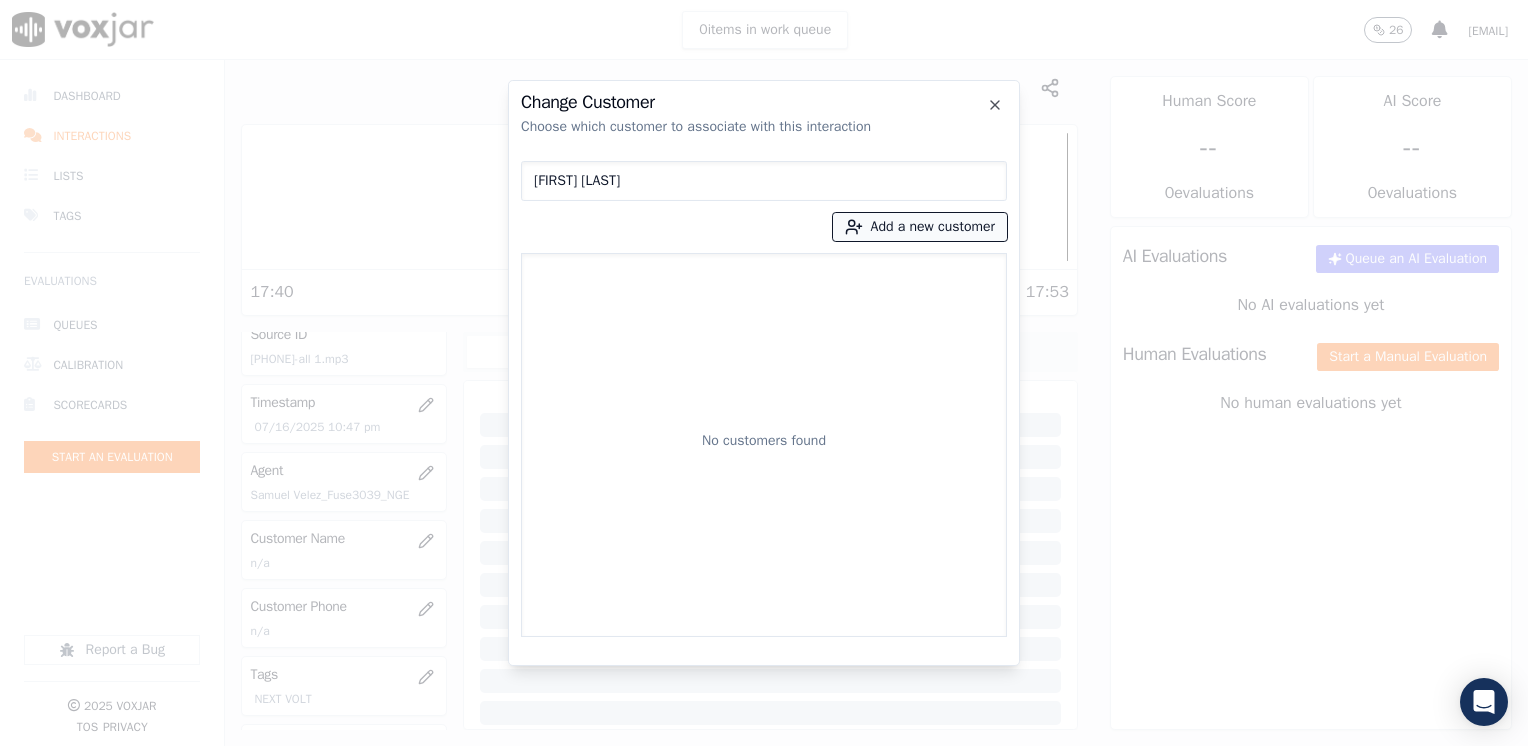 type on "[FIRST] [LAST]" 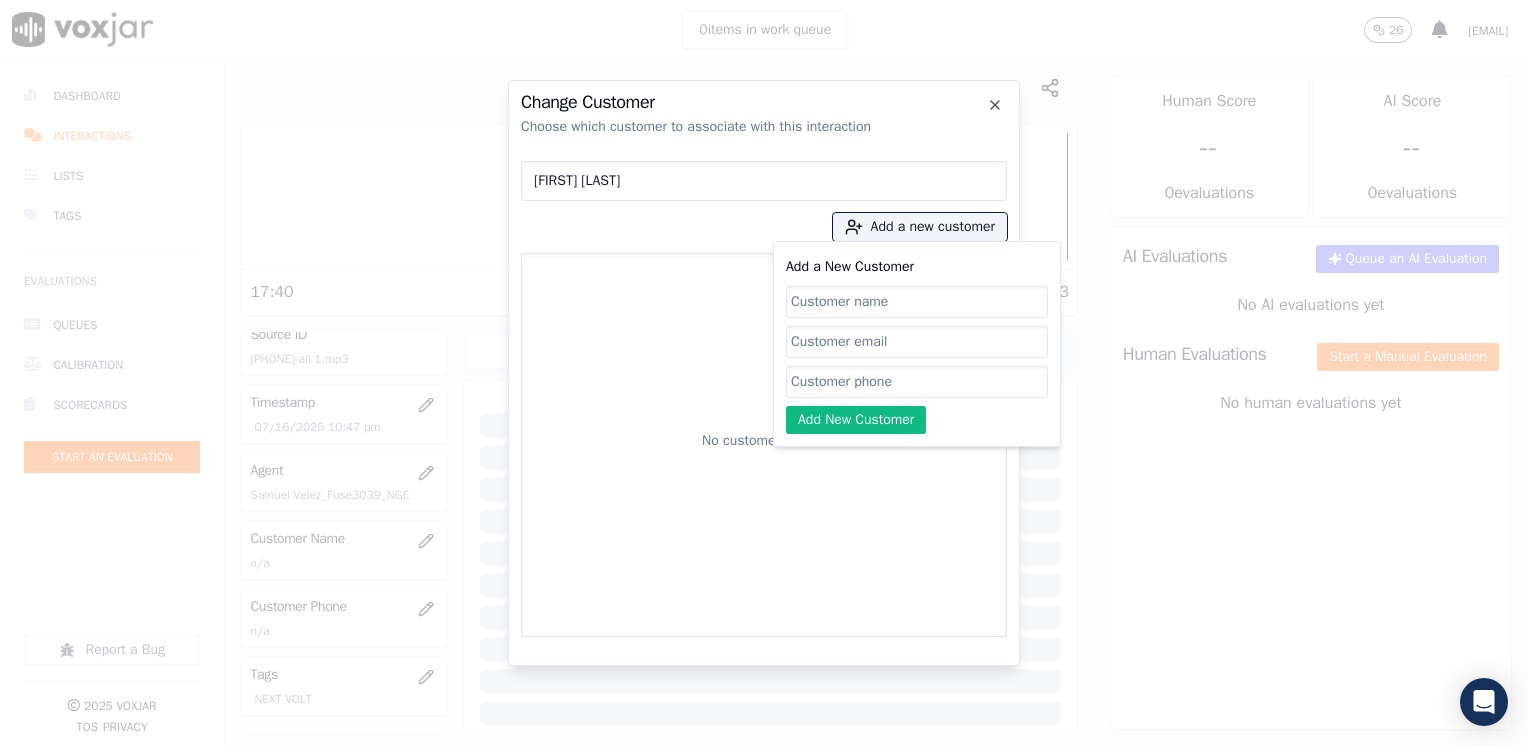 click on "Add a New Customer" 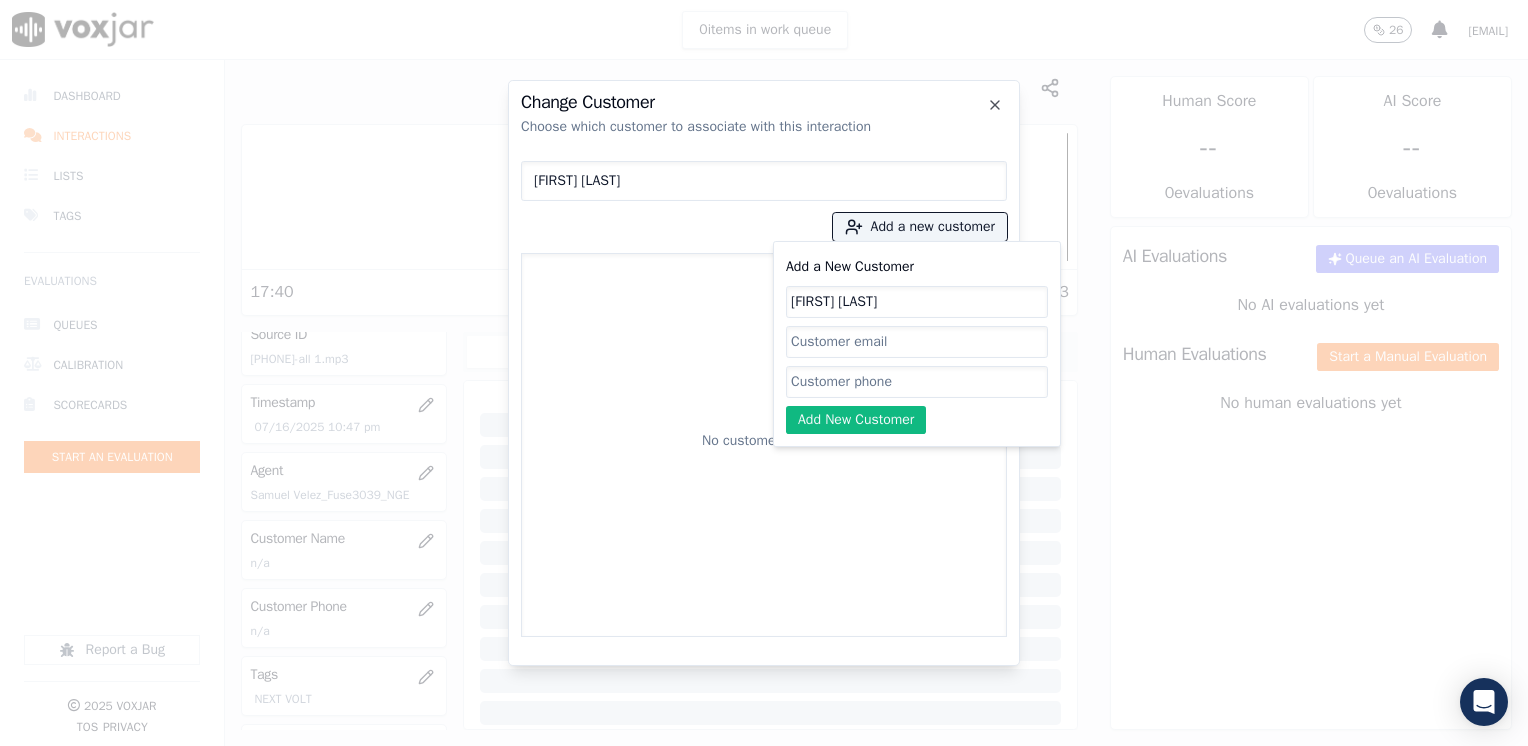 type on "[FIRST] [LAST]" 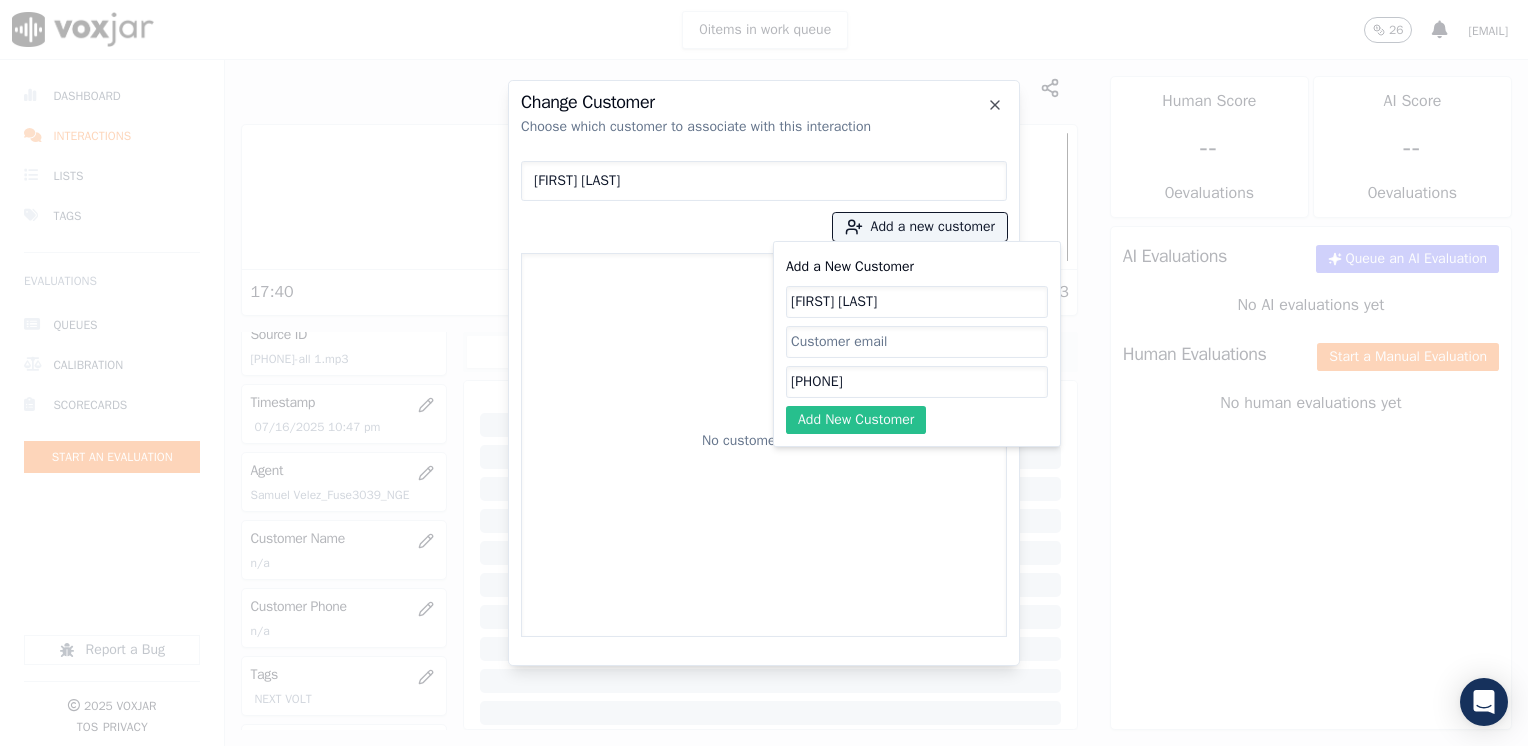 type on "[PHONE]" 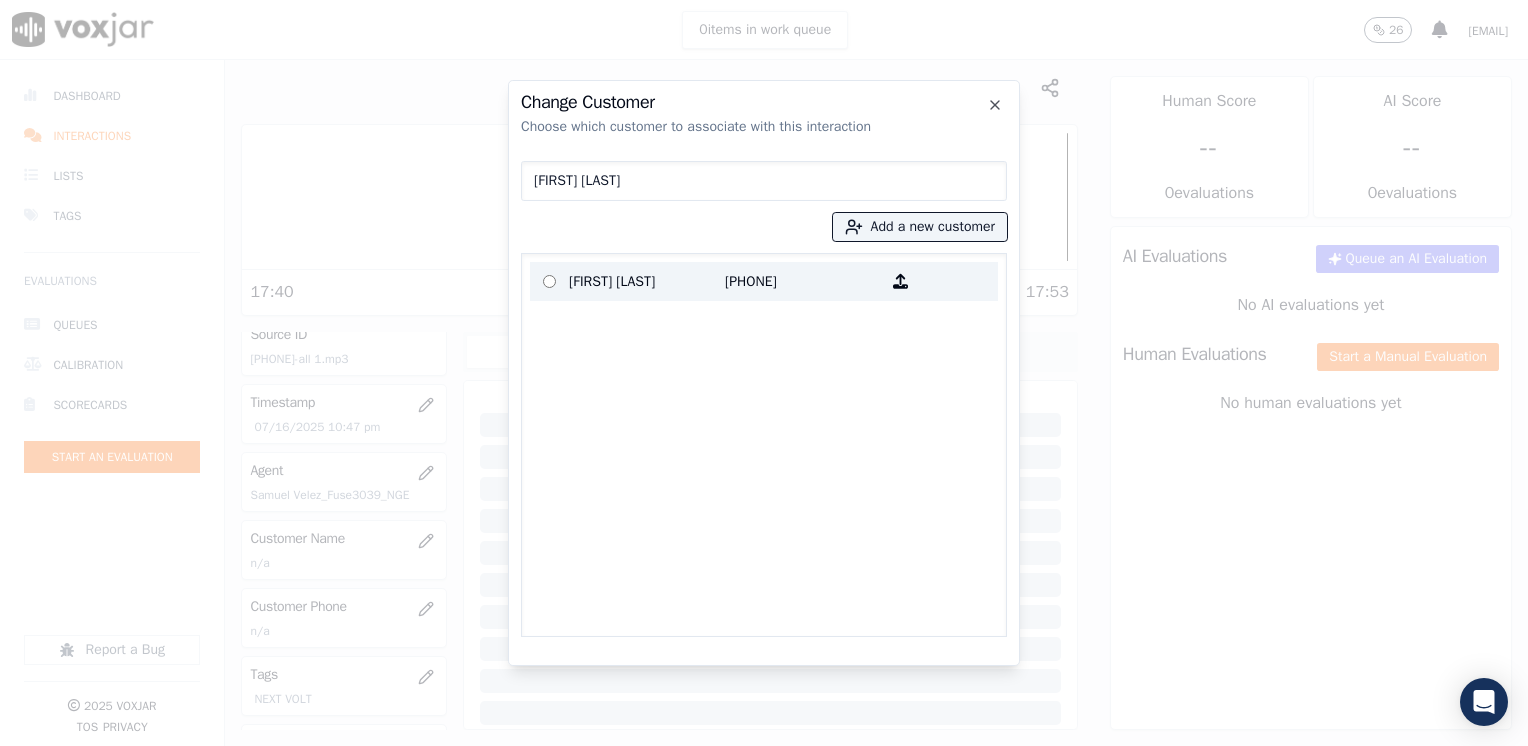 click on "[PHONE]" at bounding box center (803, 281) 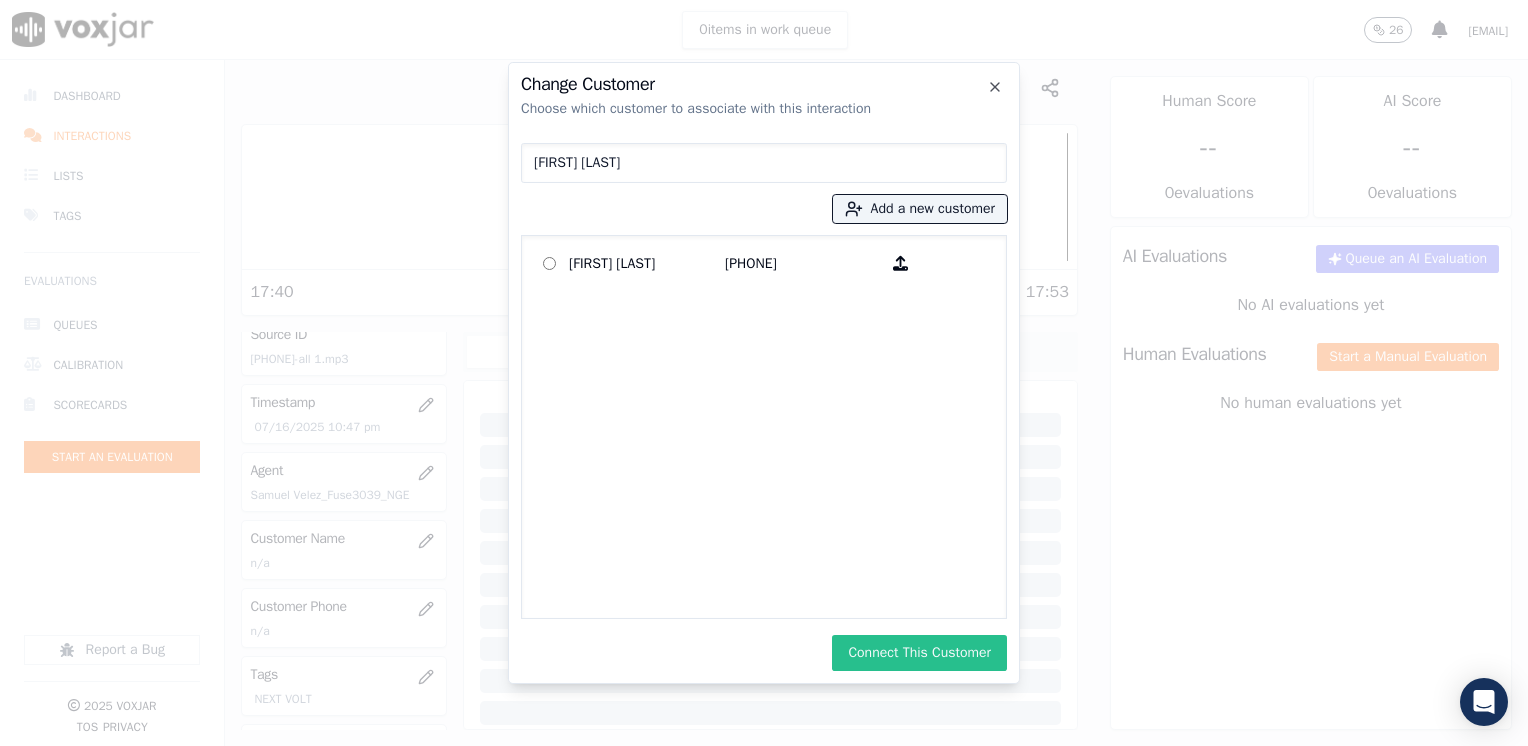click on "Connect This Customer" at bounding box center [919, 653] 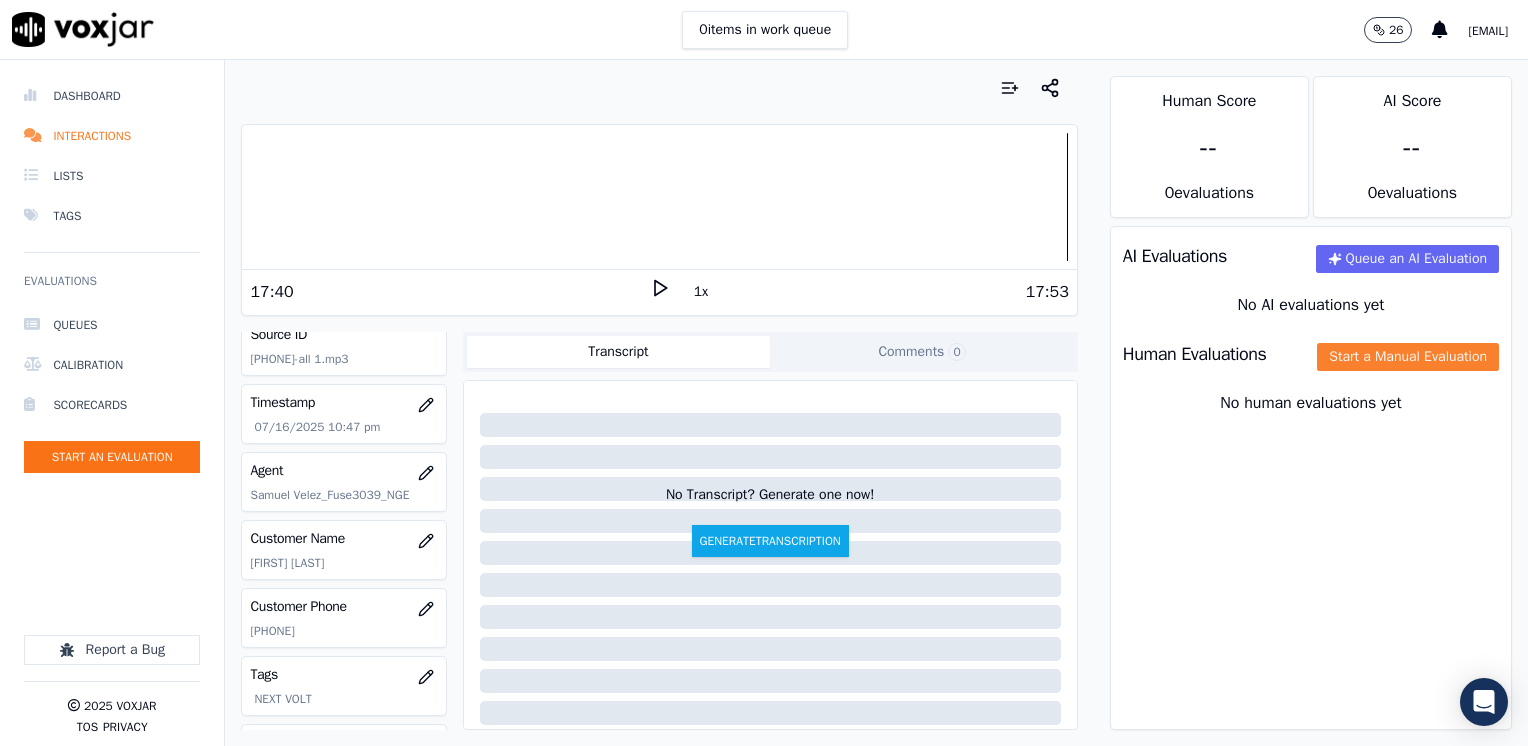 click on "Start a Manual Evaluation" 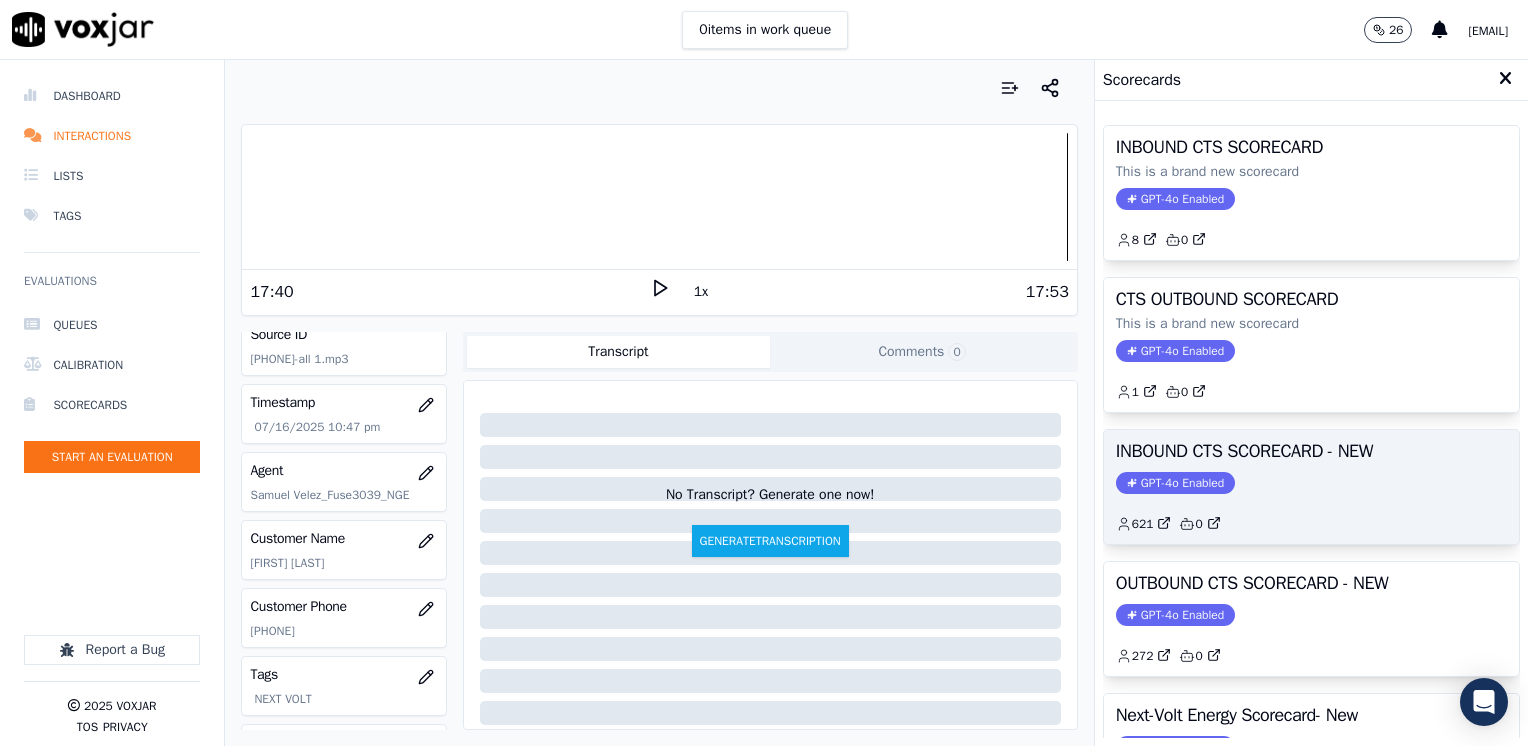 click on "INBOUND CTS SCORECARD - NEW        GPT-4o Enabled       621         0" at bounding box center (1311, 487) 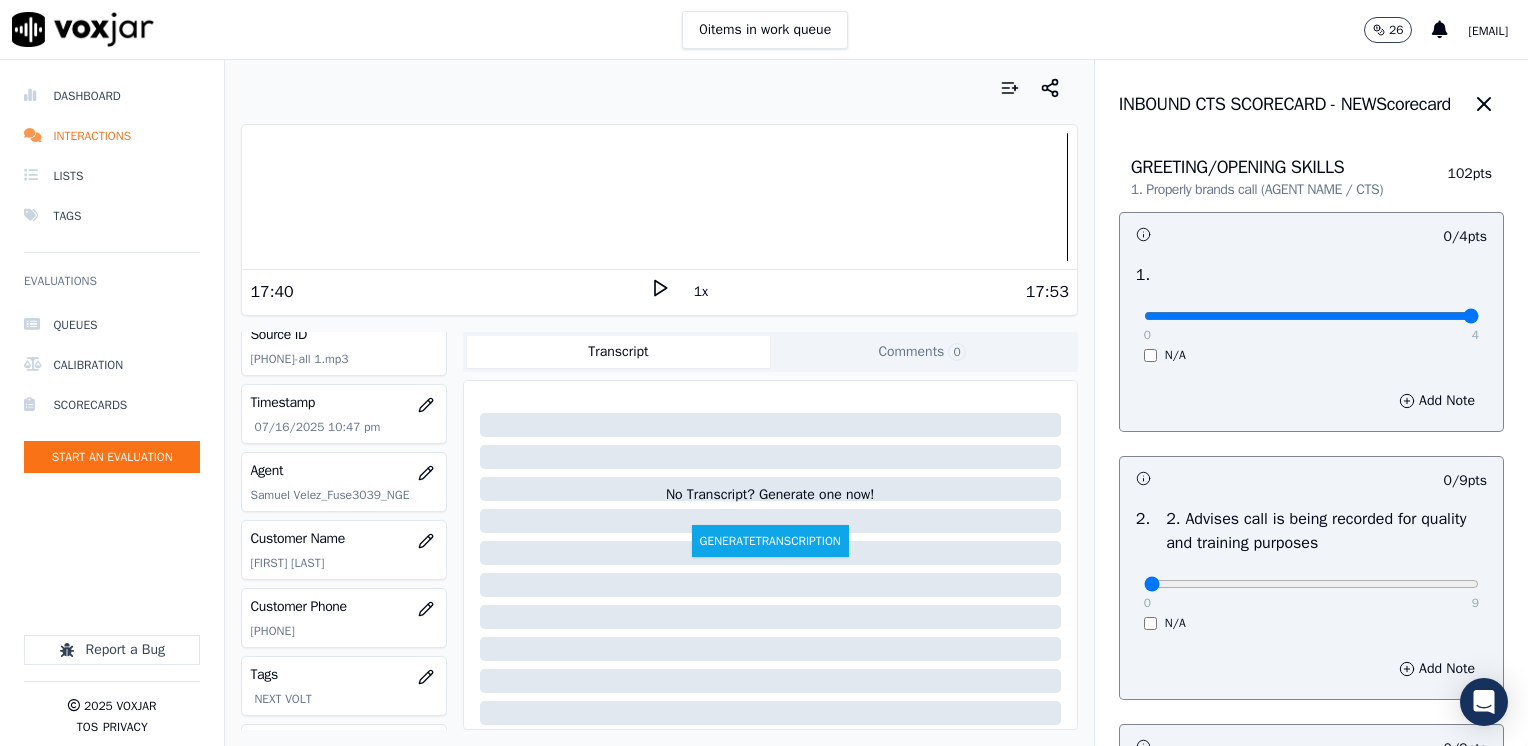 drag, startPoint x: 1388, startPoint y: 314, endPoint x: 1527, endPoint y: 315, distance: 139.0036 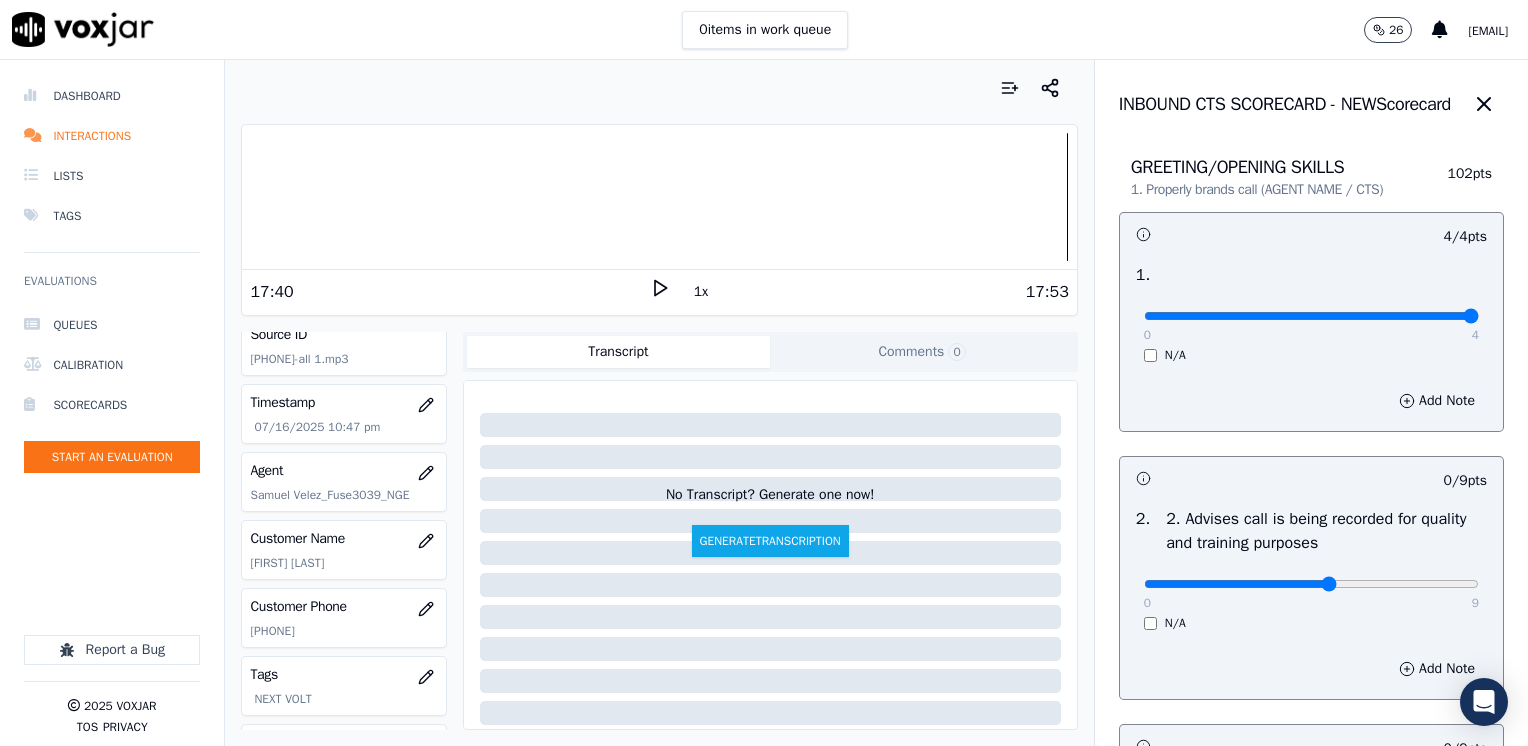 type on "5" 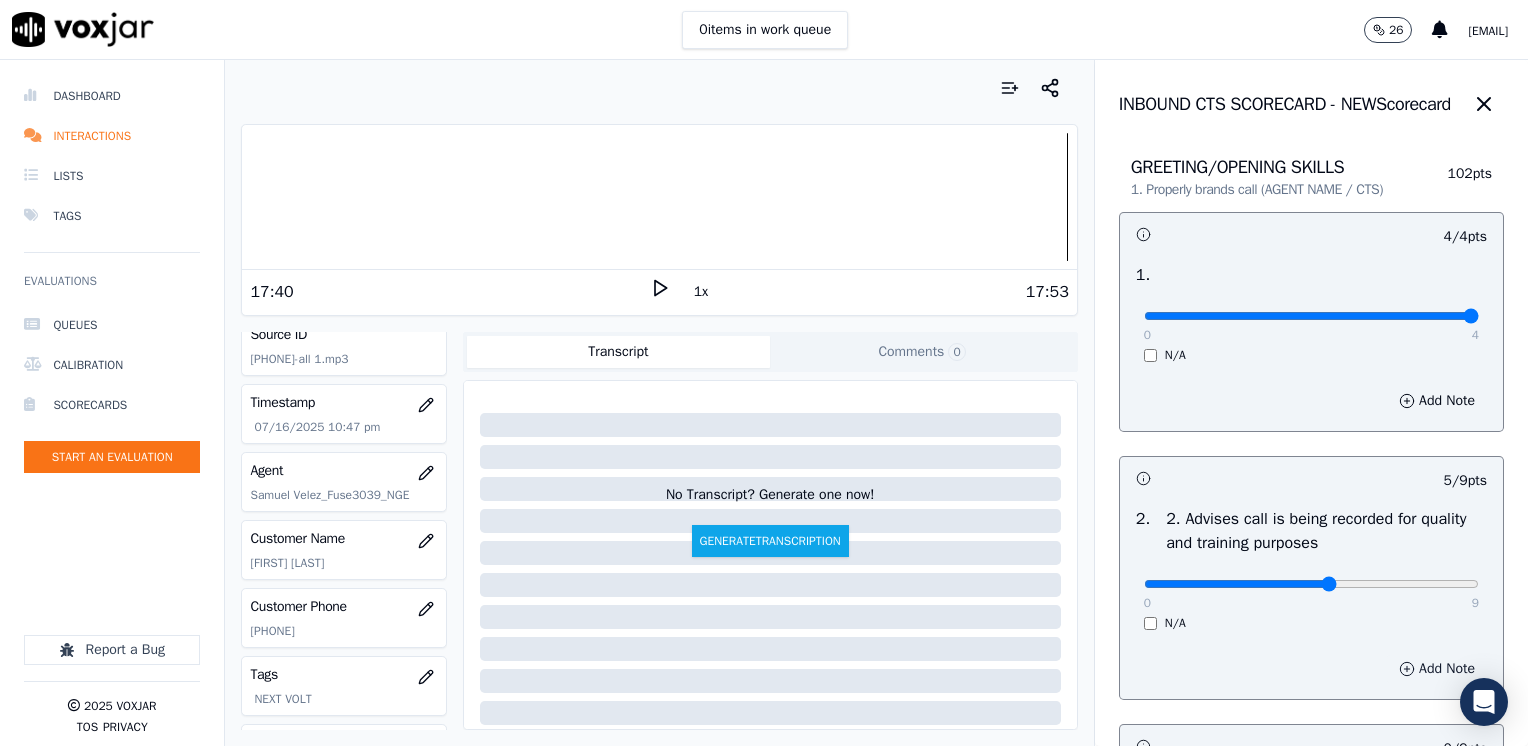 click on "Add Note" at bounding box center [1437, 669] 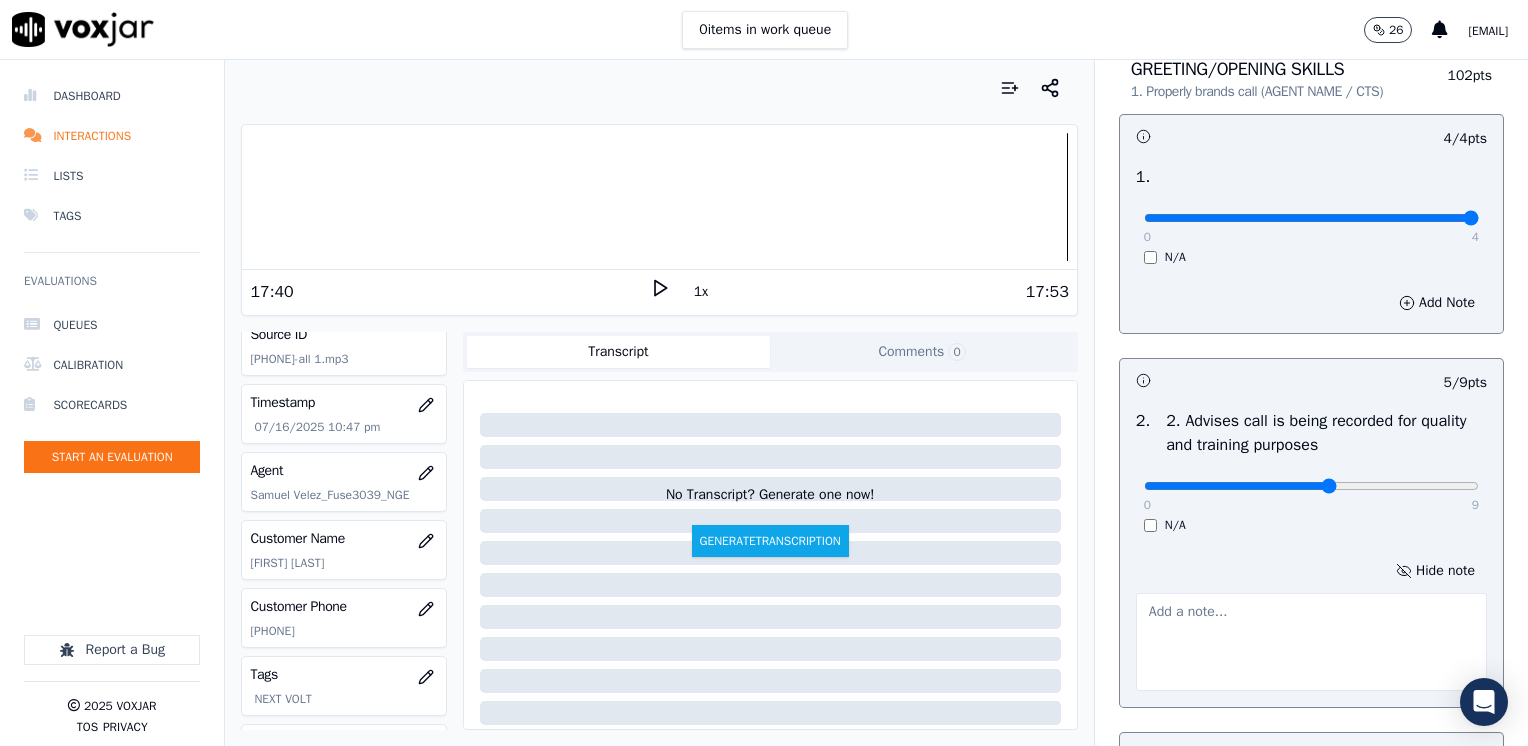 scroll, scrollTop: 300, scrollLeft: 0, axis: vertical 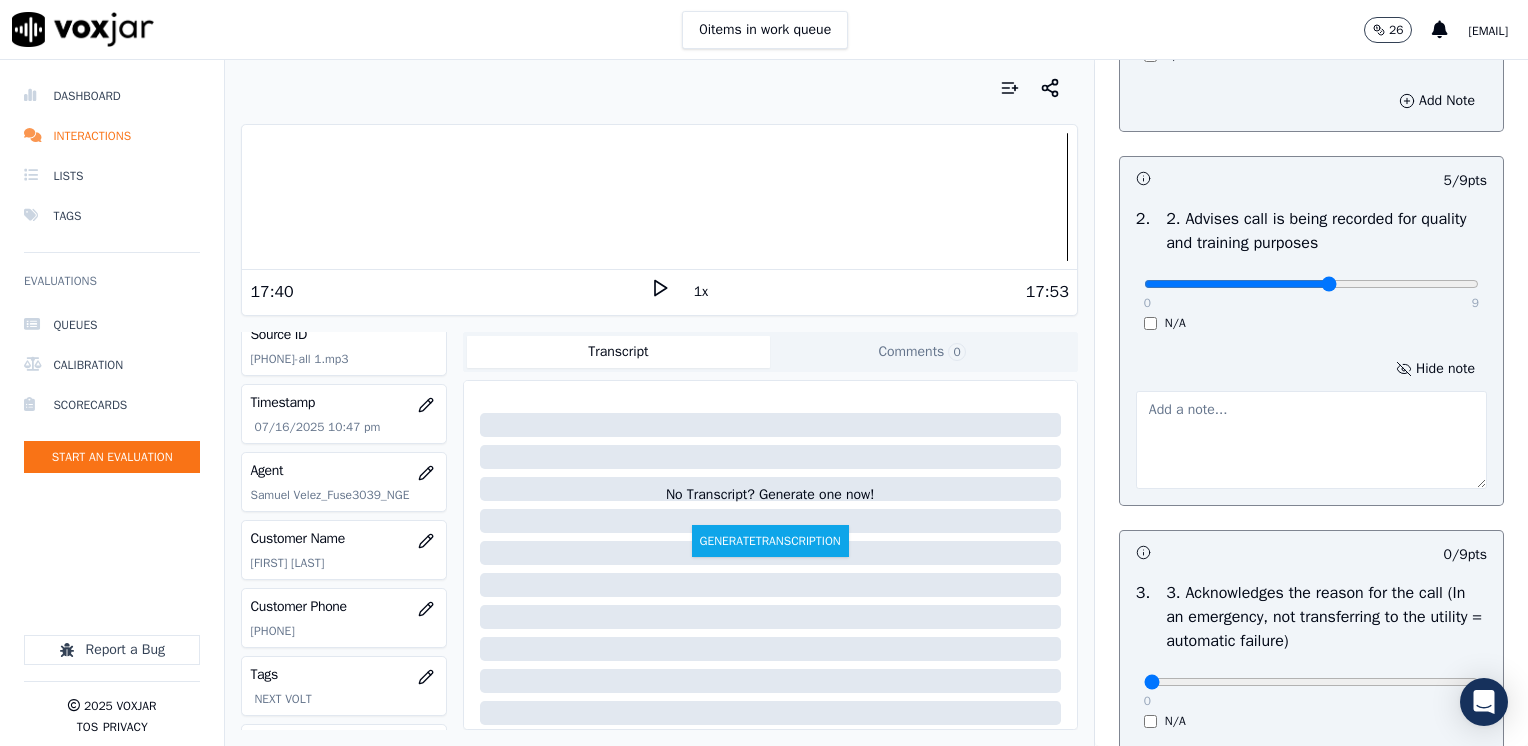 click at bounding box center [1311, 440] 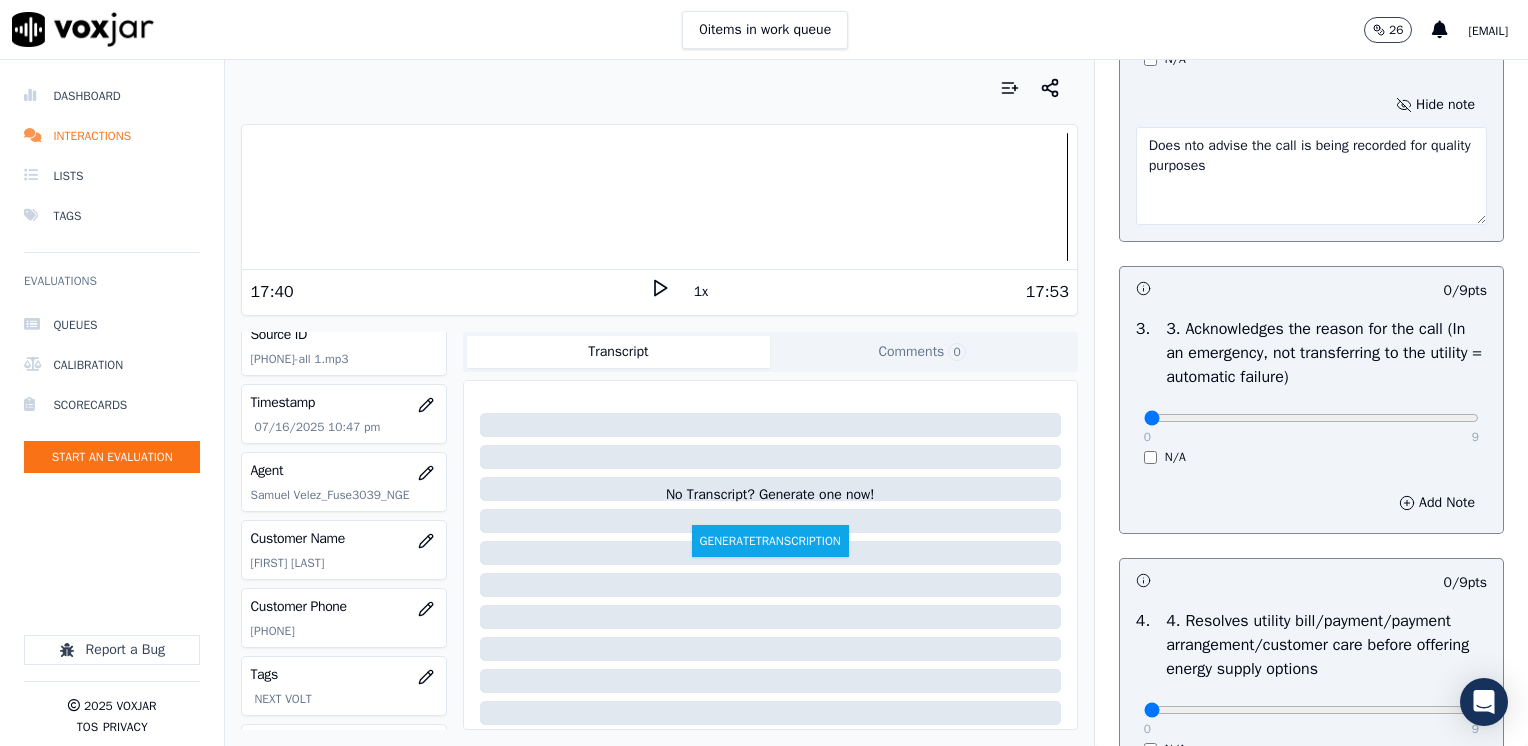 scroll, scrollTop: 600, scrollLeft: 0, axis: vertical 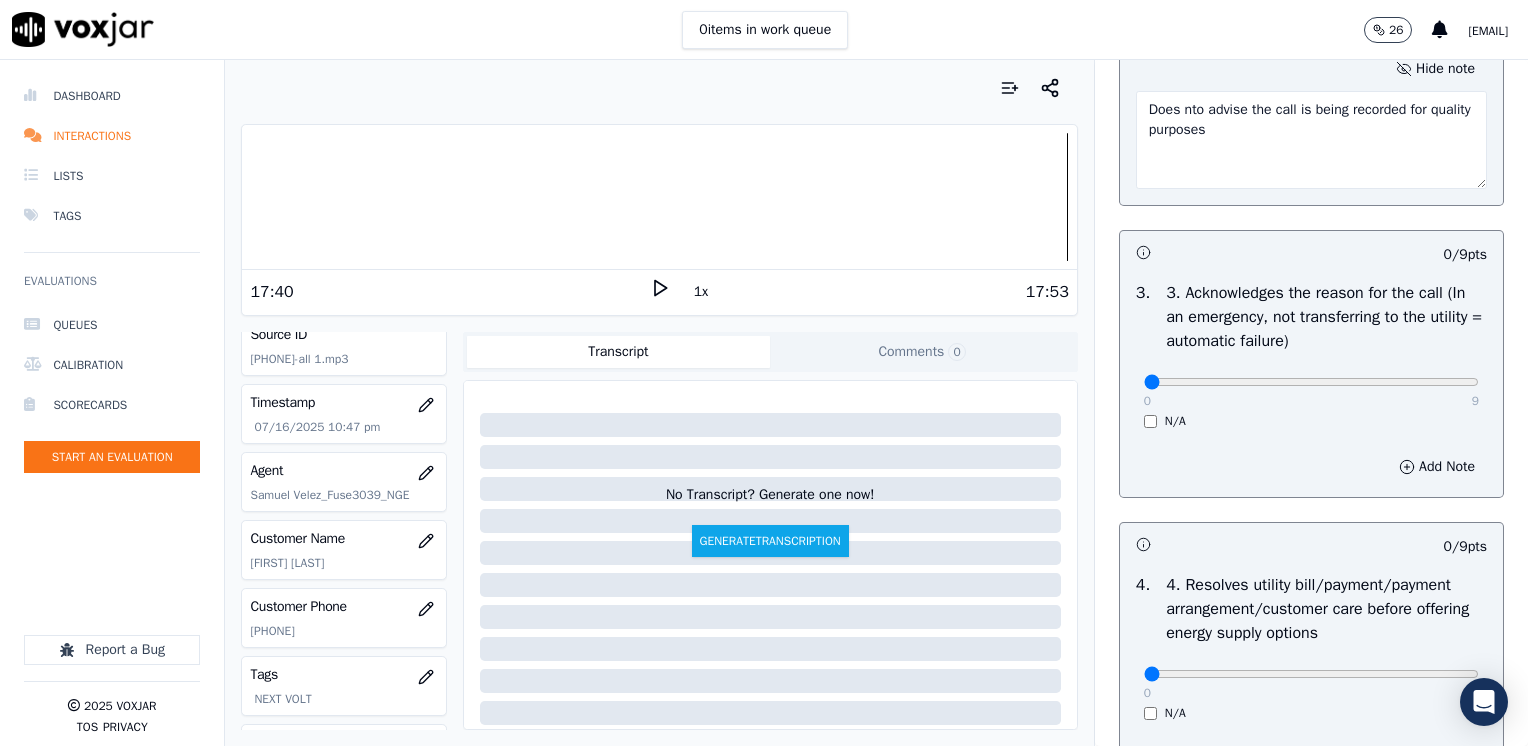 type on "Does nto advise the call is being recorded for quality purposes" 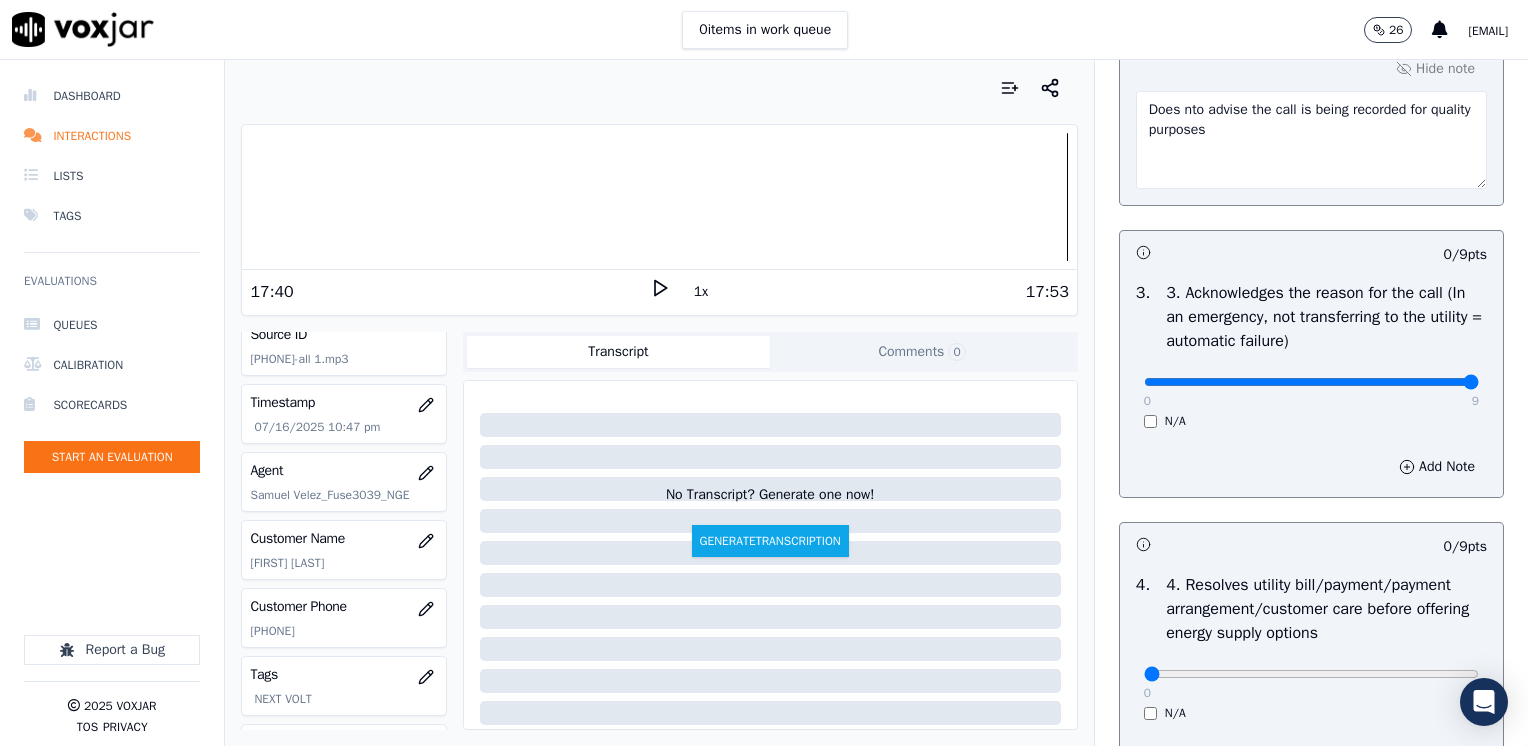 drag, startPoint x: 1131, startPoint y: 379, endPoint x: 1480, endPoint y: 470, distance: 360.66882 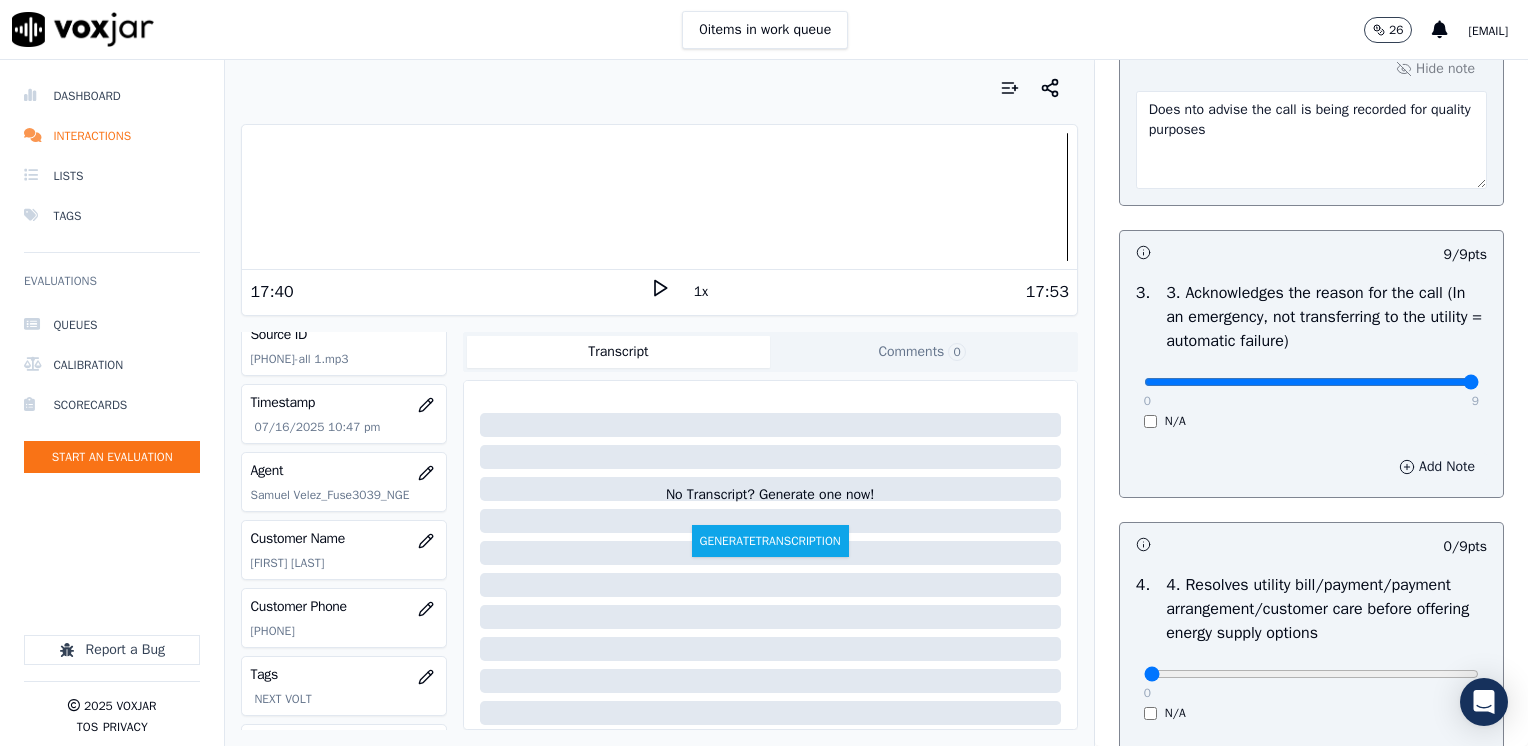 drag, startPoint x: 1408, startPoint y: 466, endPoint x: 1396, endPoint y: 471, distance: 13 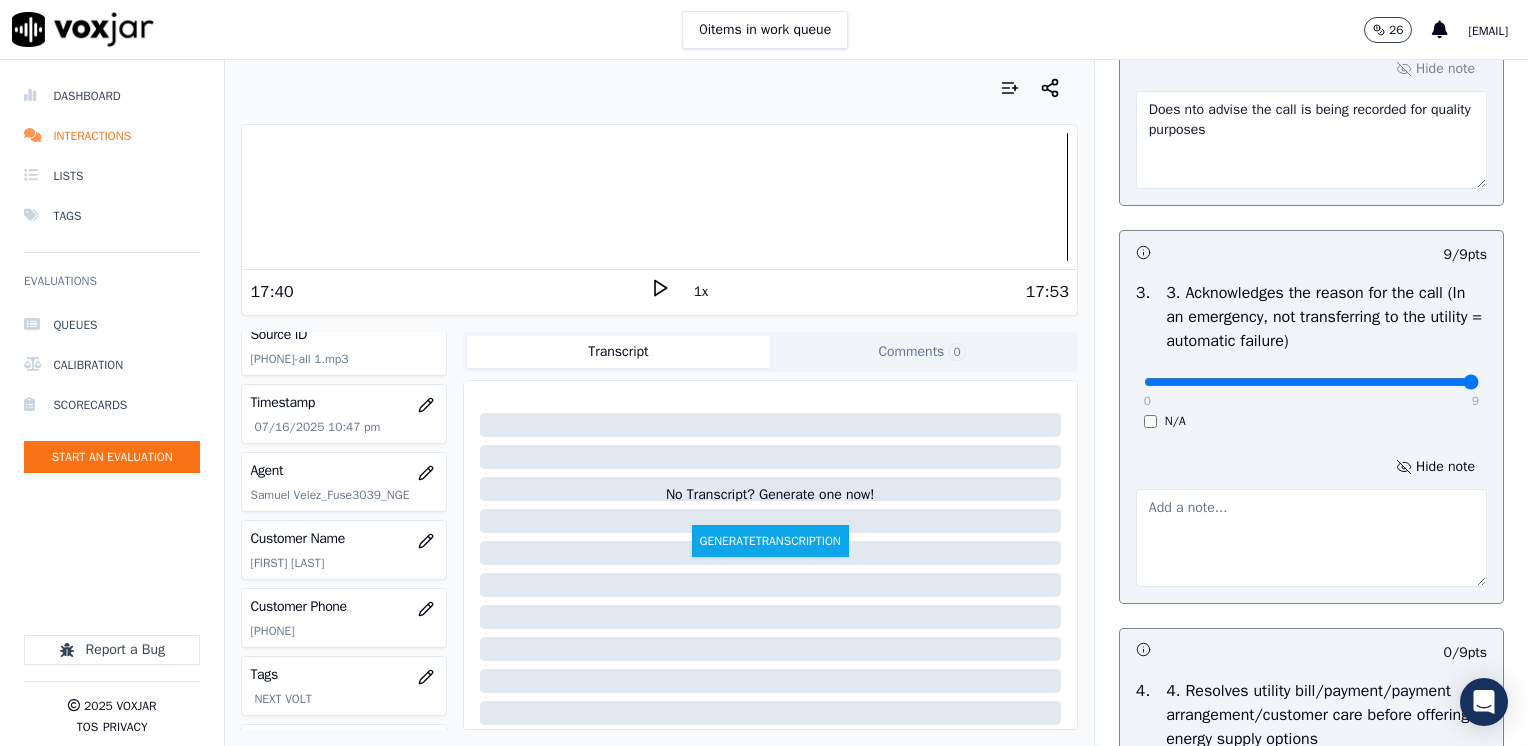 click at bounding box center (1311, 538) 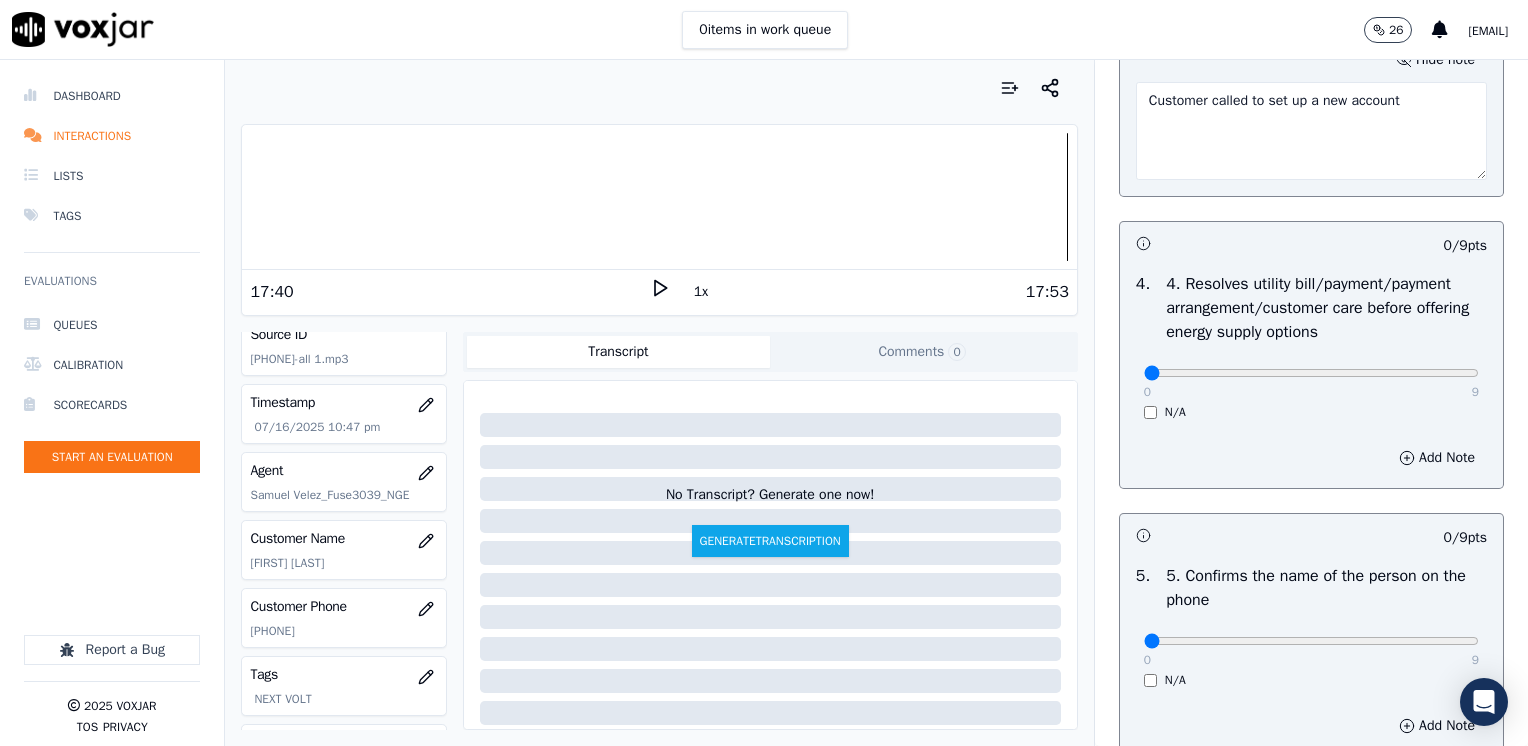 scroll, scrollTop: 1100, scrollLeft: 0, axis: vertical 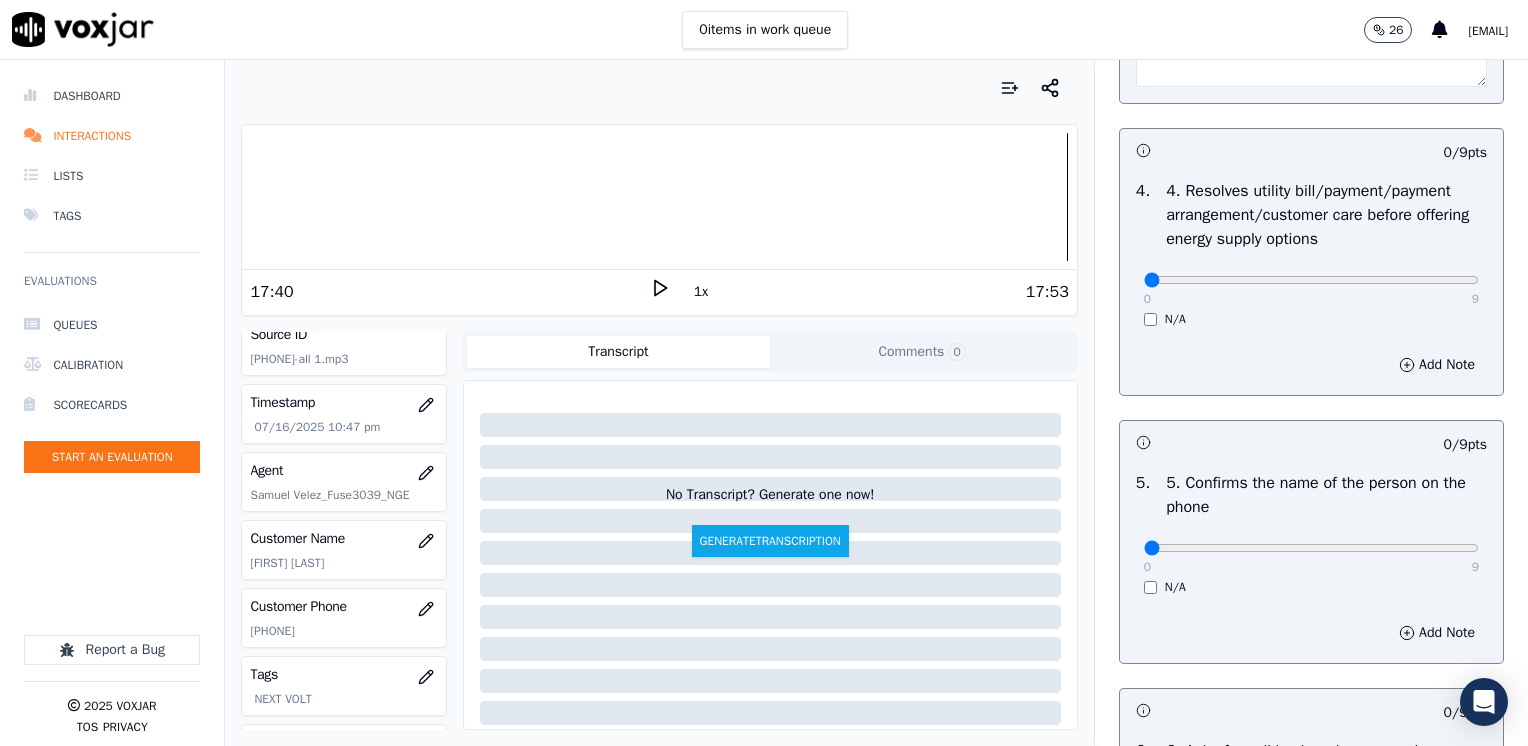 type on "Customer called to set up a new account" 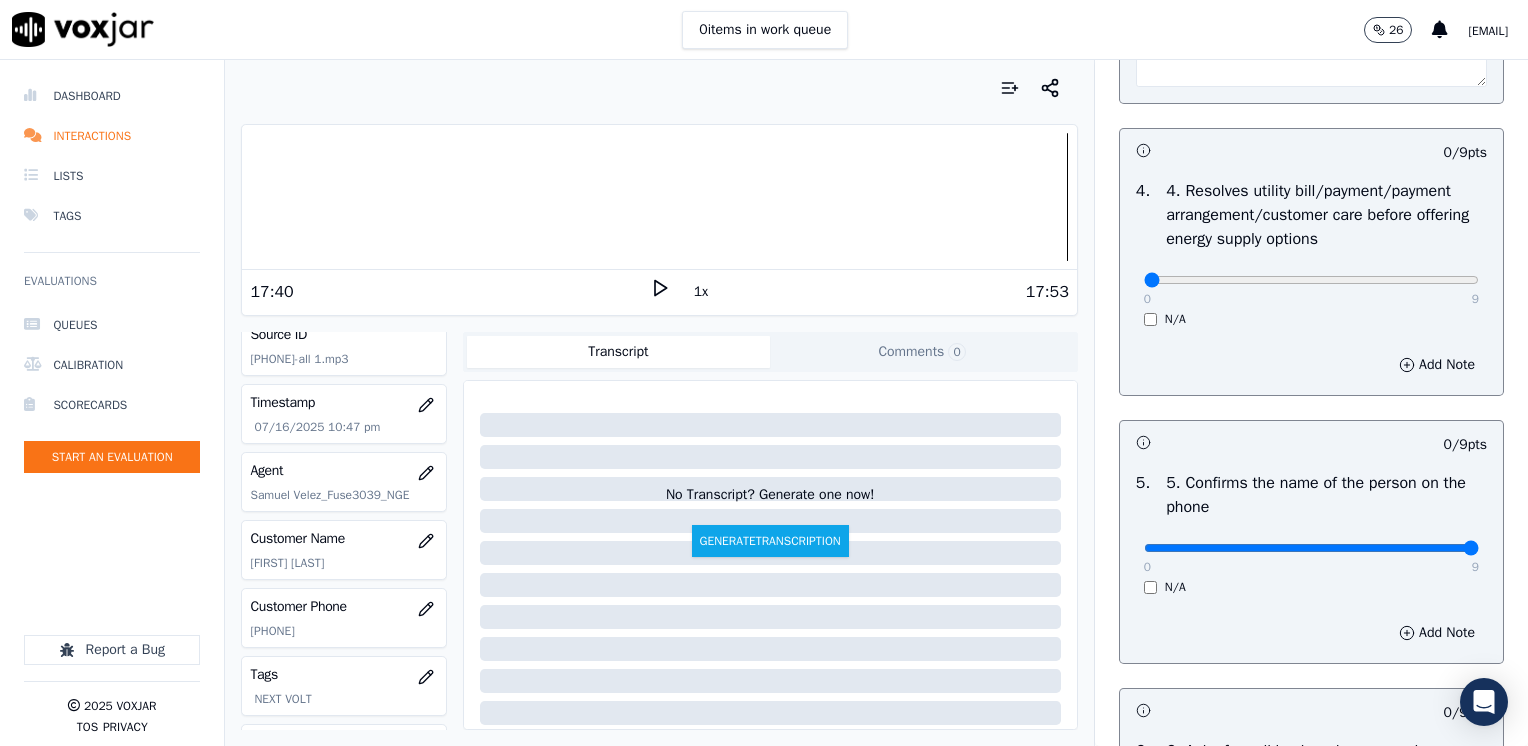drag, startPoint x: 1131, startPoint y: 543, endPoint x: 1531, endPoint y: 545, distance: 400.005 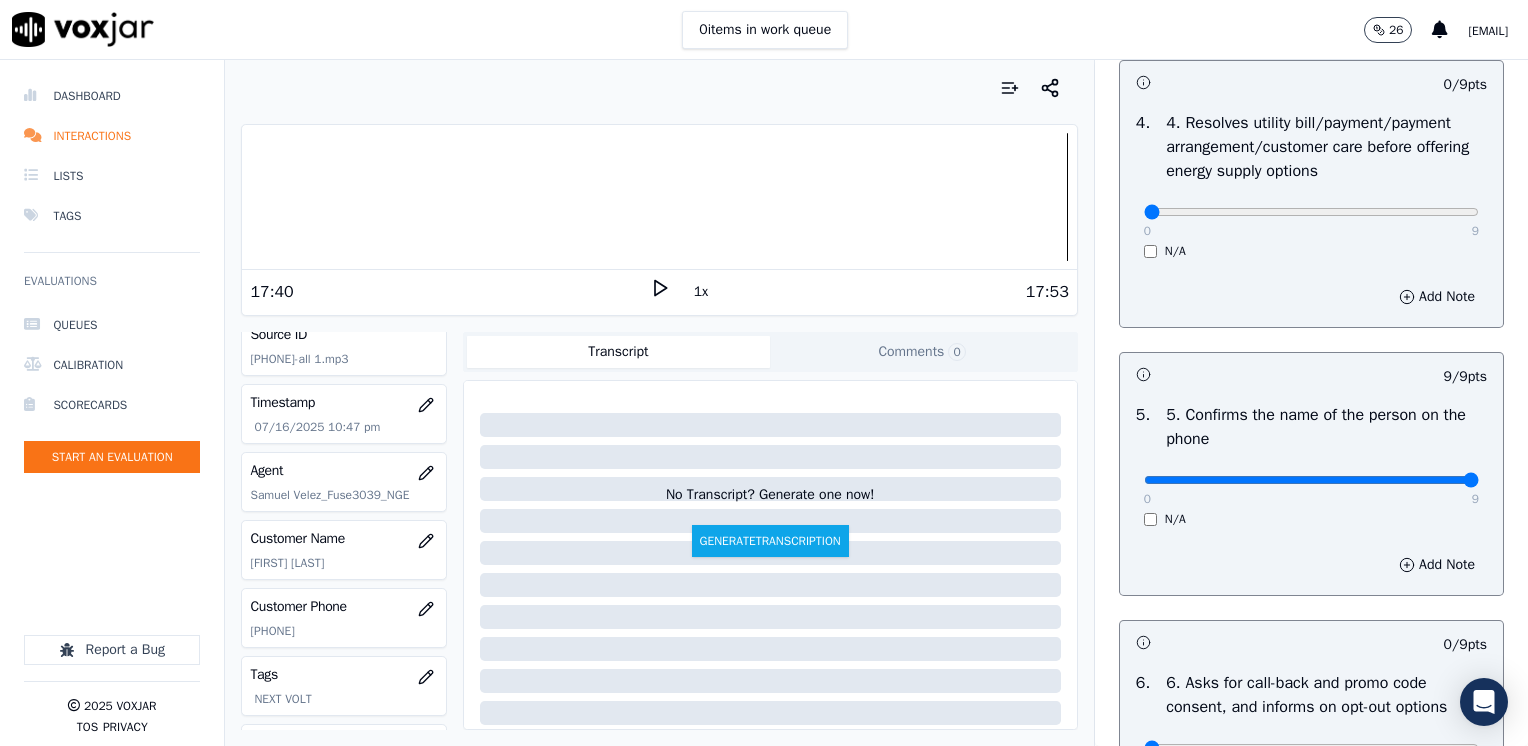 scroll, scrollTop: 1200, scrollLeft: 0, axis: vertical 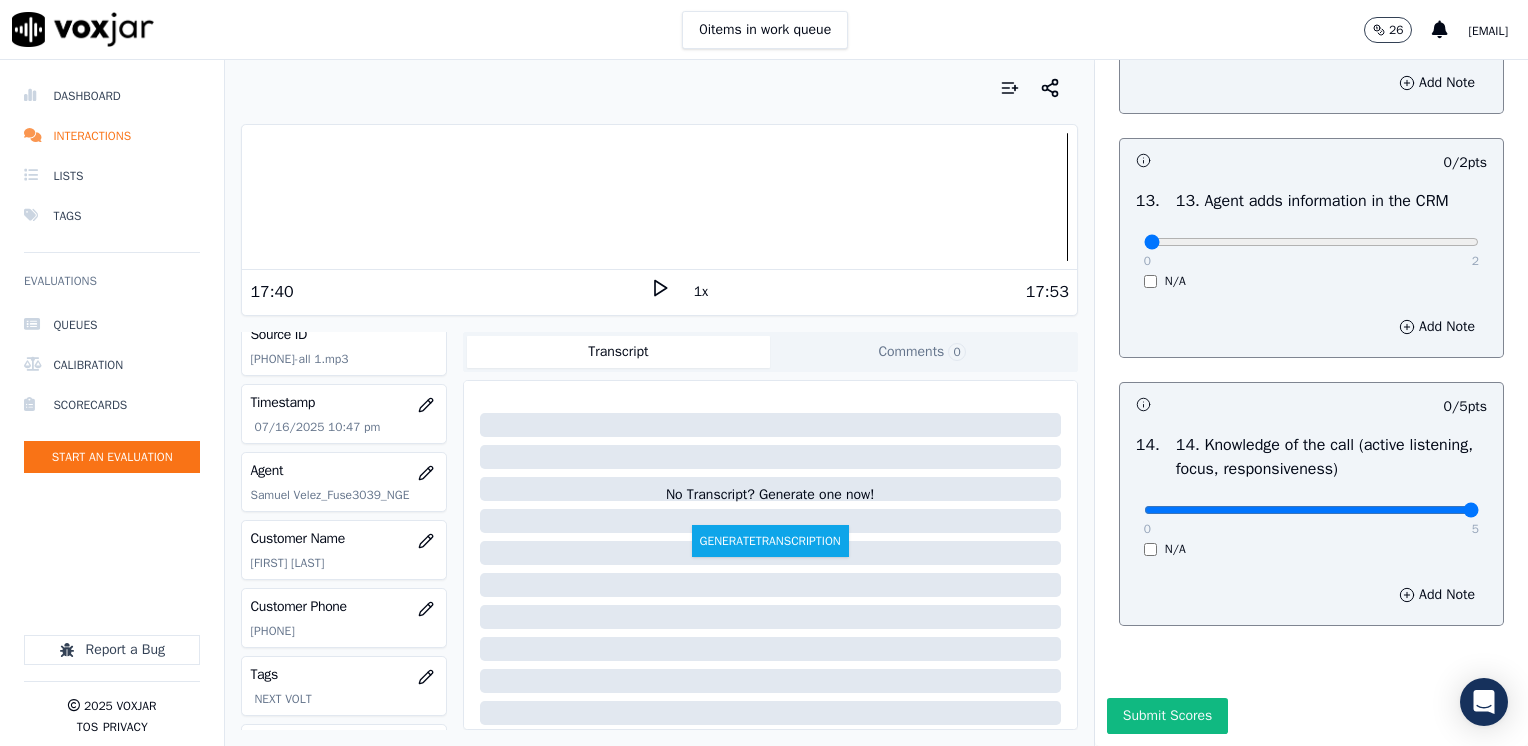drag, startPoint x: 1131, startPoint y: 466, endPoint x: 1531, endPoint y: 454, distance: 400.17996 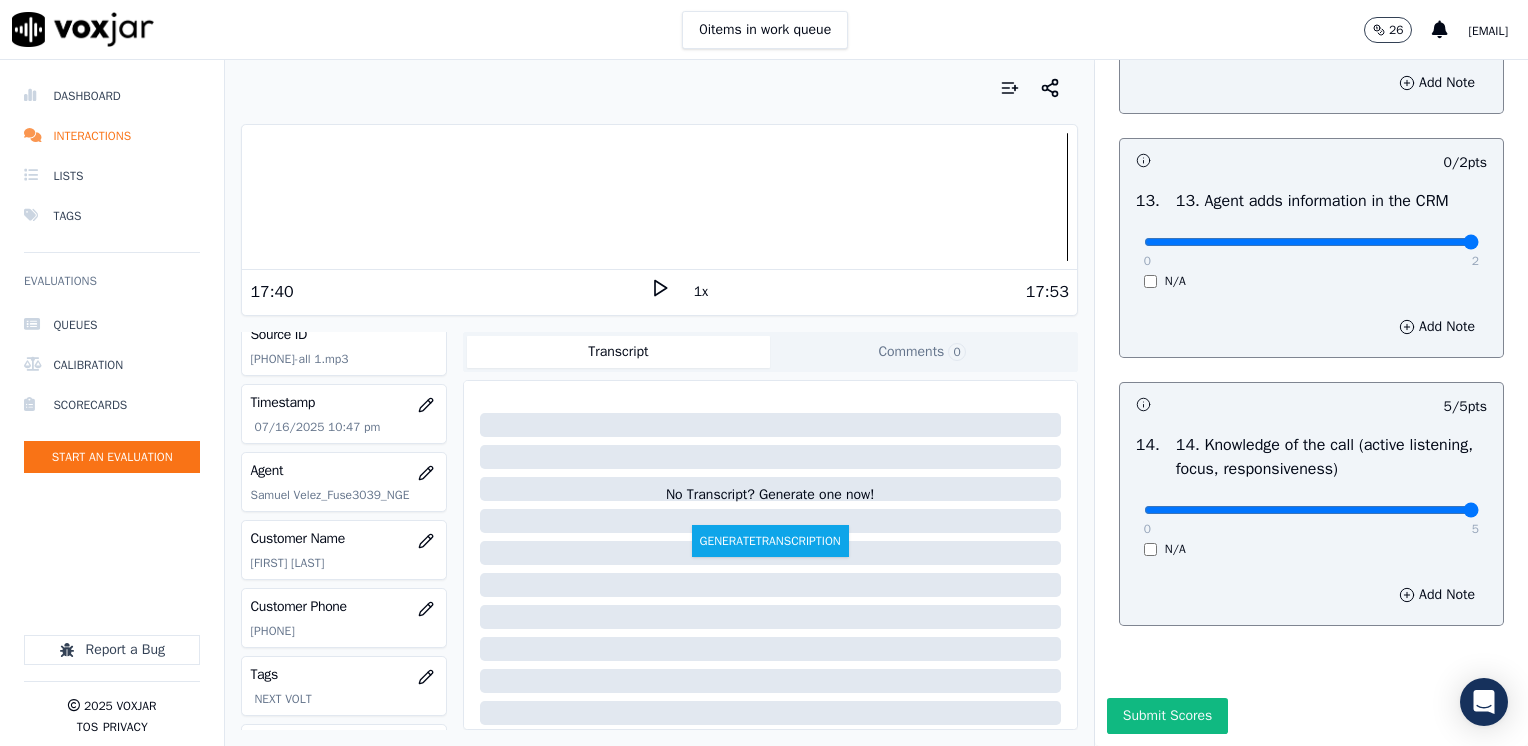 drag, startPoint x: 1133, startPoint y: 196, endPoint x: 1488, endPoint y: 196, distance: 355 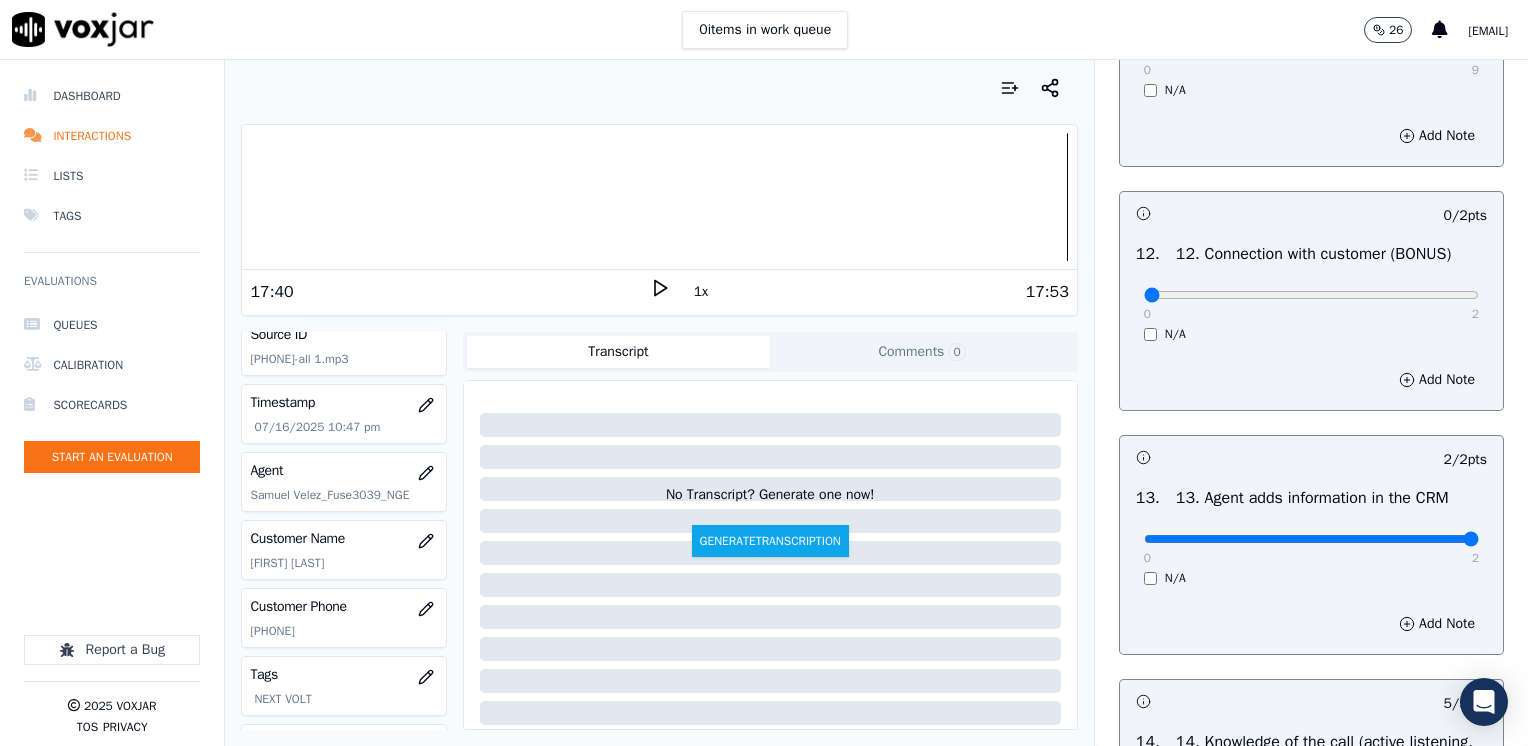 scroll, scrollTop: 3164, scrollLeft: 0, axis: vertical 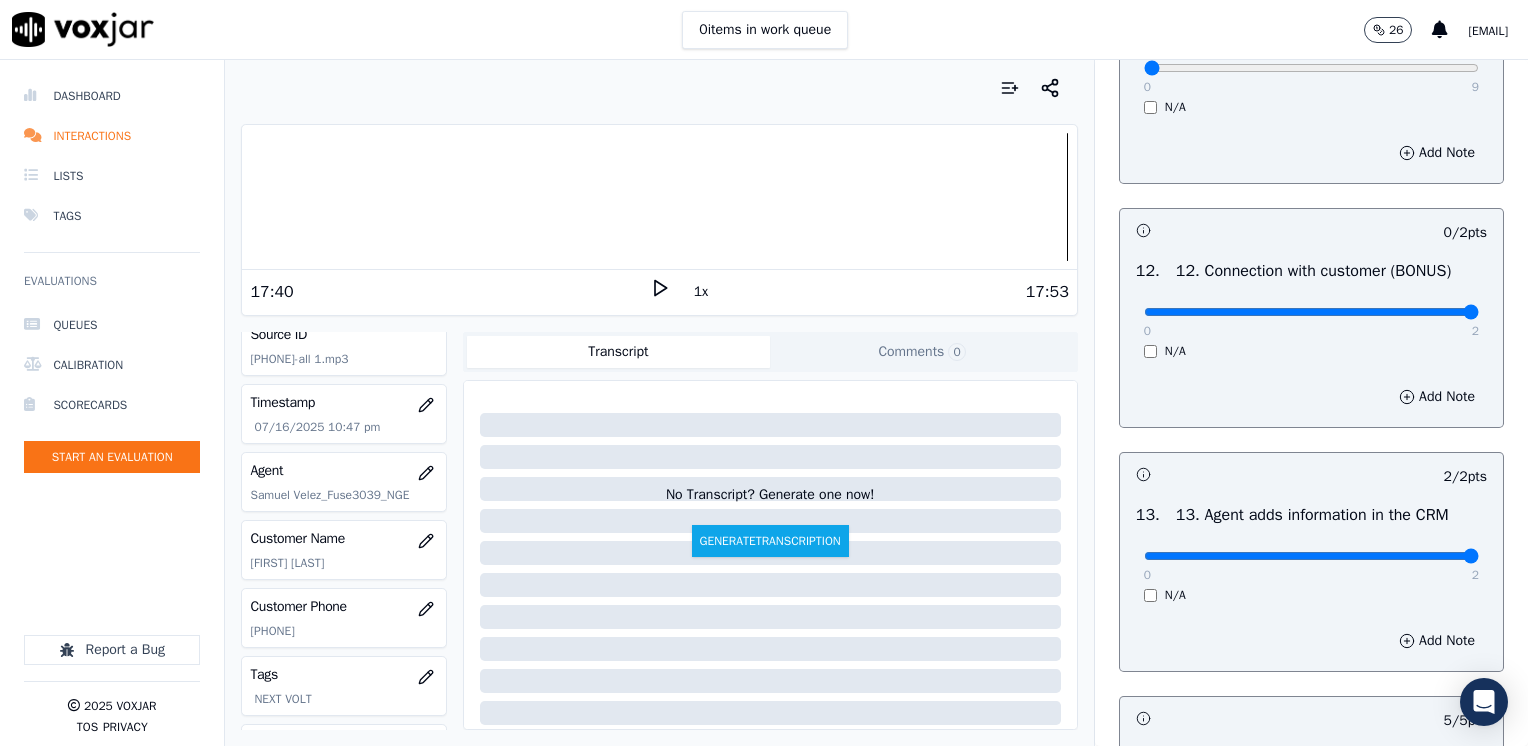 drag, startPoint x: 1130, startPoint y: 354, endPoint x: 1531, endPoint y: 358, distance: 401.01996 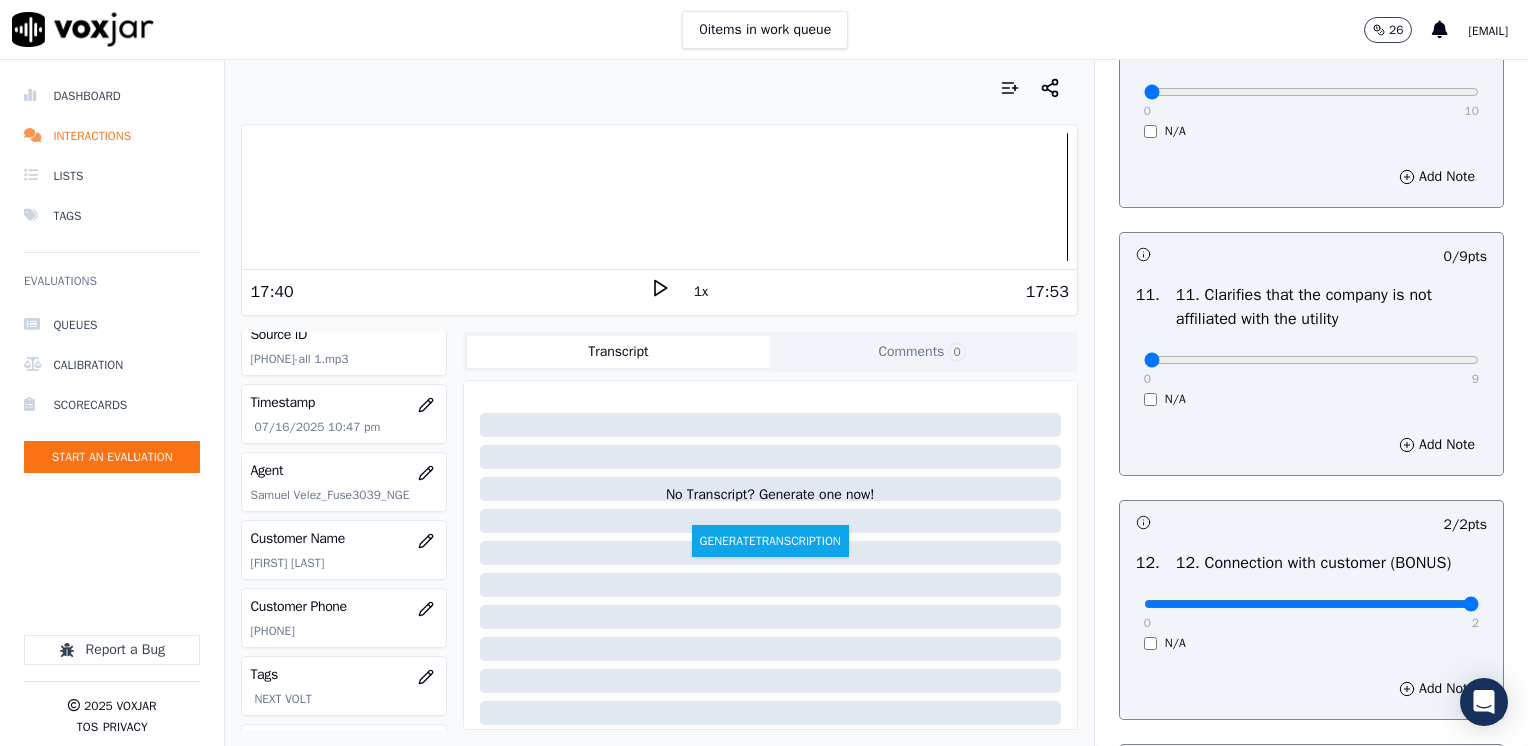 scroll, scrollTop: 2864, scrollLeft: 0, axis: vertical 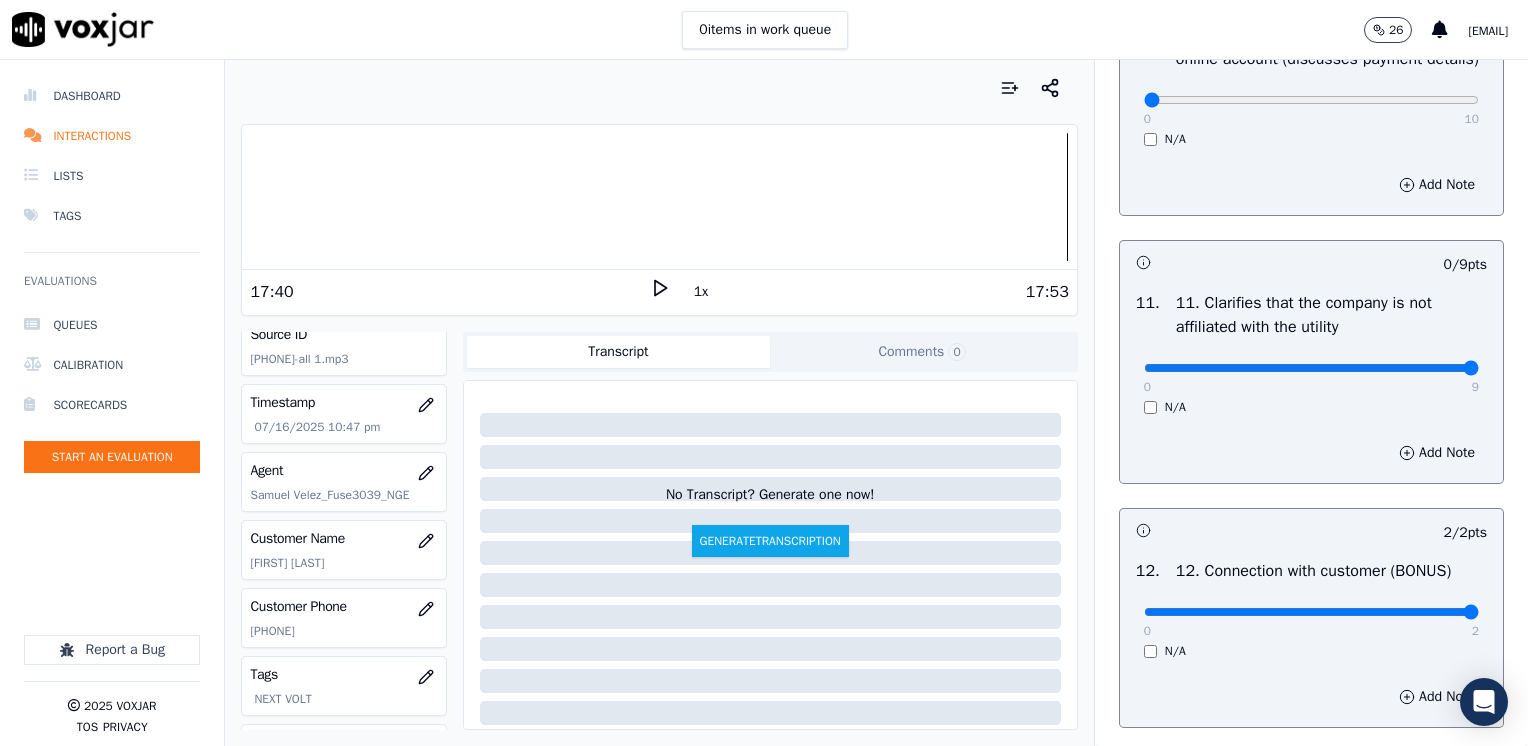 drag, startPoint x: 1149, startPoint y: 406, endPoint x: 1531, endPoint y: 410, distance: 382.02094 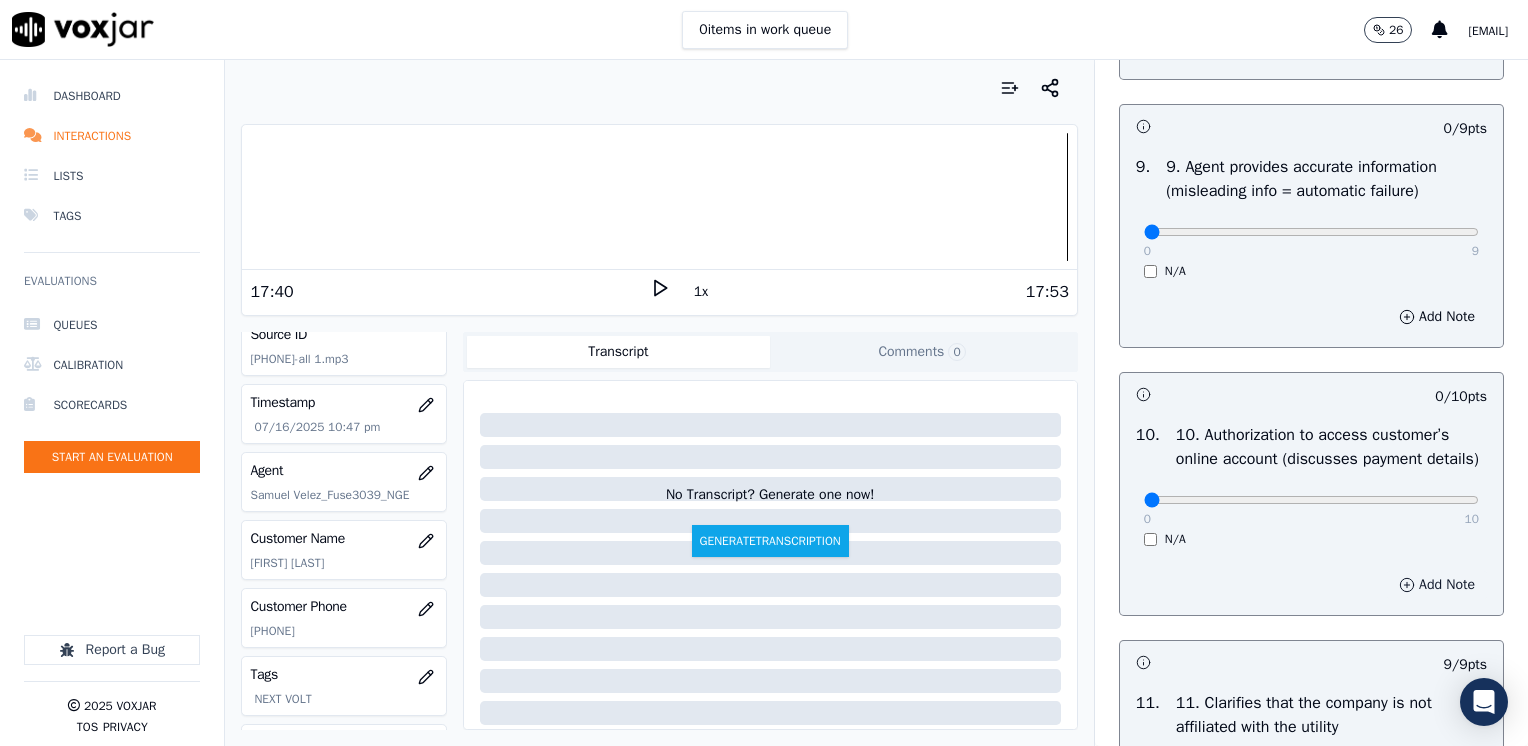 scroll, scrollTop: 2764, scrollLeft: 0, axis: vertical 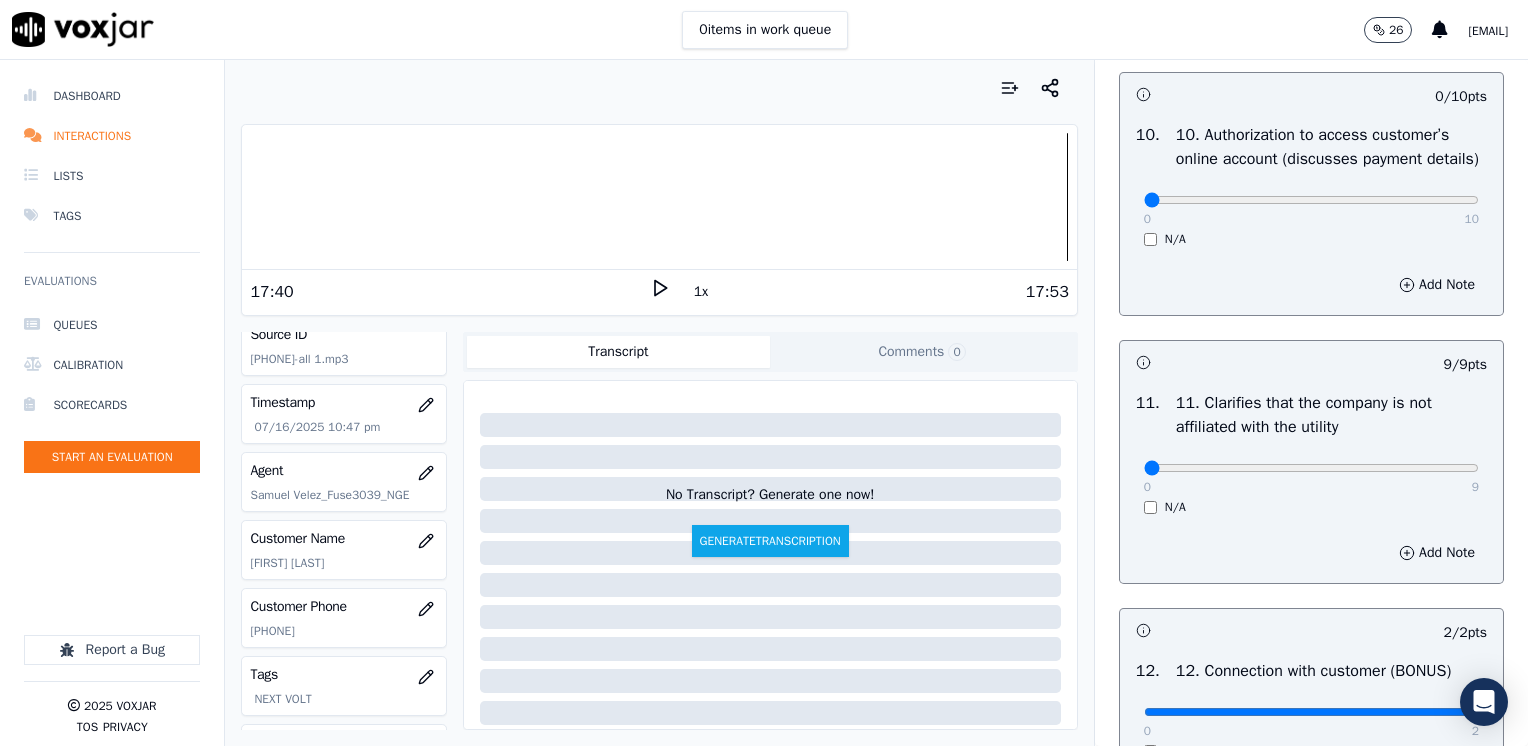 drag, startPoint x: 1418, startPoint y: 506, endPoint x: 1031, endPoint y: 513, distance: 387.0633 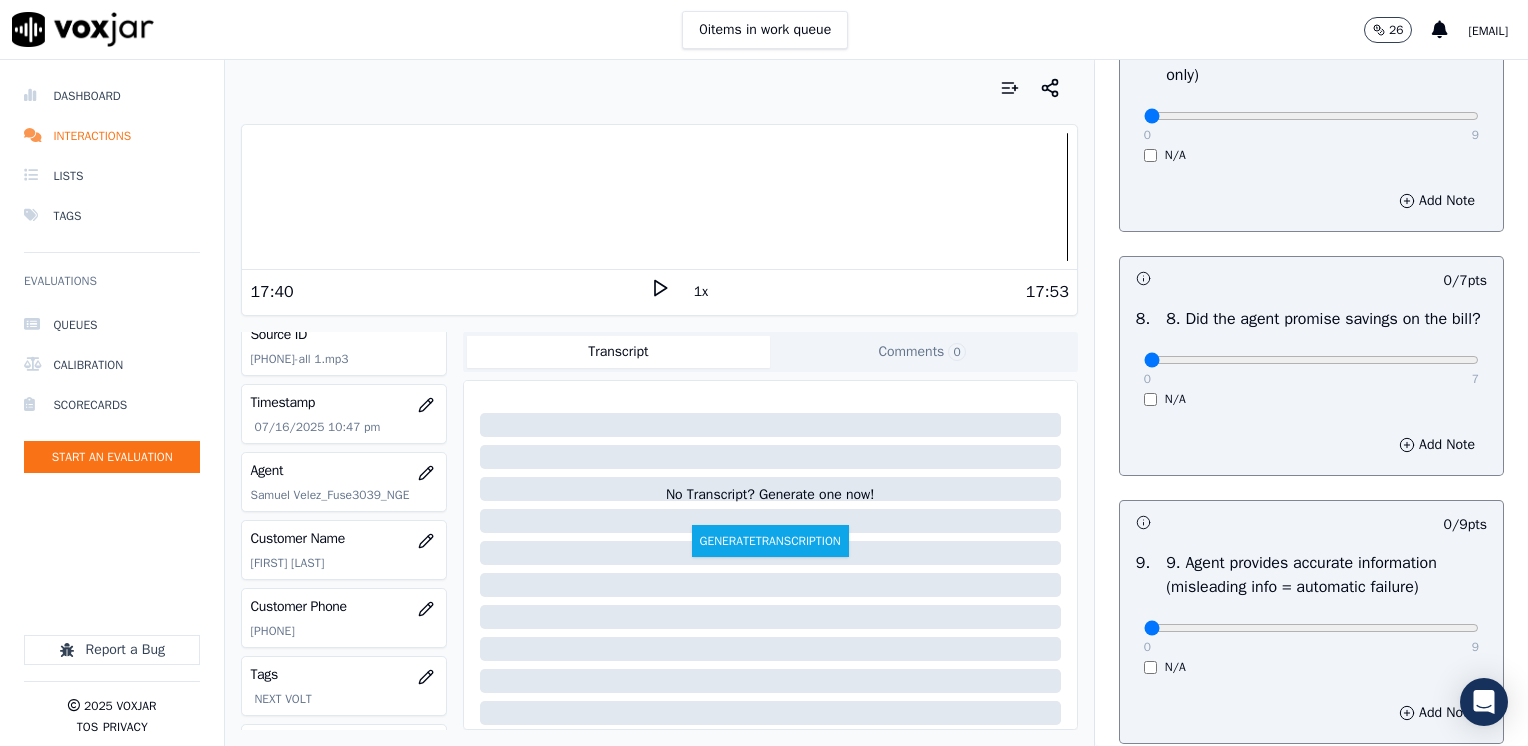 scroll, scrollTop: 2064, scrollLeft: 0, axis: vertical 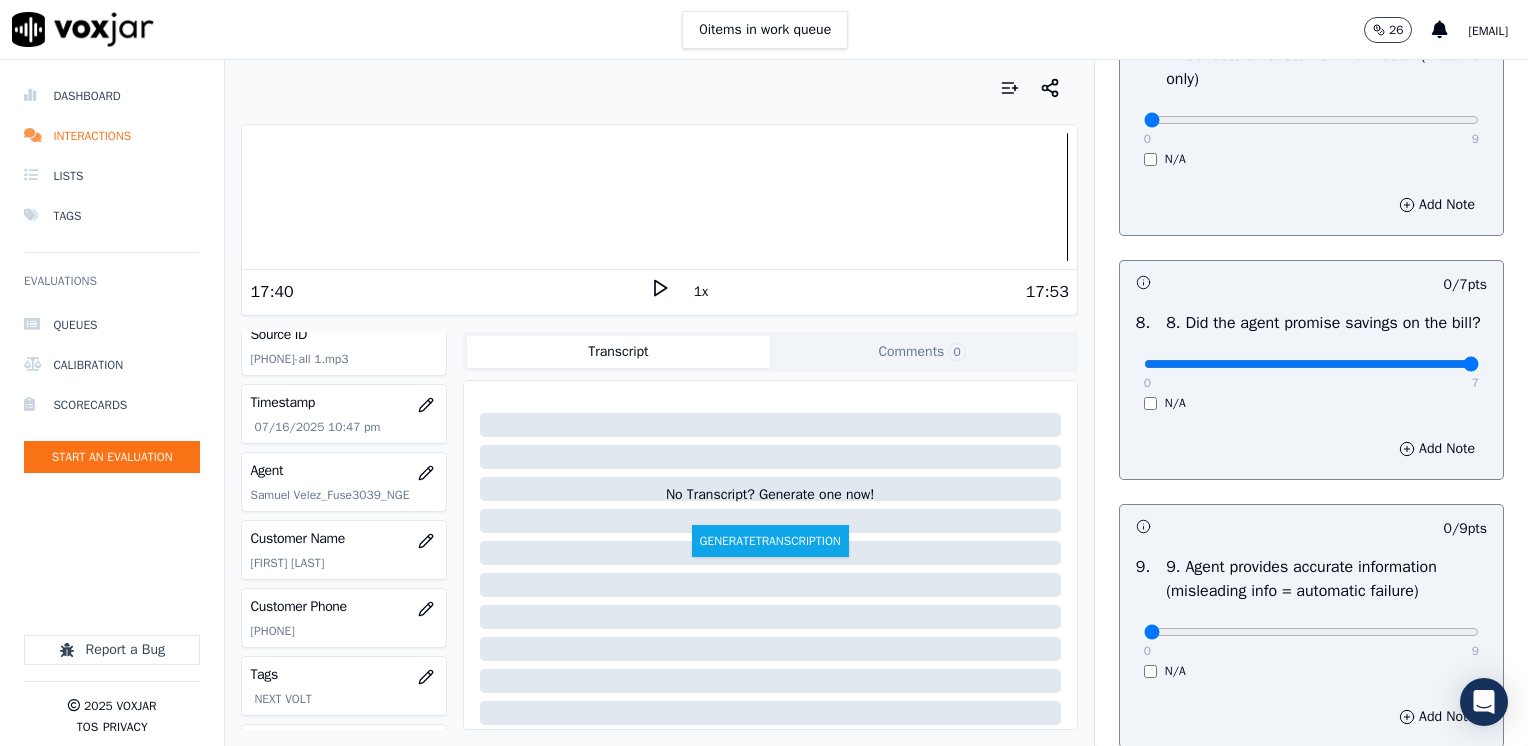 drag, startPoint x: 1137, startPoint y: 384, endPoint x: 1527, endPoint y: 389, distance: 390.03204 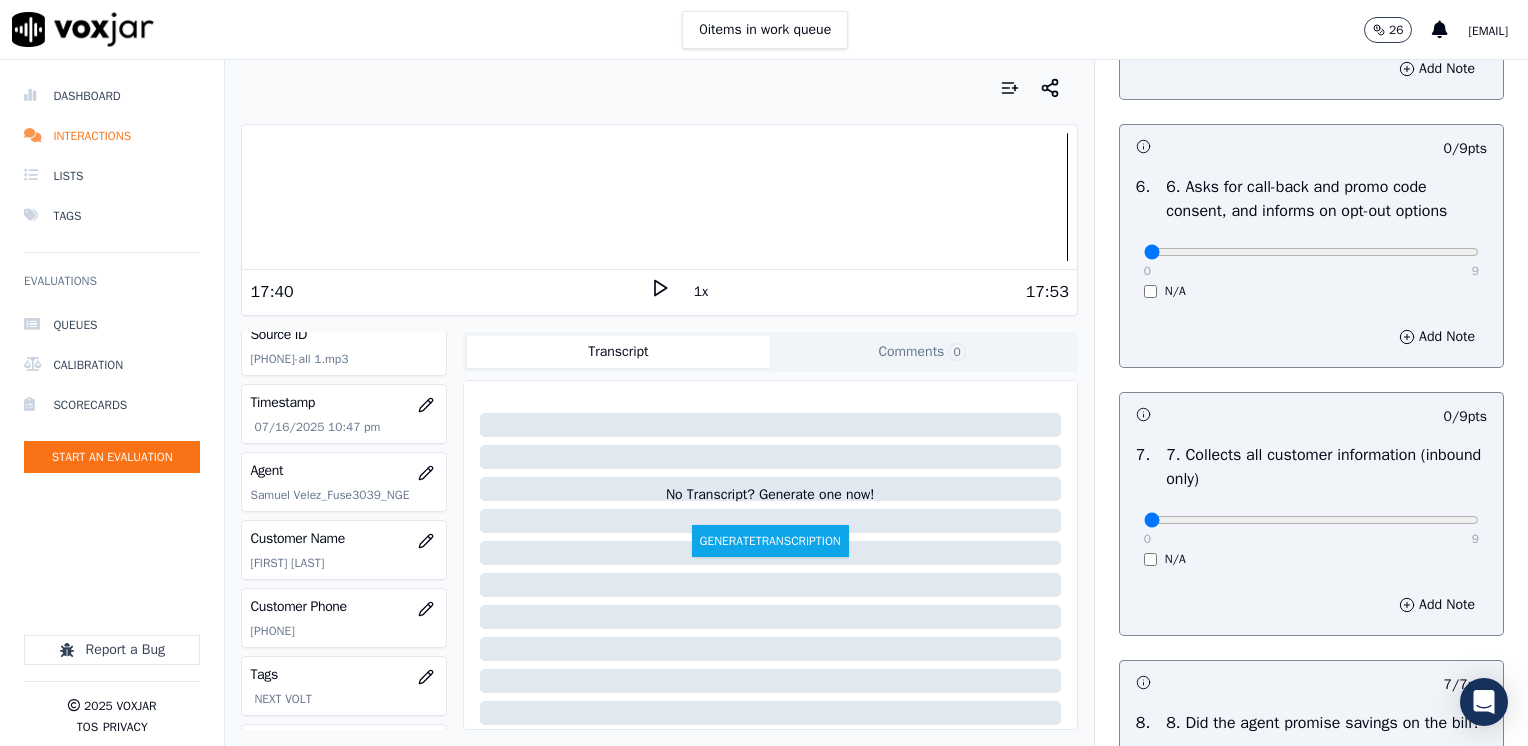 scroll, scrollTop: 1464, scrollLeft: 0, axis: vertical 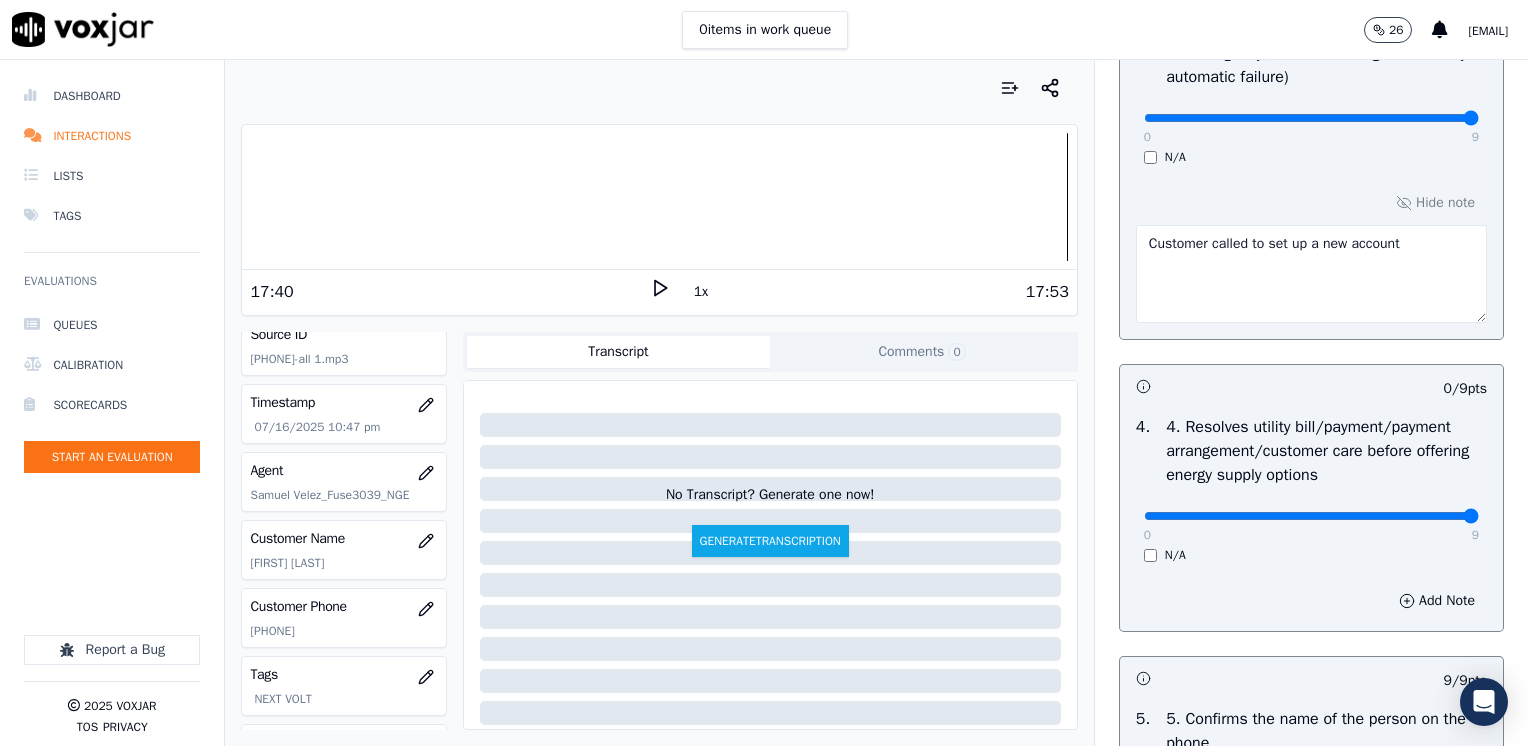 drag, startPoint x: 1130, startPoint y: 517, endPoint x: 1531, endPoint y: 509, distance: 401.0798 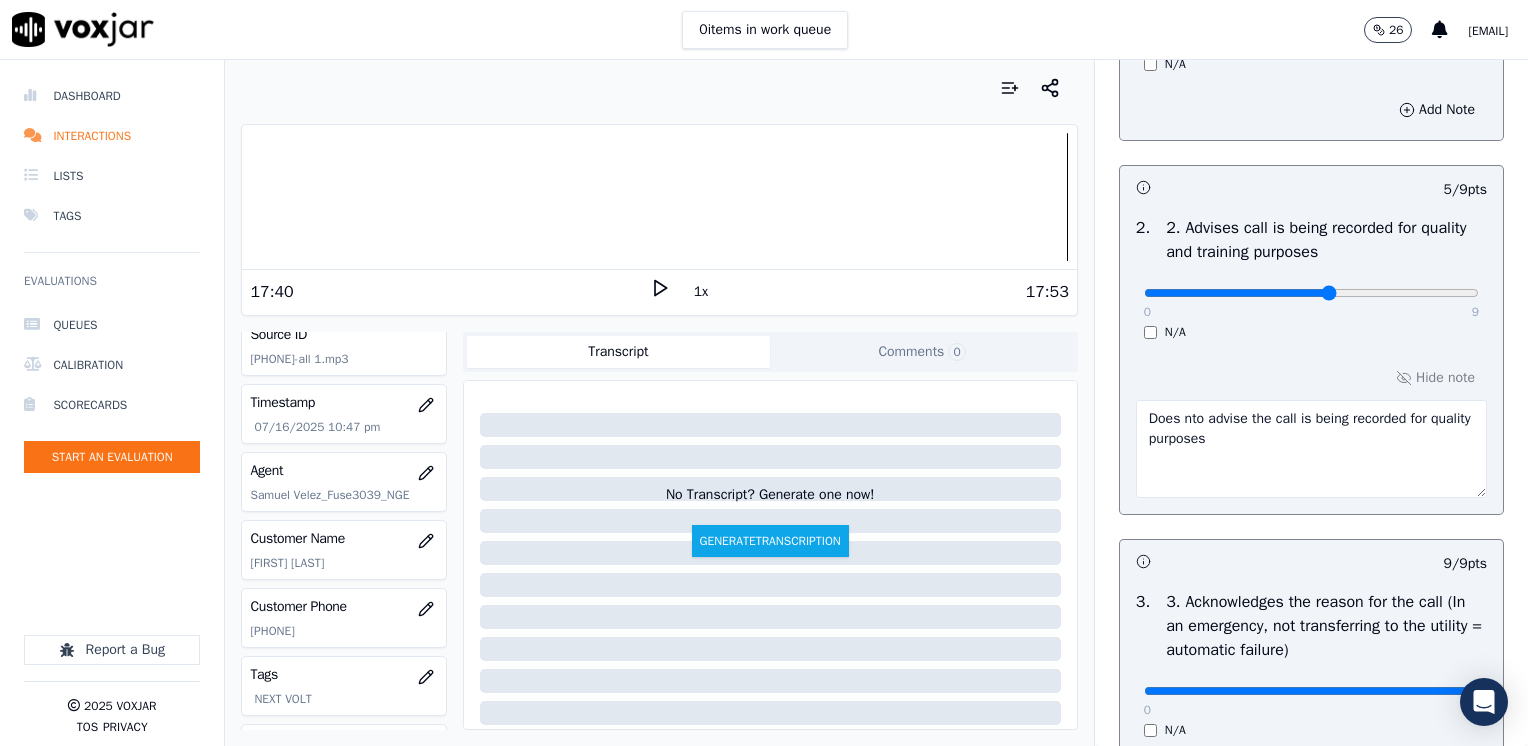 scroll, scrollTop: 264, scrollLeft: 0, axis: vertical 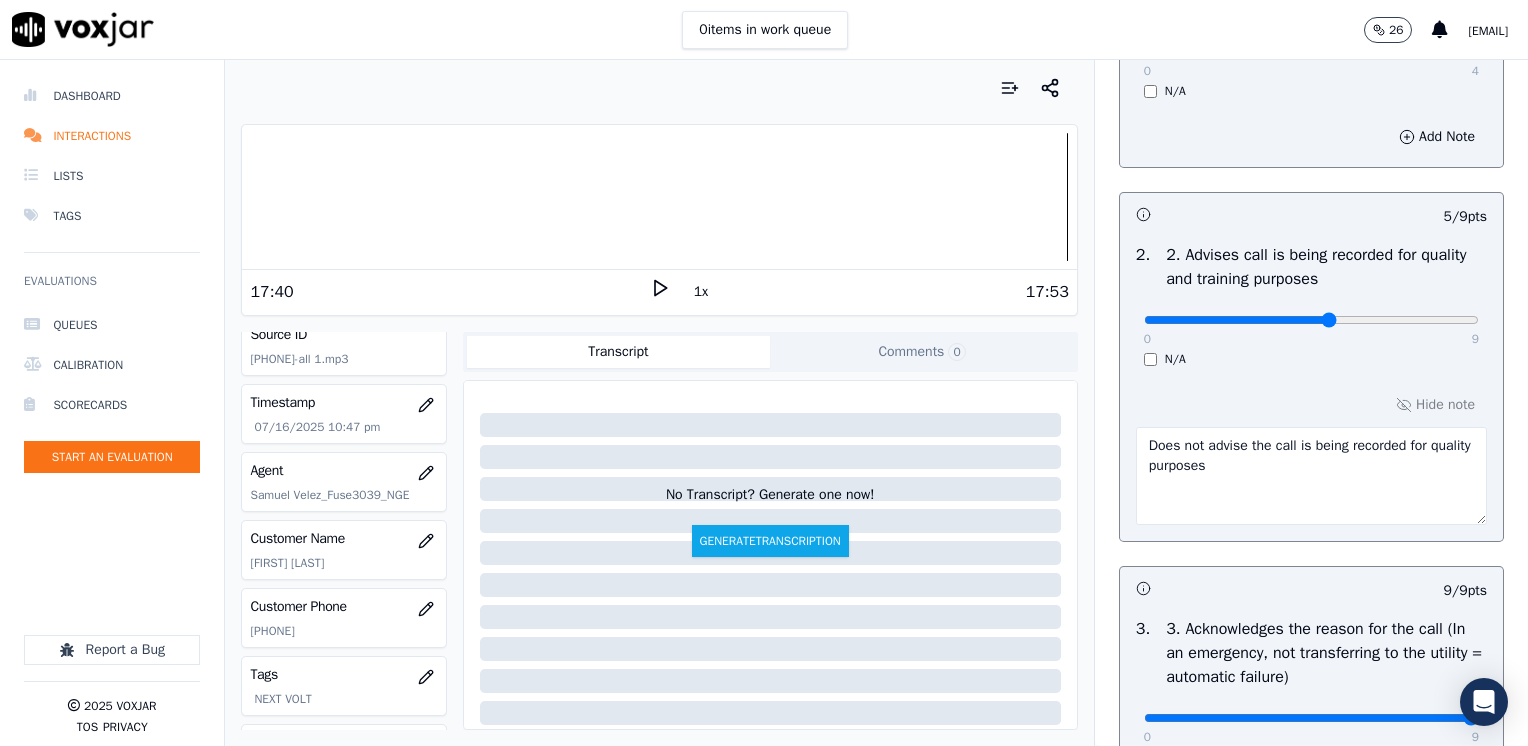 type on "Does not advise the call is being recorded for quality purposes" 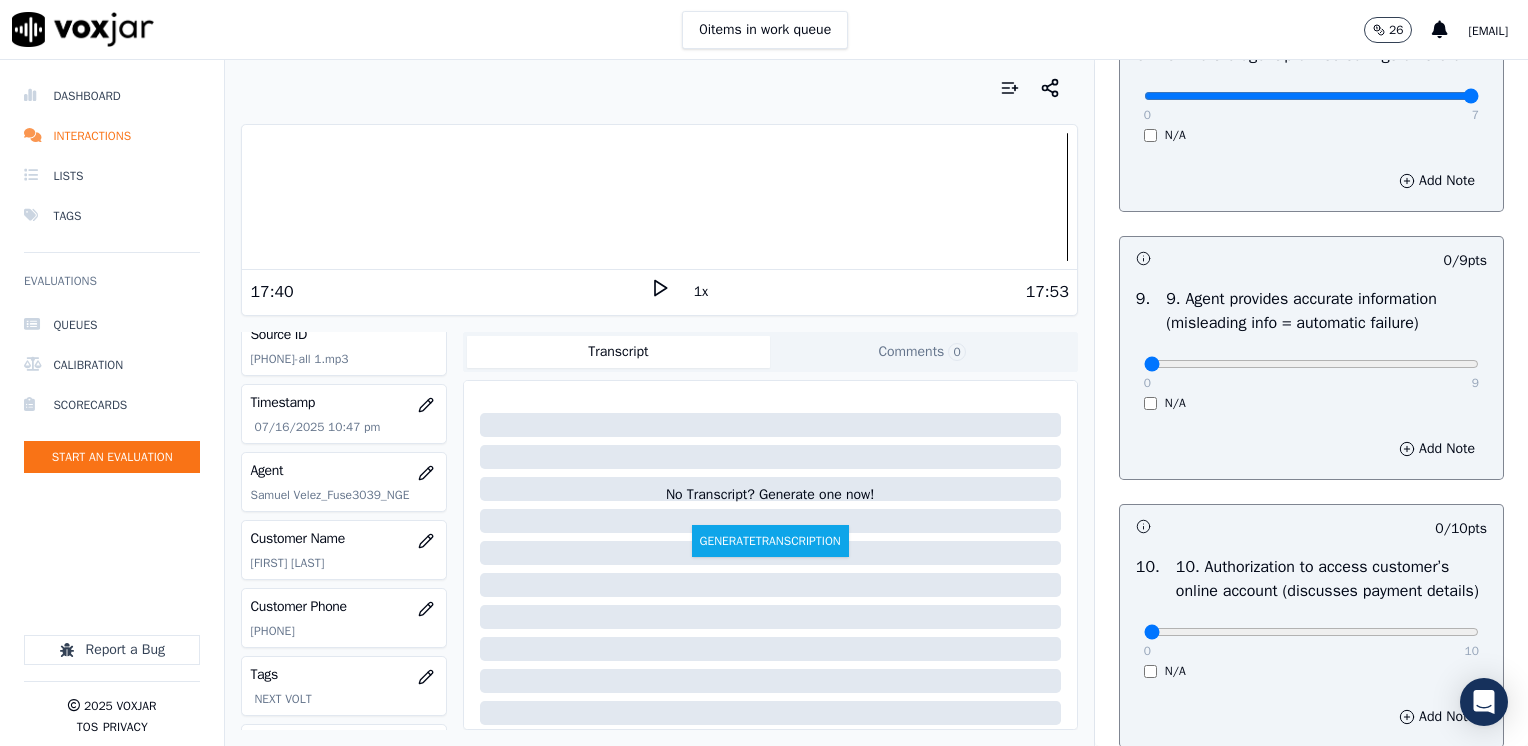 scroll, scrollTop: 2500, scrollLeft: 0, axis: vertical 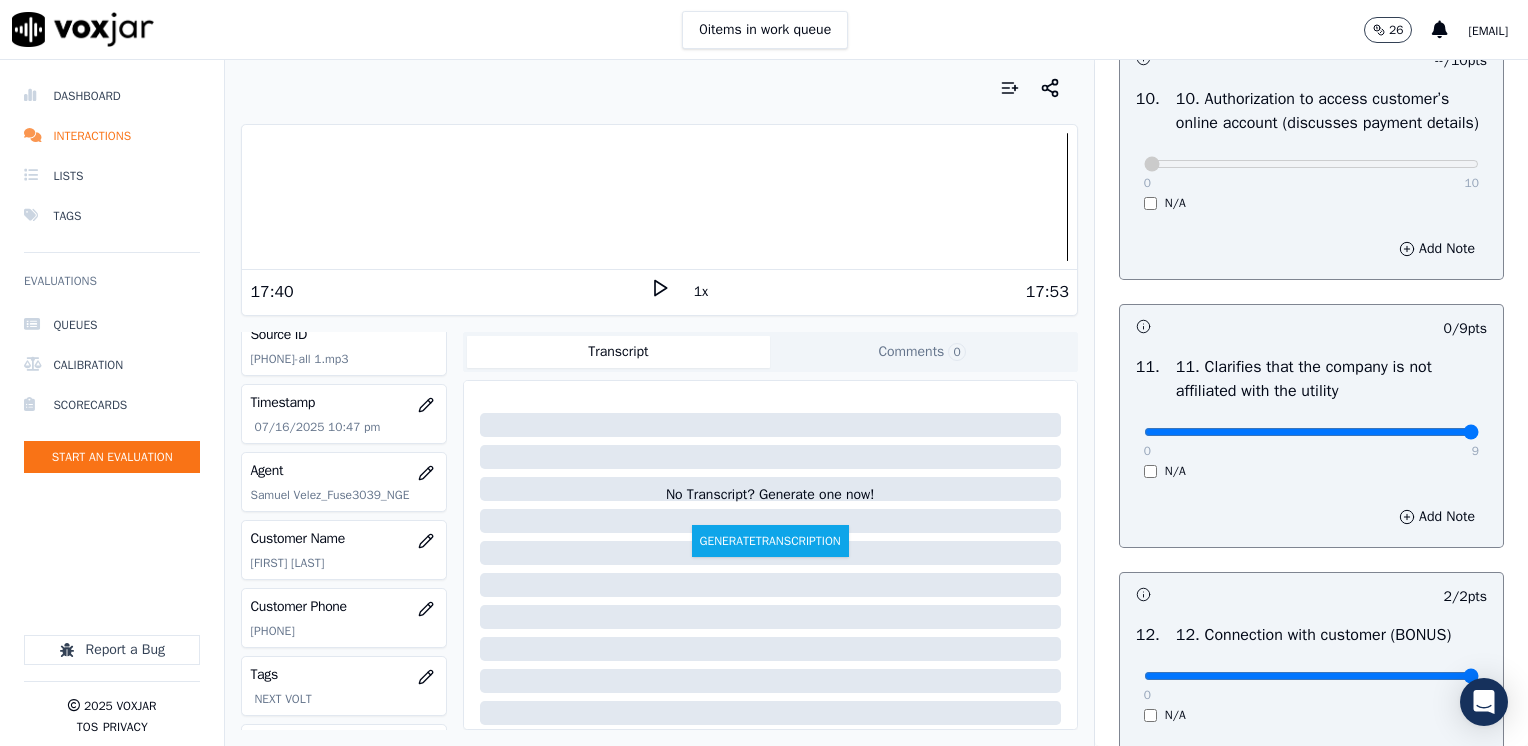 drag, startPoint x: 1131, startPoint y: 477, endPoint x: 1531, endPoint y: 474, distance: 400.01126 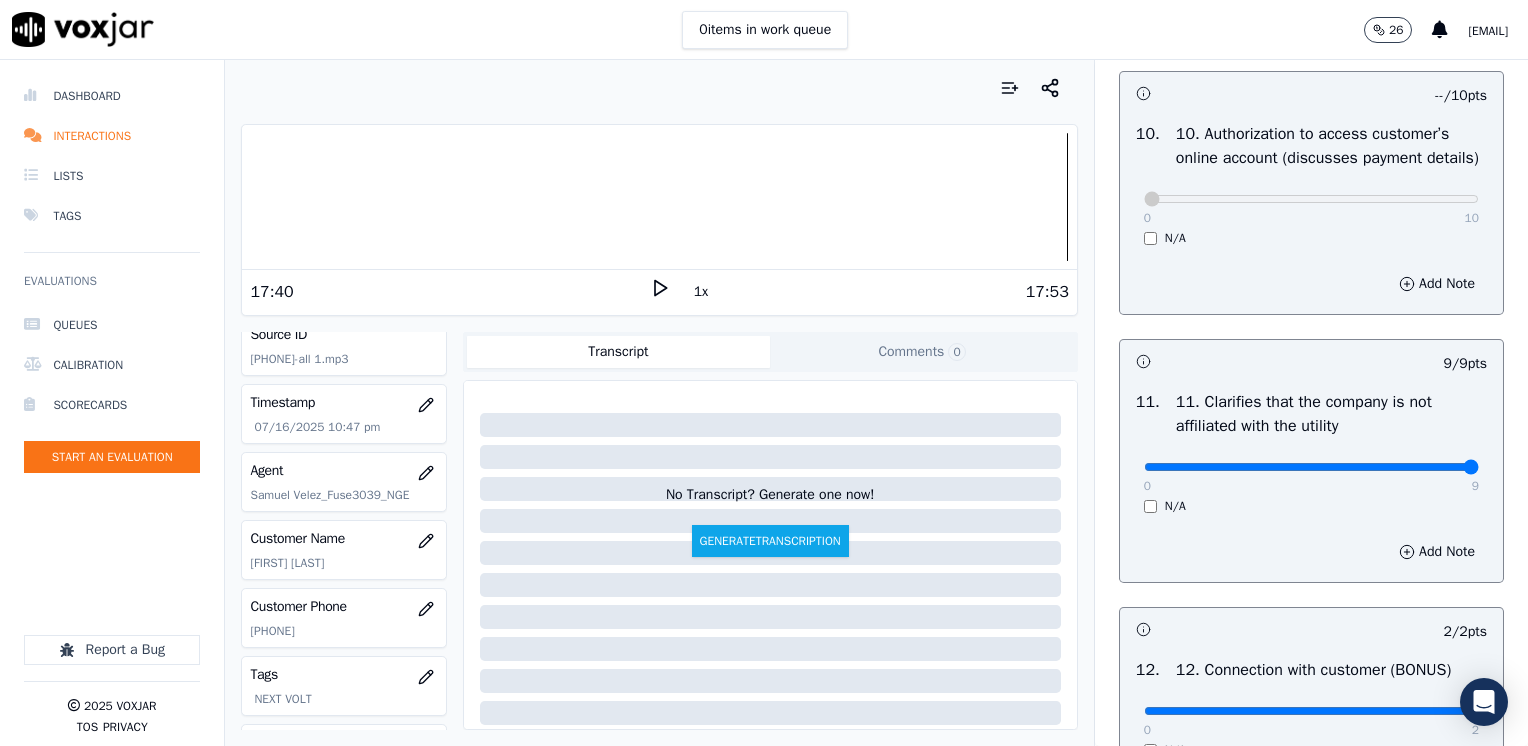 scroll, scrollTop: 2764, scrollLeft: 0, axis: vertical 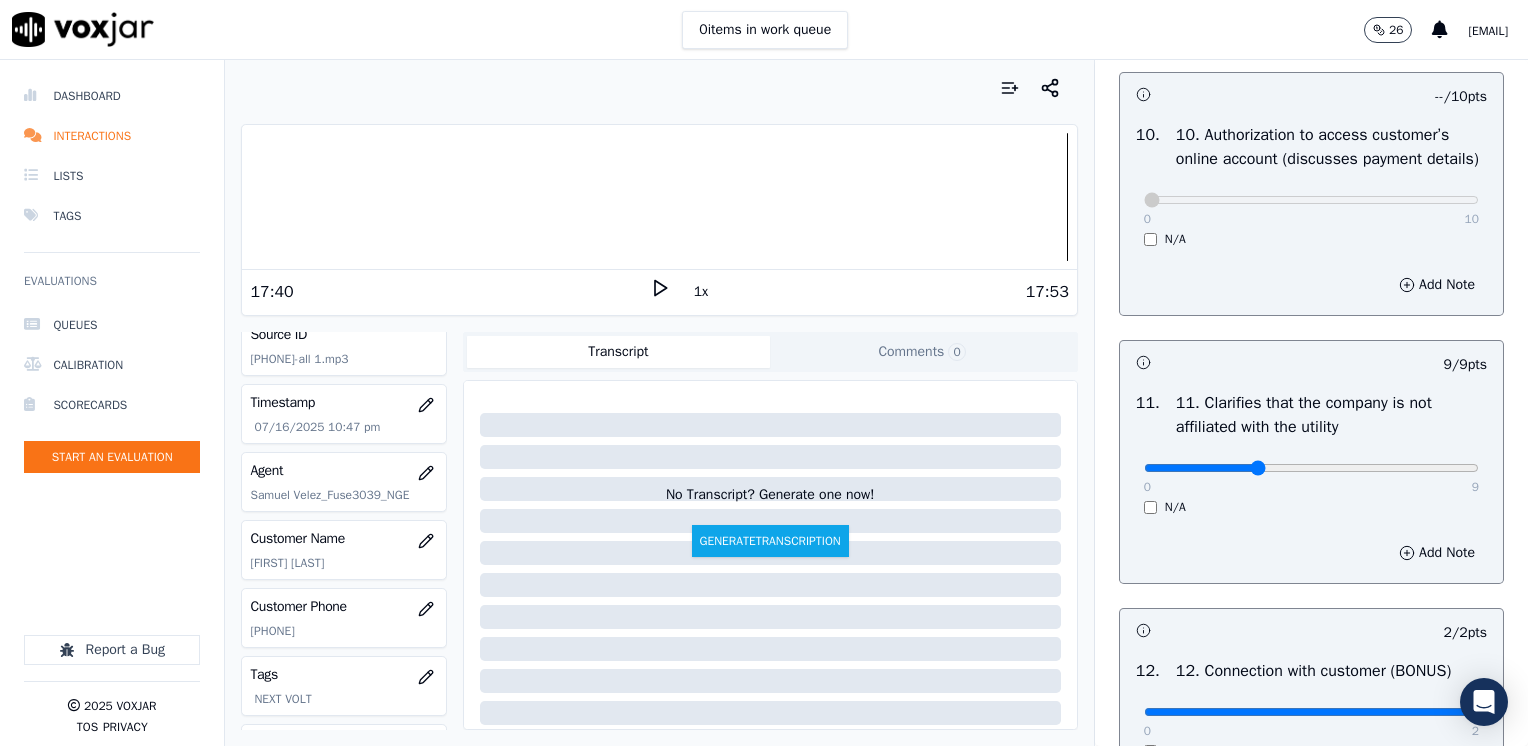 click at bounding box center [1311, -2448] 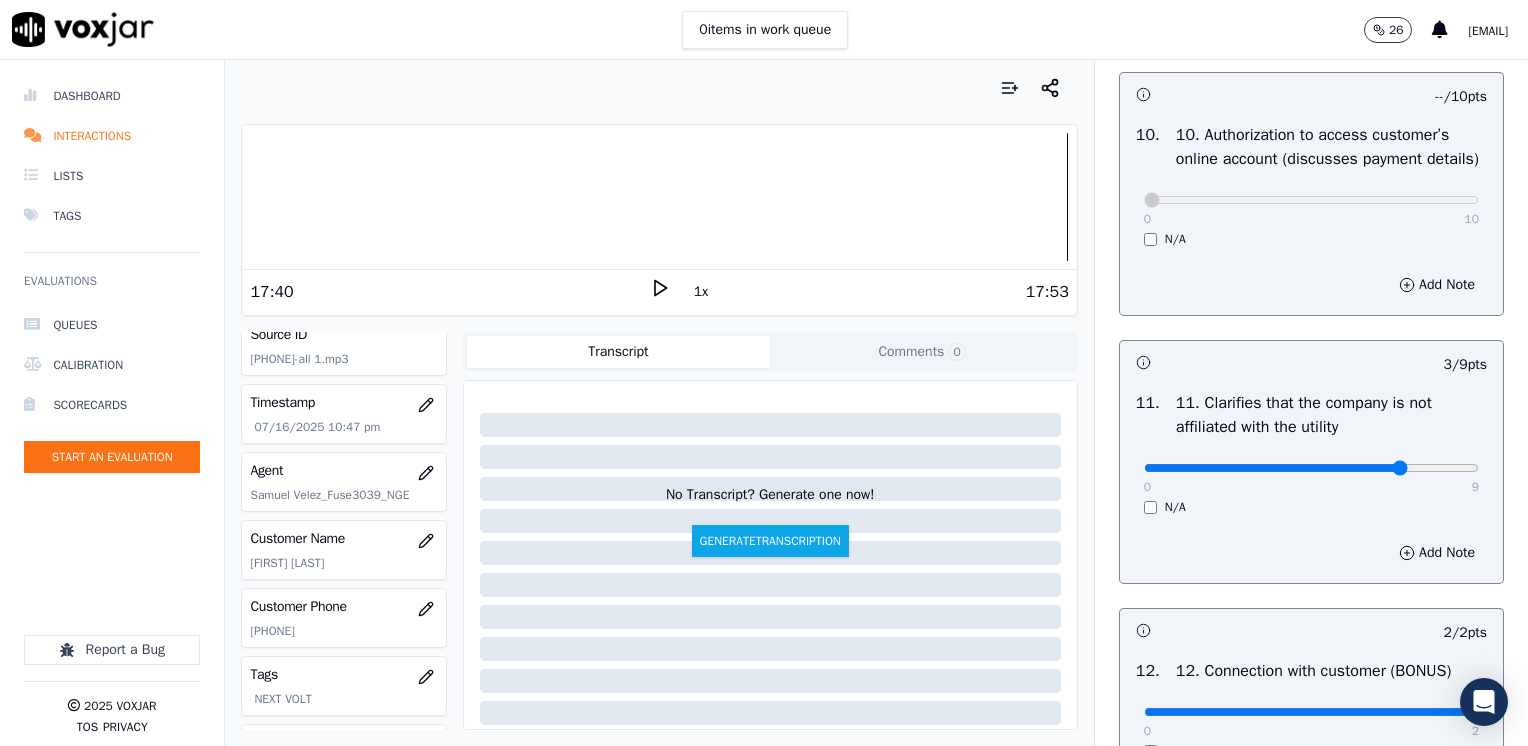 type on "7" 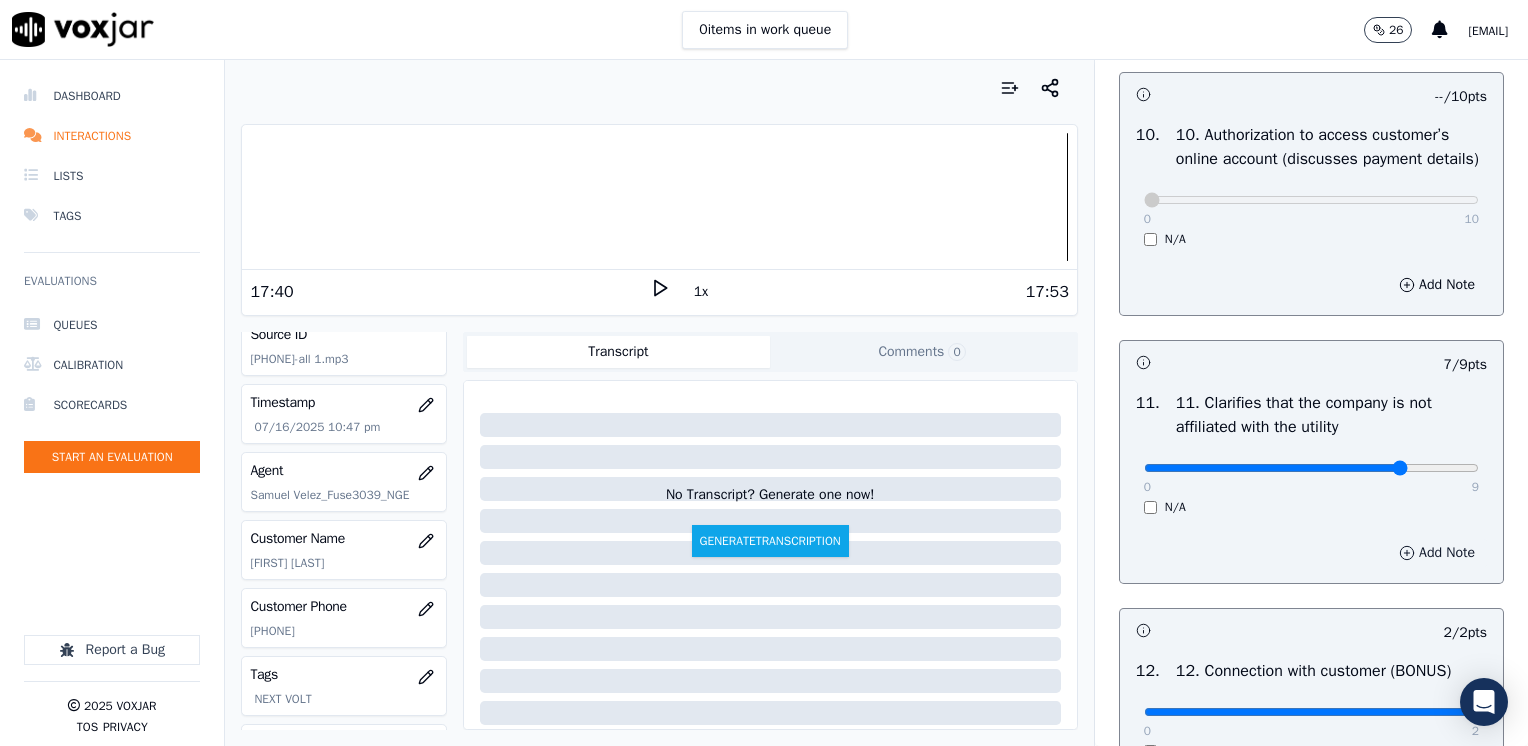click on "Add Note" at bounding box center (1437, 553) 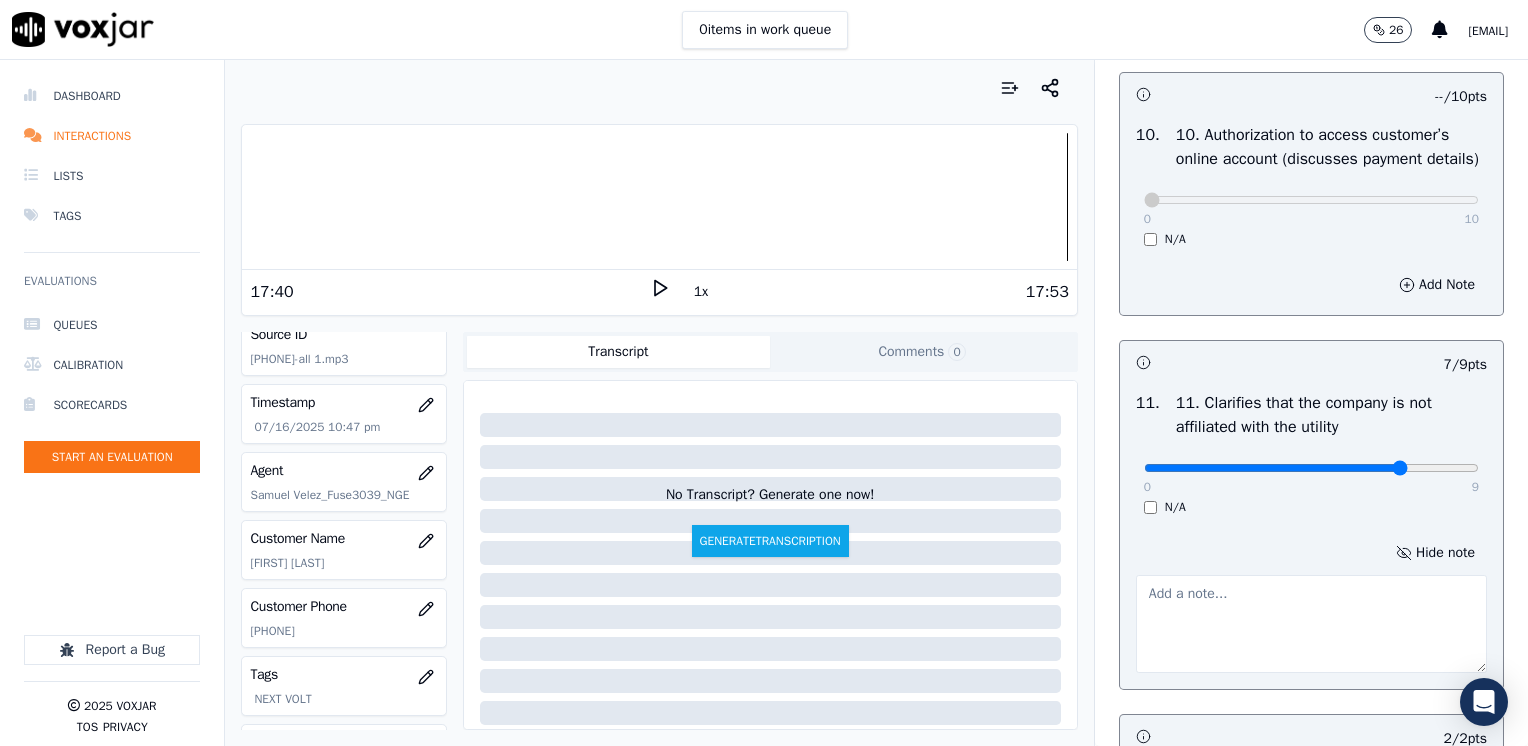 click at bounding box center [1311, 624] 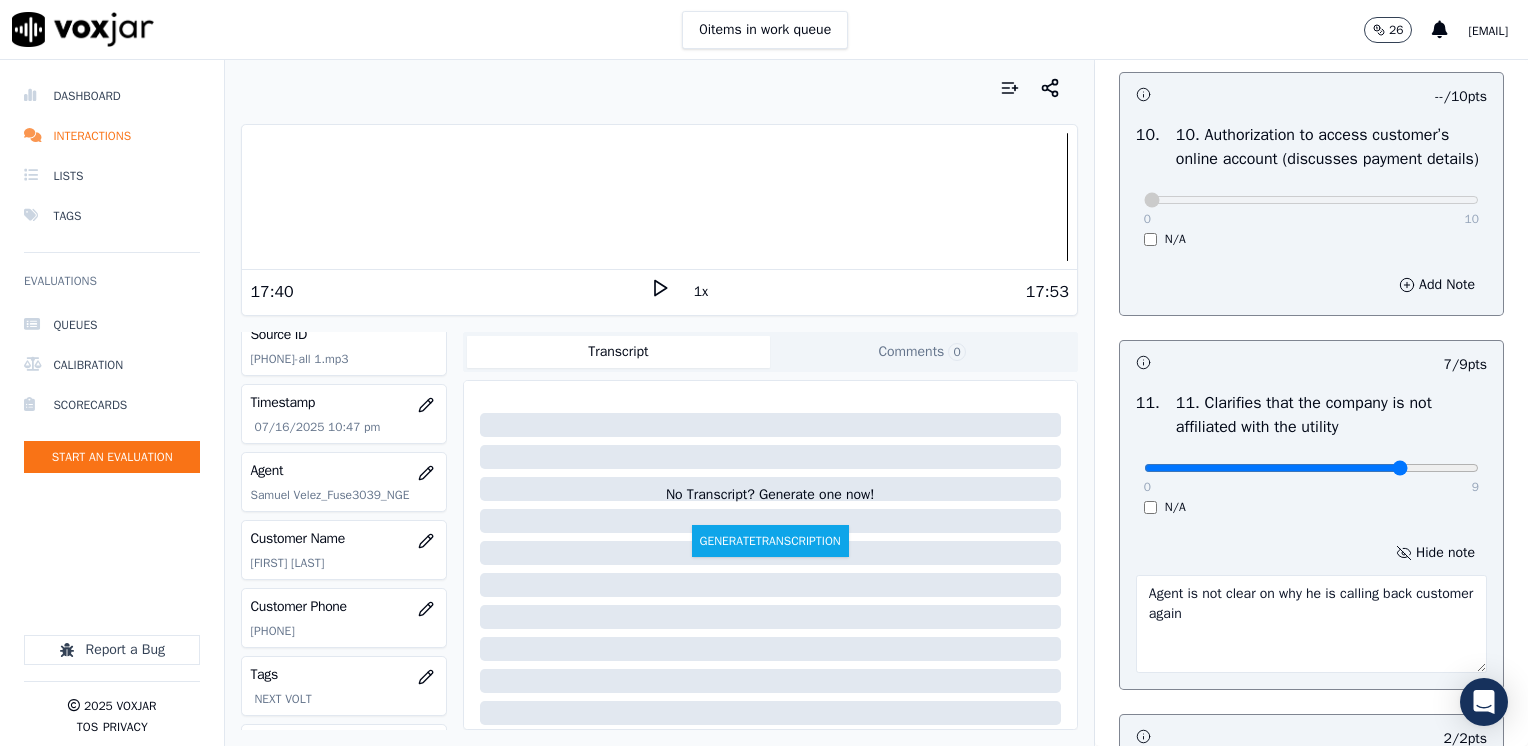 type on "Agent is not clear on why he is calling back customer again" 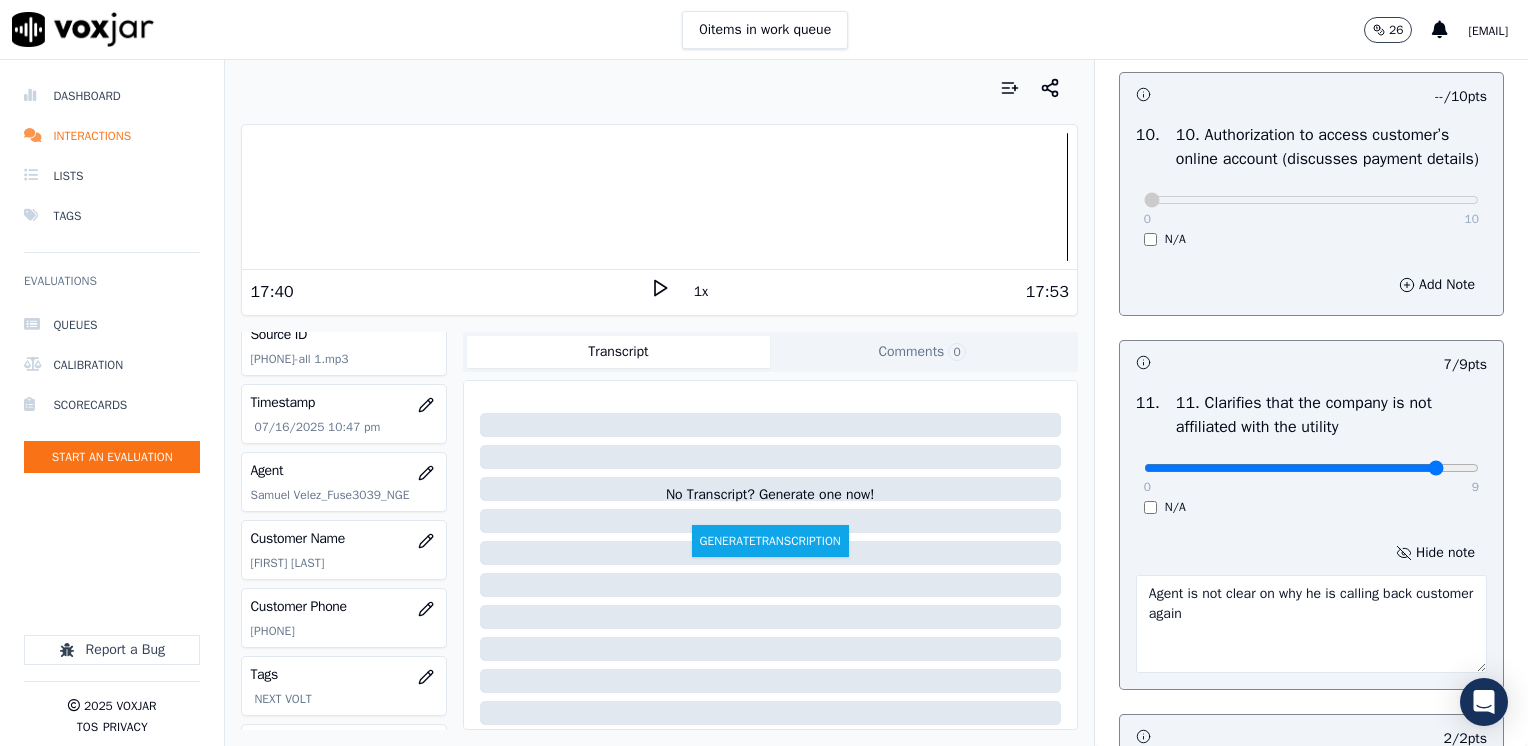 type on "8" 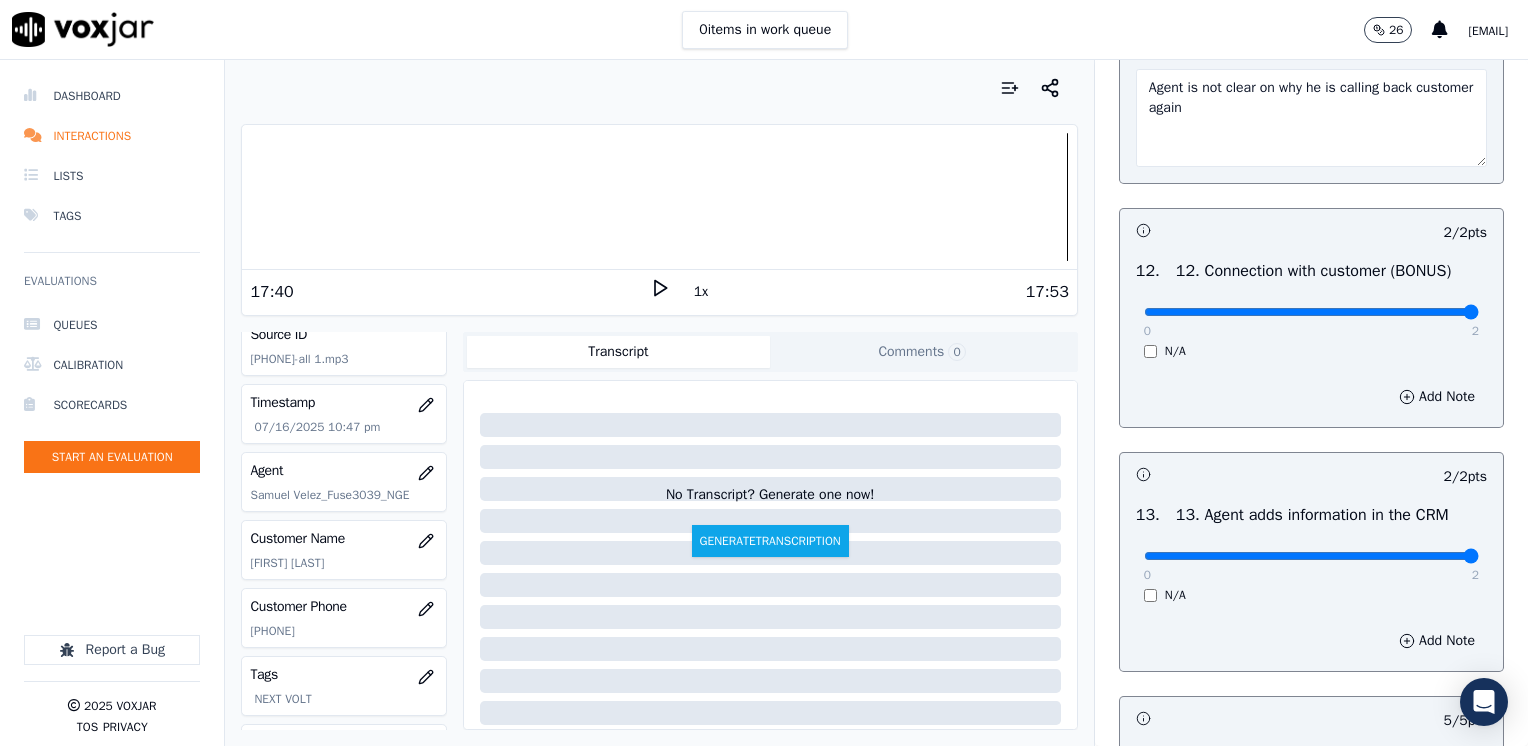 scroll, scrollTop: 3170, scrollLeft: 0, axis: vertical 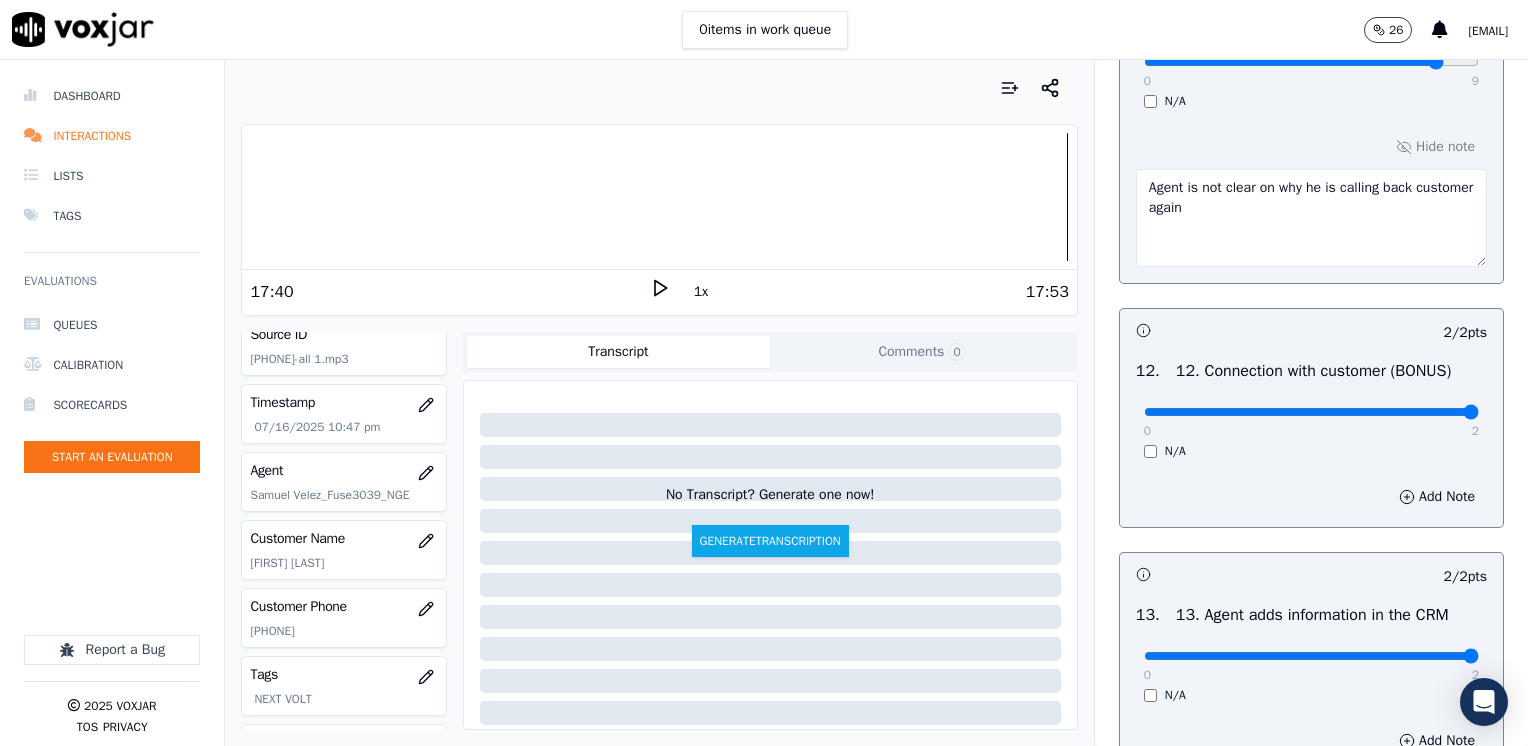 drag, startPoint x: 1251, startPoint y: 262, endPoint x: 1124, endPoint y: 220, distance: 133.76472 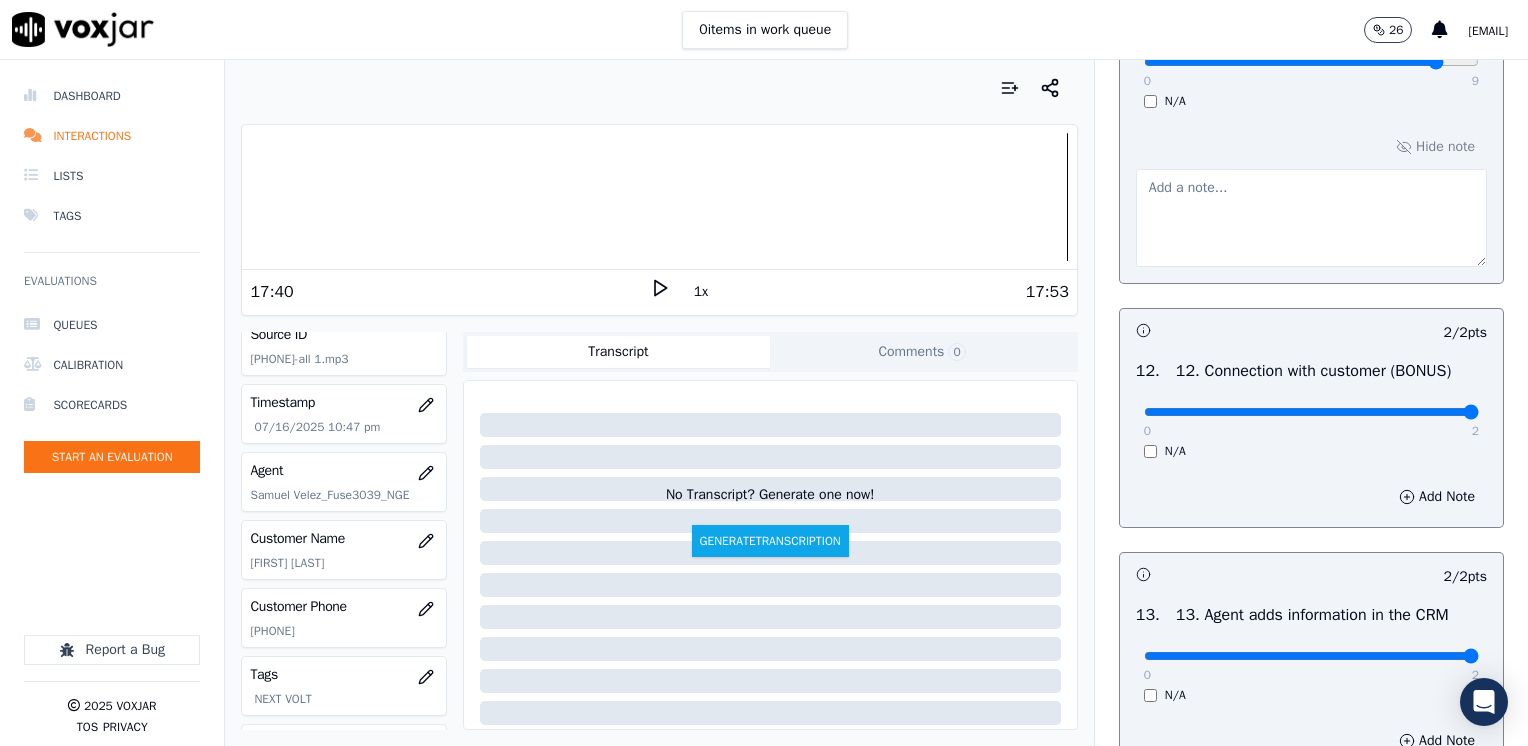 type 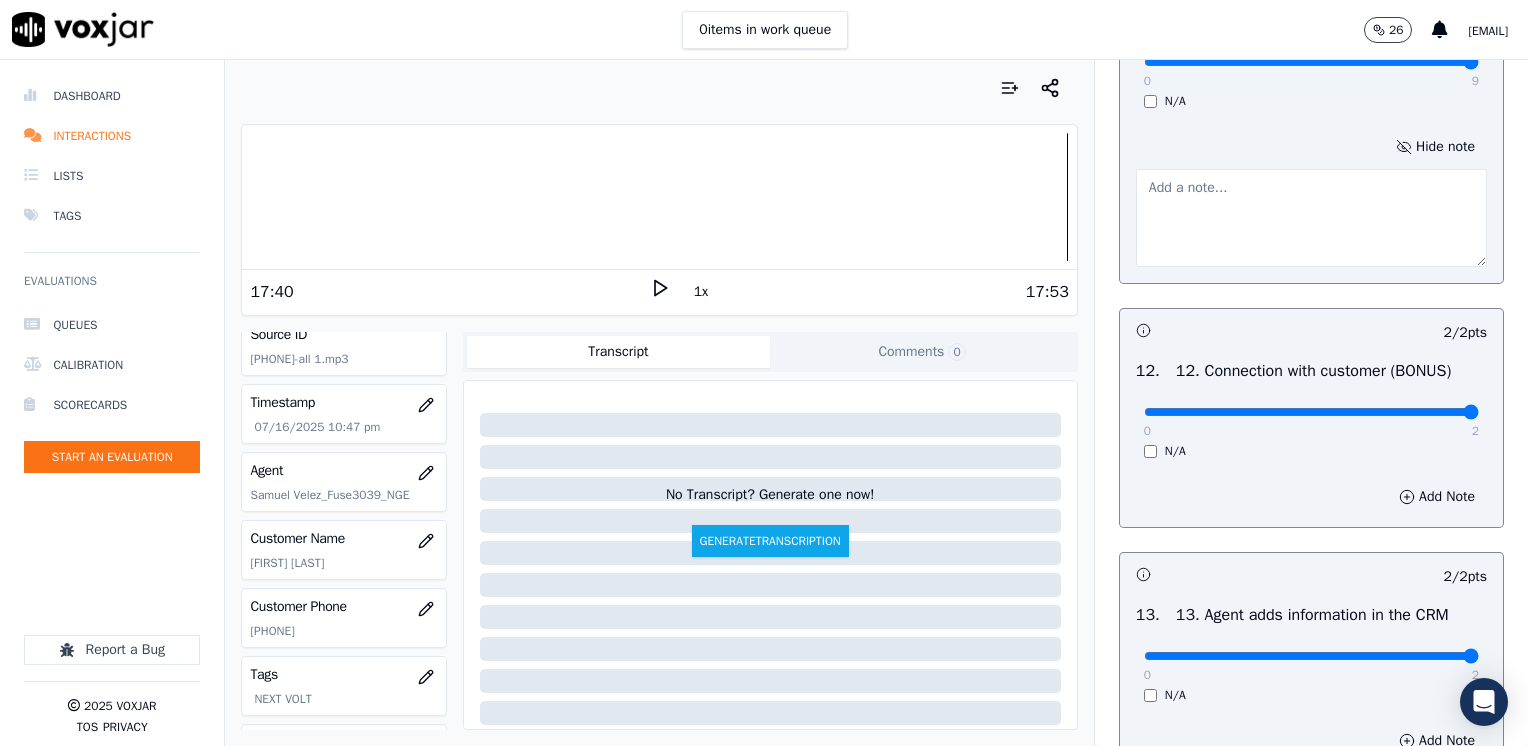 drag, startPoint x: 1394, startPoint y: 107, endPoint x: 1484, endPoint y: 112, distance: 90.13878 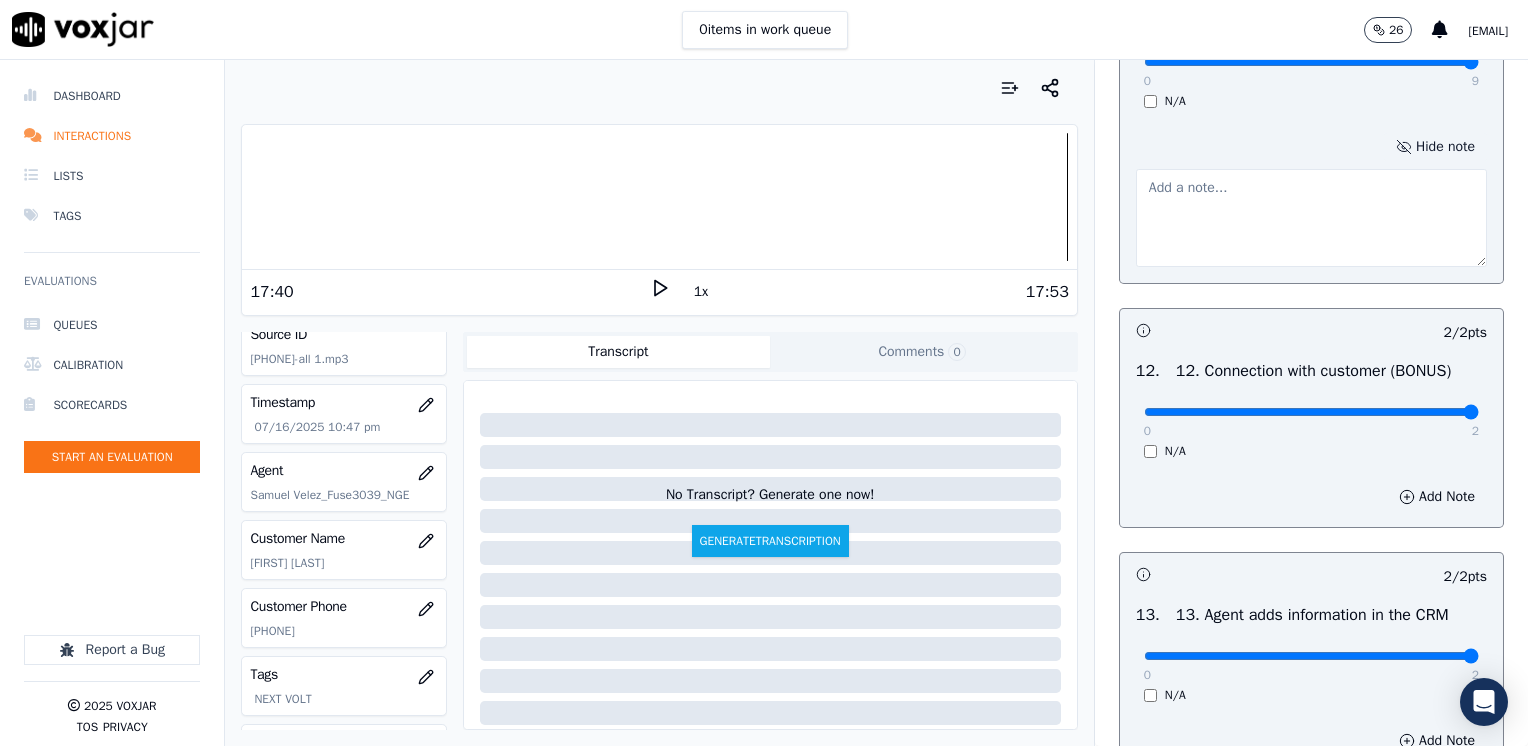 click on "Hide note" at bounding box center (1435, 147) 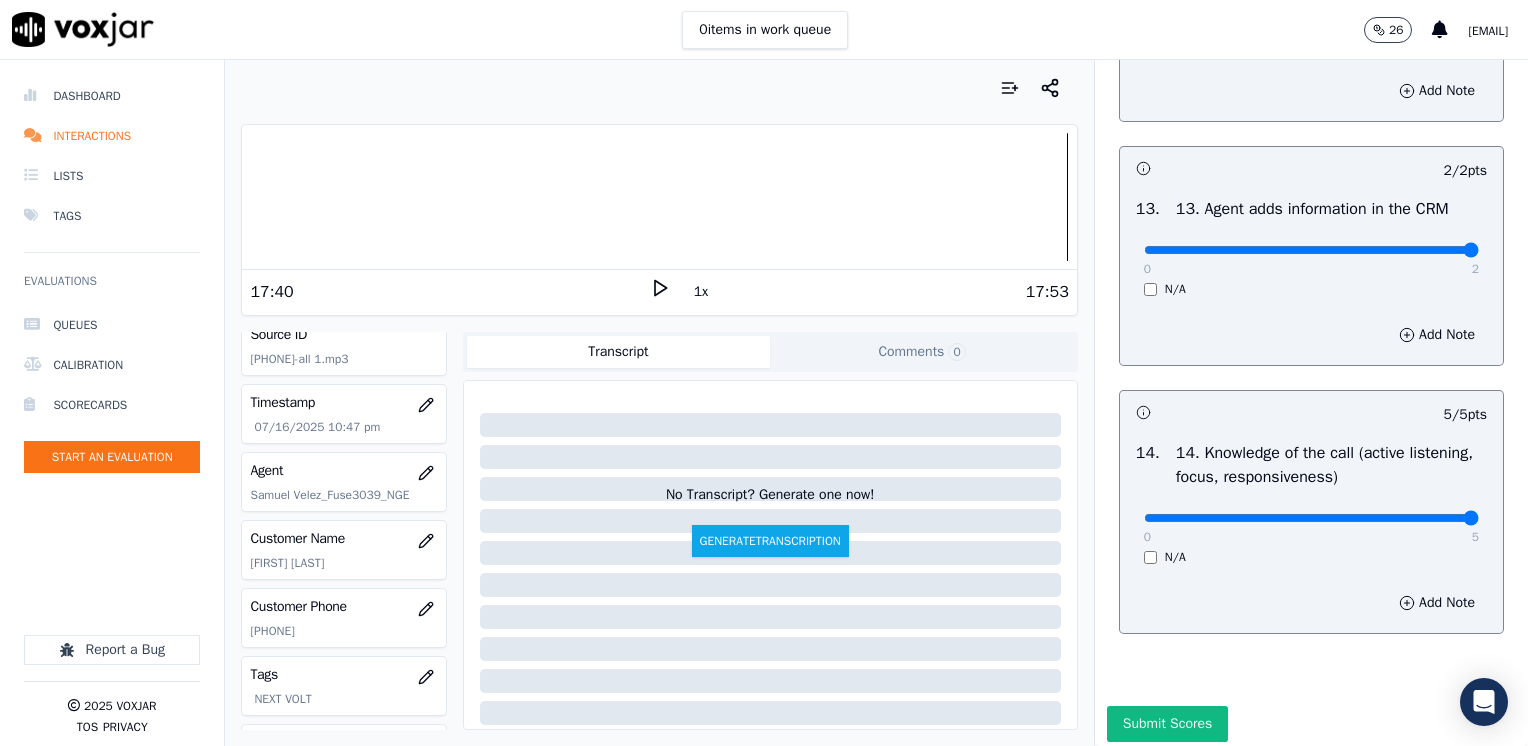 scroll, scrollTop: 3564, scrollLeft: 0, axis: vertical 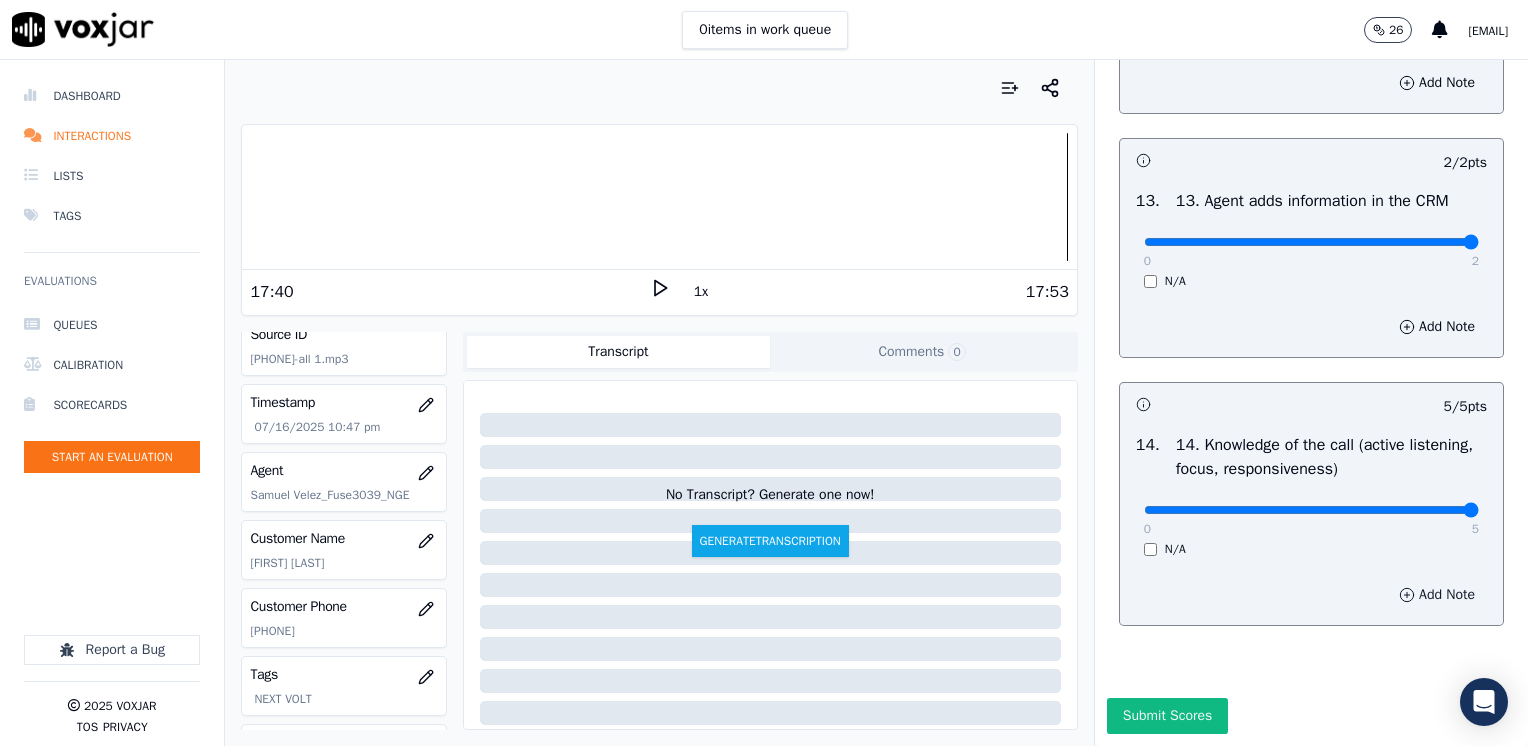 click on "Add Note" at bounding box center (1437, 595) 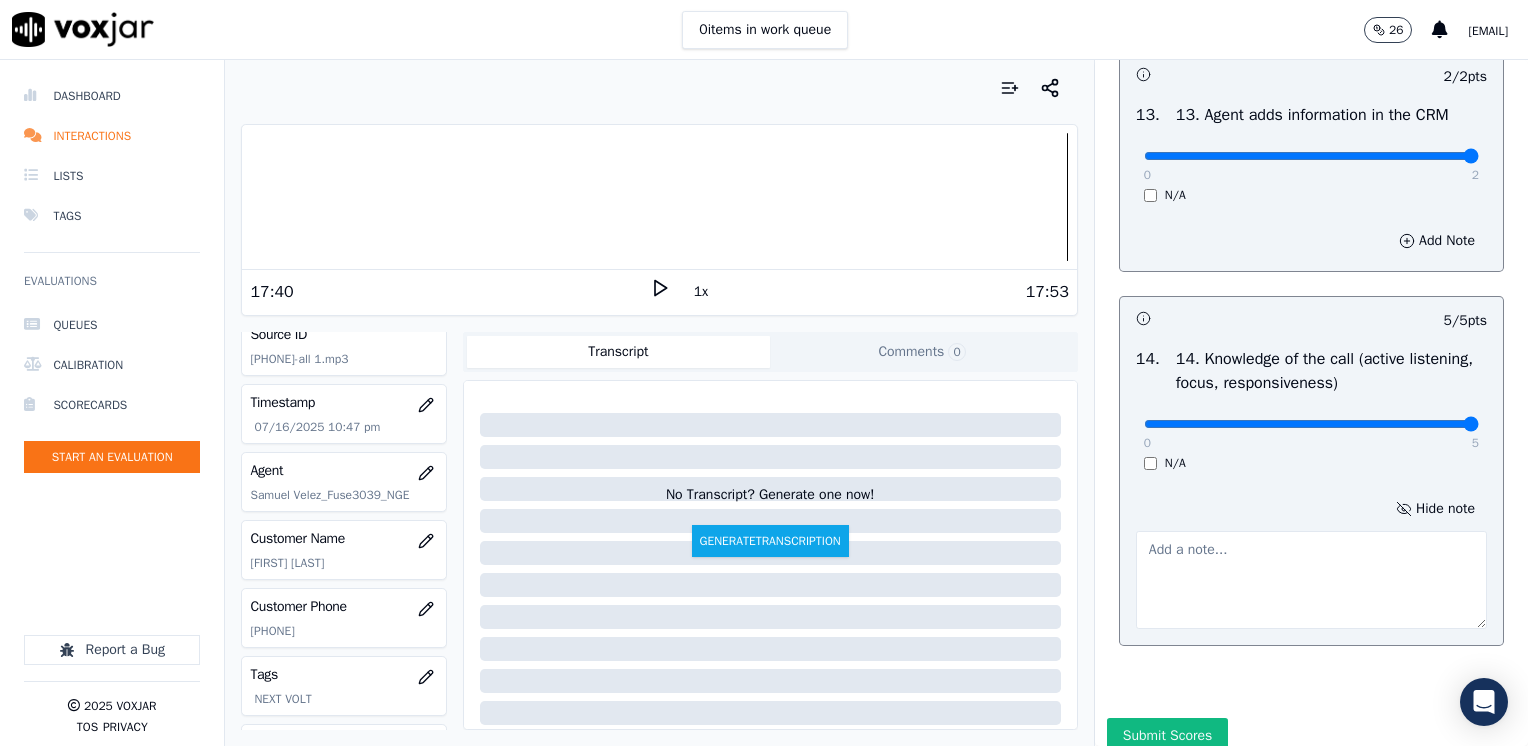 click at bounding box center [1311, 580] 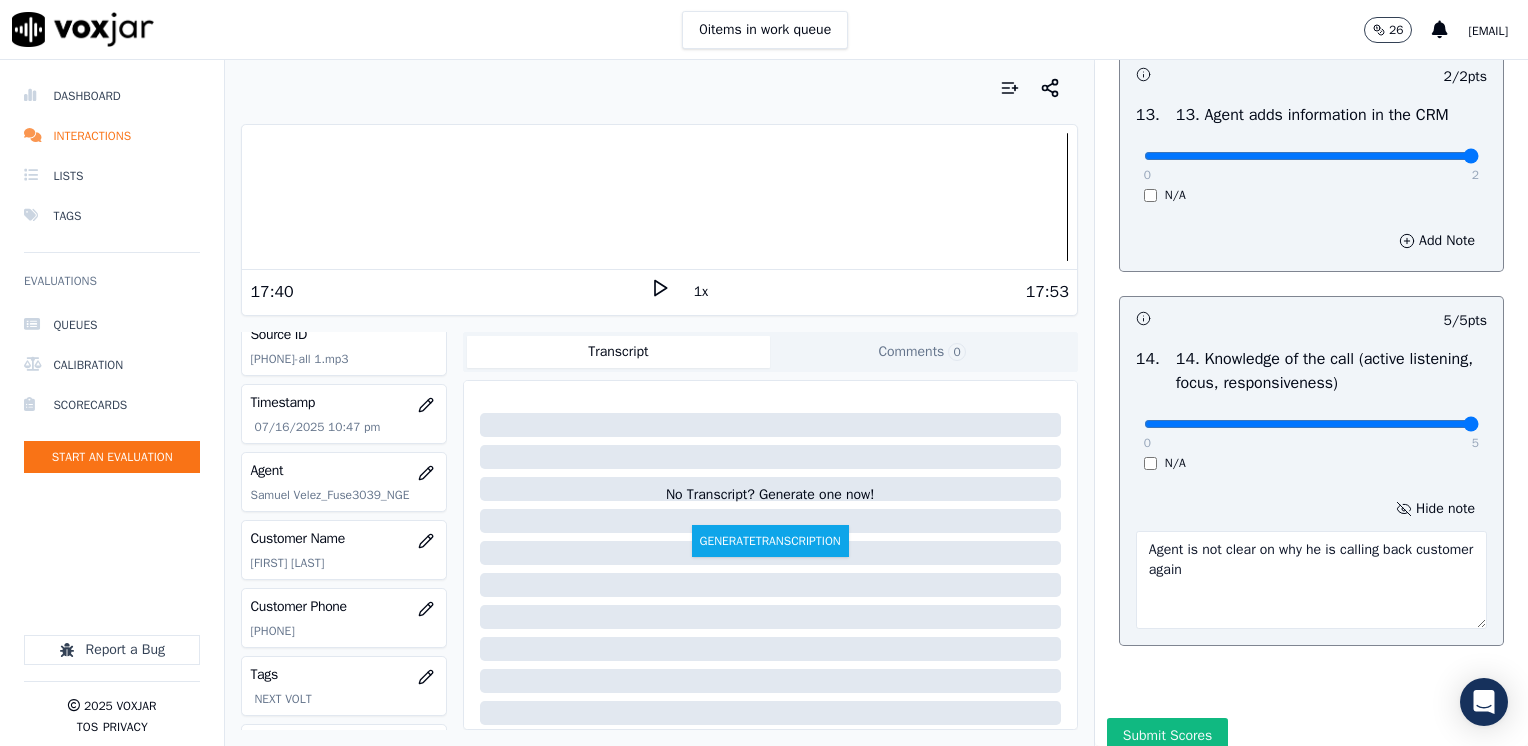 type on "Agent is not clear on why he is calling back customer again" 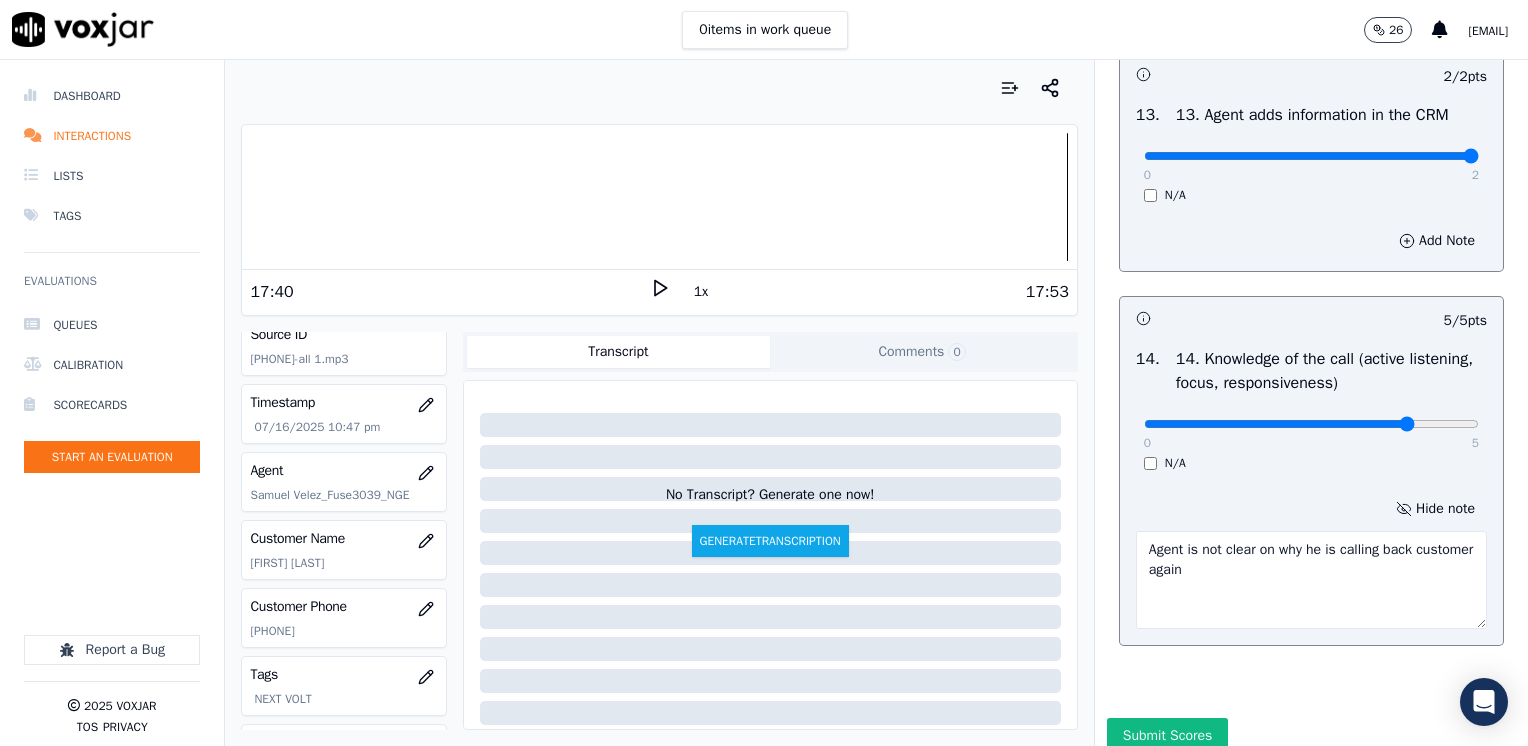 type on "4" 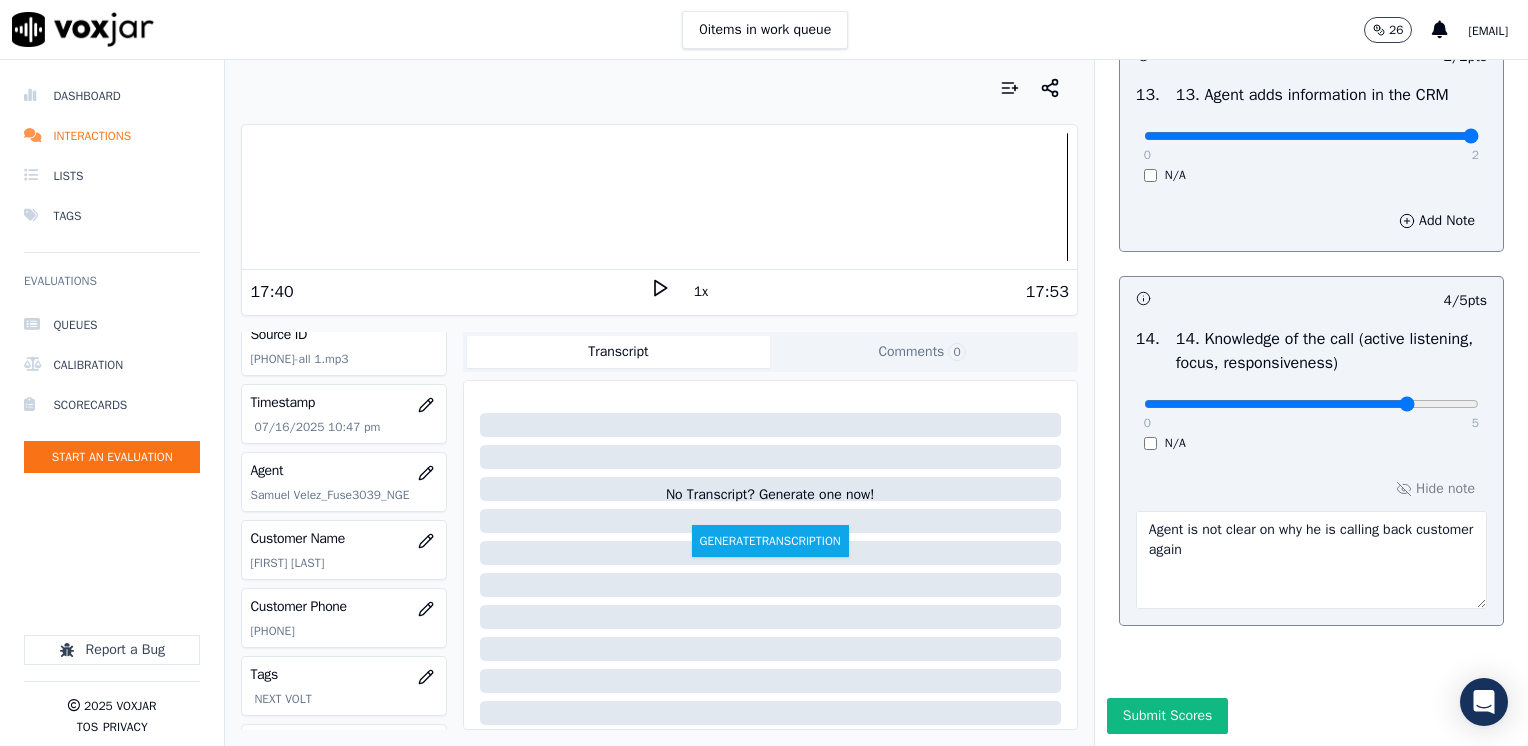 scroll, scrollTop: 3670, scrollLeft: 0, axis: vertical 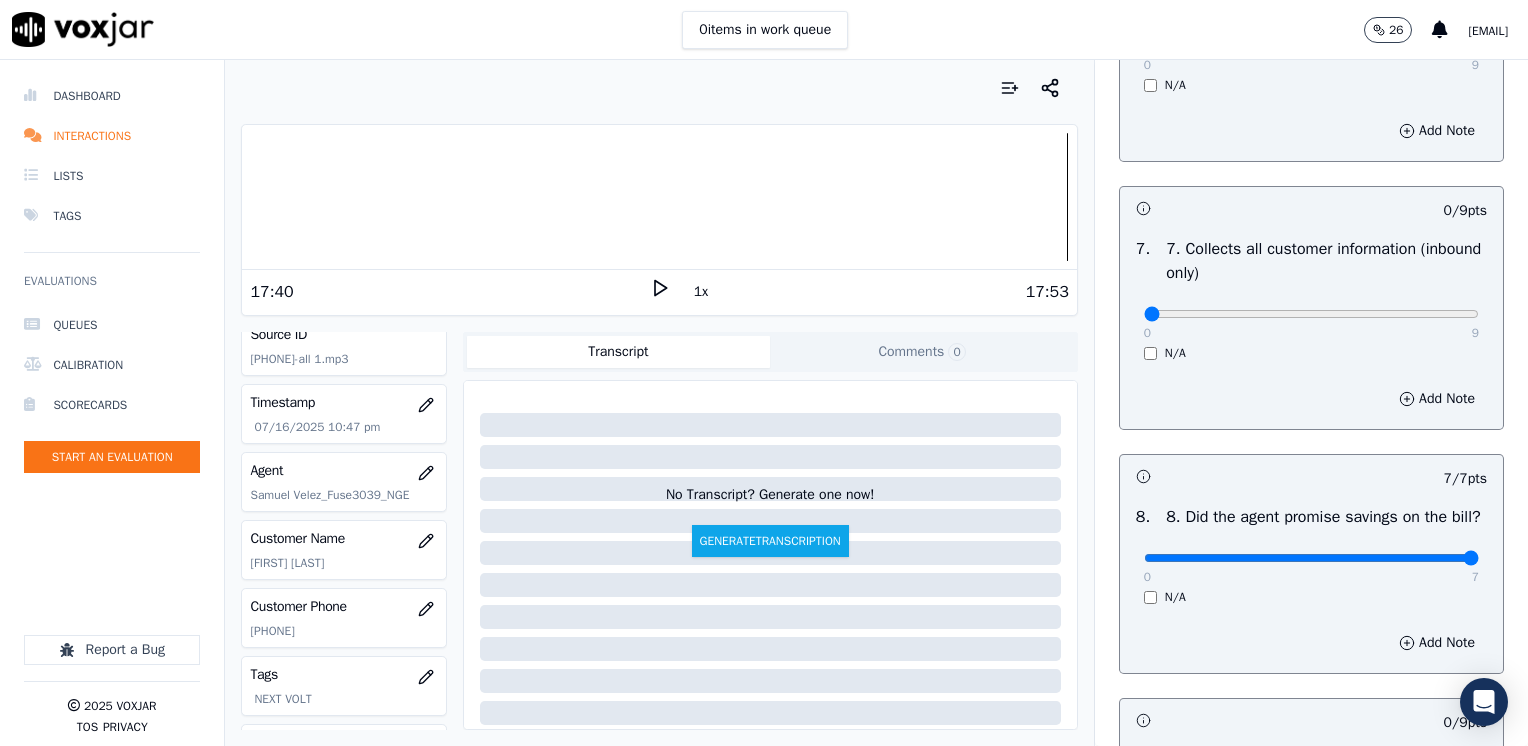 type on "Agent is not clear on why he is calling back customer. He said he just needed to read the terms and conditions" 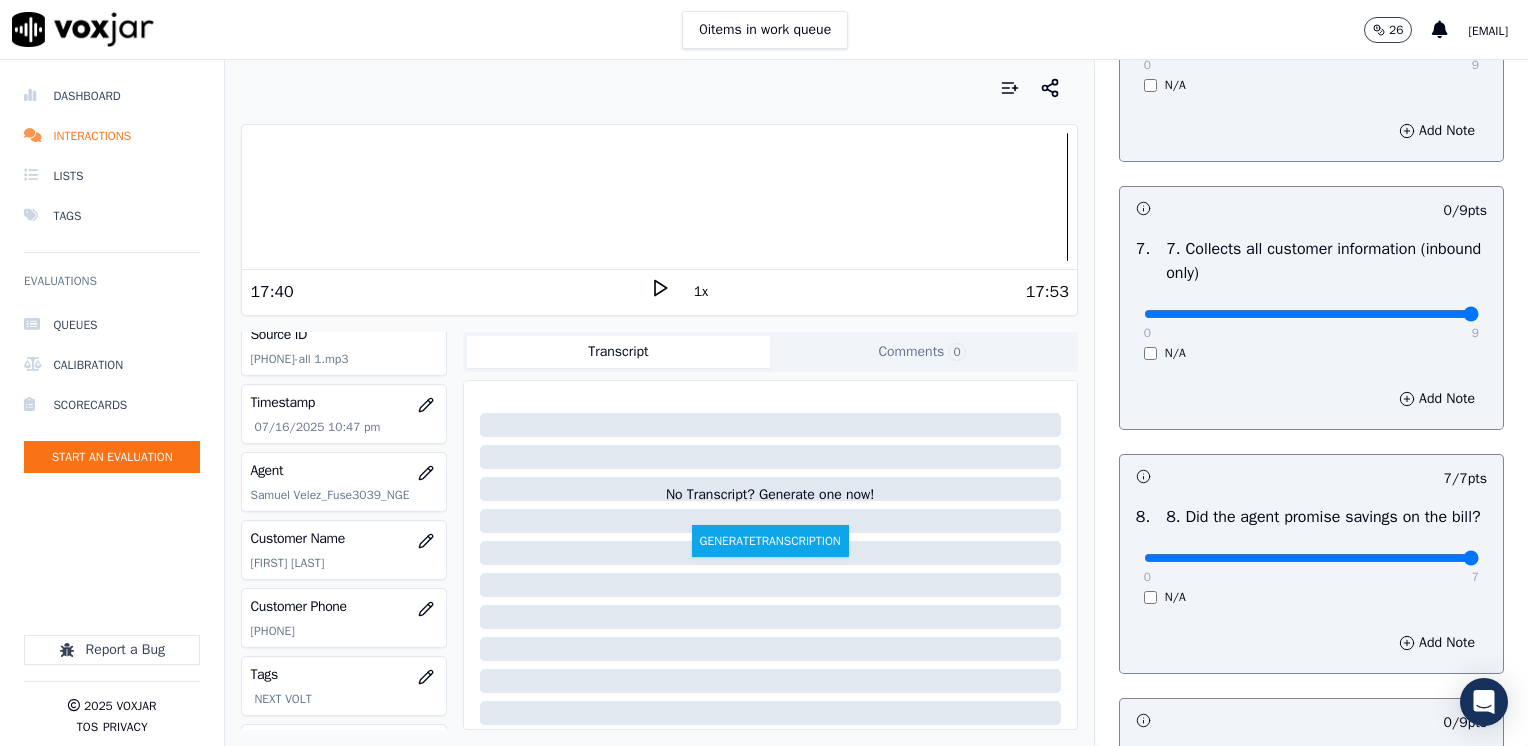 drag, startPoint x: 1128, startPoint y: 311, endPoint x: 1260, endPoint y: 402, distance: 160.32779 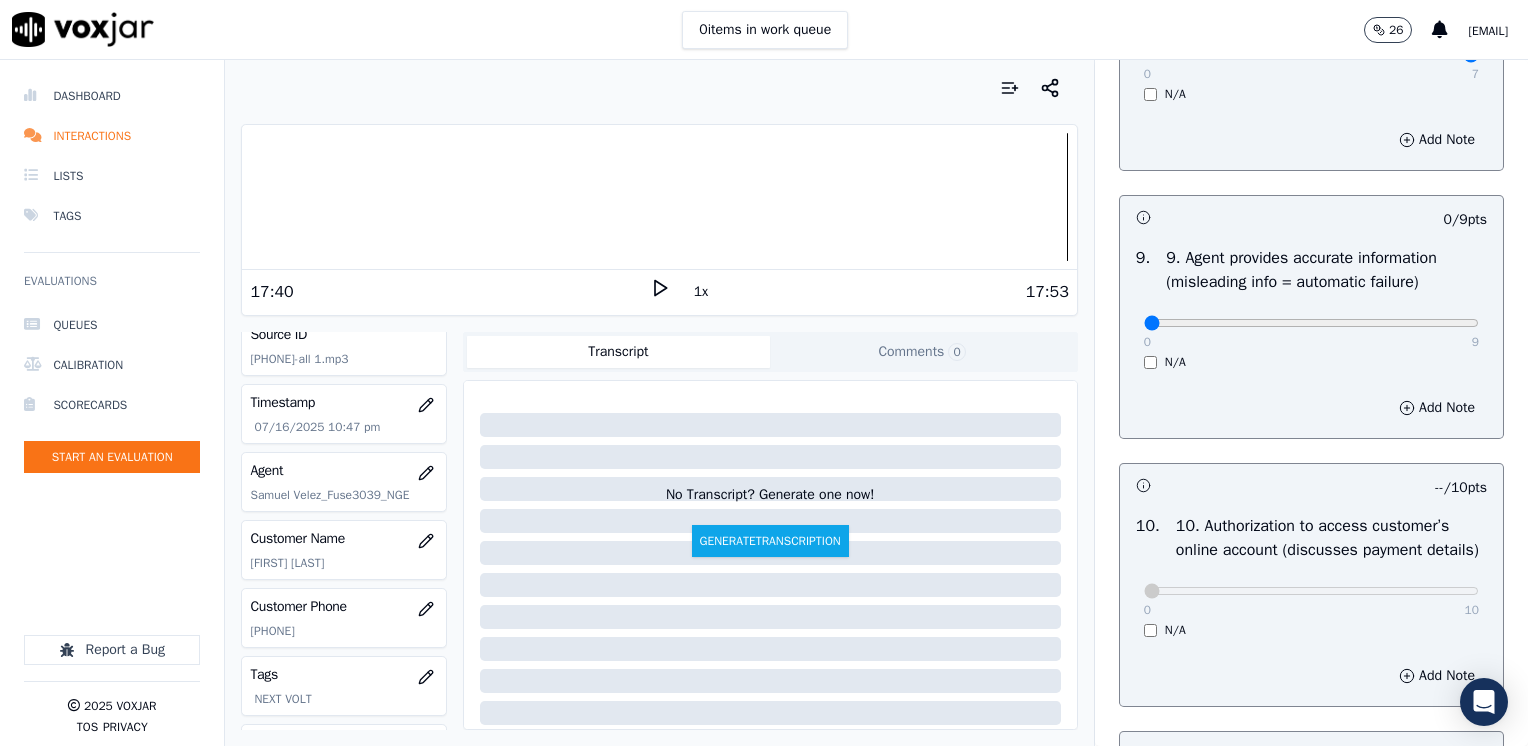 scroll, scrollTop: 2370, scrollLeft: 0, axis: vertical 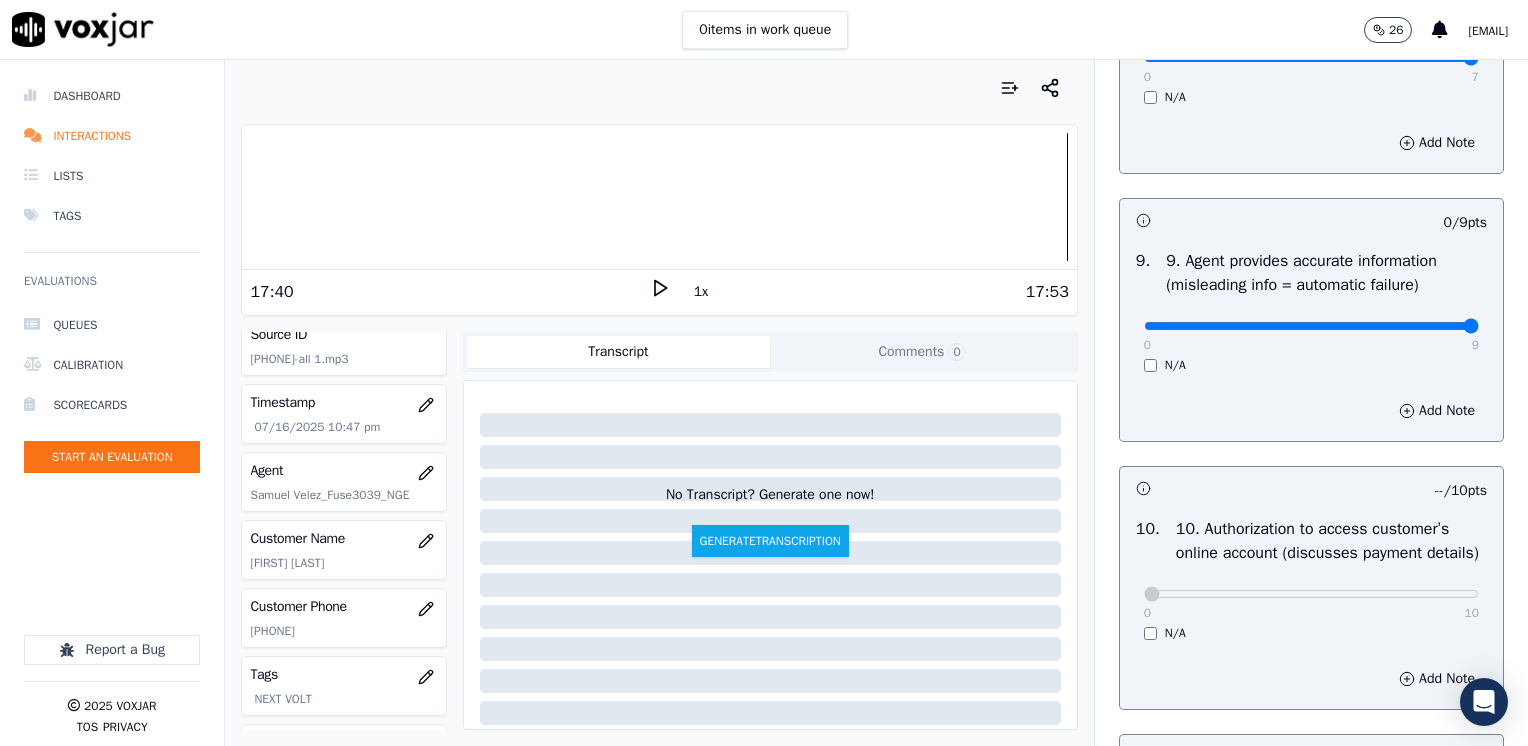 drag, startPoint x: 1427, startPoint y: 362, endPoint x: 1531, endPoint y: 399, distance: 110.38569 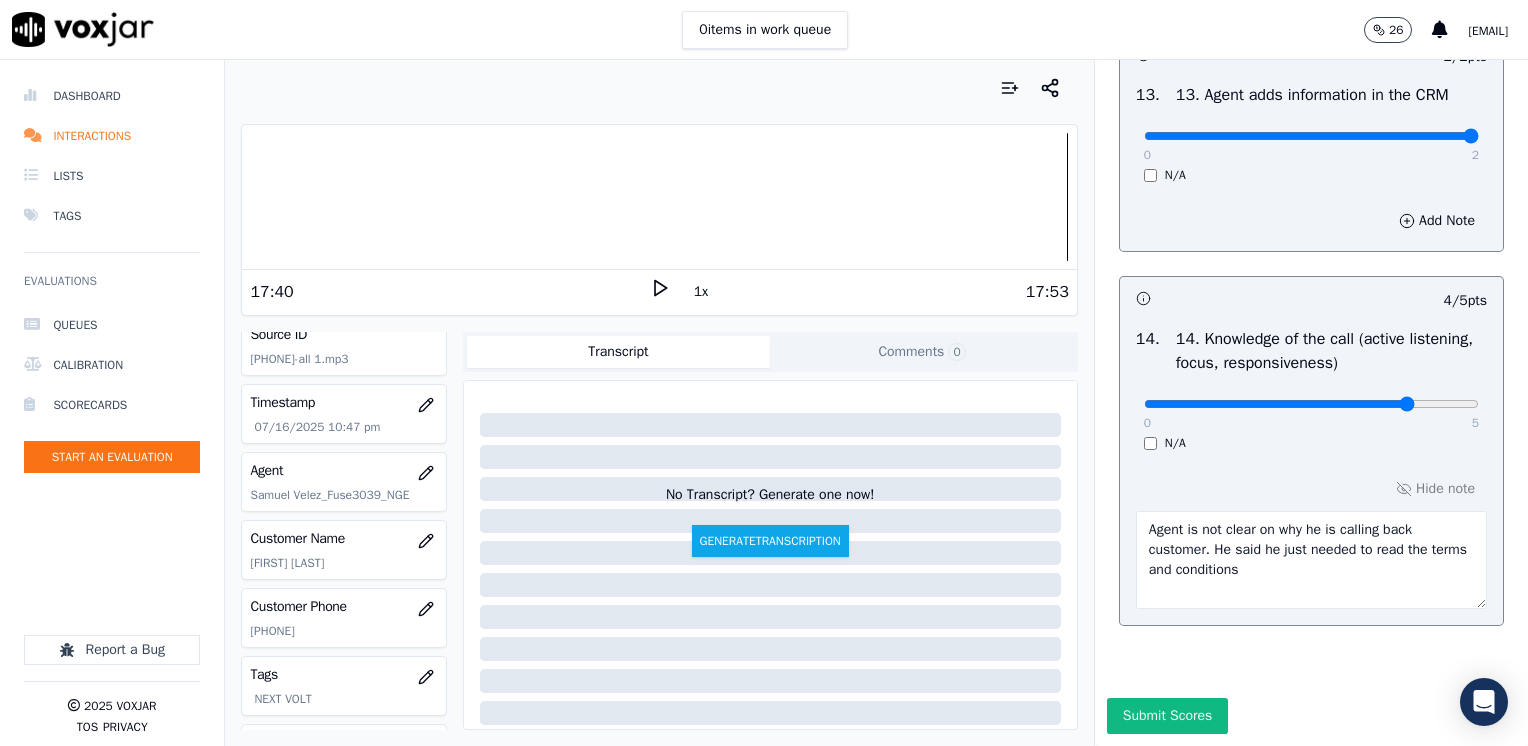 scroll, scrollTop: 3670, scrollLeft: 0, axis: vertical 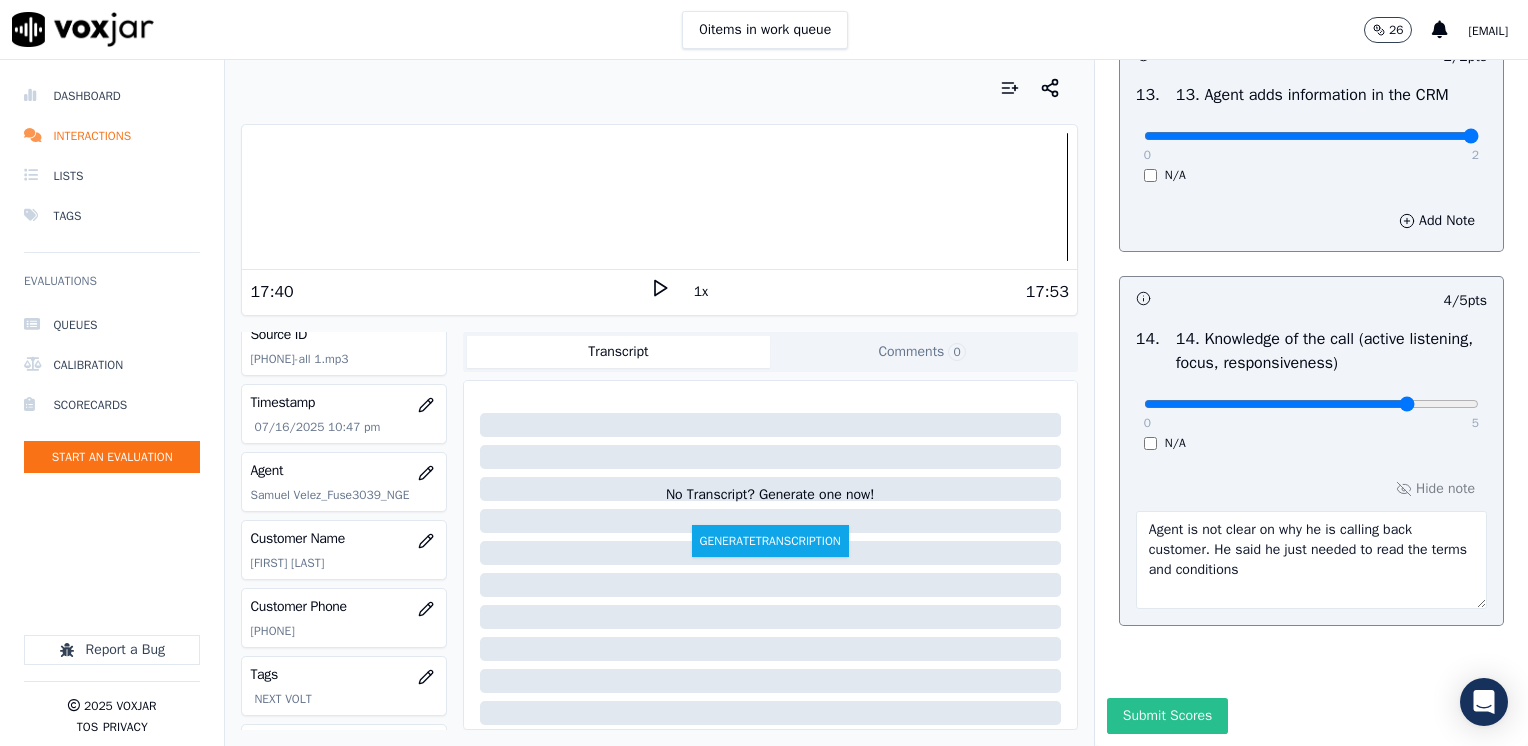 click on "Submit Scores" at bounding box center [1167, 716] 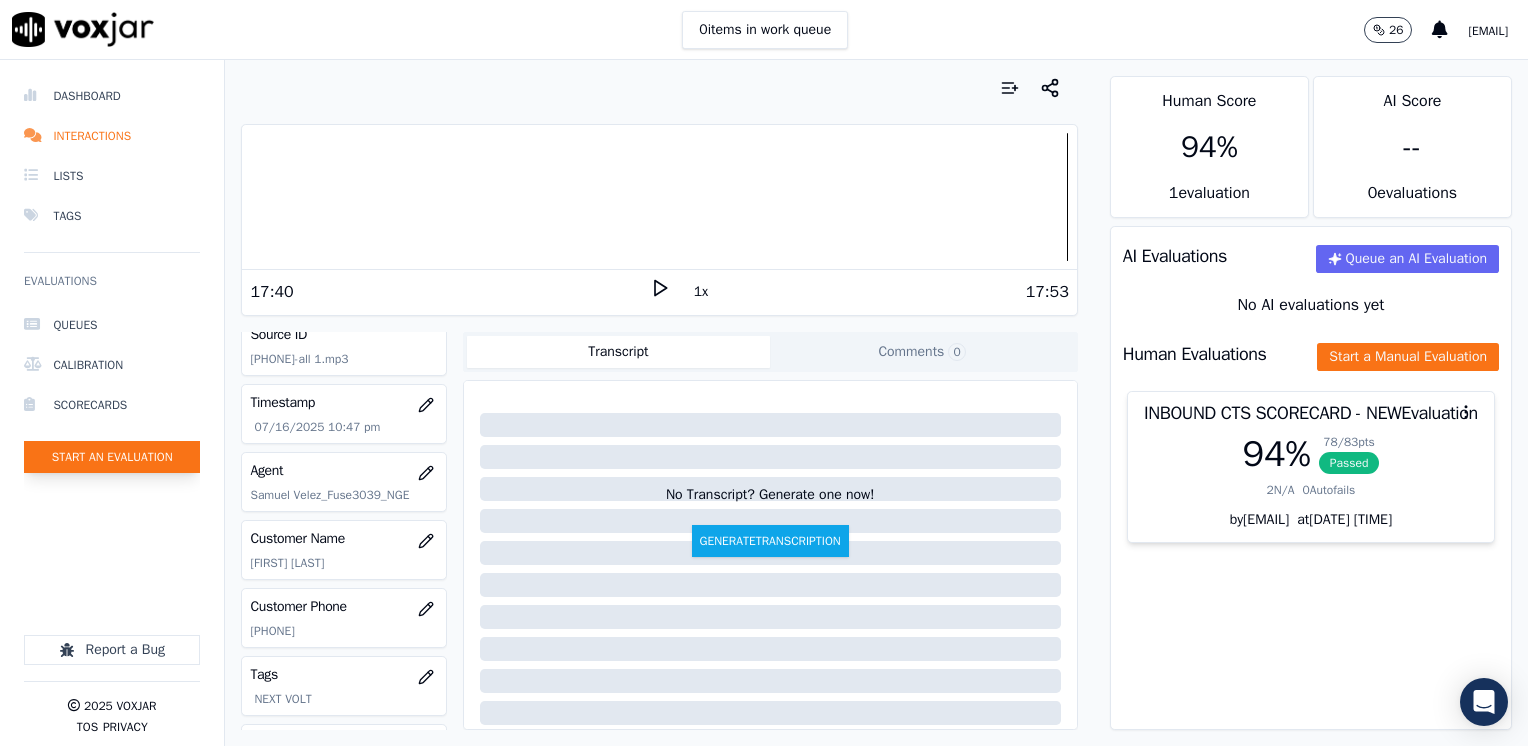click on "Start an Evaluation" 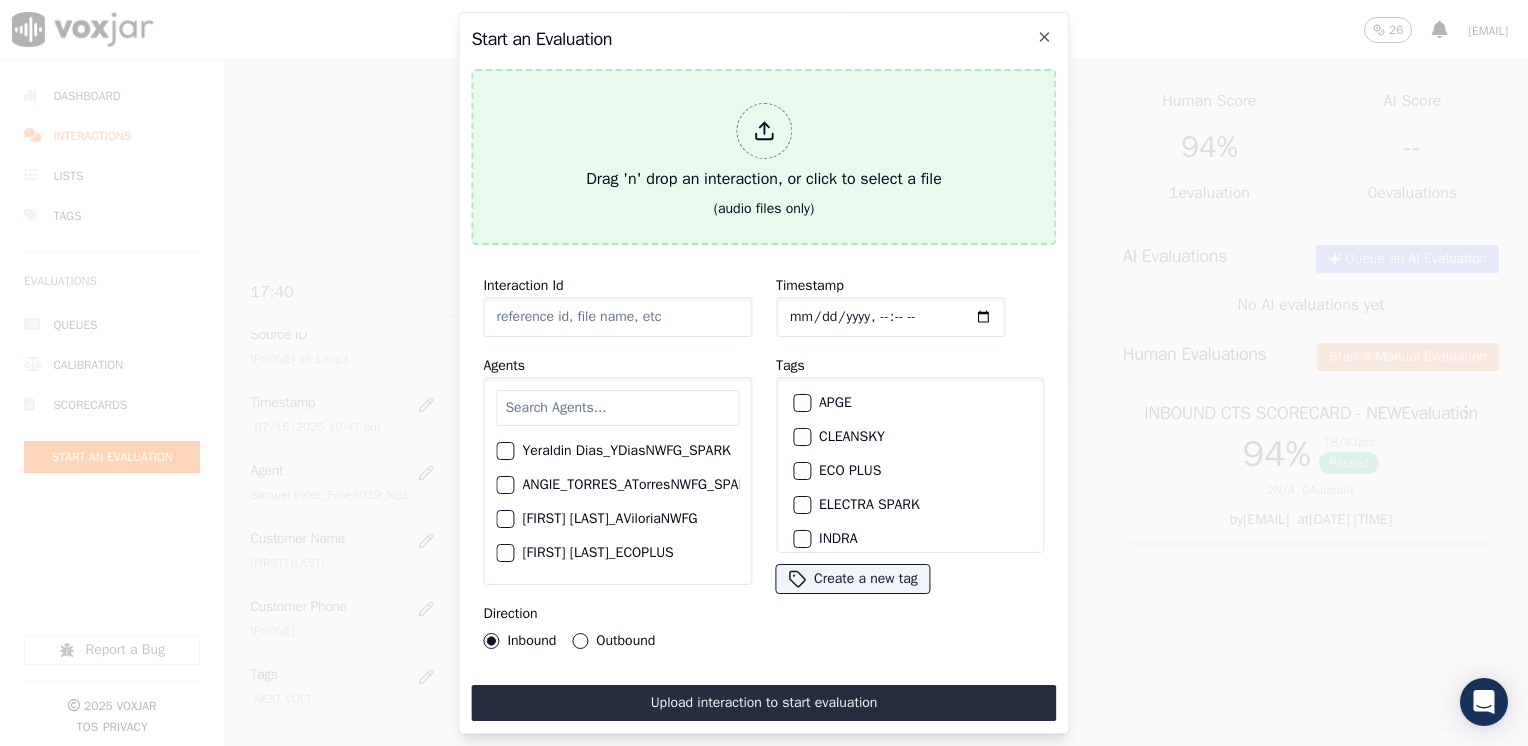 click on "Drag 'n' drop an interaction, or click to select a file" at bounding box center [764, 147] 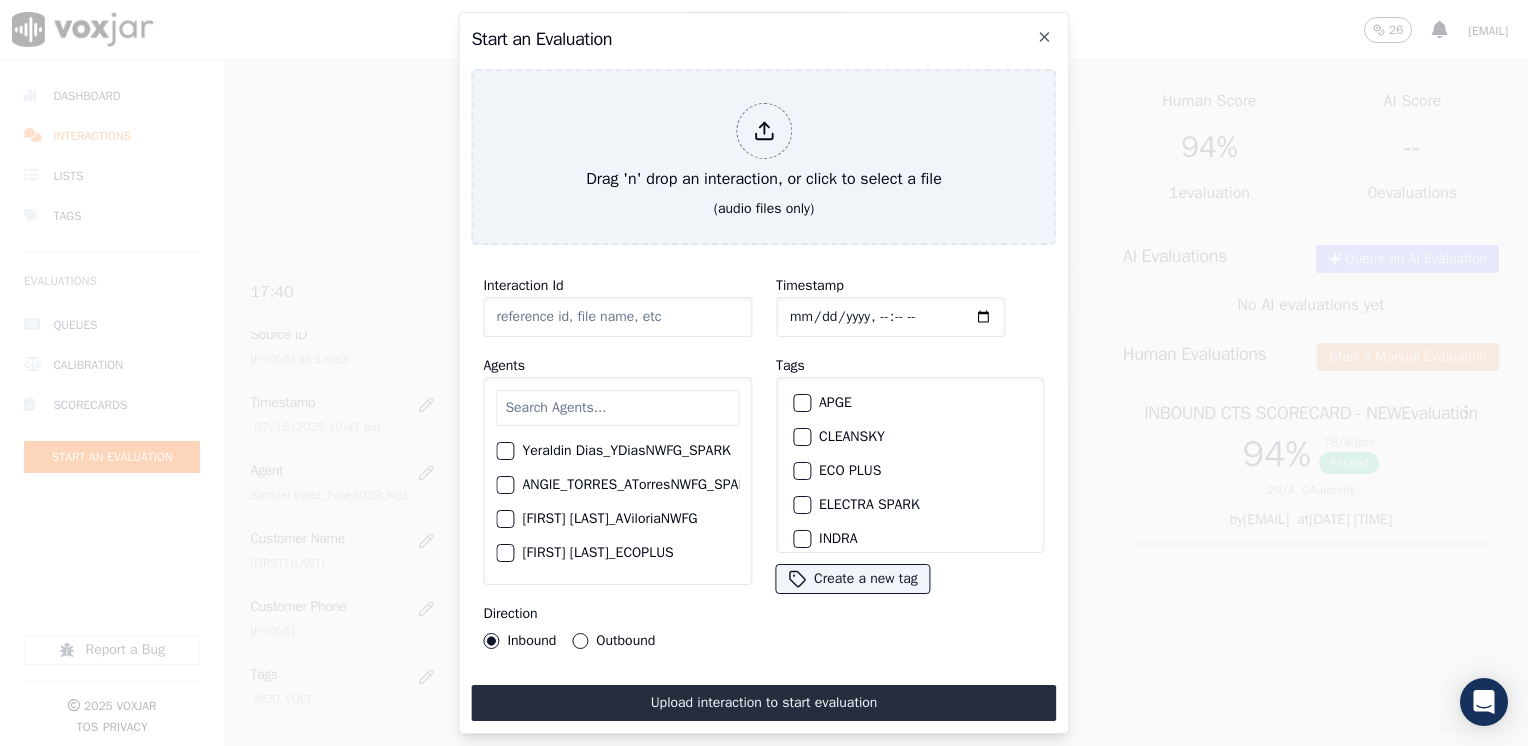 type on "[DATE]-all.mp3" 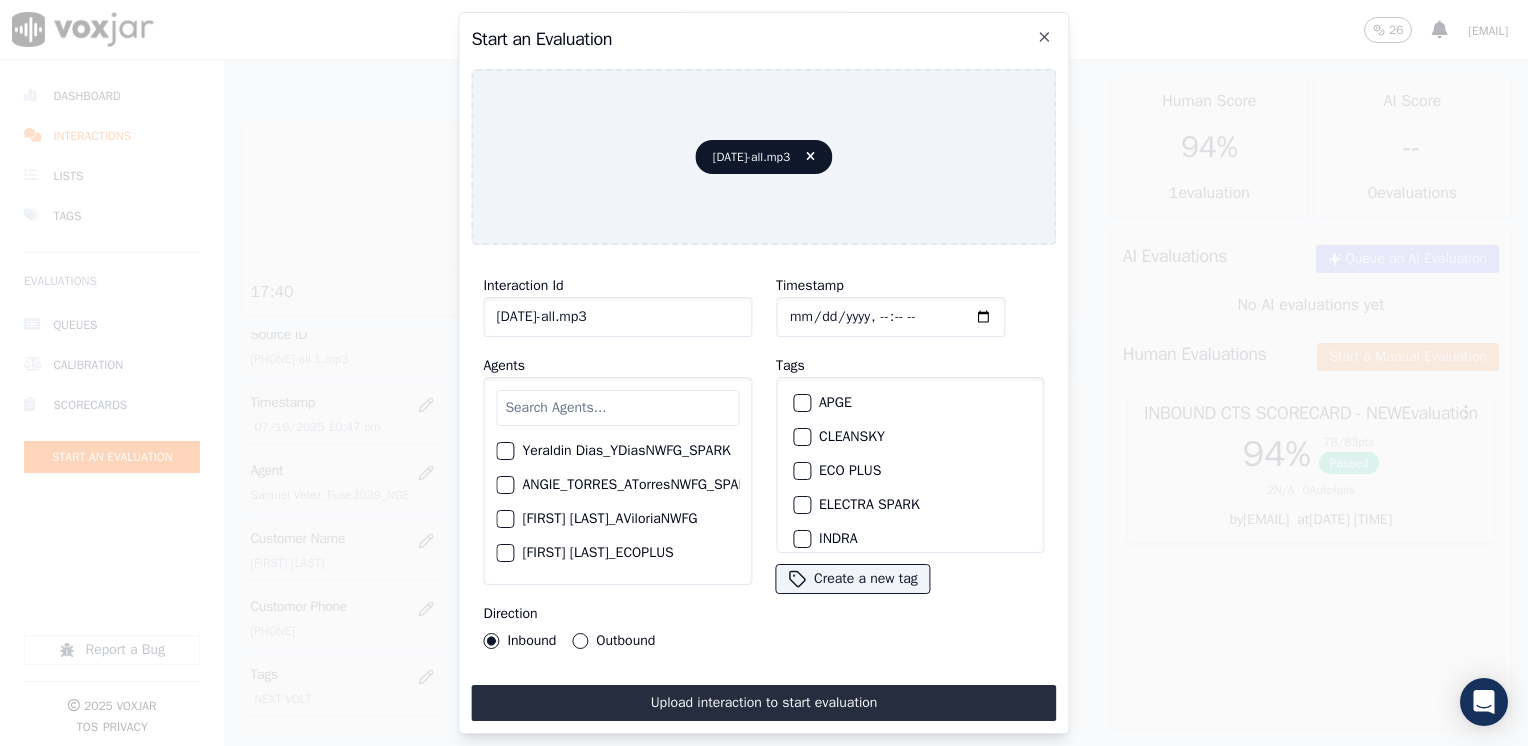 click at bounding box center [617, 408] 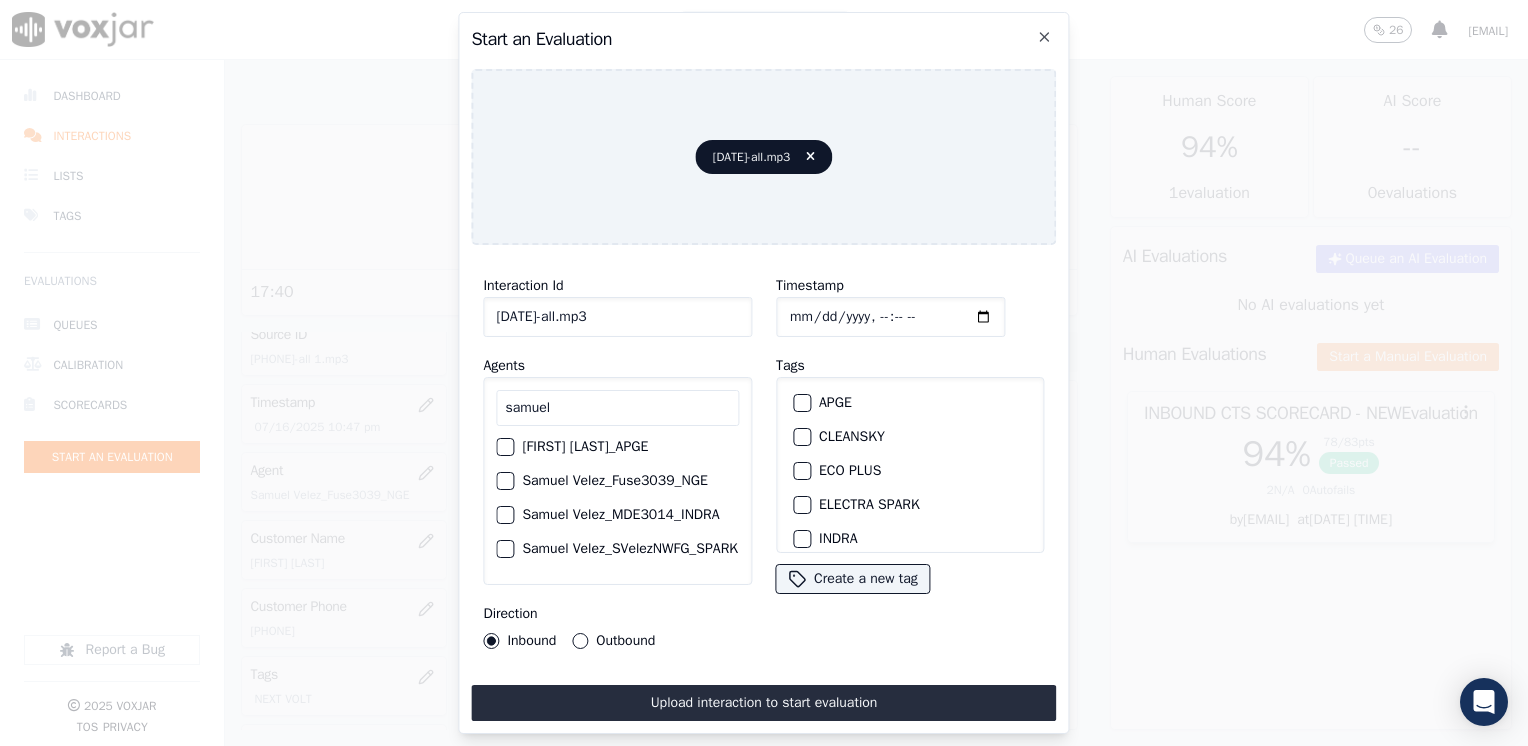 scroll, scrollTop: 0, scrollLeft: 0, axis: both 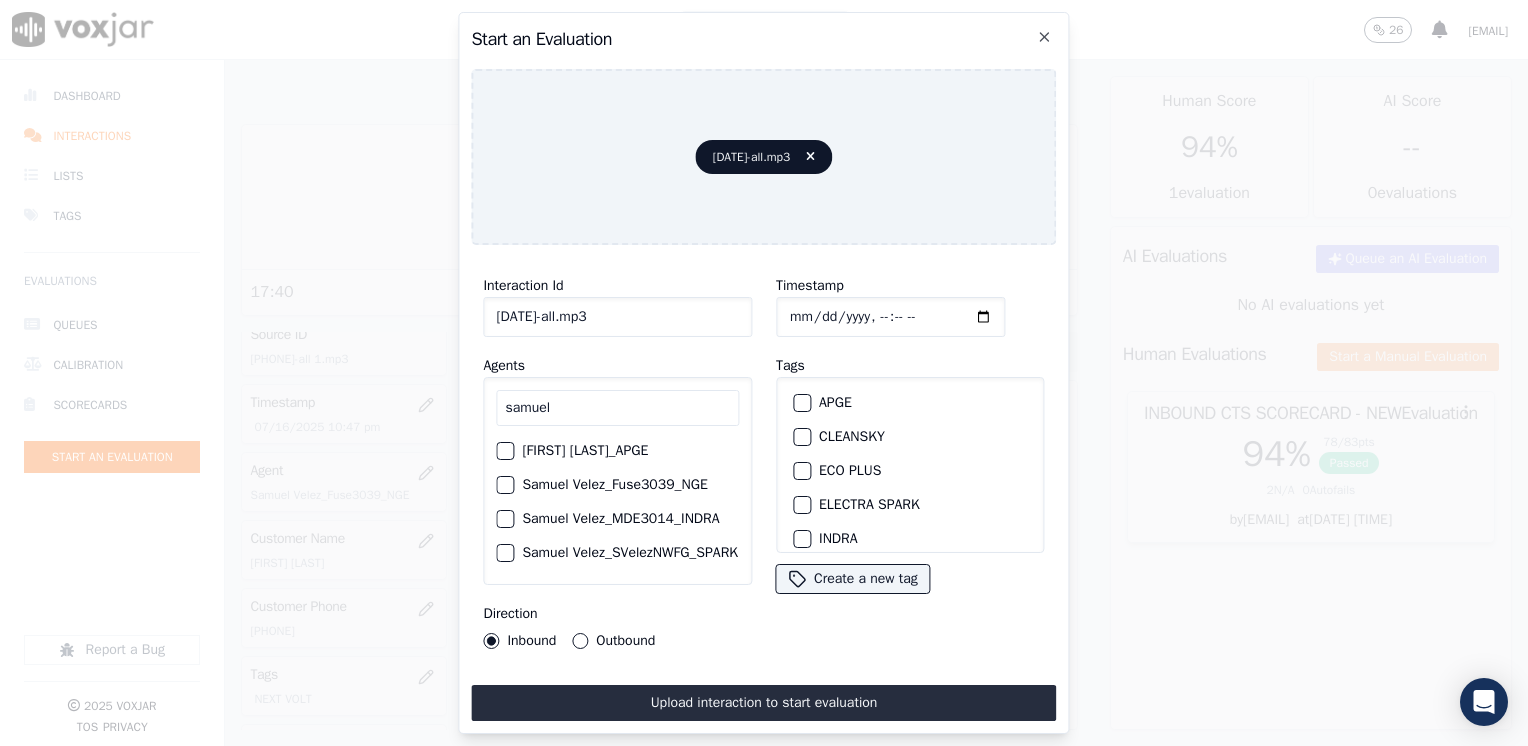 type on "samuel" 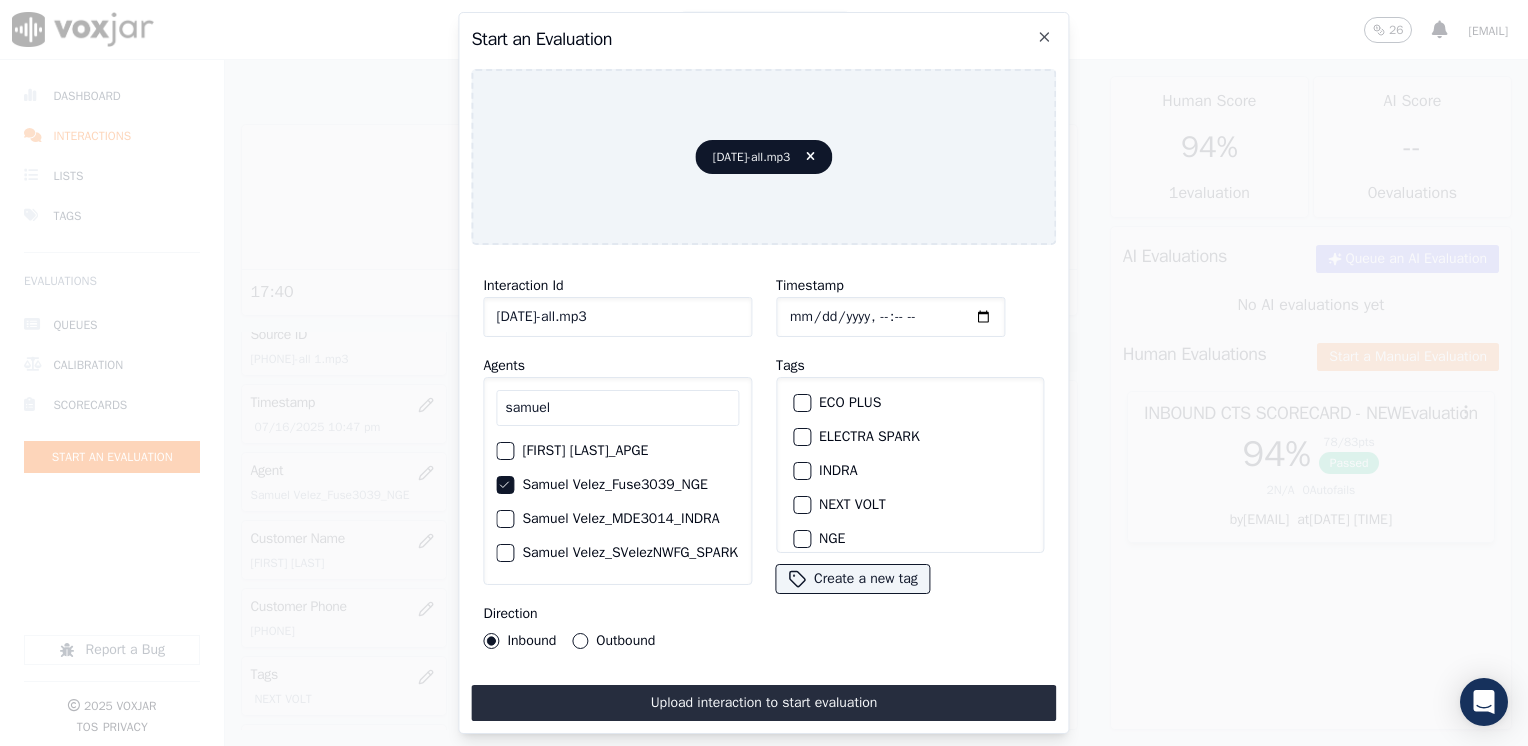 scroll, scrollTop: 100, scrollLeft: 0, axis: vertical 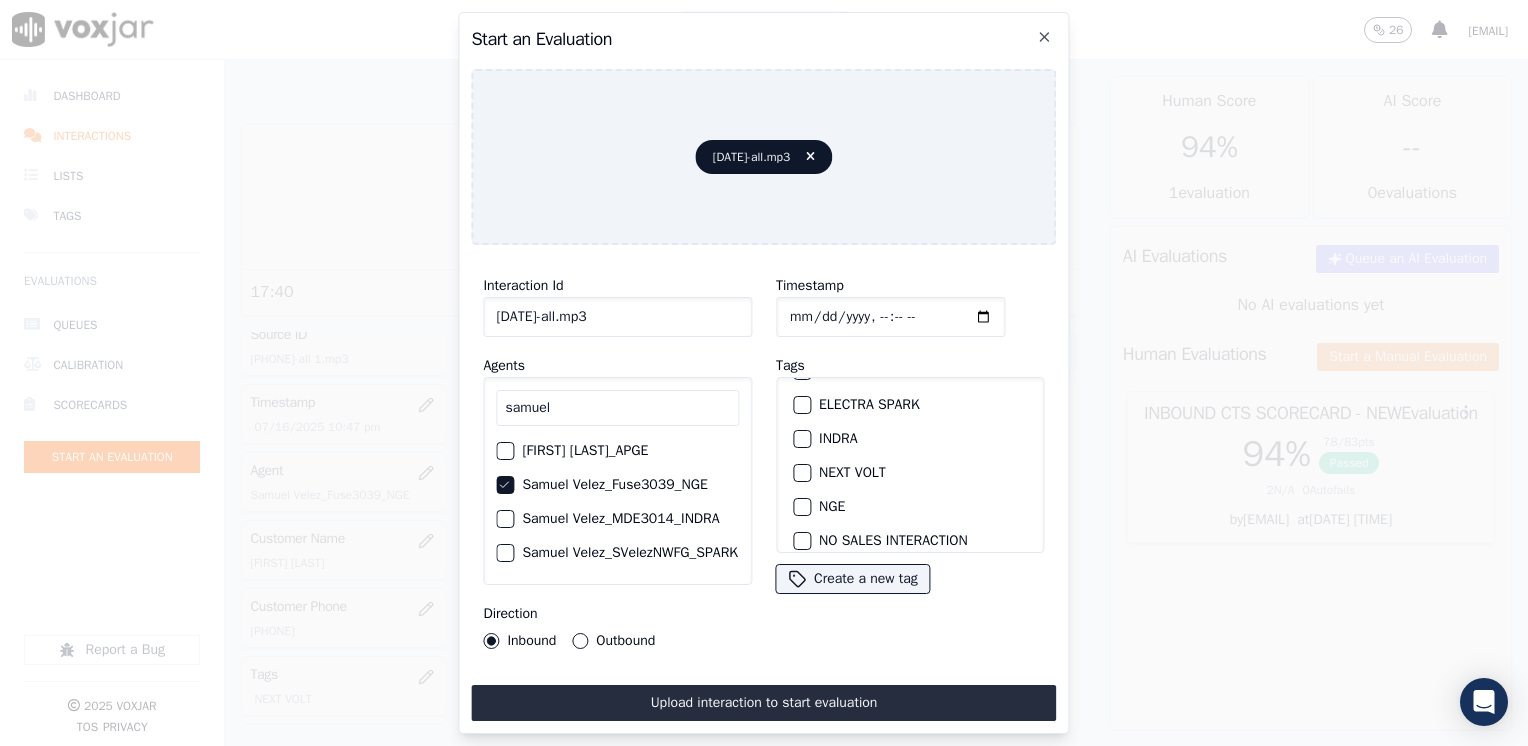 click on "NEXT VOLT" at bounding box center (802, 473) 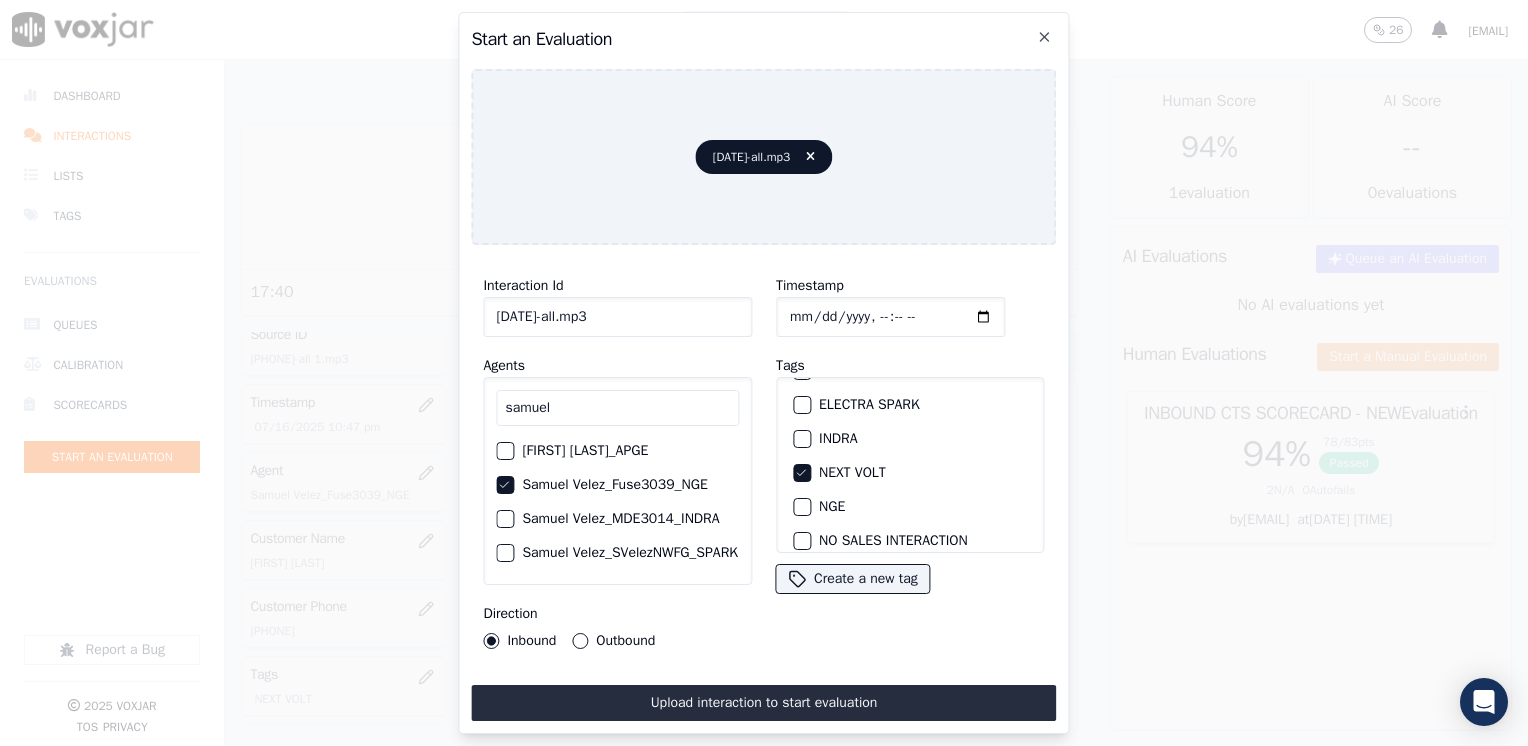 click on "Outbound" at bounding box center [580, 641] 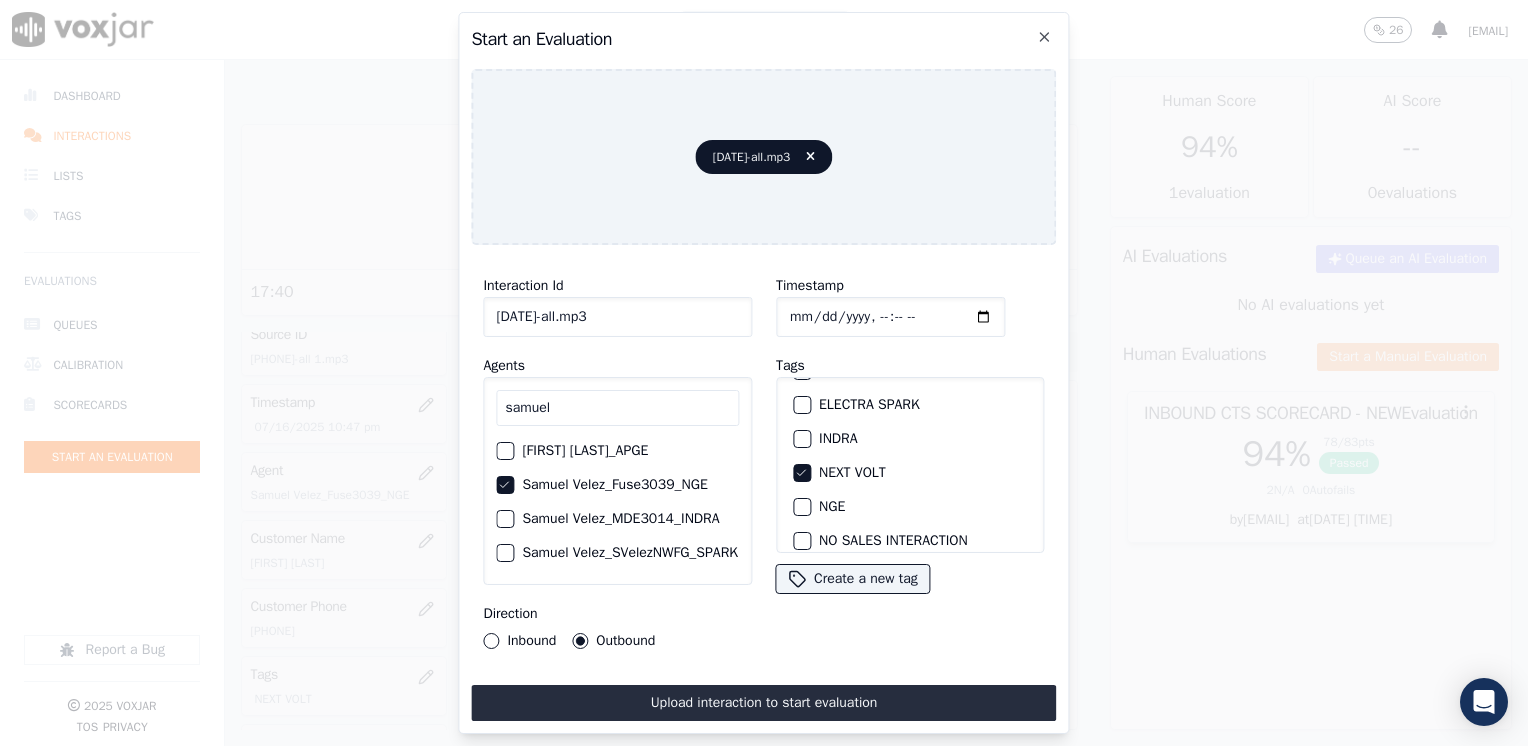 click on "Inbound" at bounding box center (491, 641) 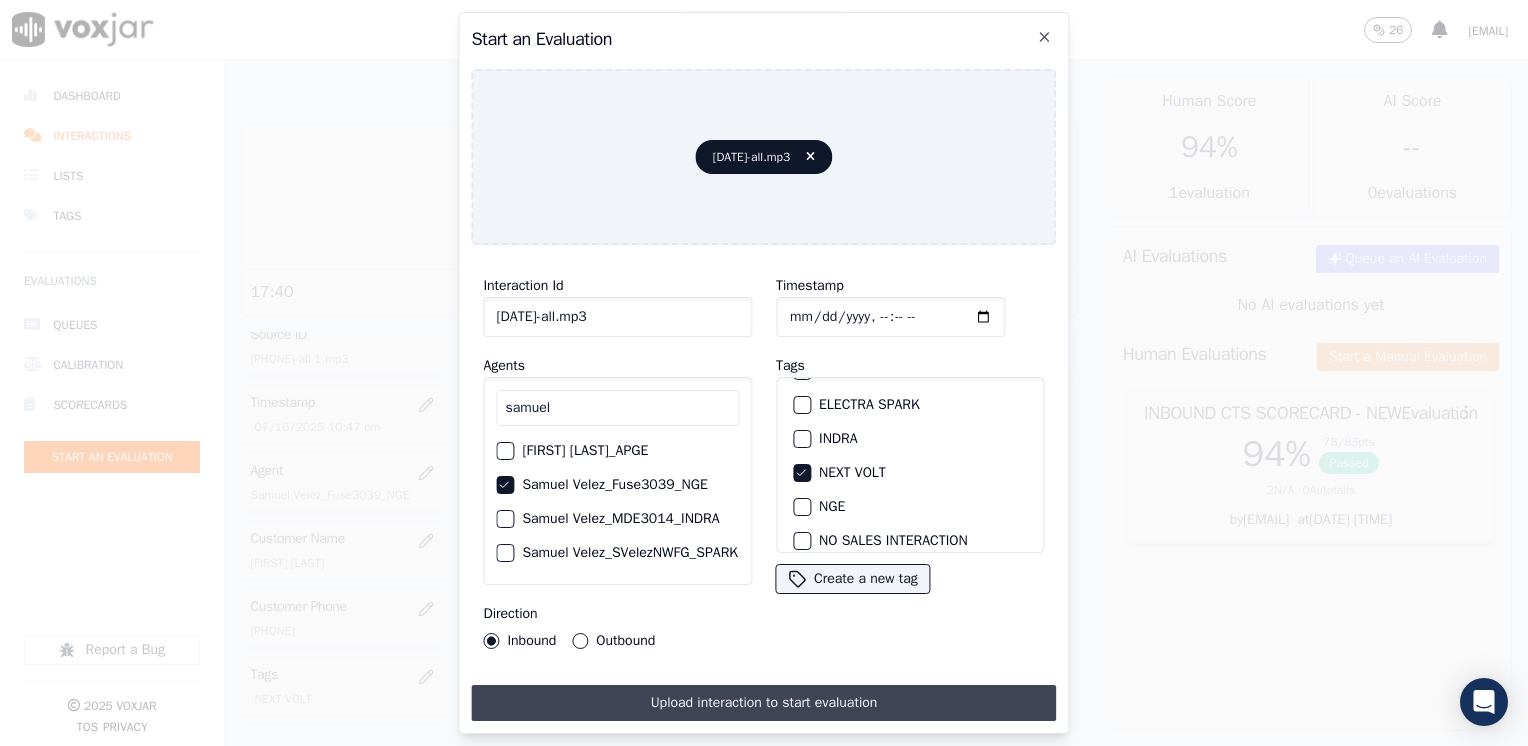 click on "Upload interaction to start evaluation" at bounding box center (763, 703) 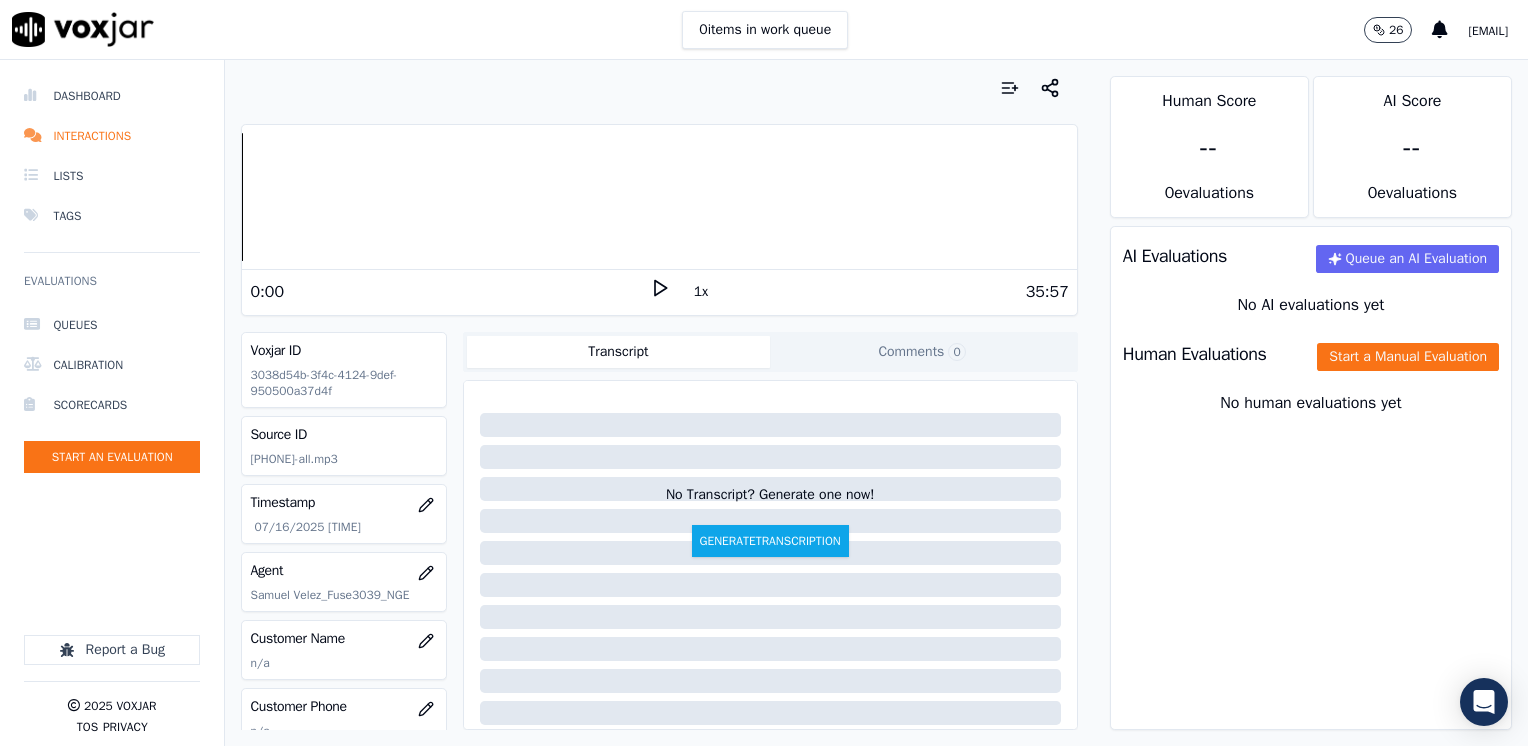 click 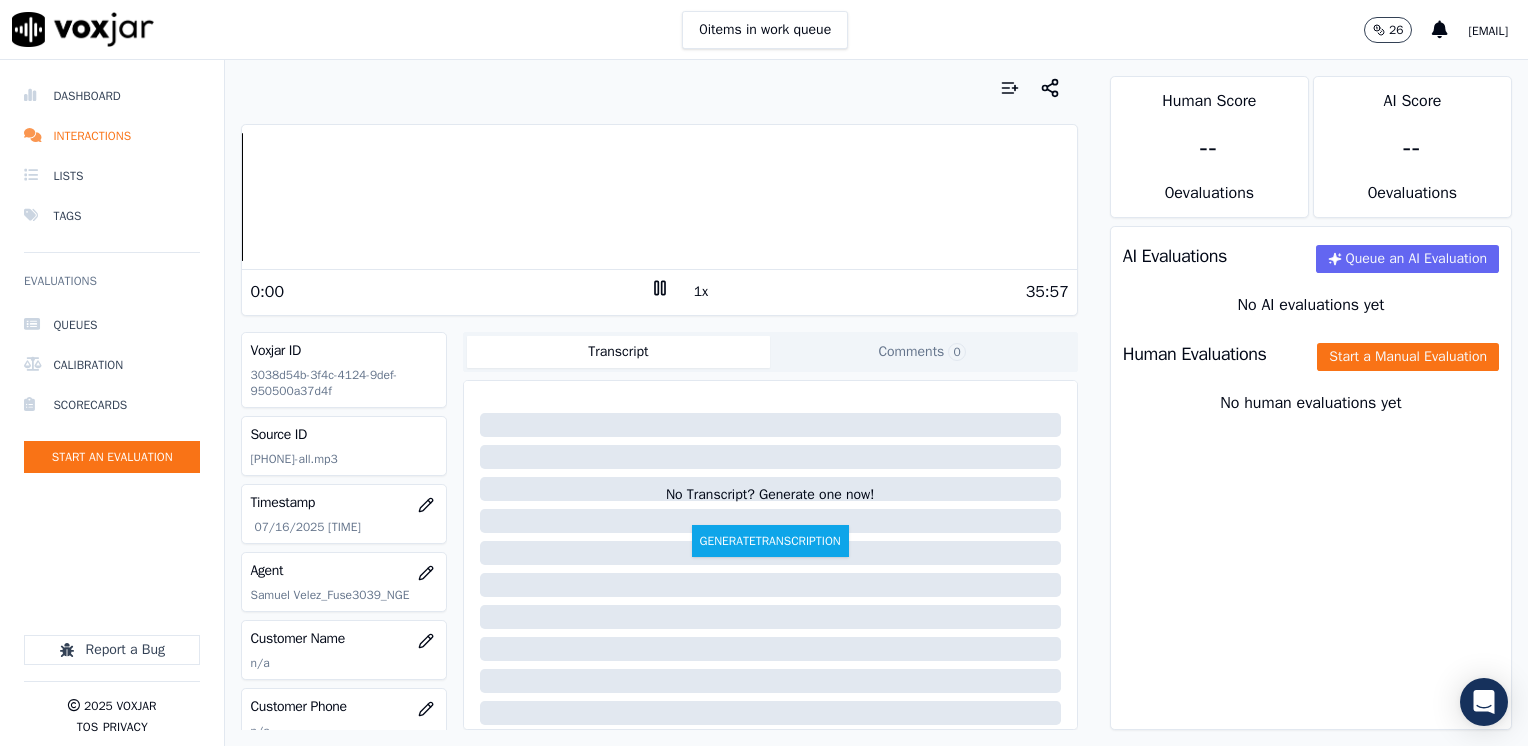 click 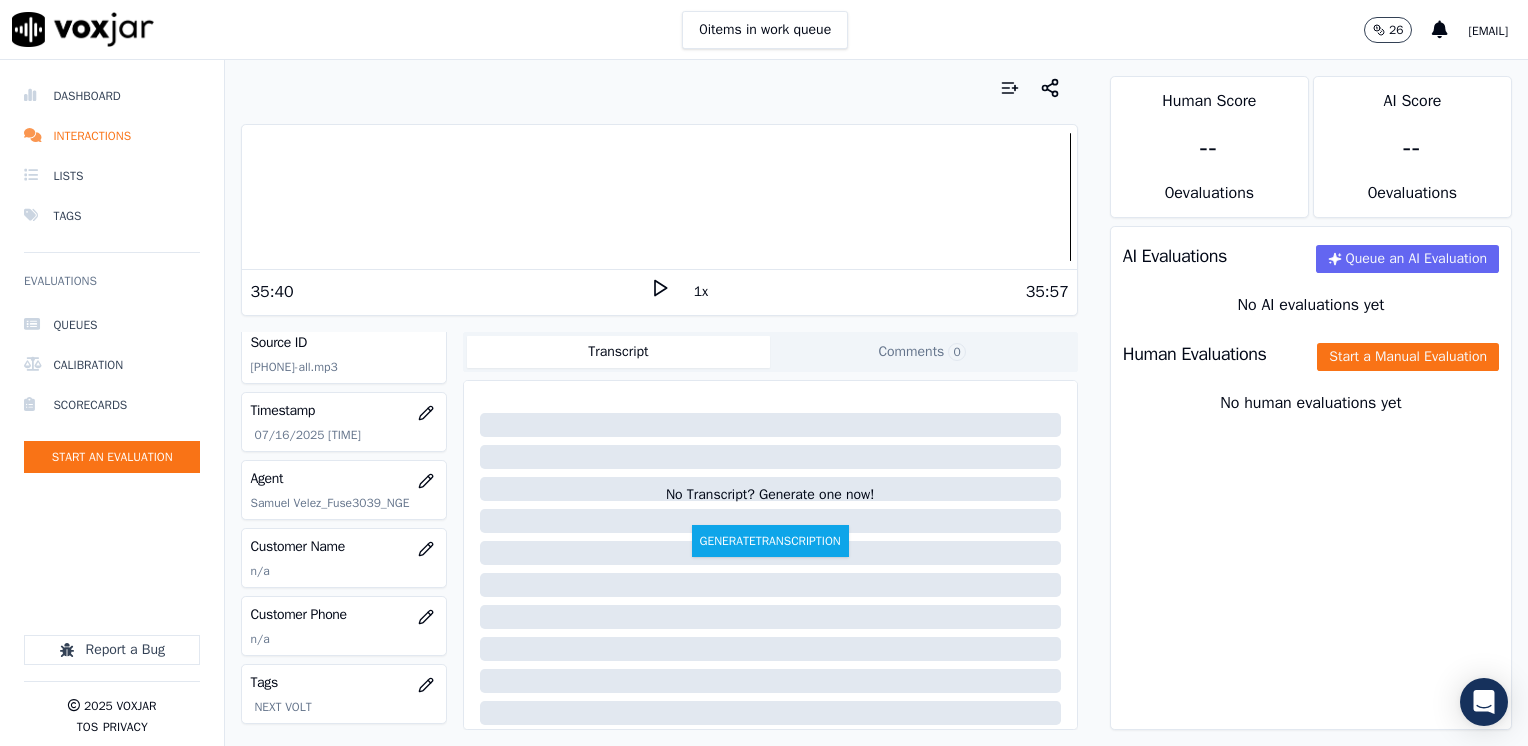 scroll, scrollTop: 200, scrollLeft: 0, axis: vertical 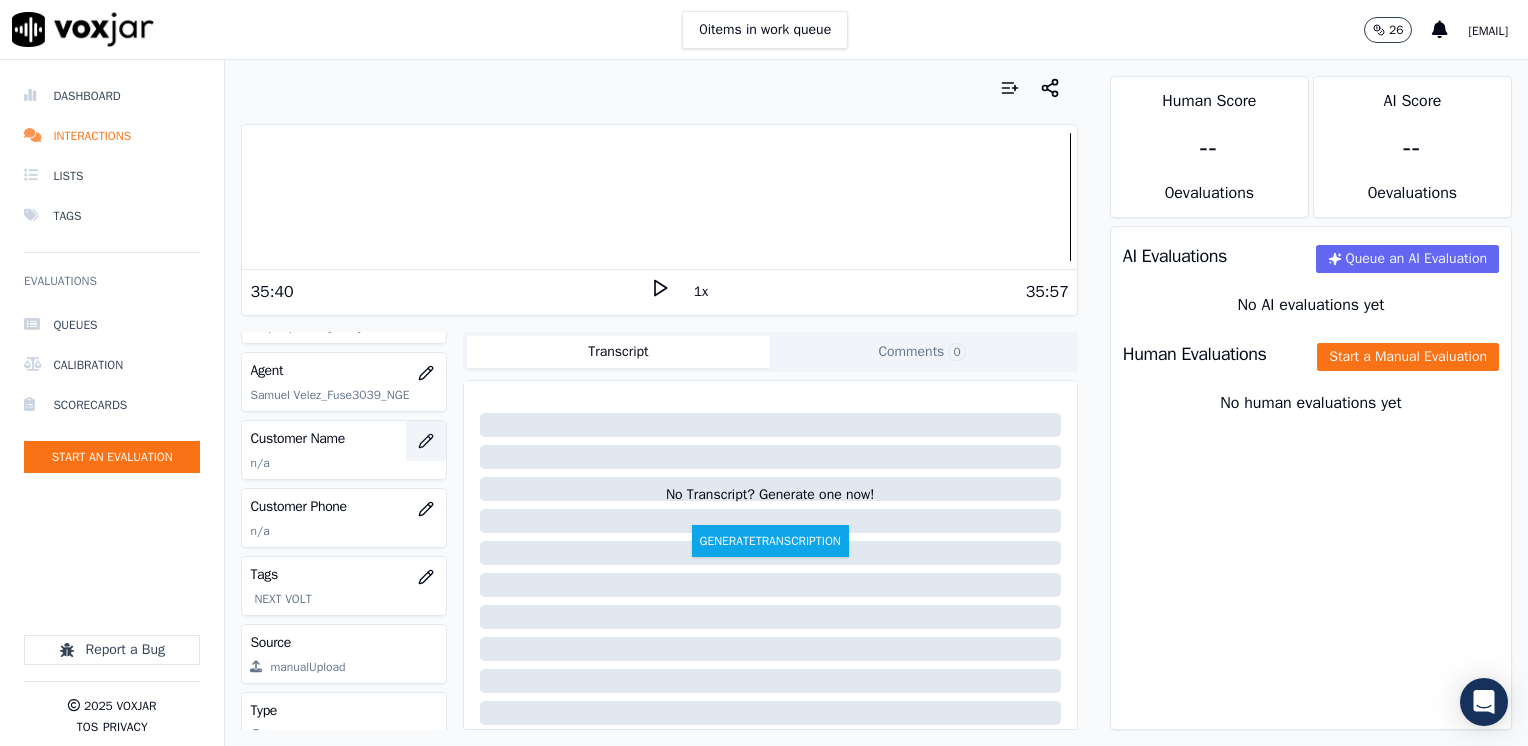 click 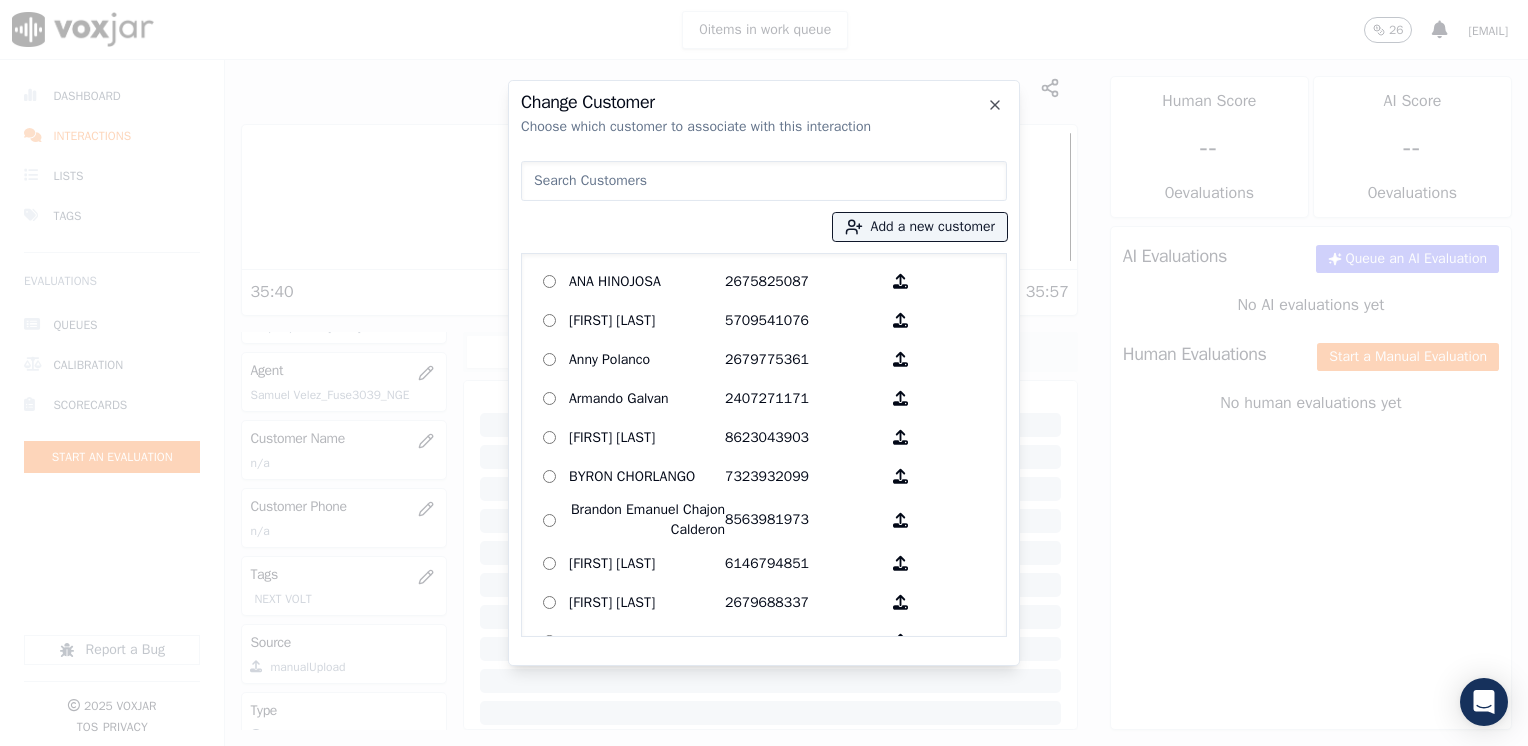 click at bounding box center [764, 181] 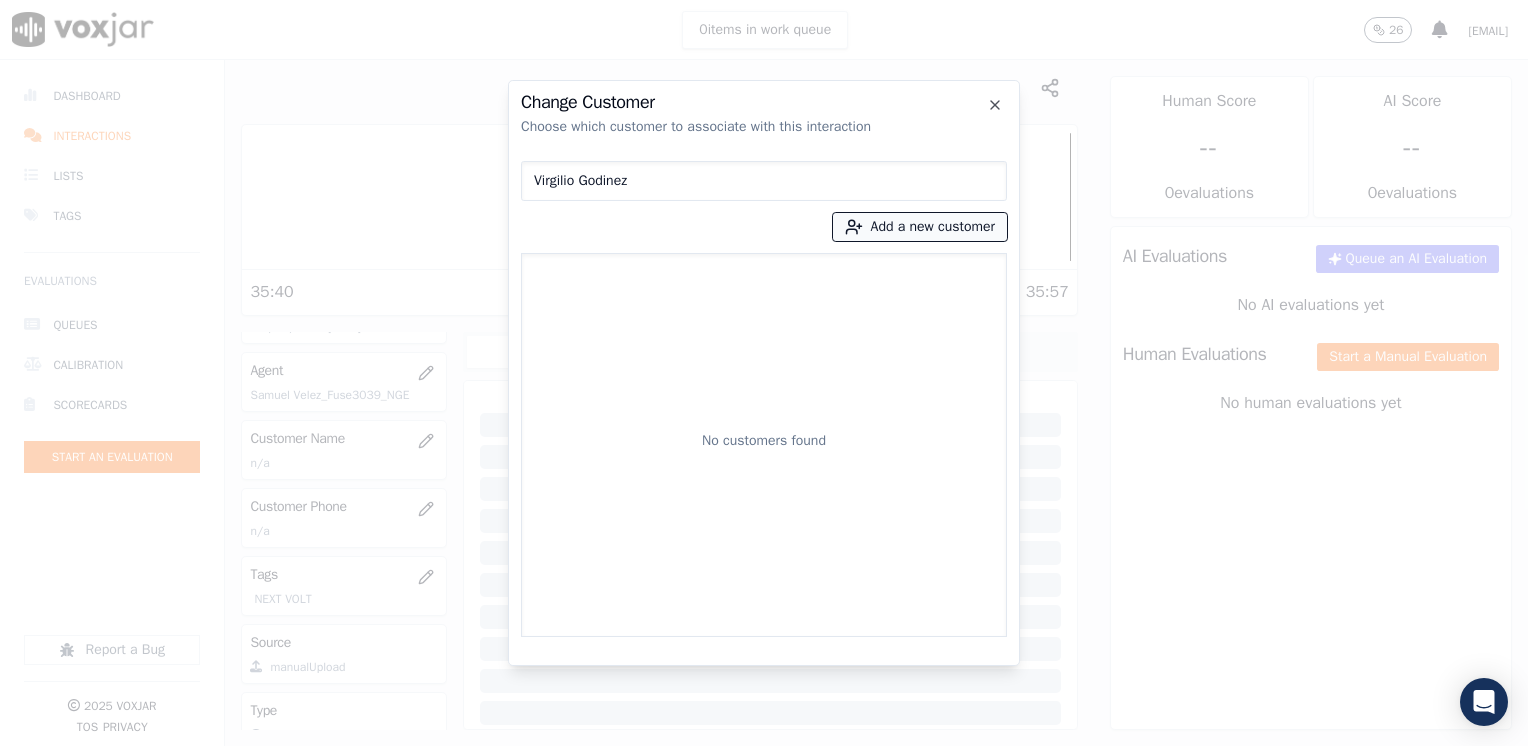 type on "Virgilio Godinez" 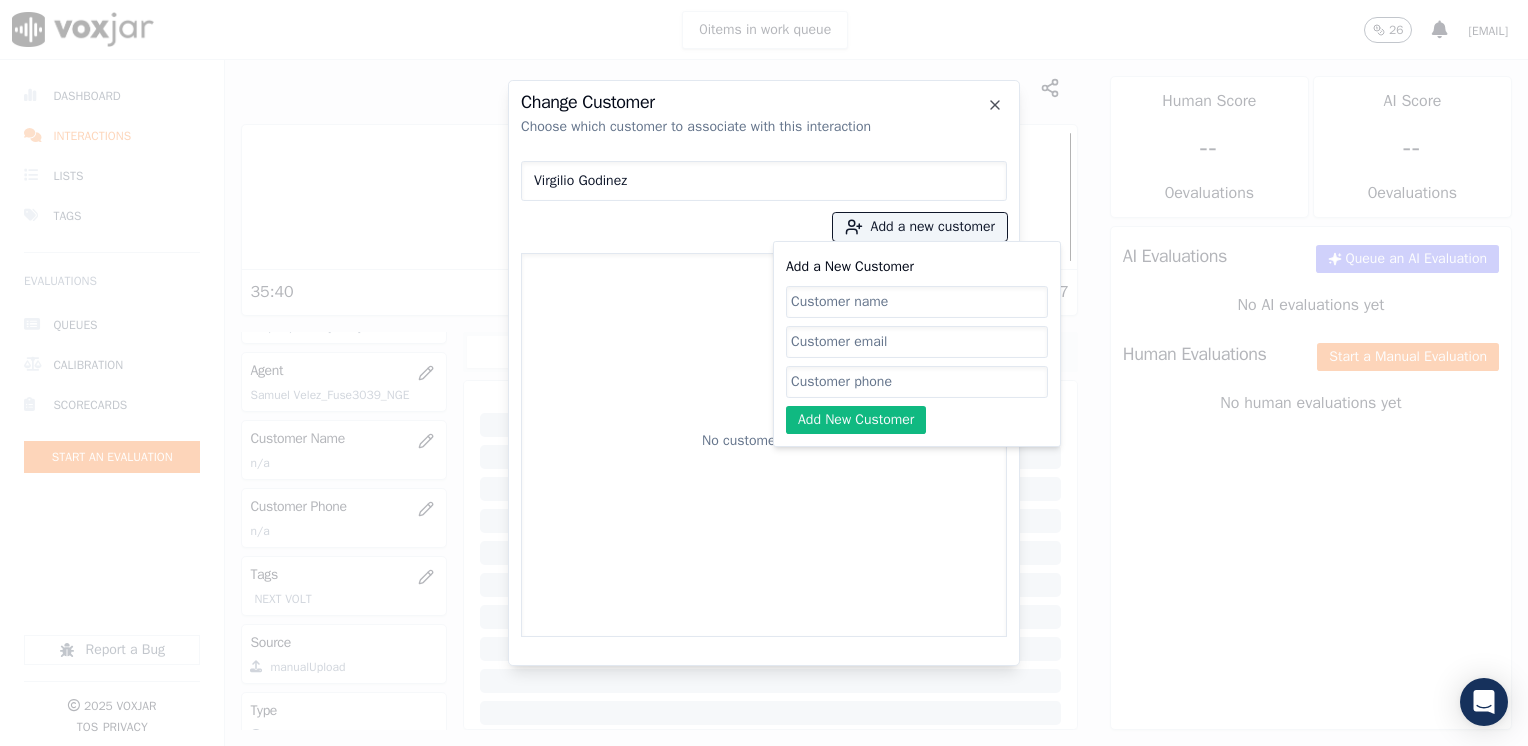 drag, startPoint x: 864, startPoint y: 298, endPoint x: 872, endPoint y: 307, distance: 12.0415945 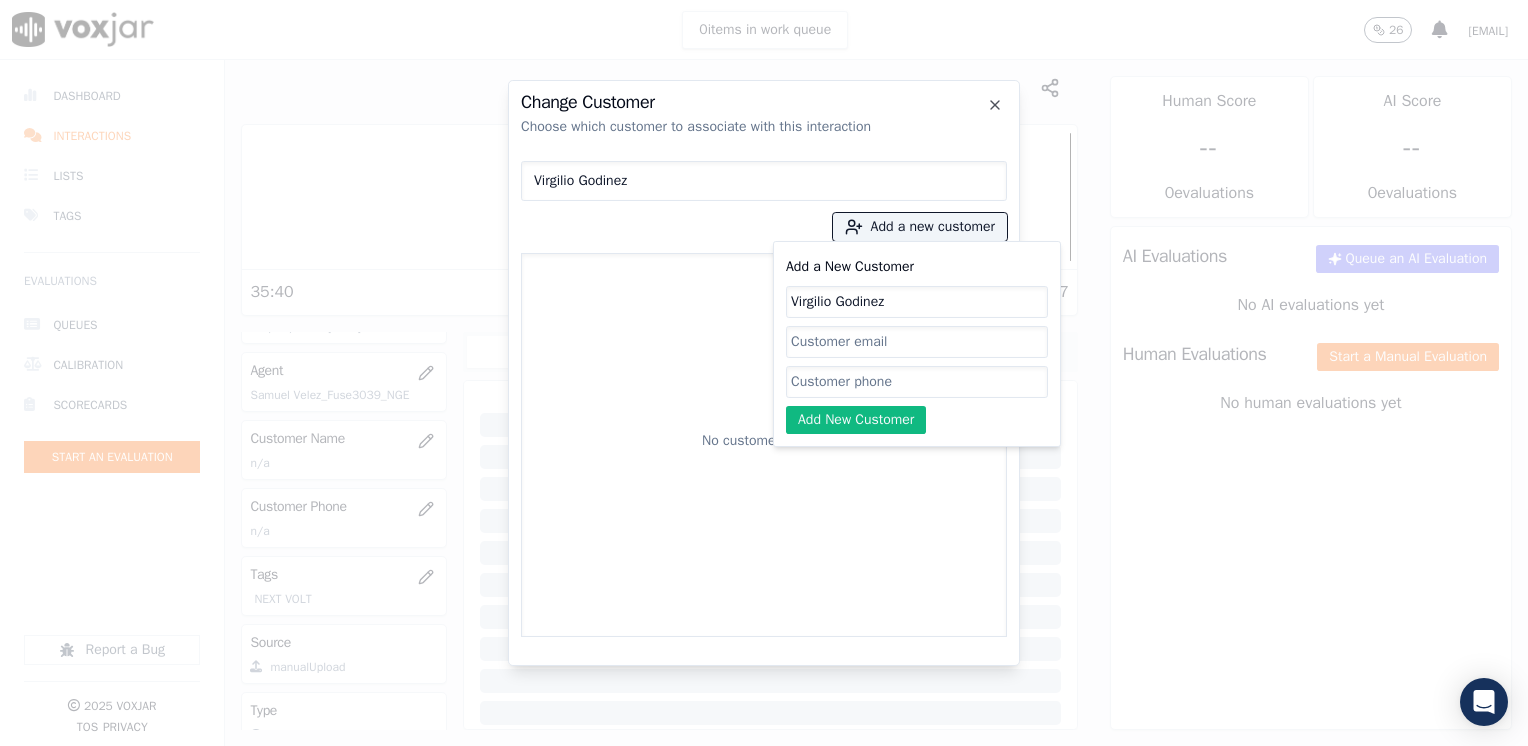 type on "Virgilio Godinez" 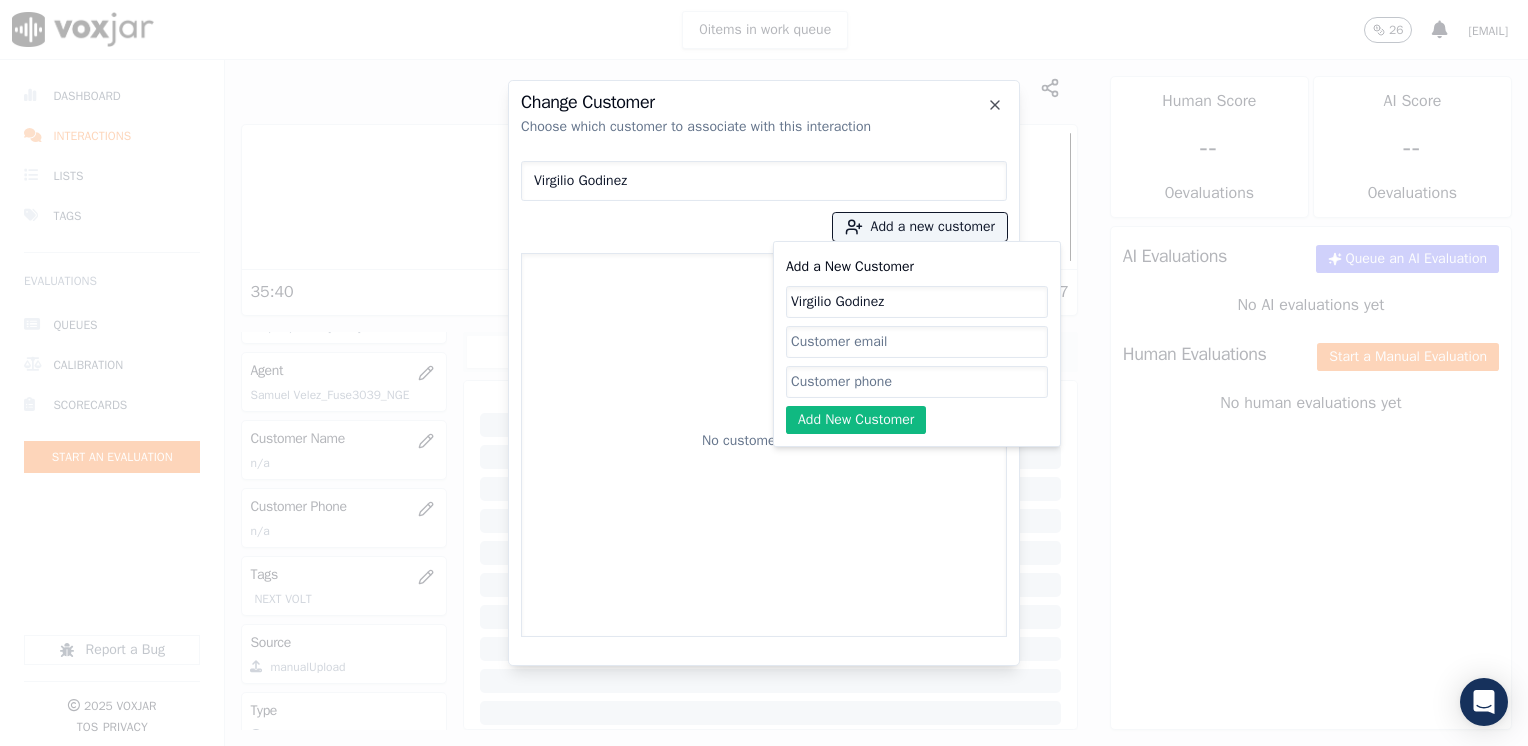 click on "Add a New Customer" 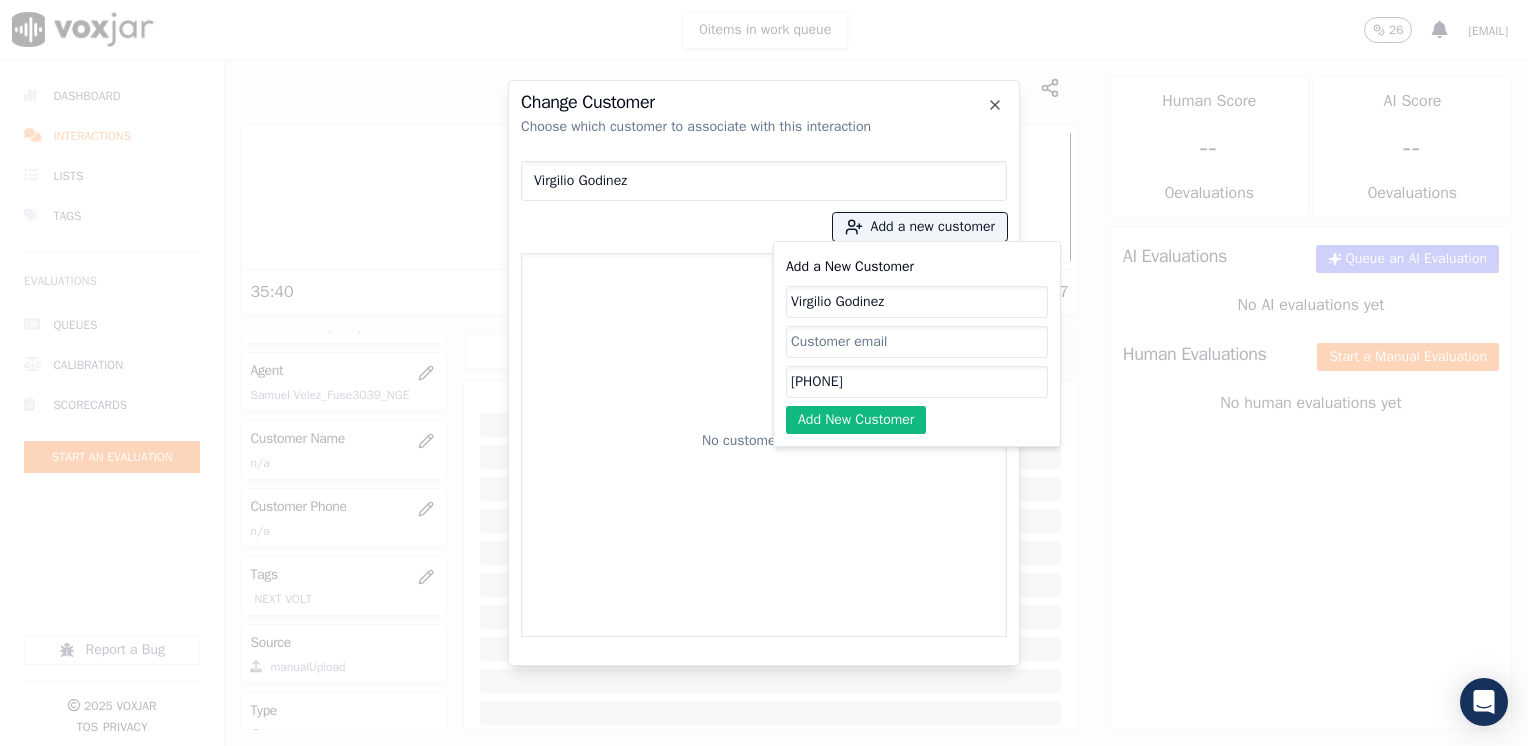 type on "[PHONE]" 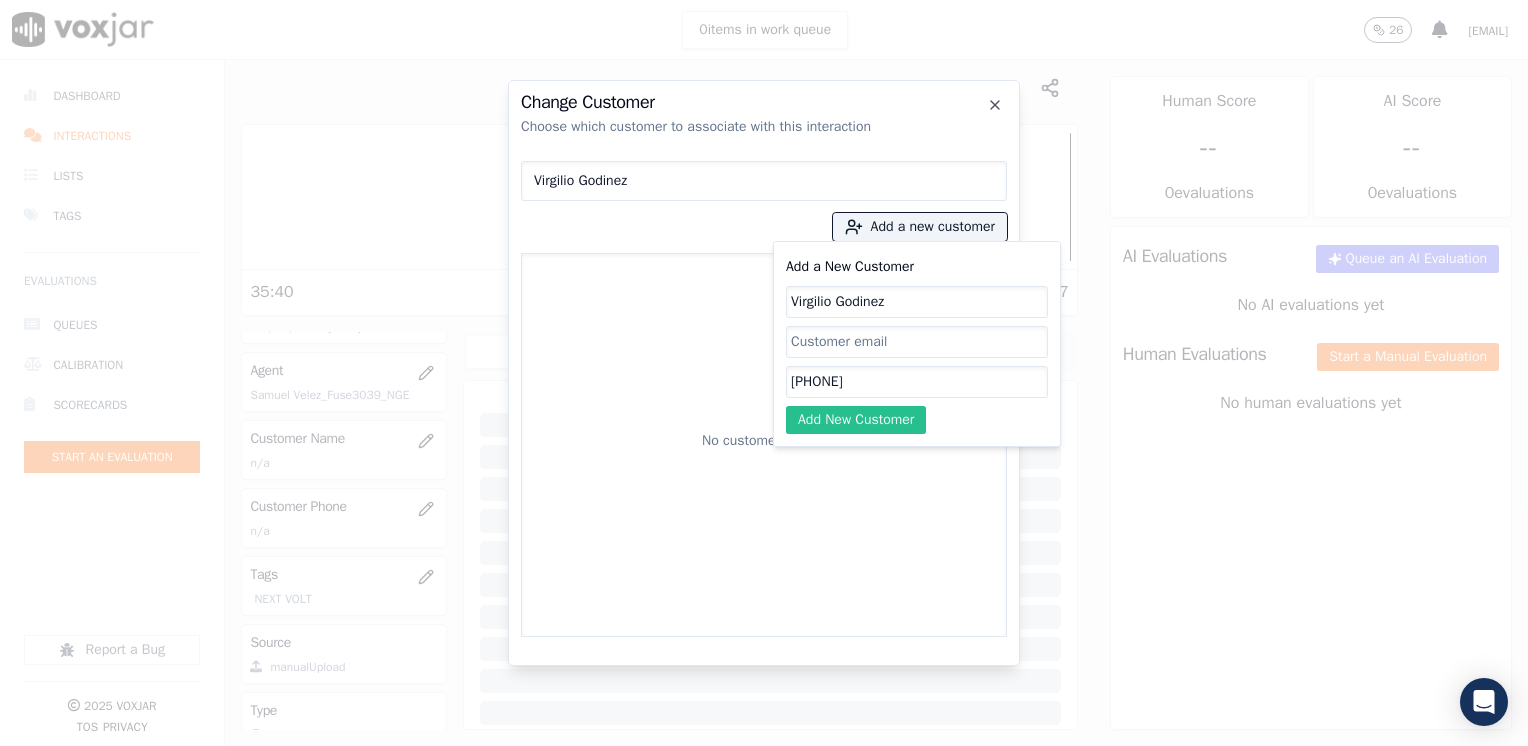 click on "Add New Customer" 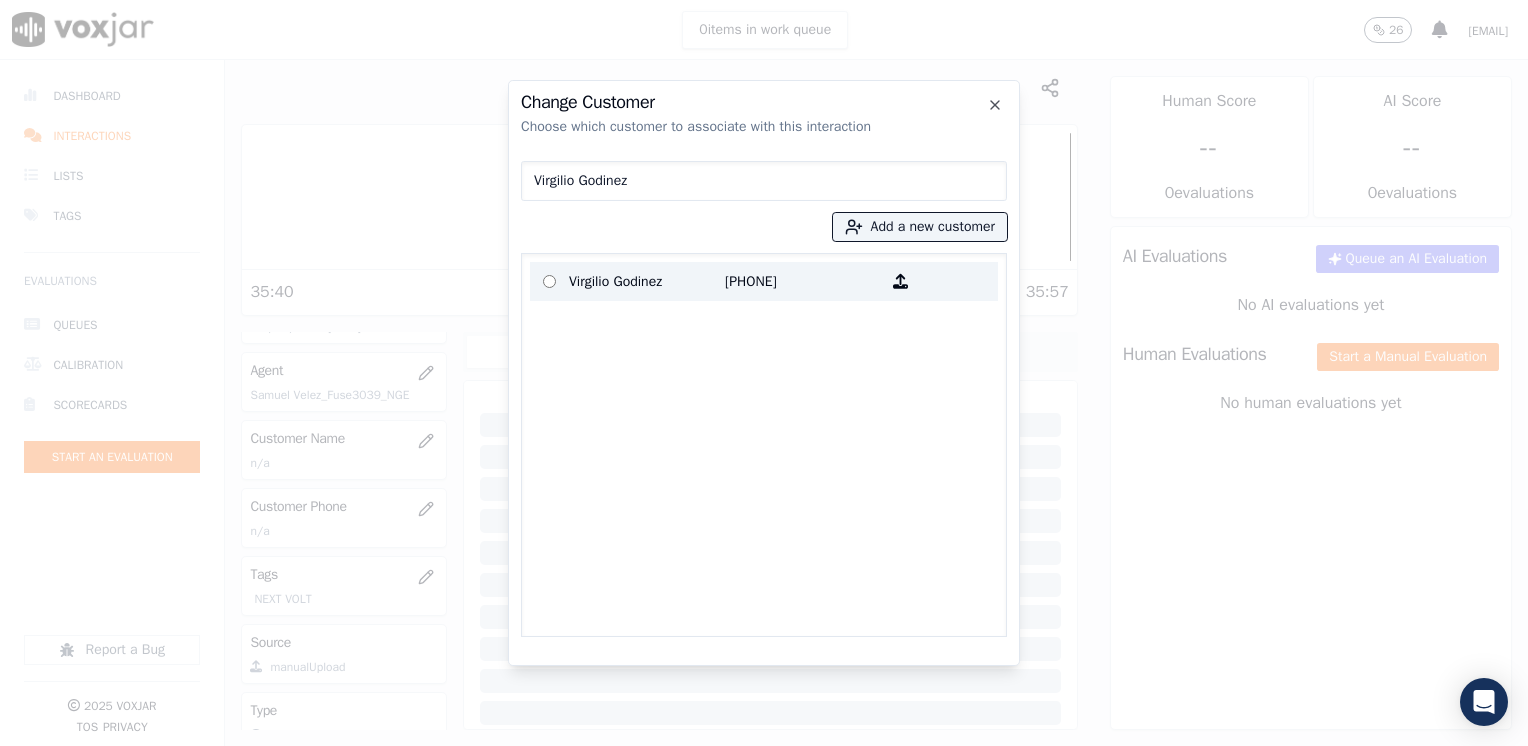 click on "[PHONE]" at bounding box center [803, 281] 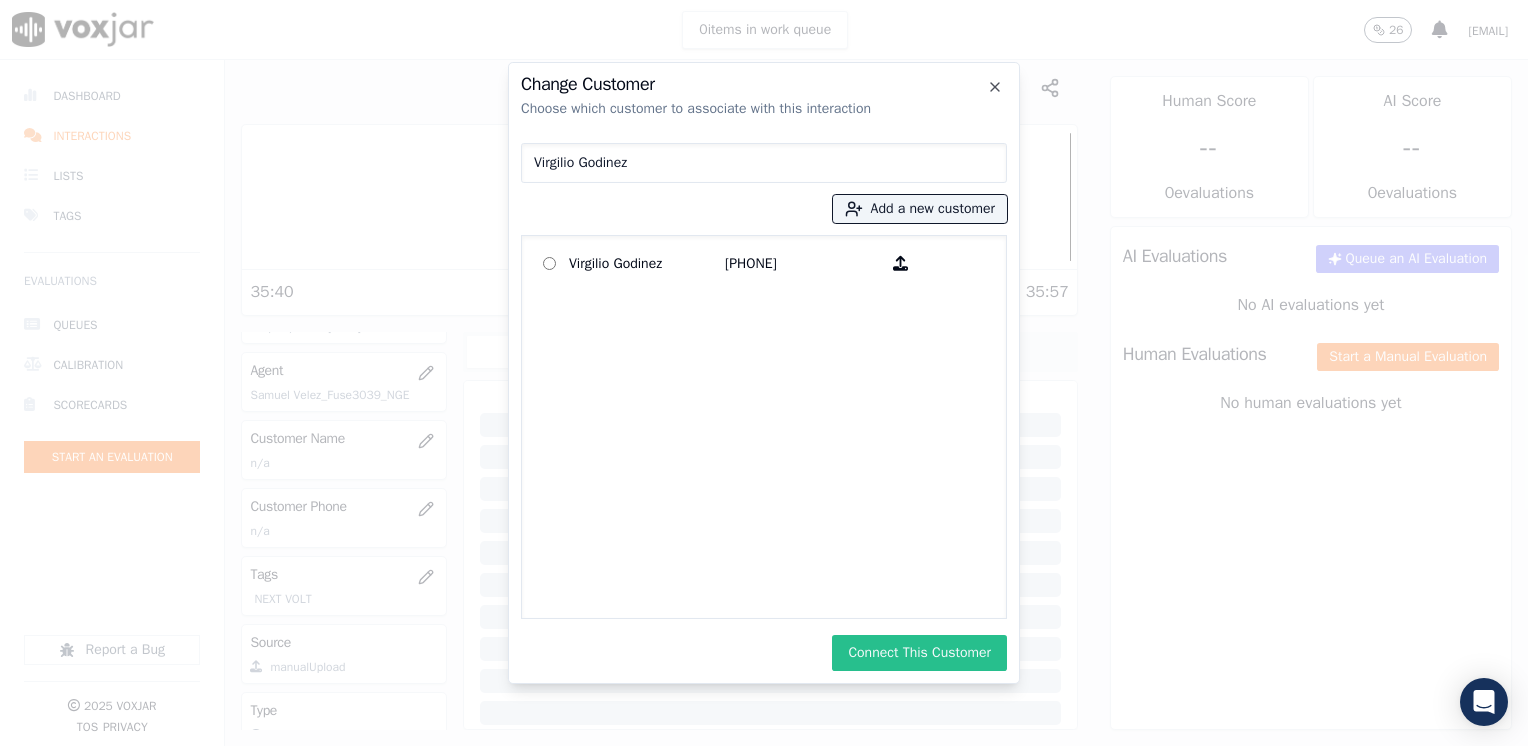 click on "Connect This Customer" at bounding box center (919, 653) 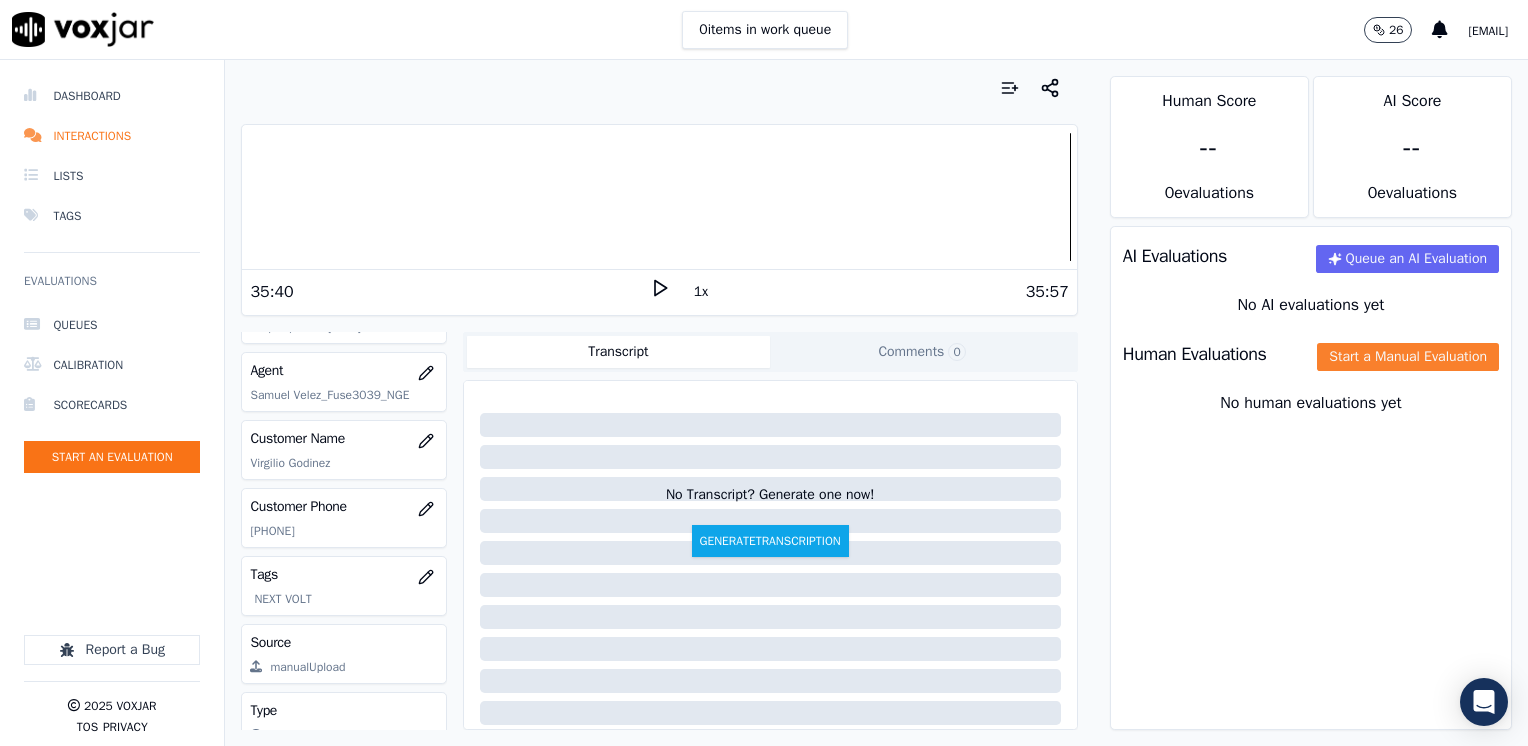 click on "Start a Manual Evaluation" 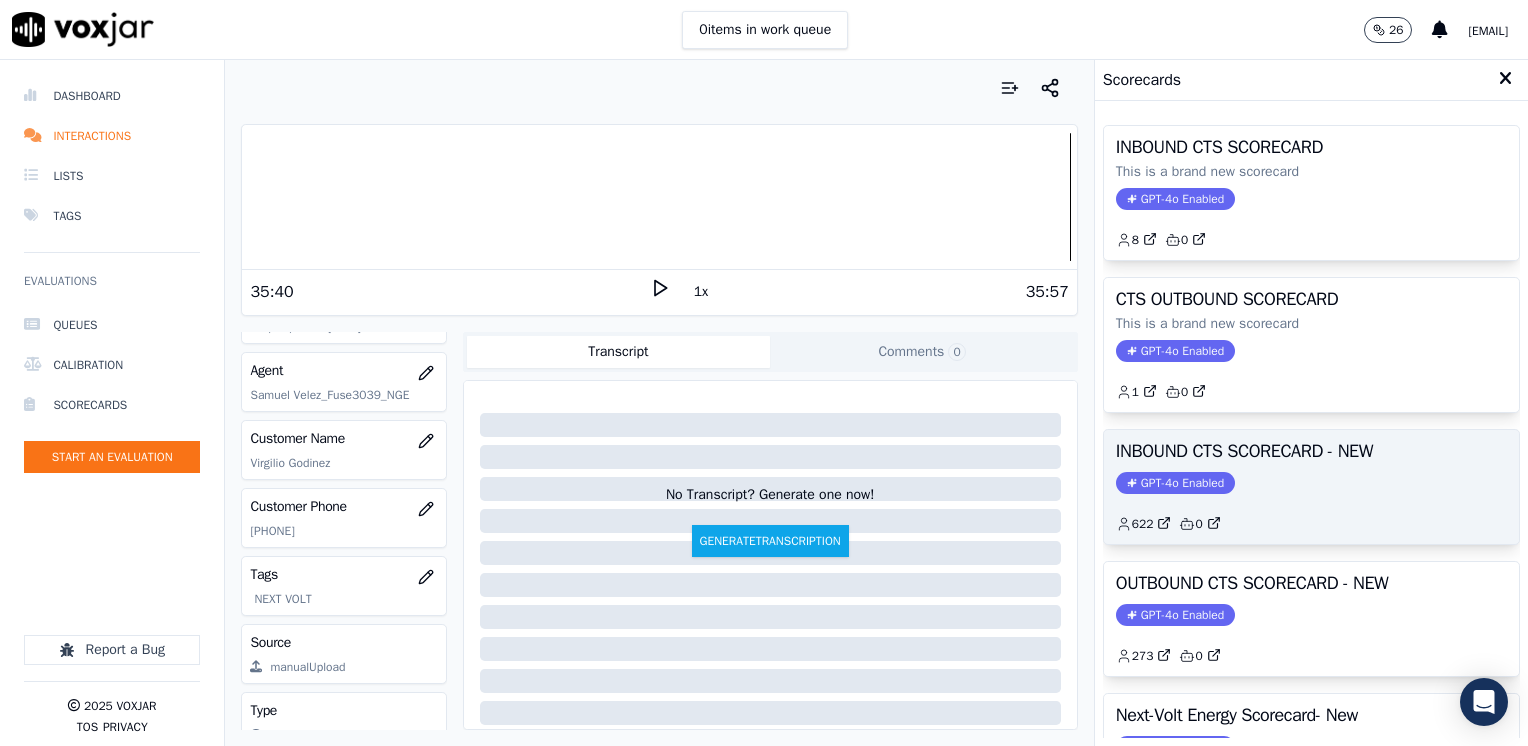 click on "GPT-4o Enabled" at bounding box center [1175, 483] 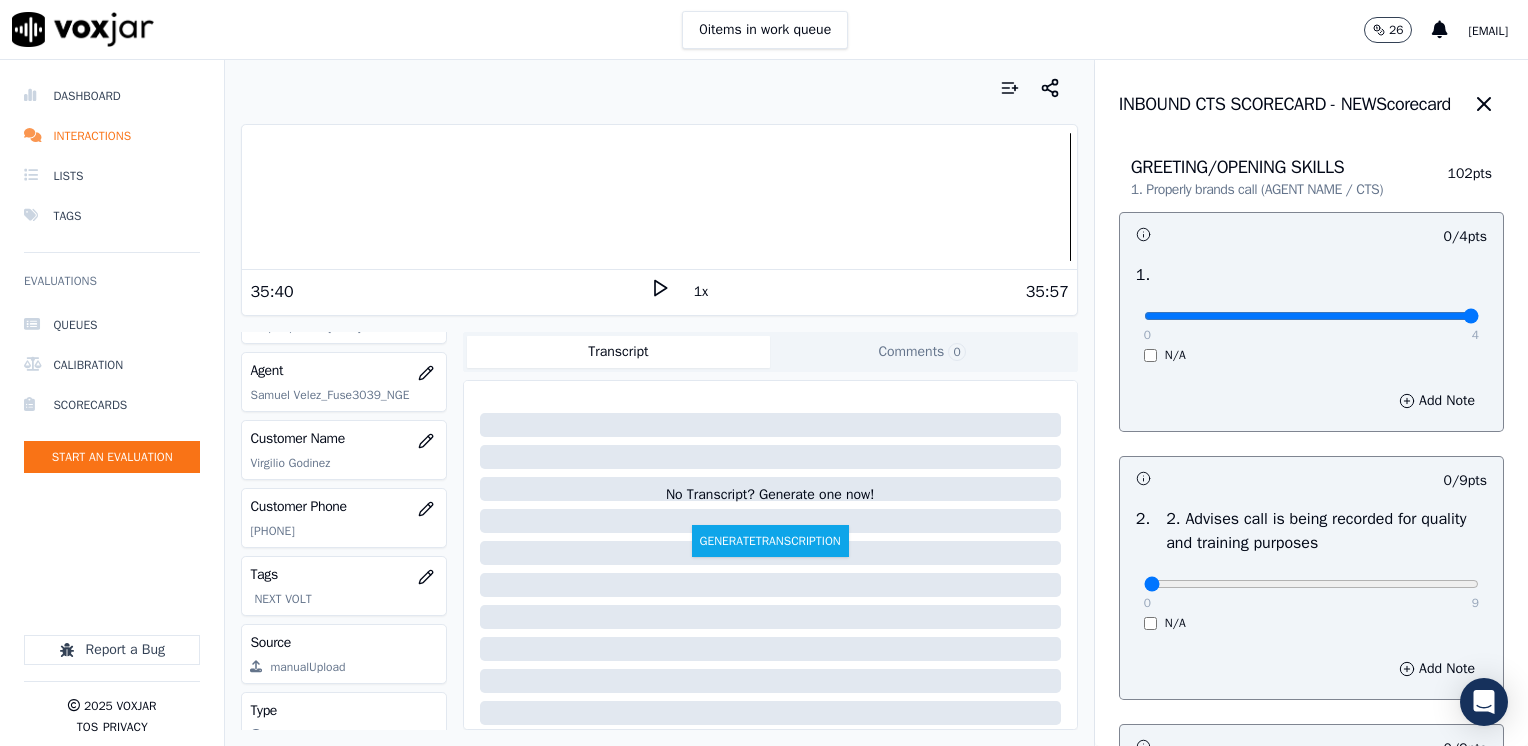 drag, startPoint x: 1134, startPoint y: 317, endPoint x: 1531, endPoint y: 316, distance: 397.00125 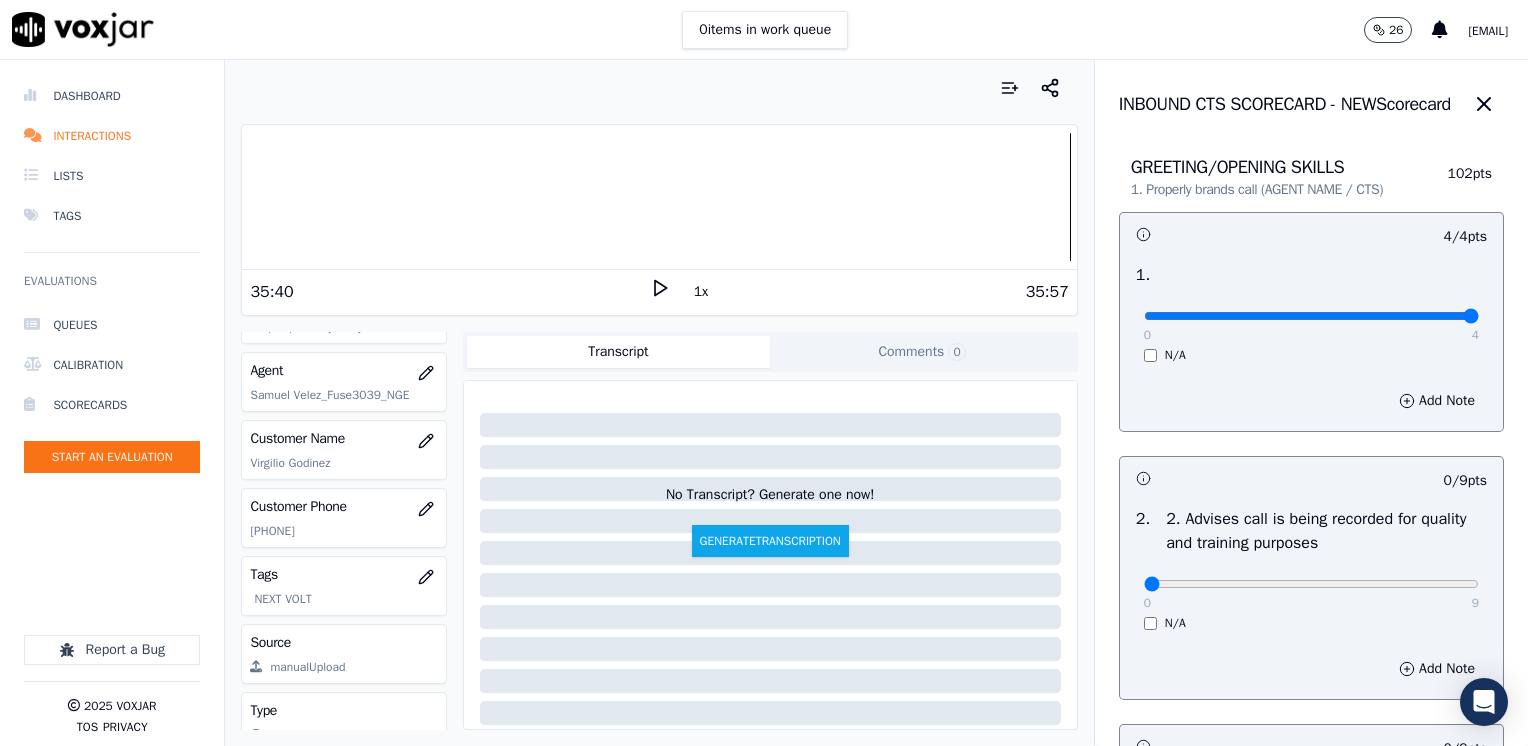 click on "0   9" at bounding box center (1311, 583) 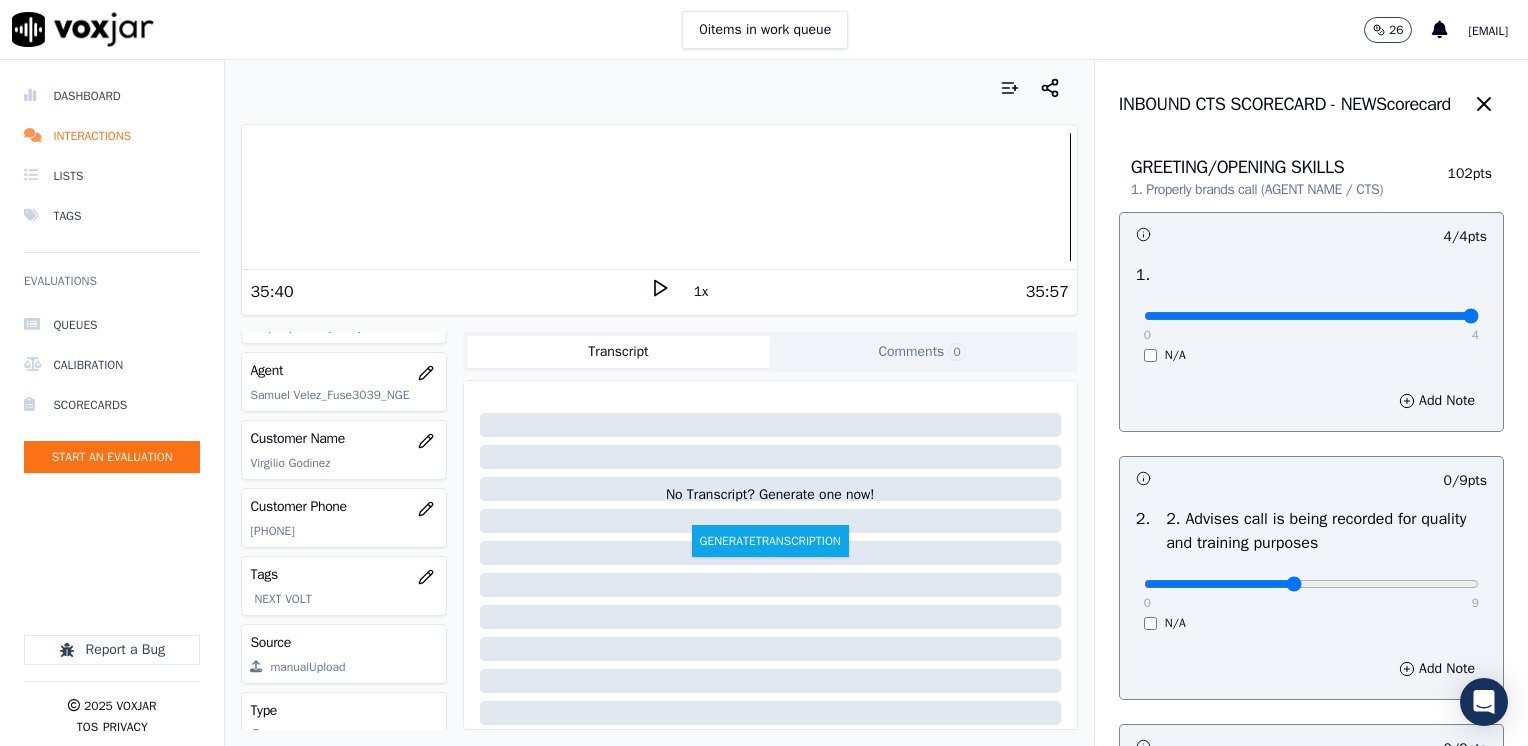 type on "4" 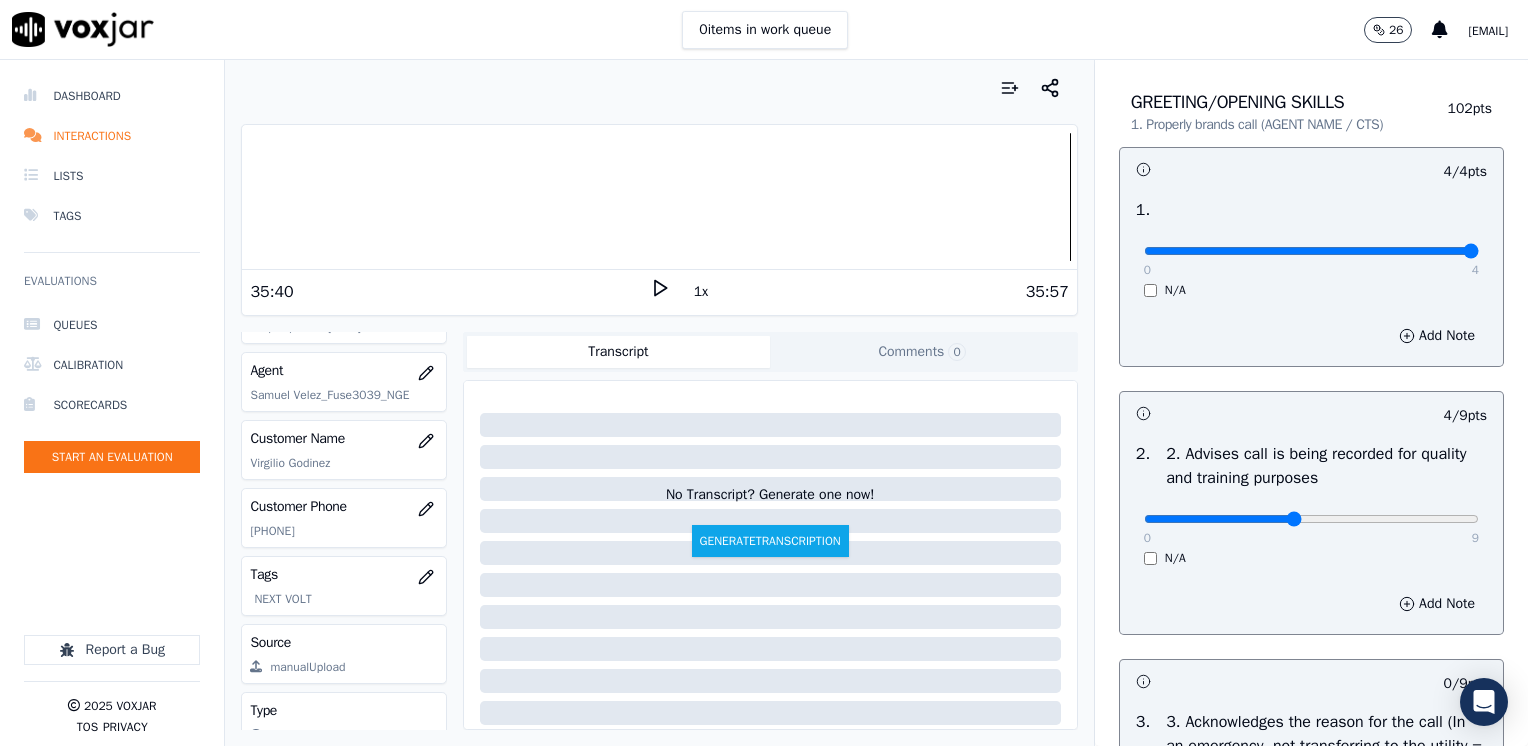 scroll, scrollTop: 100, scrollLeft: 0, axis: vertical 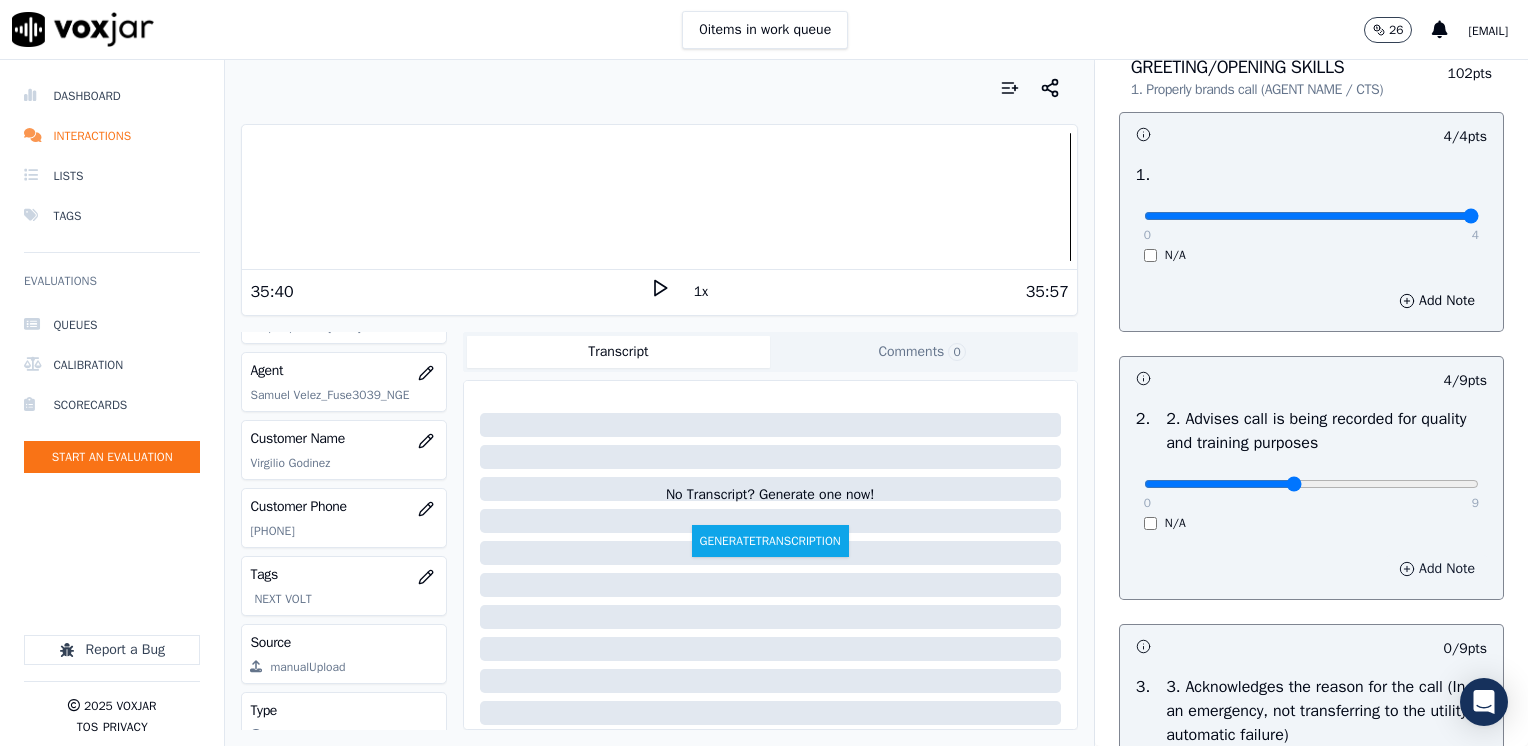click on "Add Note" at bounding box center [1437, 569] 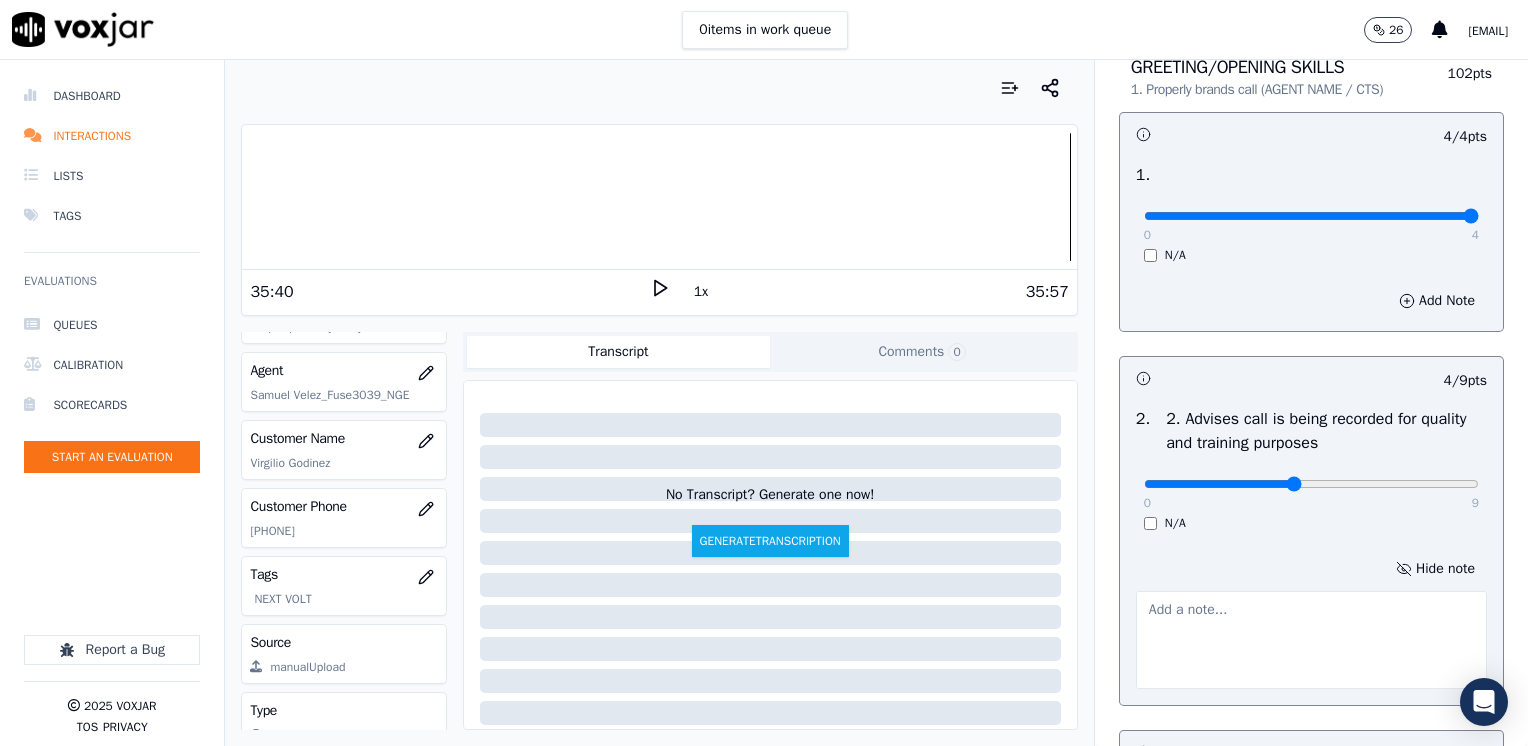 click at bounding box center [1311, 640] 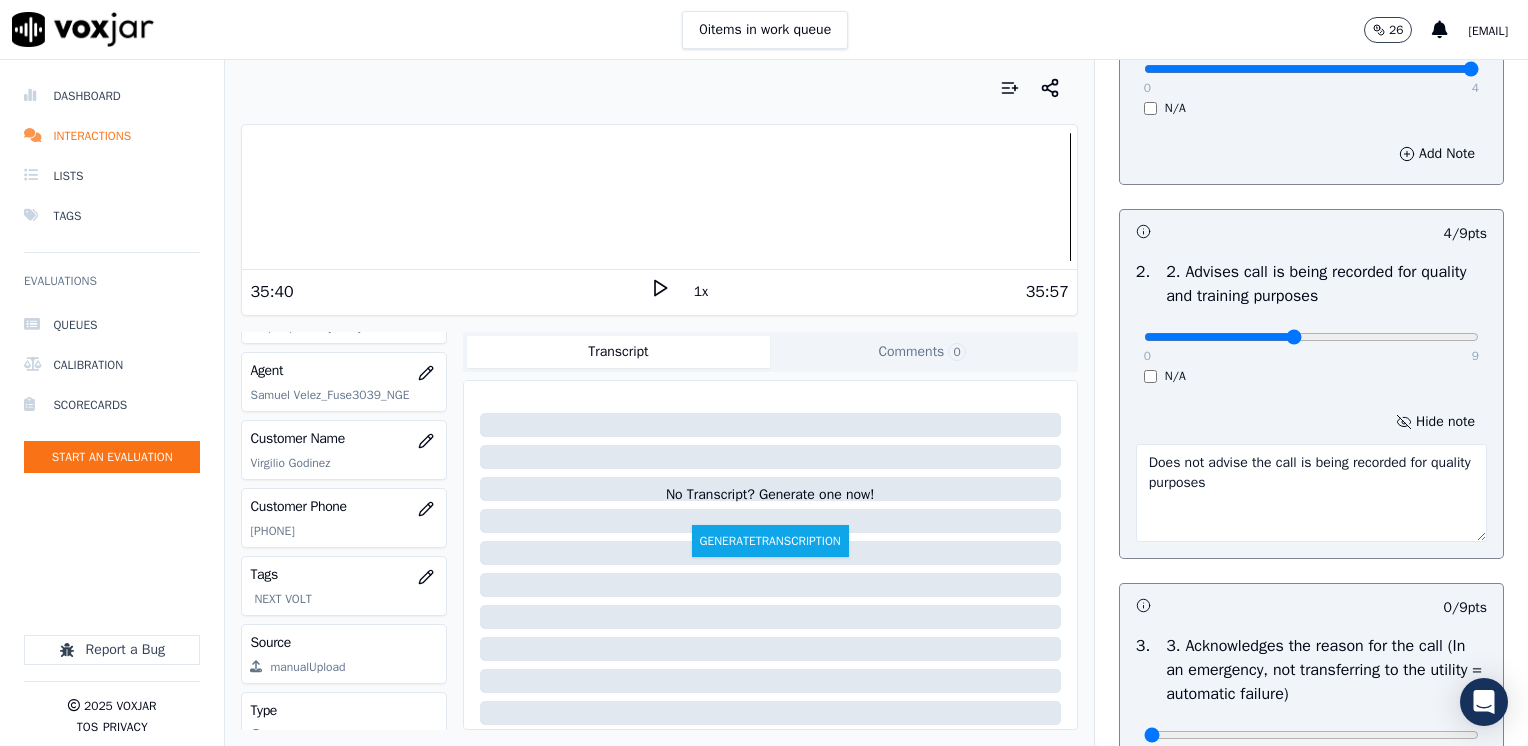 scroll, scrollTop: 500, scrollLeft: 0, axis: vertical 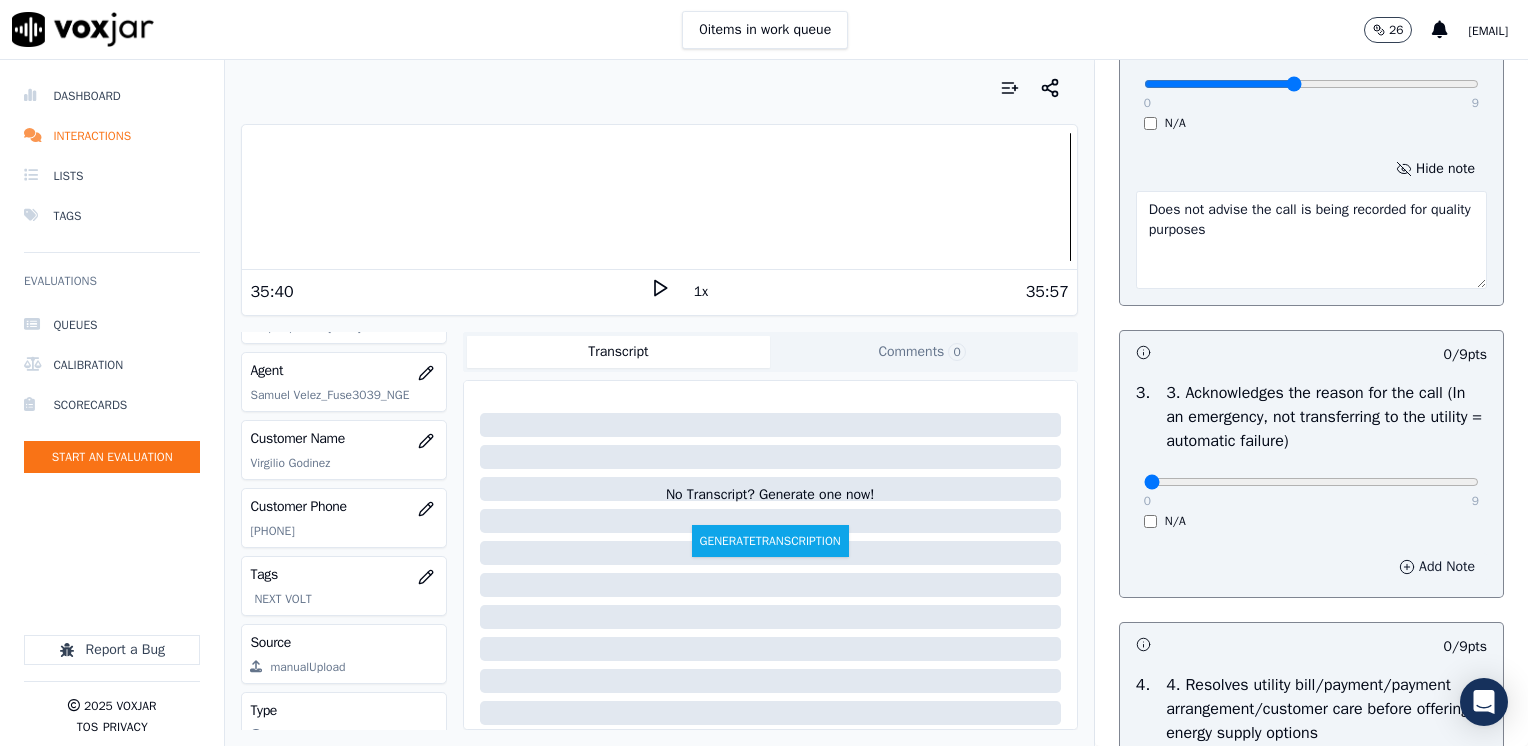 type on "Does not advise the call is being recorded for quality purposes" 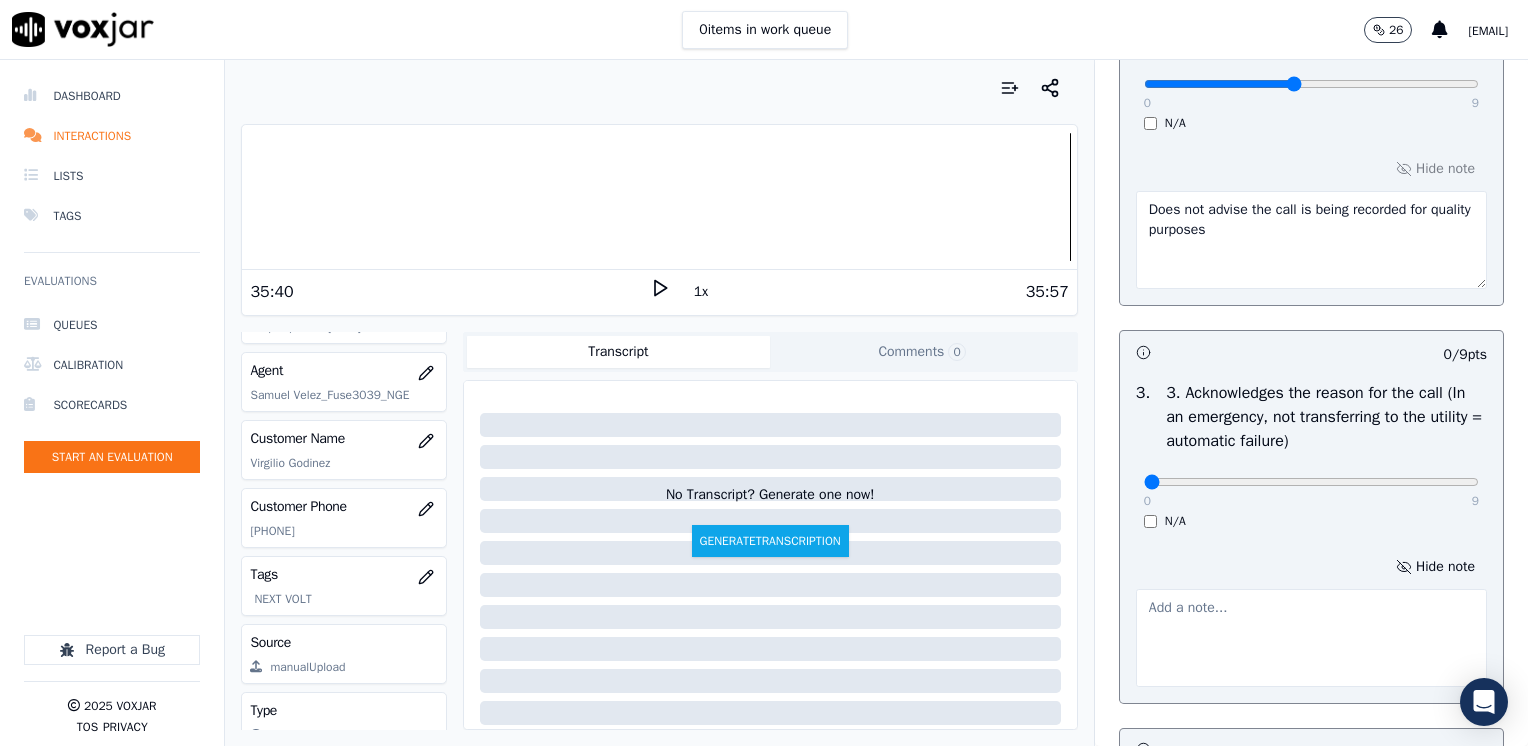 click at bounding box center [1311, 638] 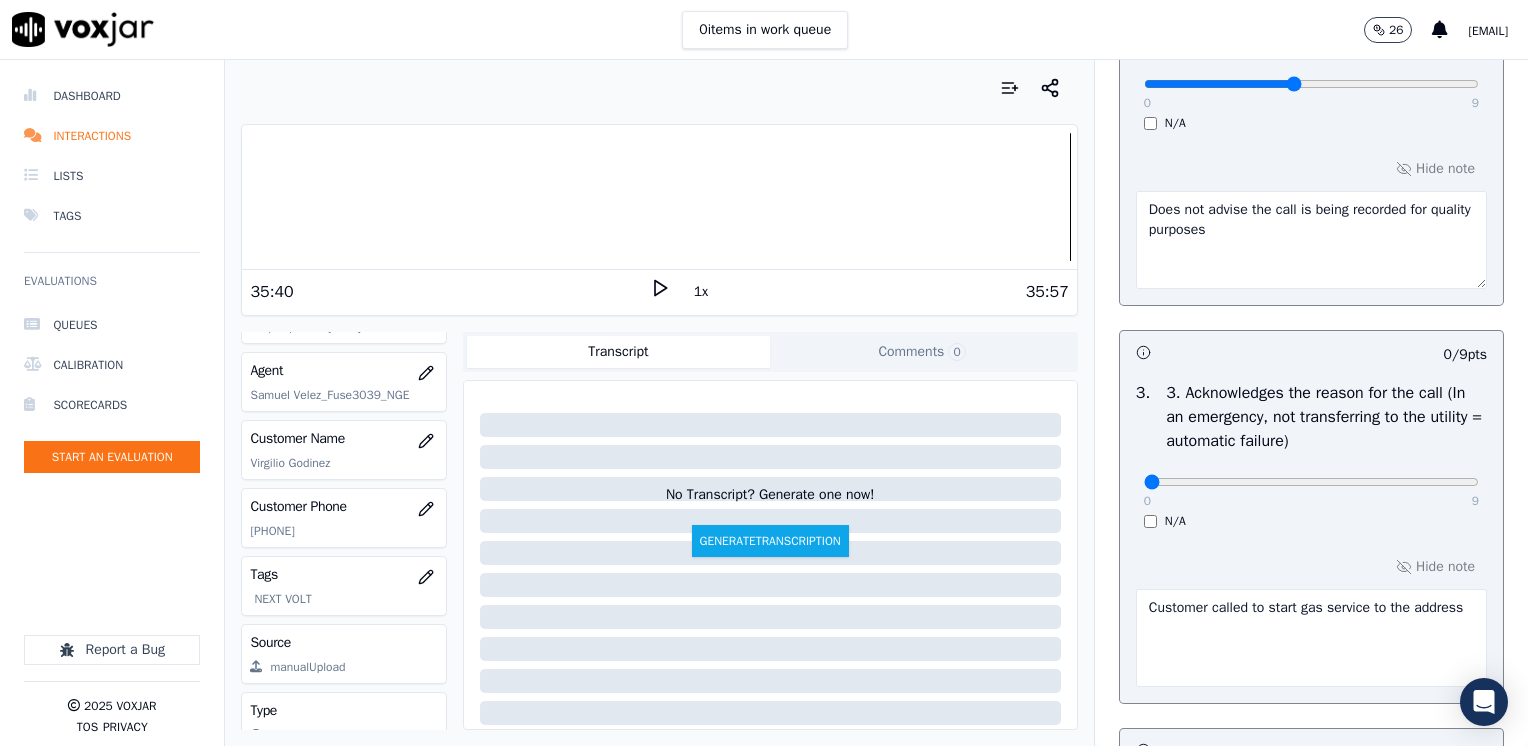 click on "Customer called to start gas service to the address" at bounding box center (1311, 638) 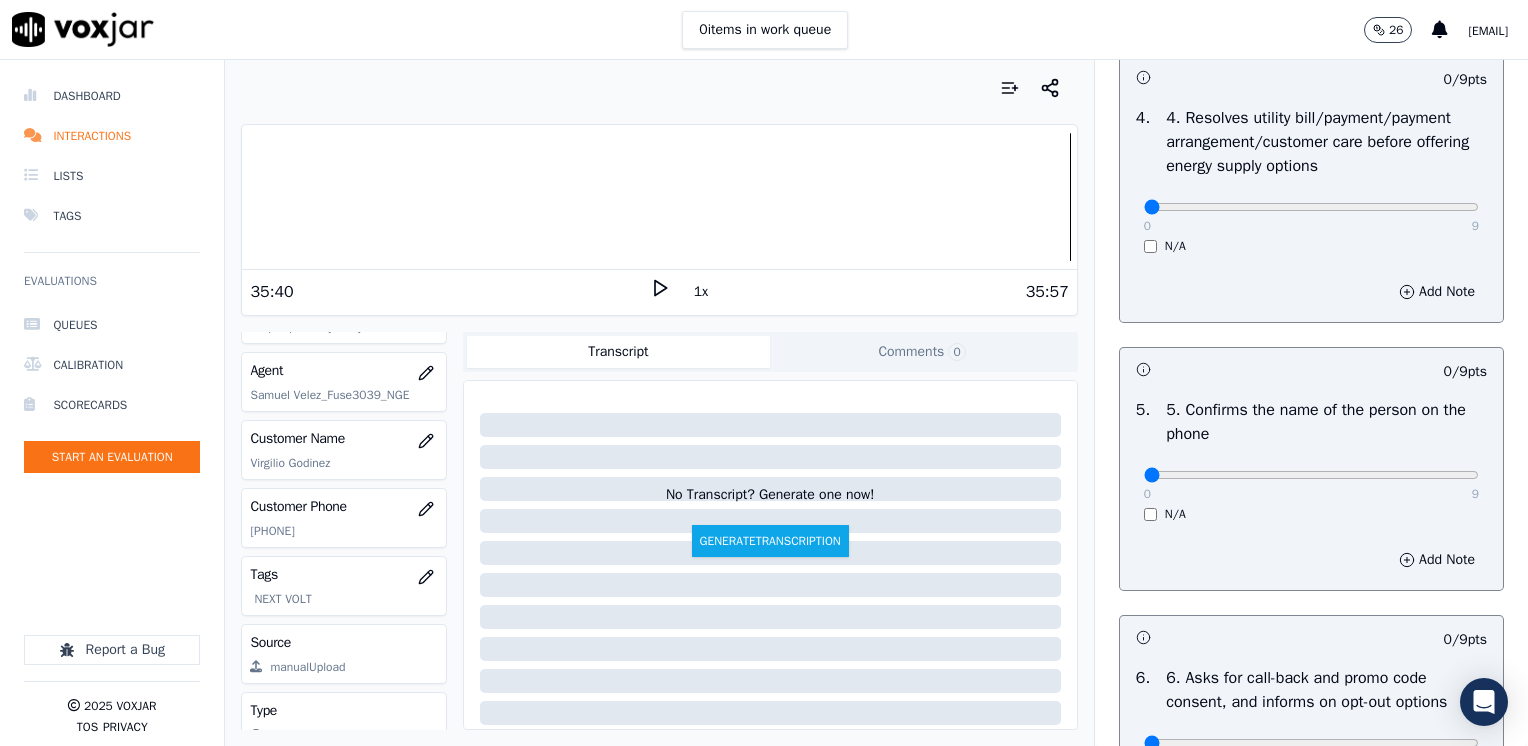 scroll, scrollTop: 1300, scrollLeft: 0, axis: vertical 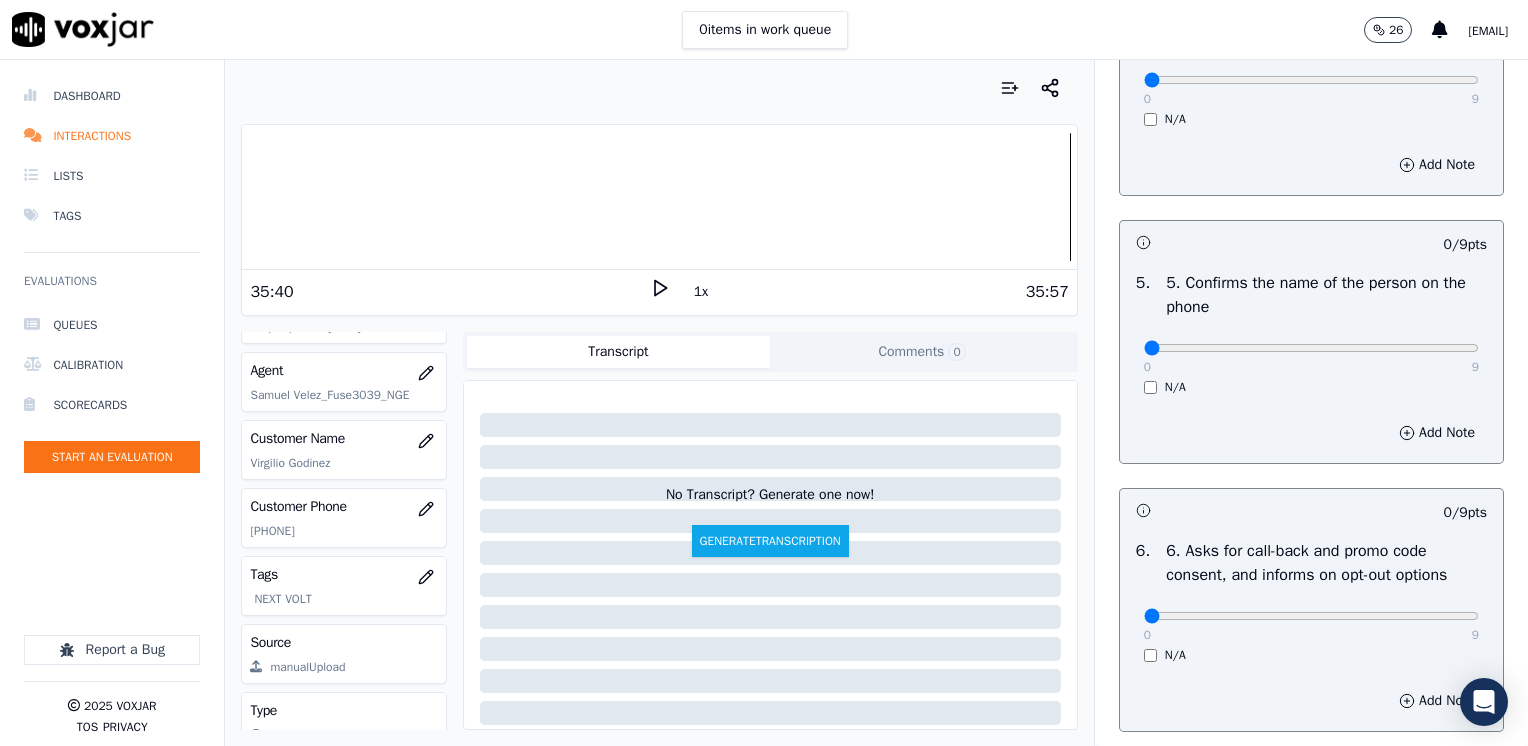 type on "Customer called to start gas service to the address 2244 N Kenneth Ave, FL 1 and put it under his name" 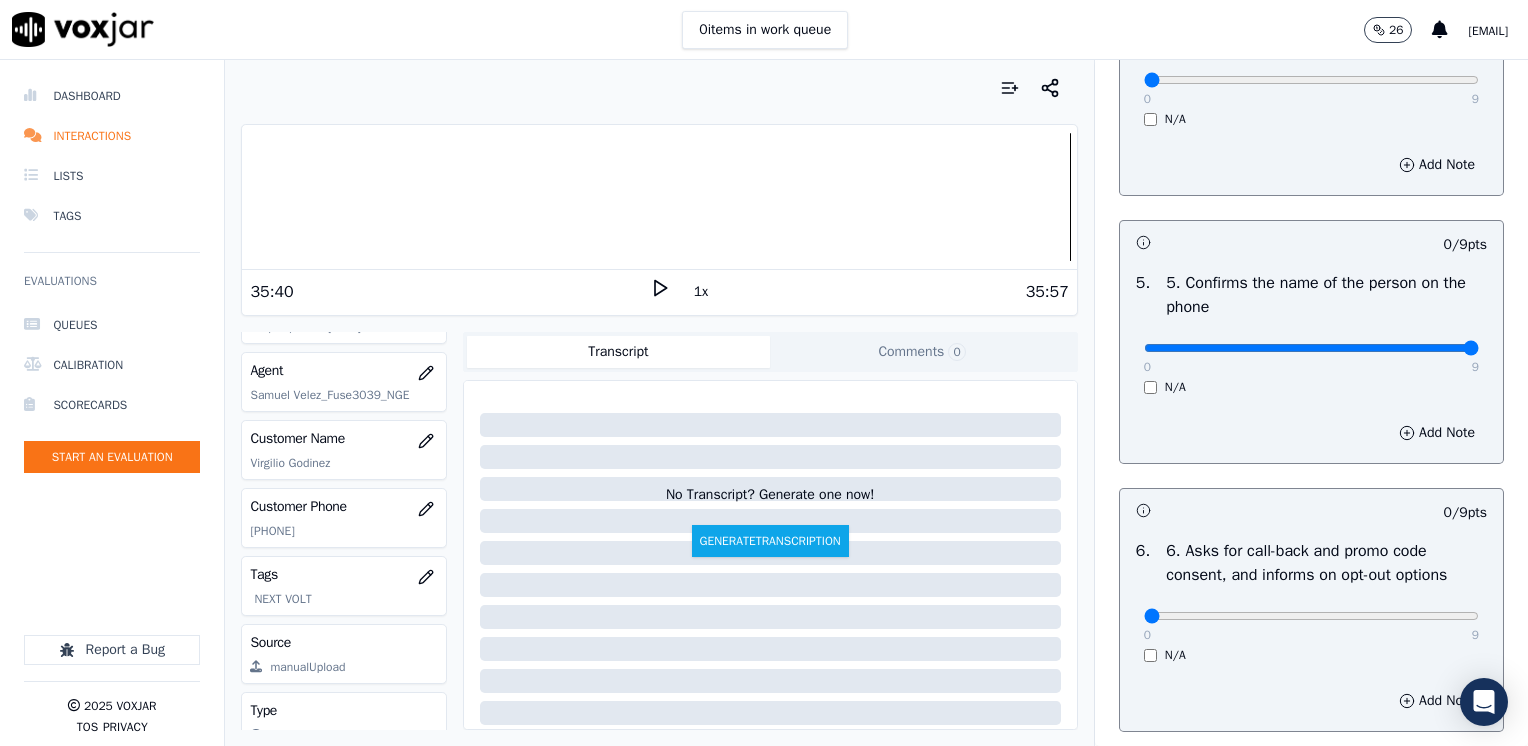 drag, startPoint x: 1132, startPoint y: 348, endPoint x: 1531, endPoint y: 370, distance: 399.60605 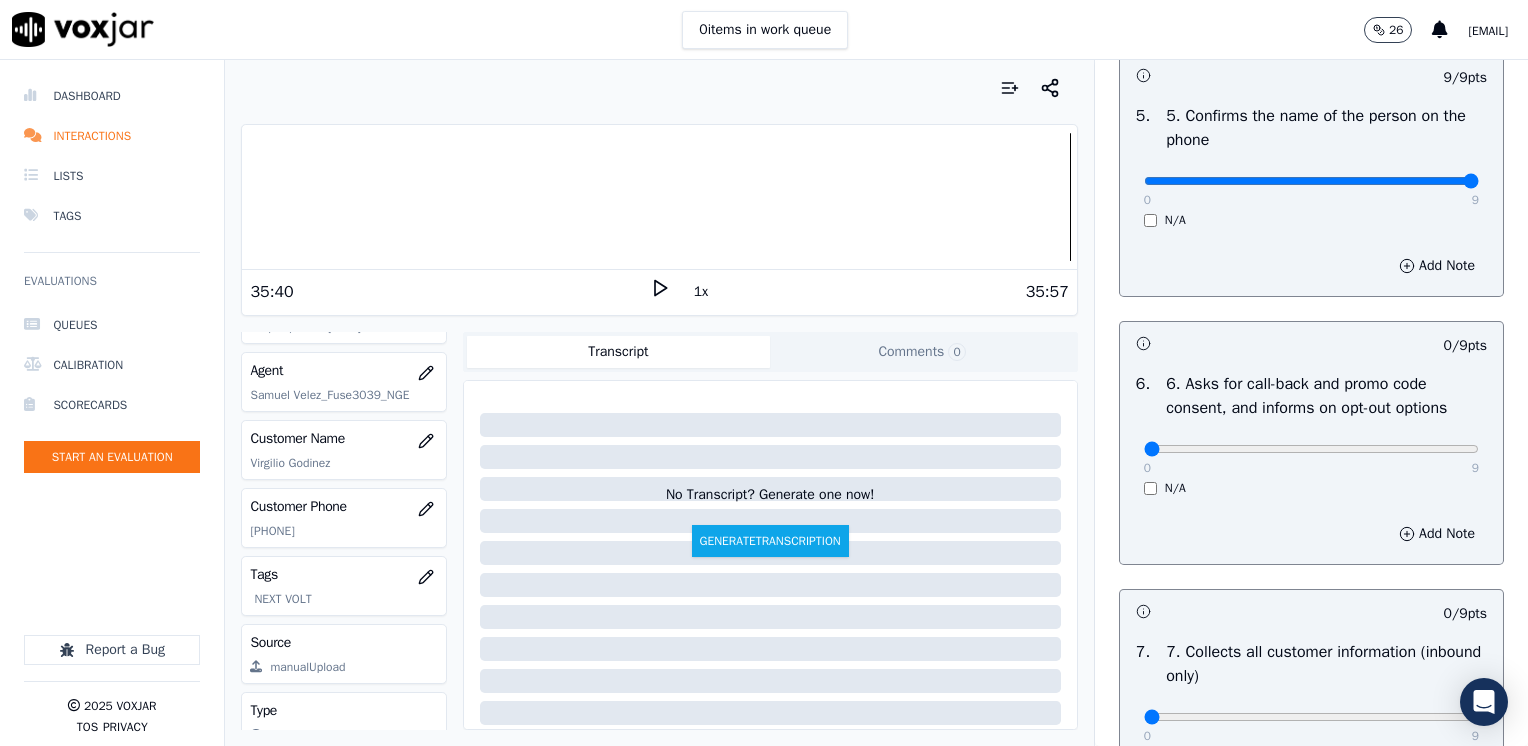 scroll, scrollTop: 1700, scrollLeft: 0, axis: vertical 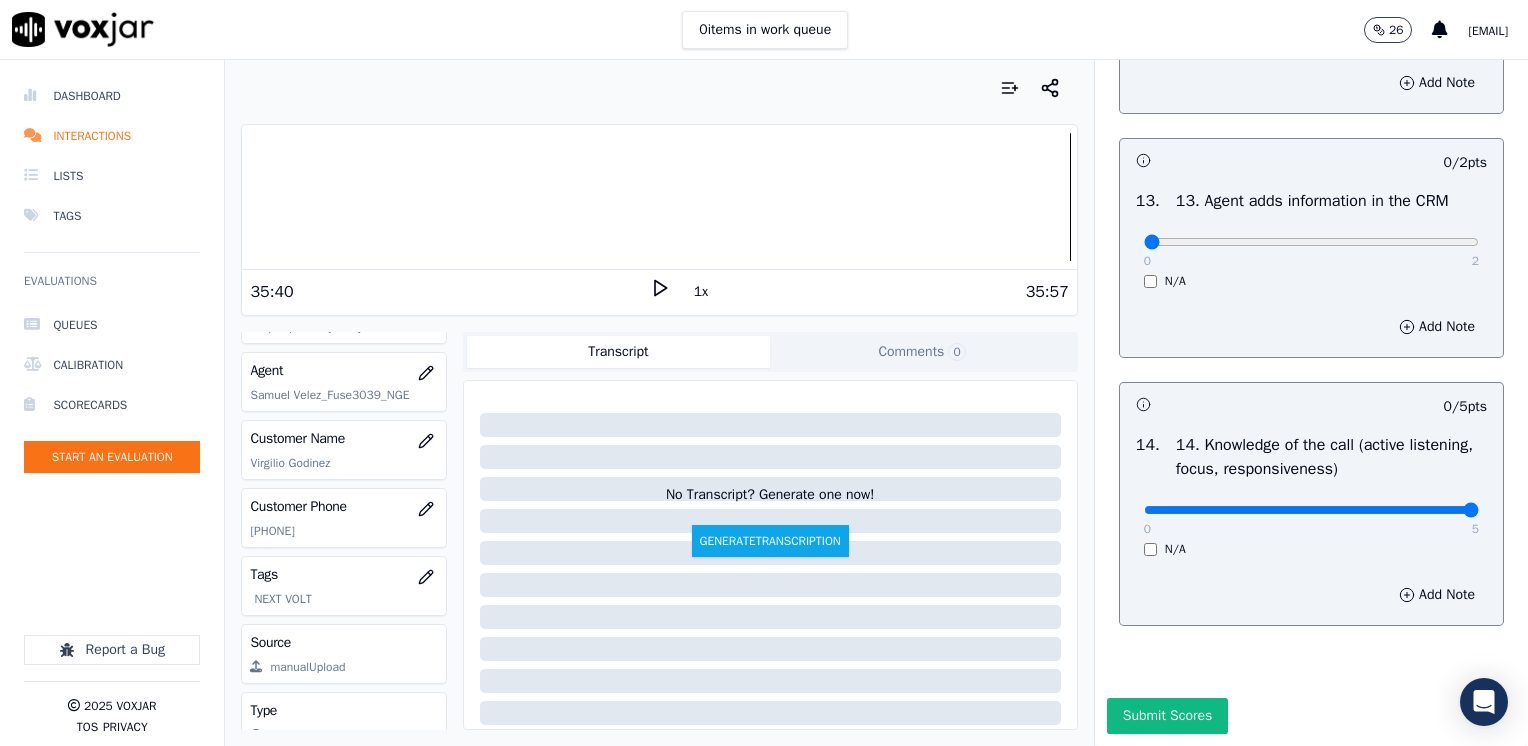 drag, startPoint x: 1133, startPoint y: 467, endPoint x: 1527, endPoint y: 449, distance: 394.41095 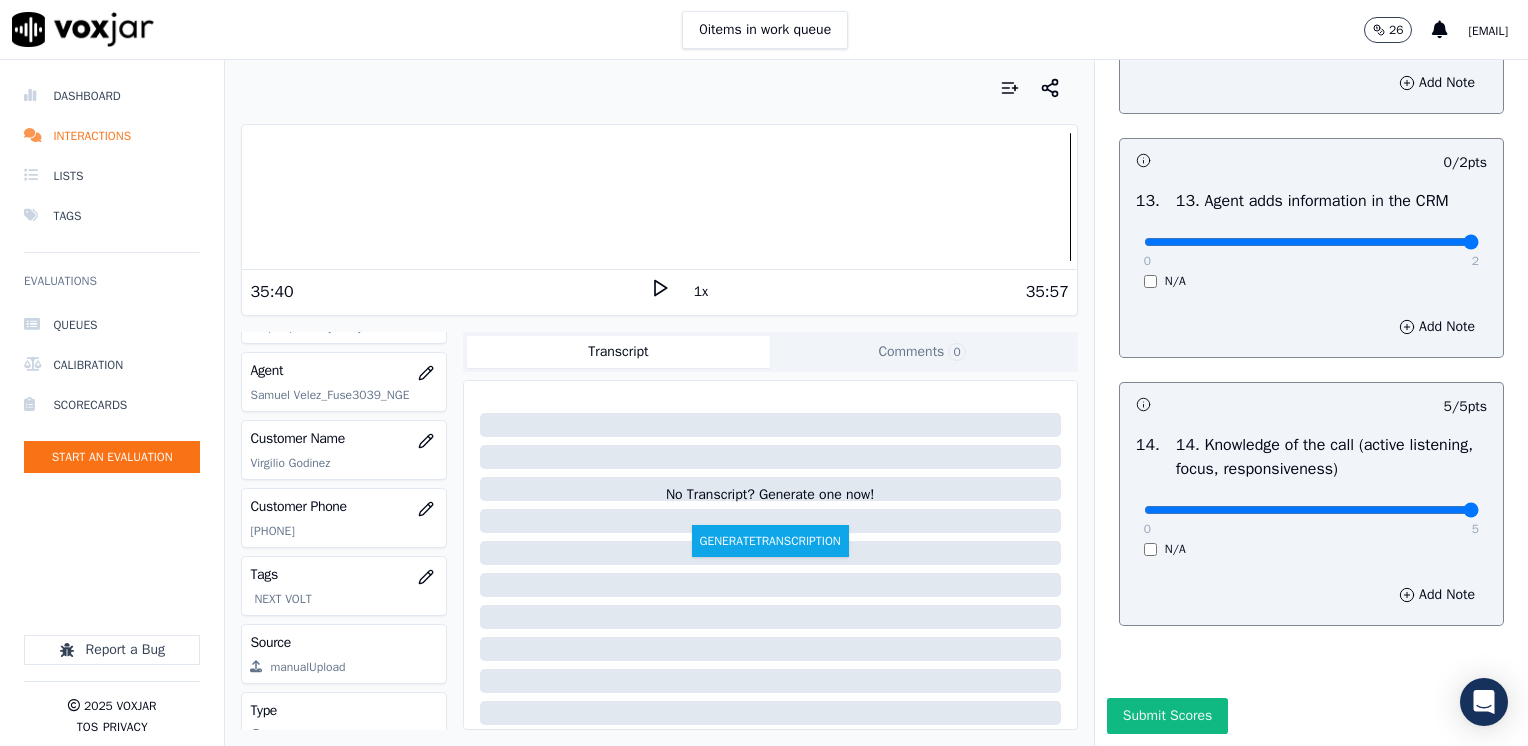 drag, startPoint x: 1132, startPoint y: 201, endPoint x: 1478, endPoint y: 221, distance: 346.57755 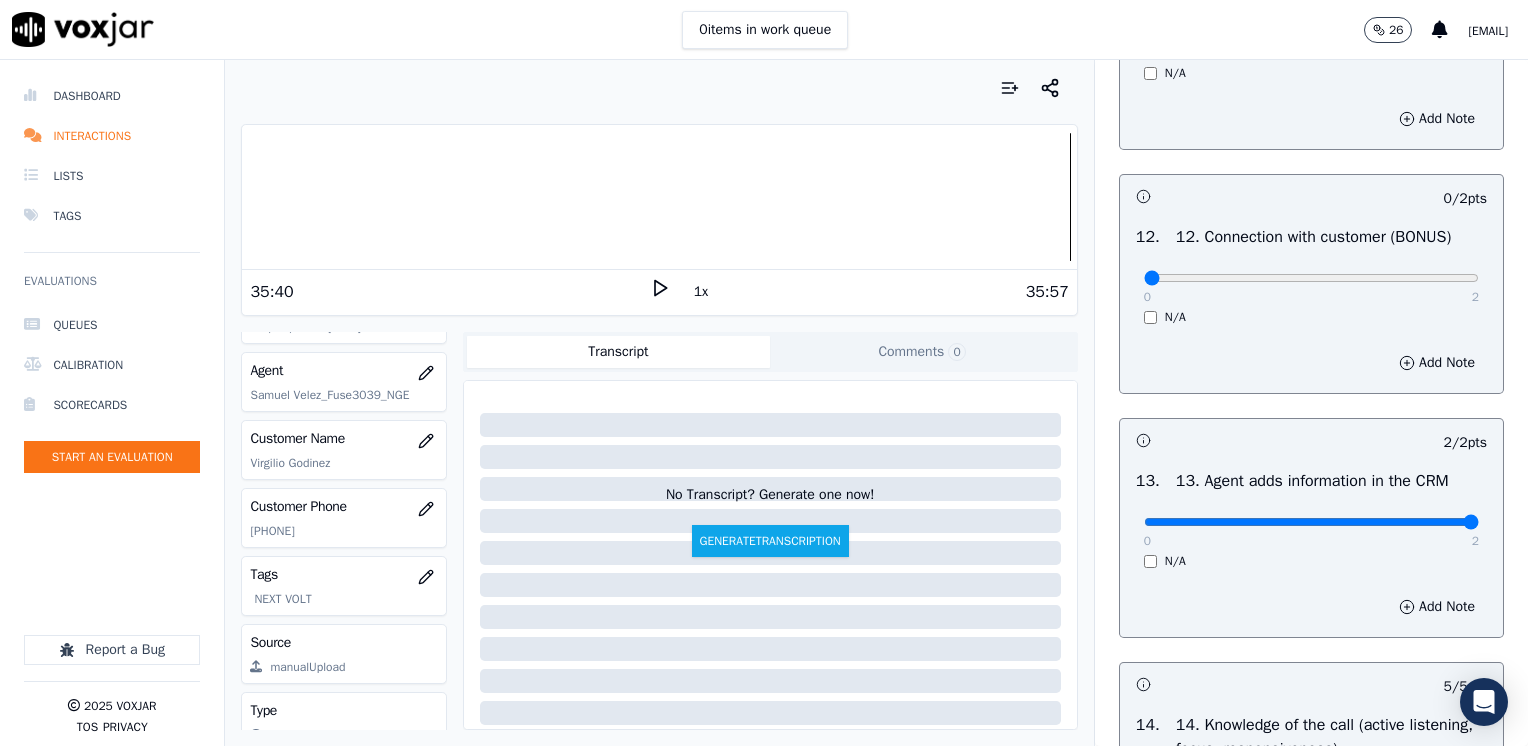scroll, scrollTop: 3164, scrollLeft: 0, axis: vertical 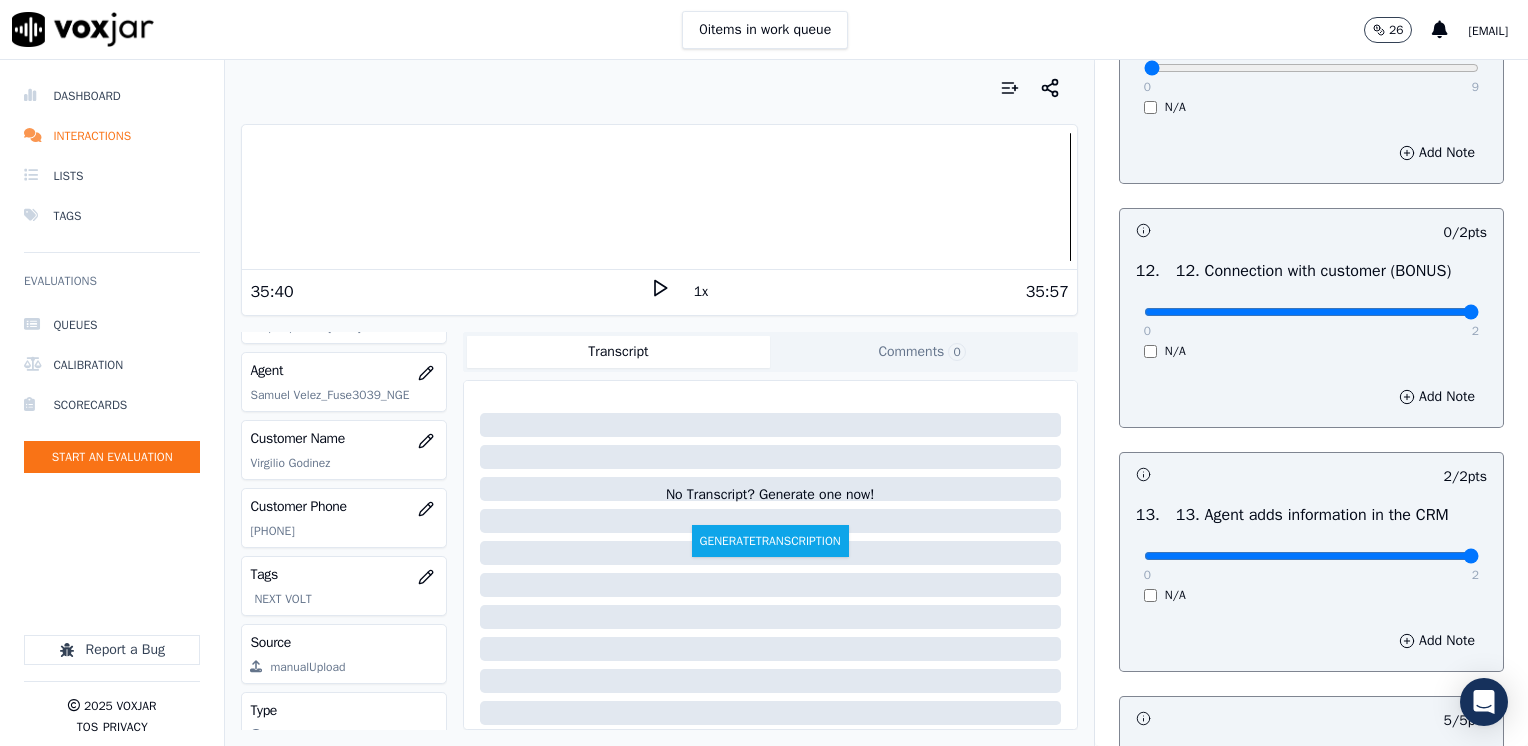 drag, startPoint x: 1137, startPoint y: 350, endPoint x: 1448, endPoint y: 343, distance: 311.07877 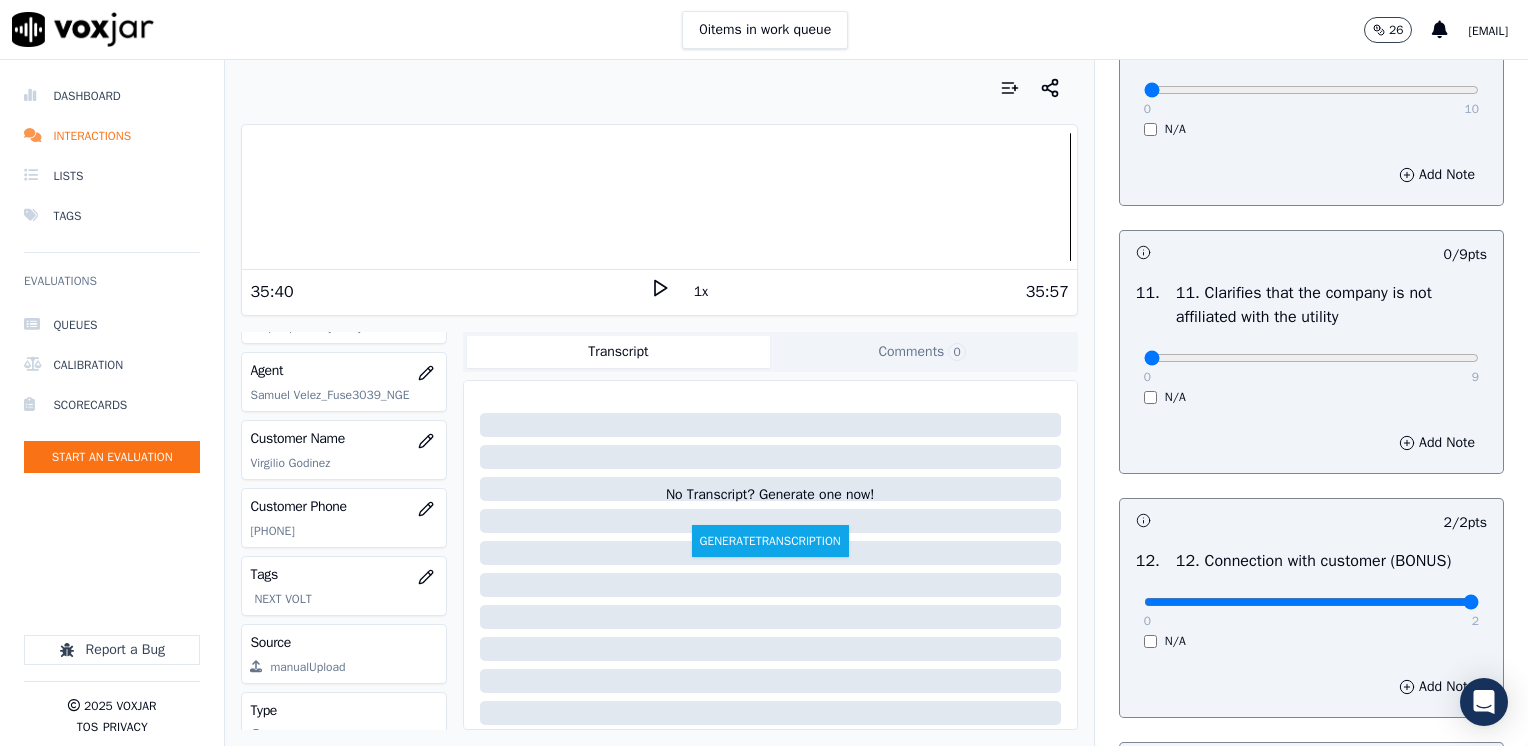 scroll, scrollTop: 2864, scrollLeft: 0, axis: vertical 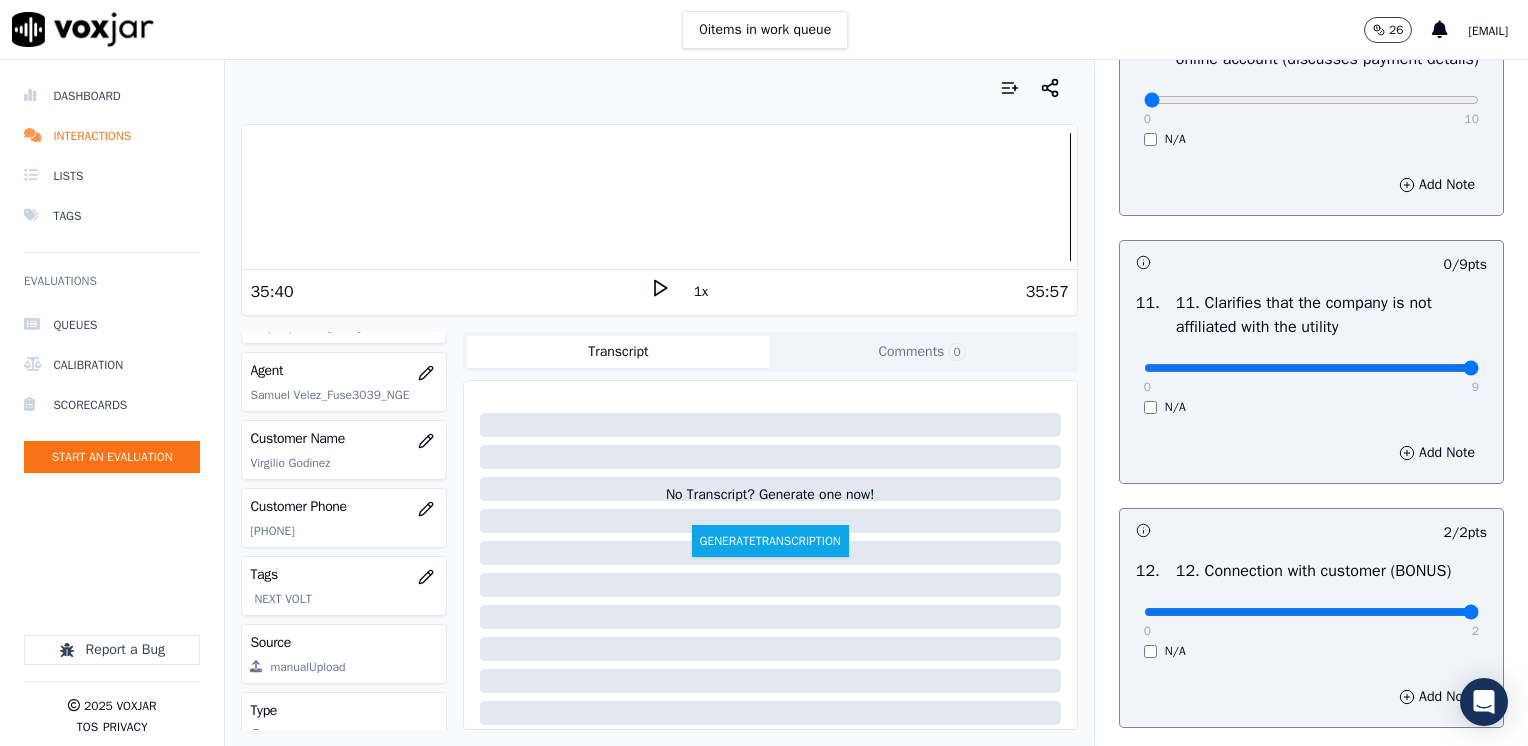 drag, startPoint x: 1134, startPoint y: 406, endPoint x: 1498, endPoint y: 420, distance: 364.26913 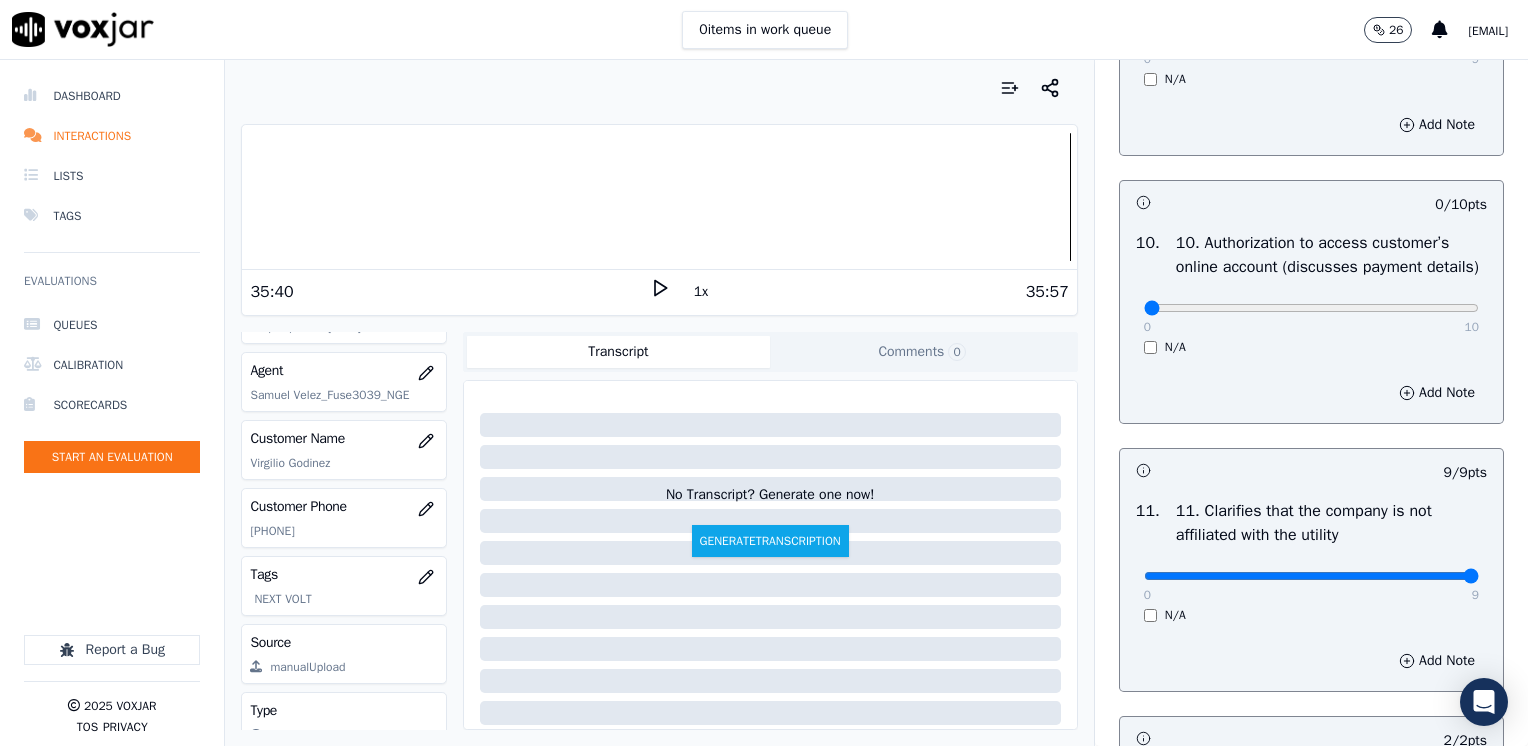 scroll, scrollTop: 2564, scrollLeft: 0, axis: vertical 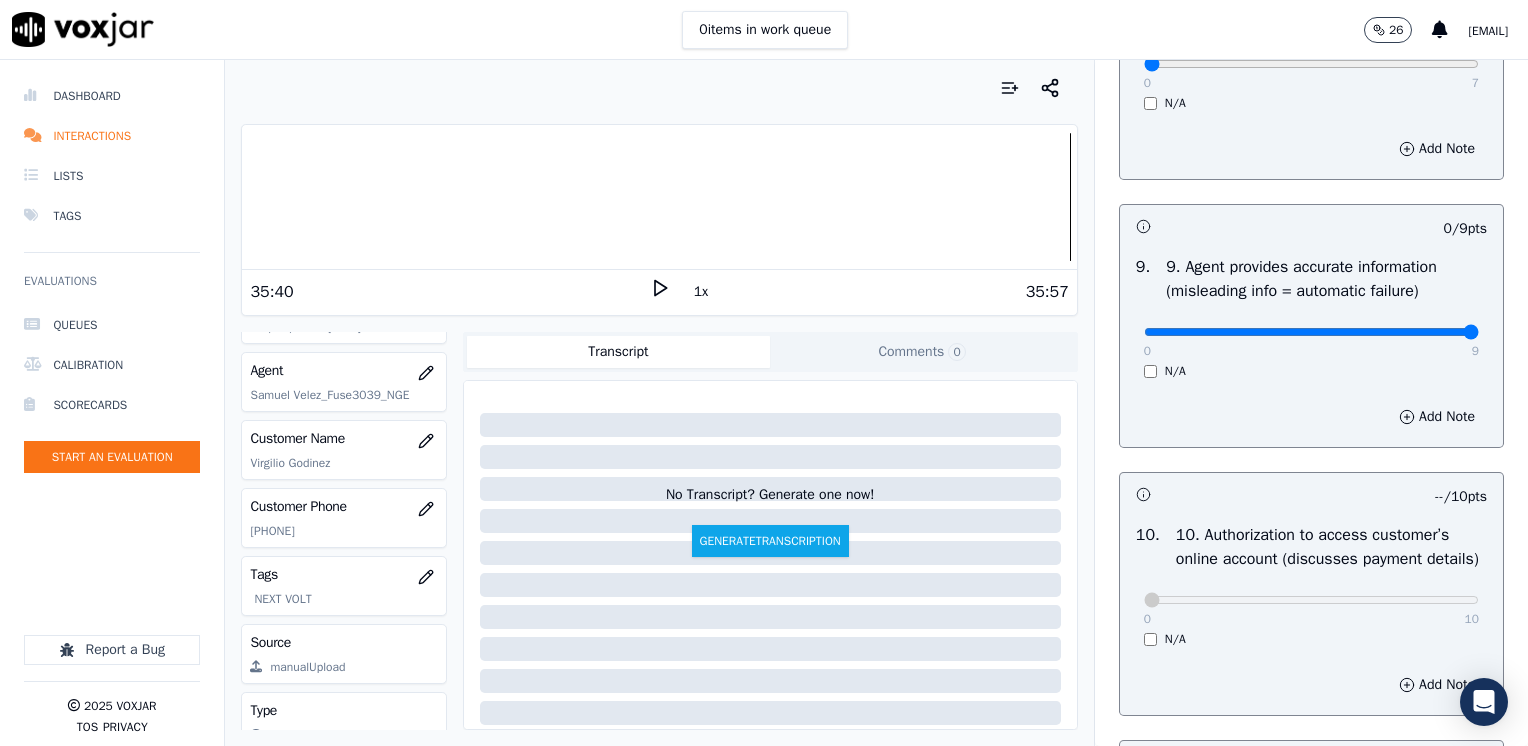 drag, startPoint x: 1129, startPoint y: 350, endPoint x: 1531, endPoint y: 379, distance: 403.04468 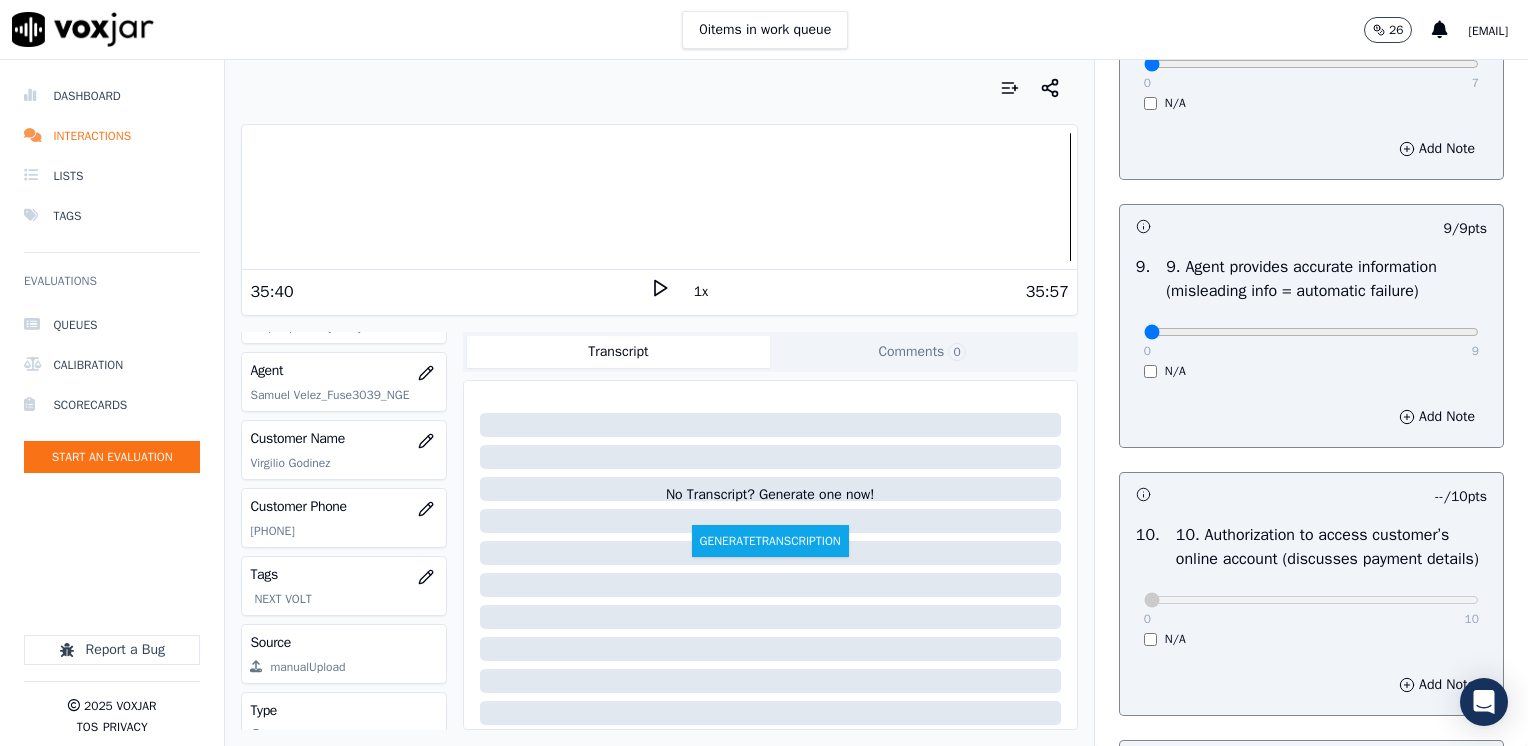 drag, startPoint x: 1425, startPoint y: 358, endPoint x: 1049, endPoint y: 354, distance: 376.02127 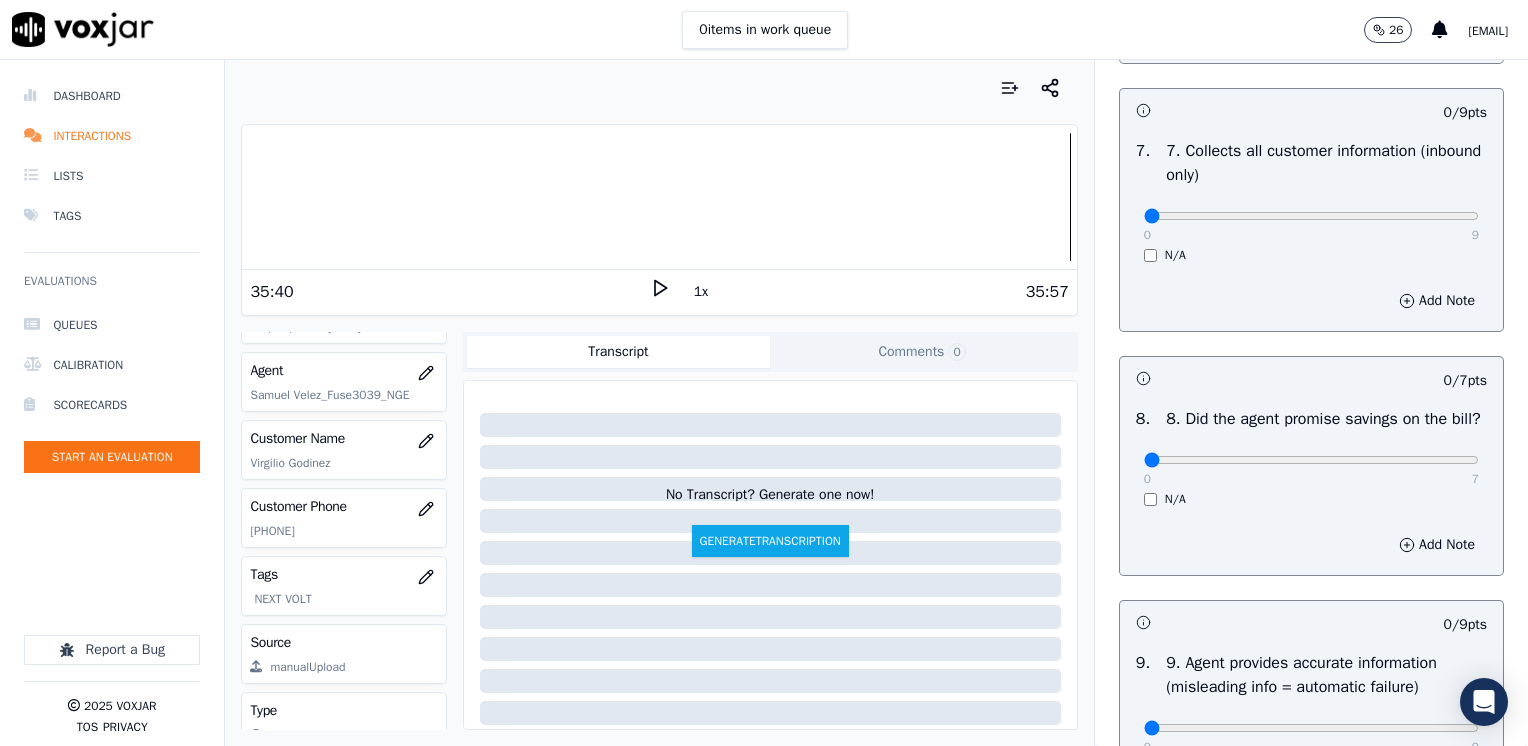 scroll, scrollTop: 1964, scrollLeft: 0, axis: vertical 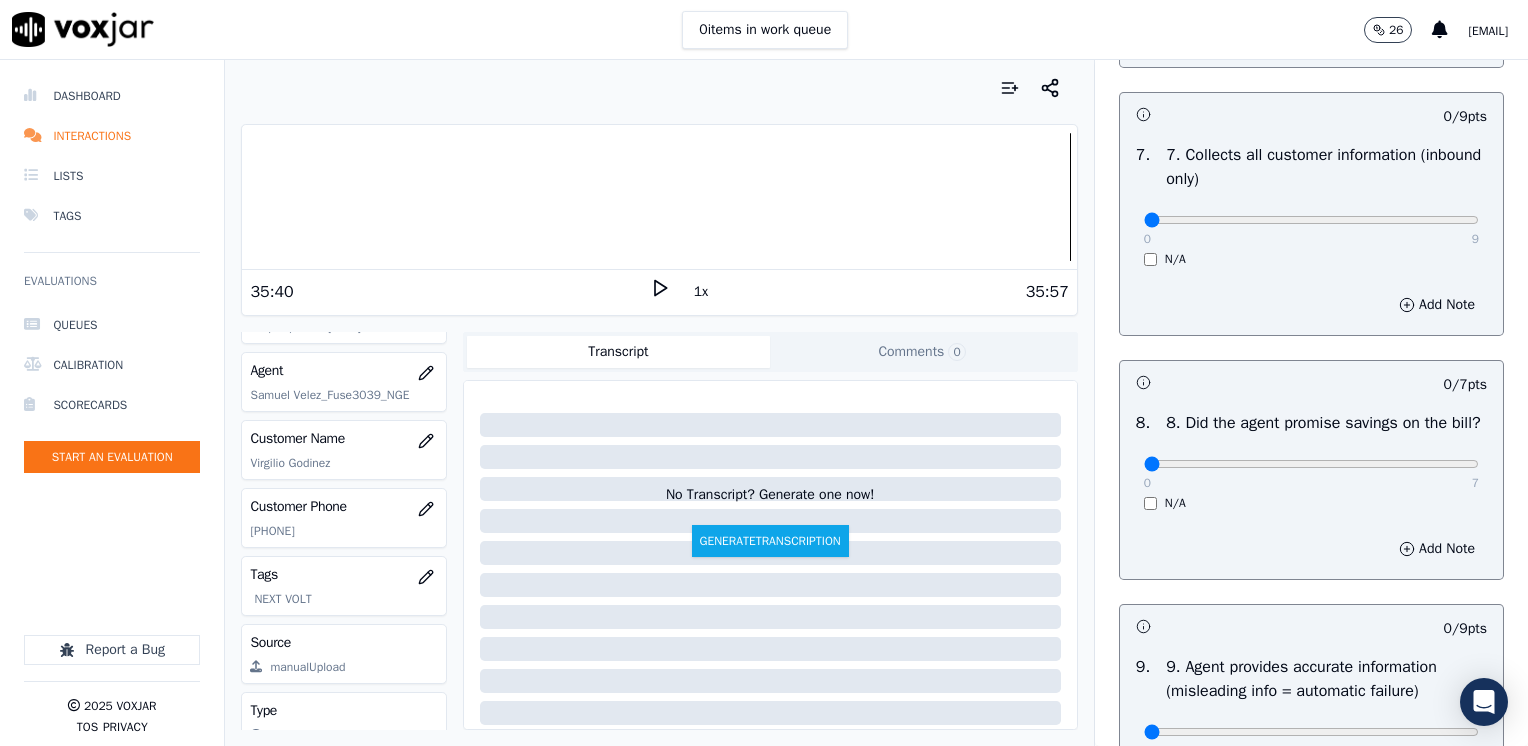 click on "0   7     N/A" at bounding box center (1311, 473) 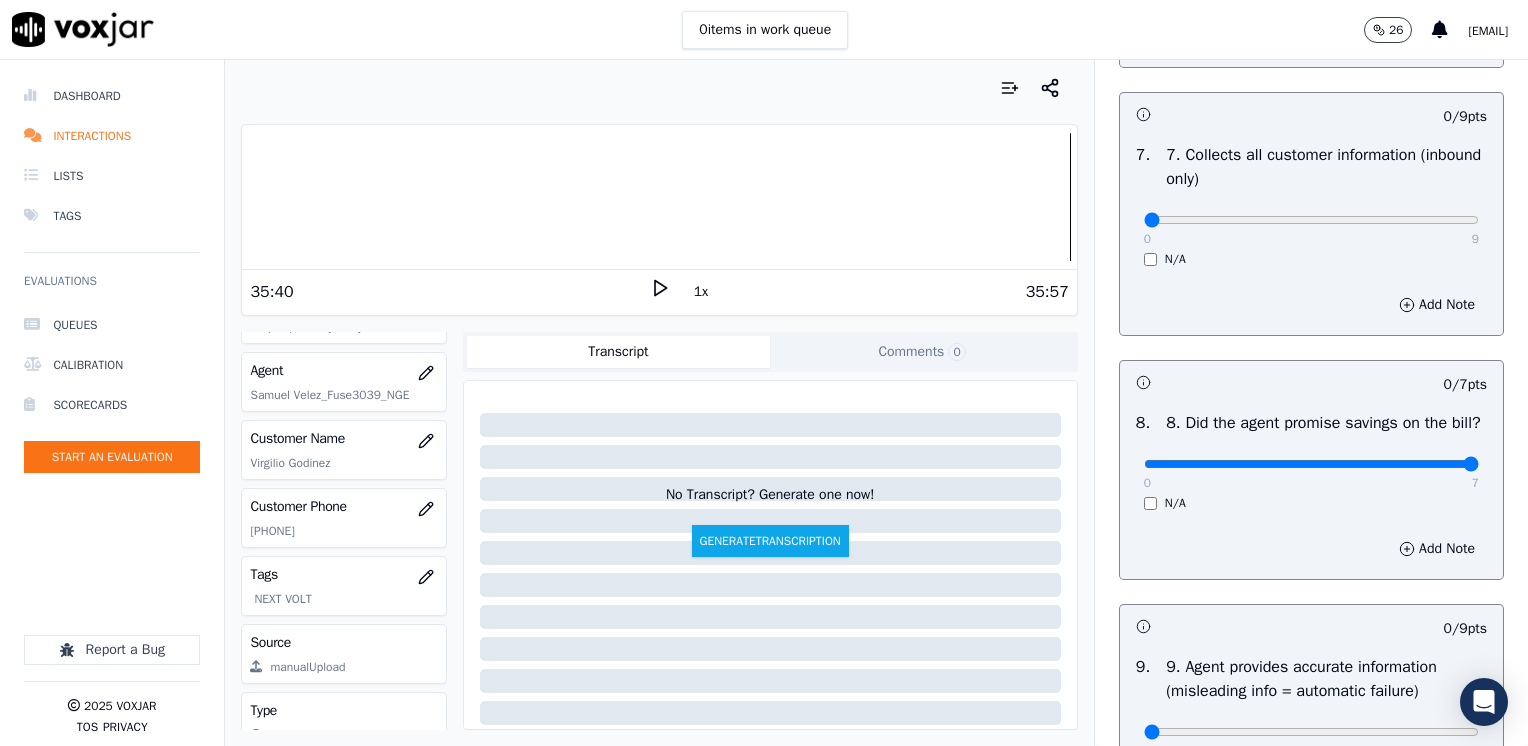 drag, startPoint x: 1129, startPoint y: 484, endPoint x: 1520, endPoint y: 470, distance: 391.25055 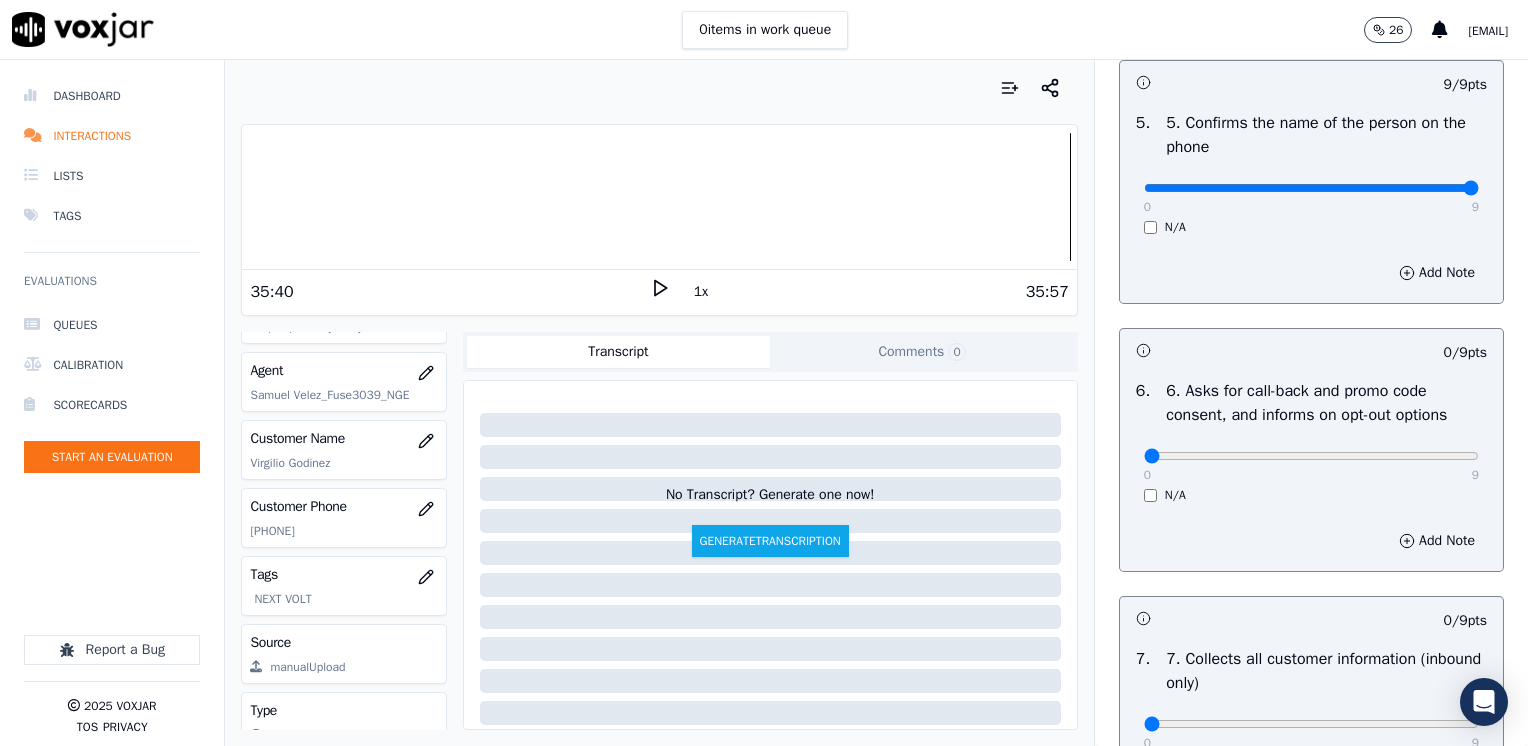 scroll, scrollTop: 1364, scrollLeft: 0, axis: vertical 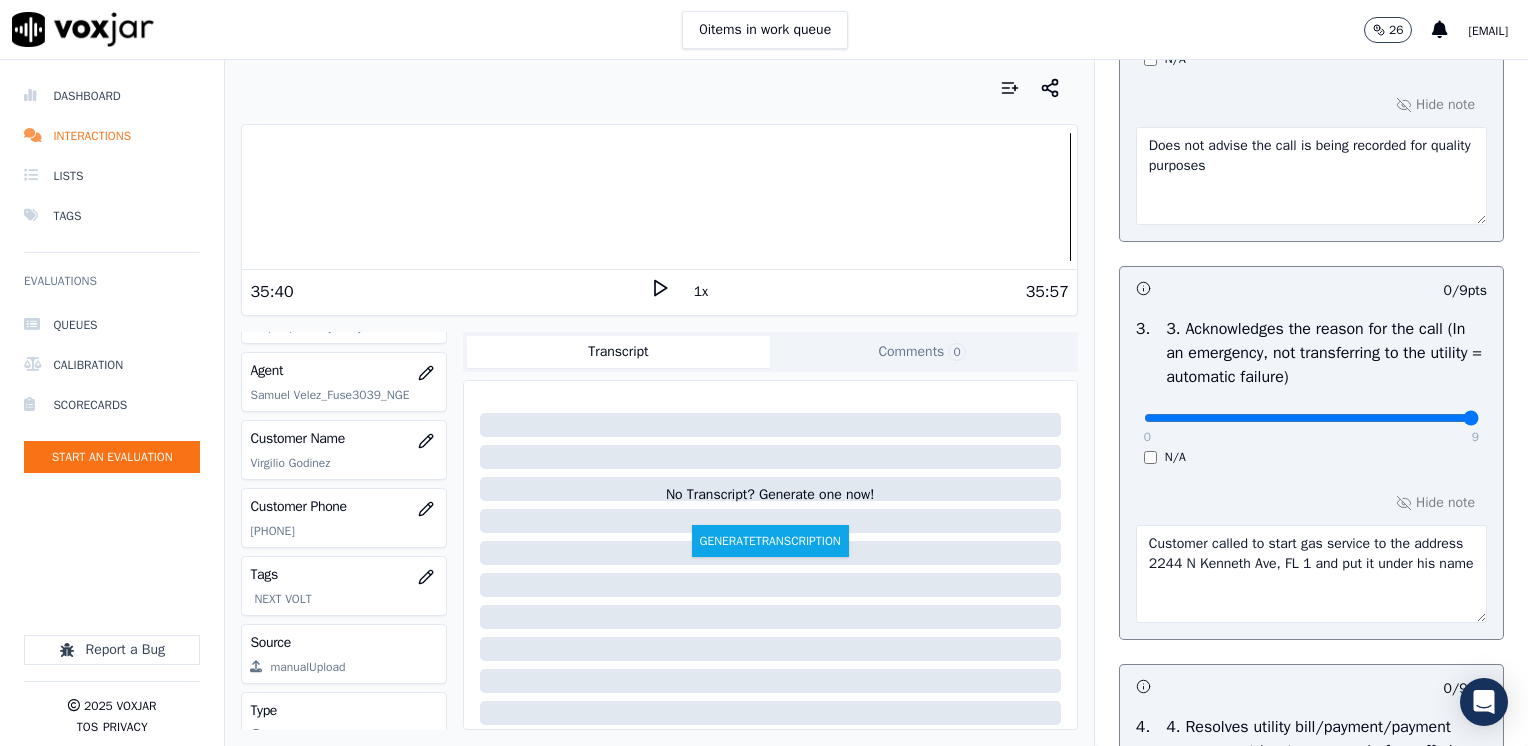 drag, startPoint x: 1138, startPoint y: 410, endPoint x: 1513, endPoint y: 412, distance: 375.00534 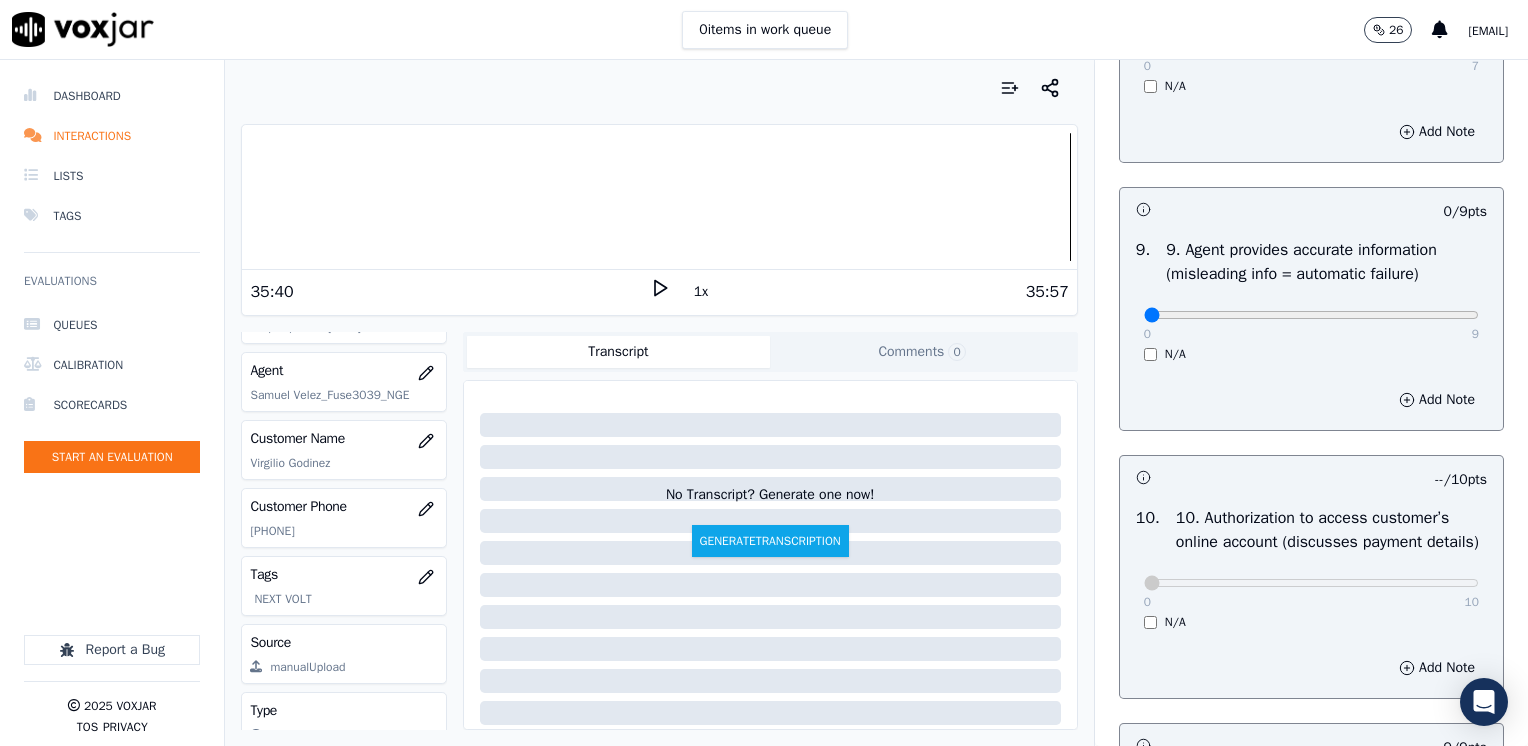 scroll, scrollTop: 2400, scrollLeft: 0, axis: vertical 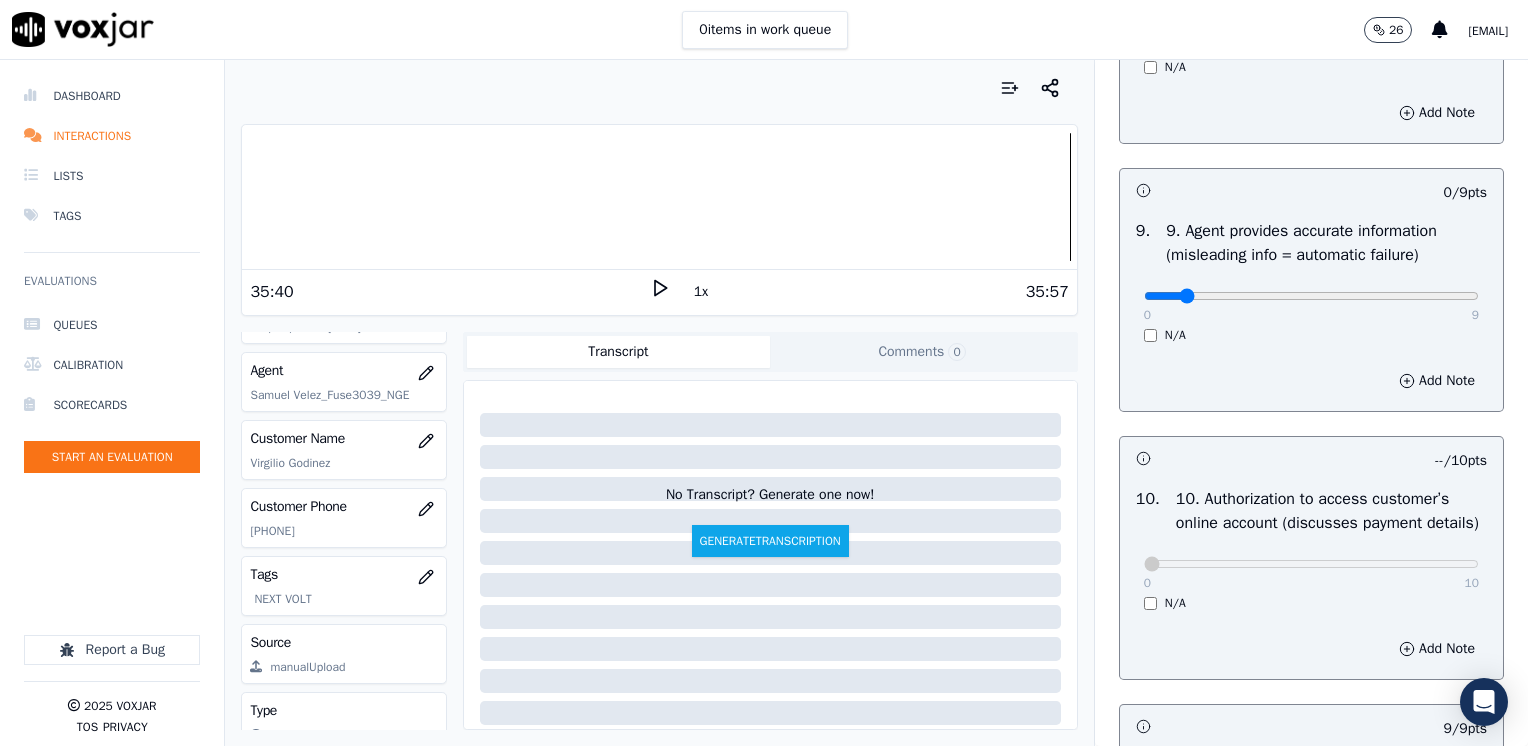 type on "0" 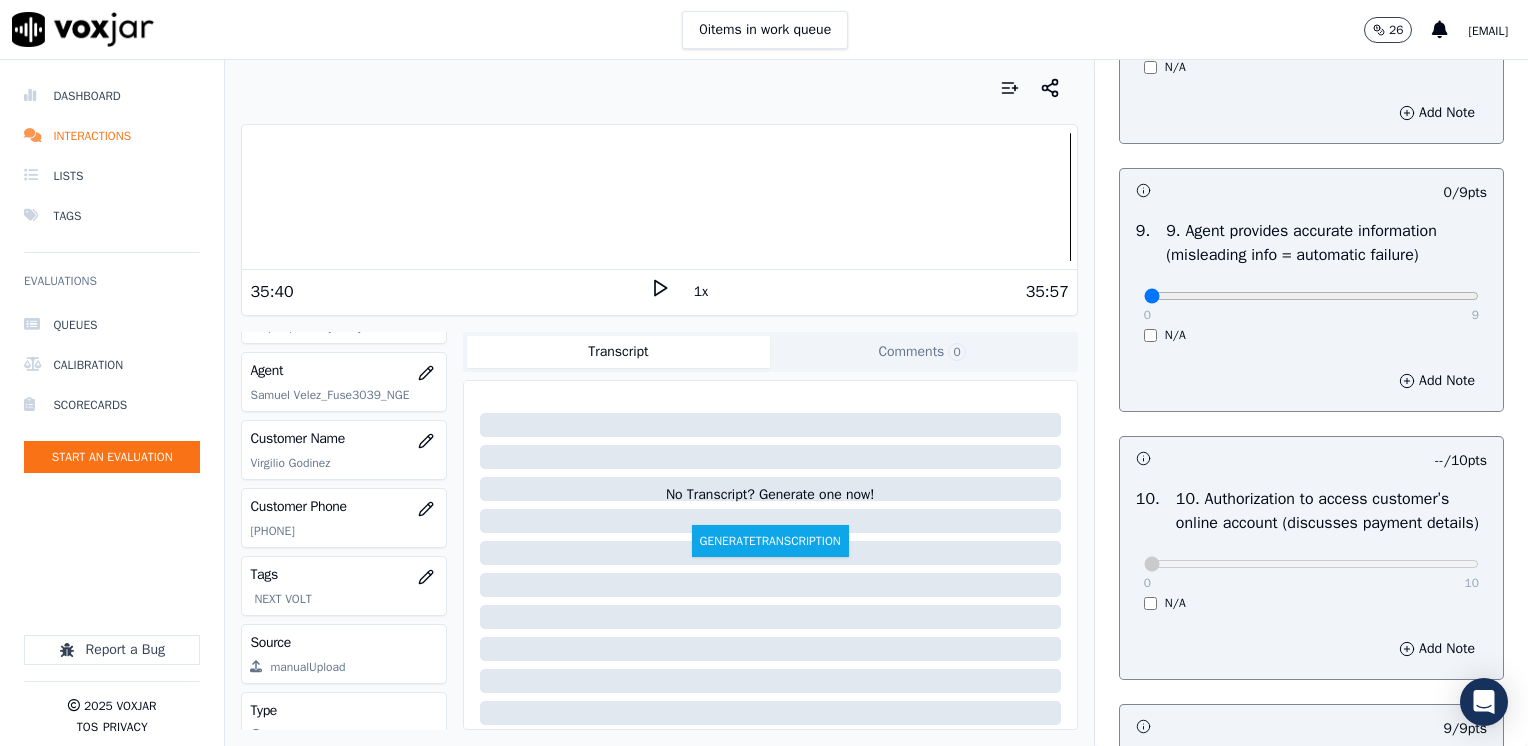 drag, startPoint x: 1130, startPoint y: 318, endPoint x: 1112, endPoint y: 319, distance: 18.027756 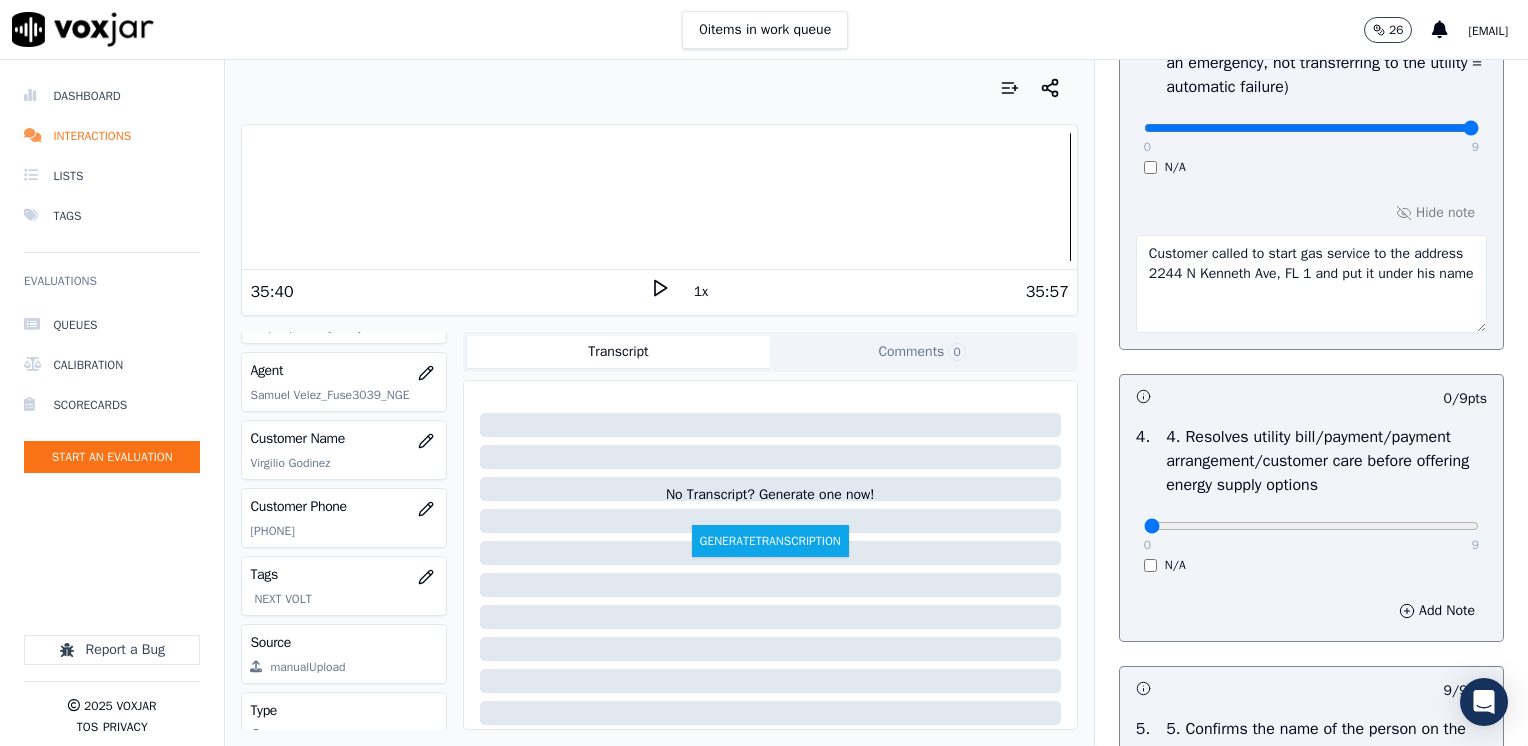 scroll, scrollTop: 800, scrollLeft: 0, axis: vertical 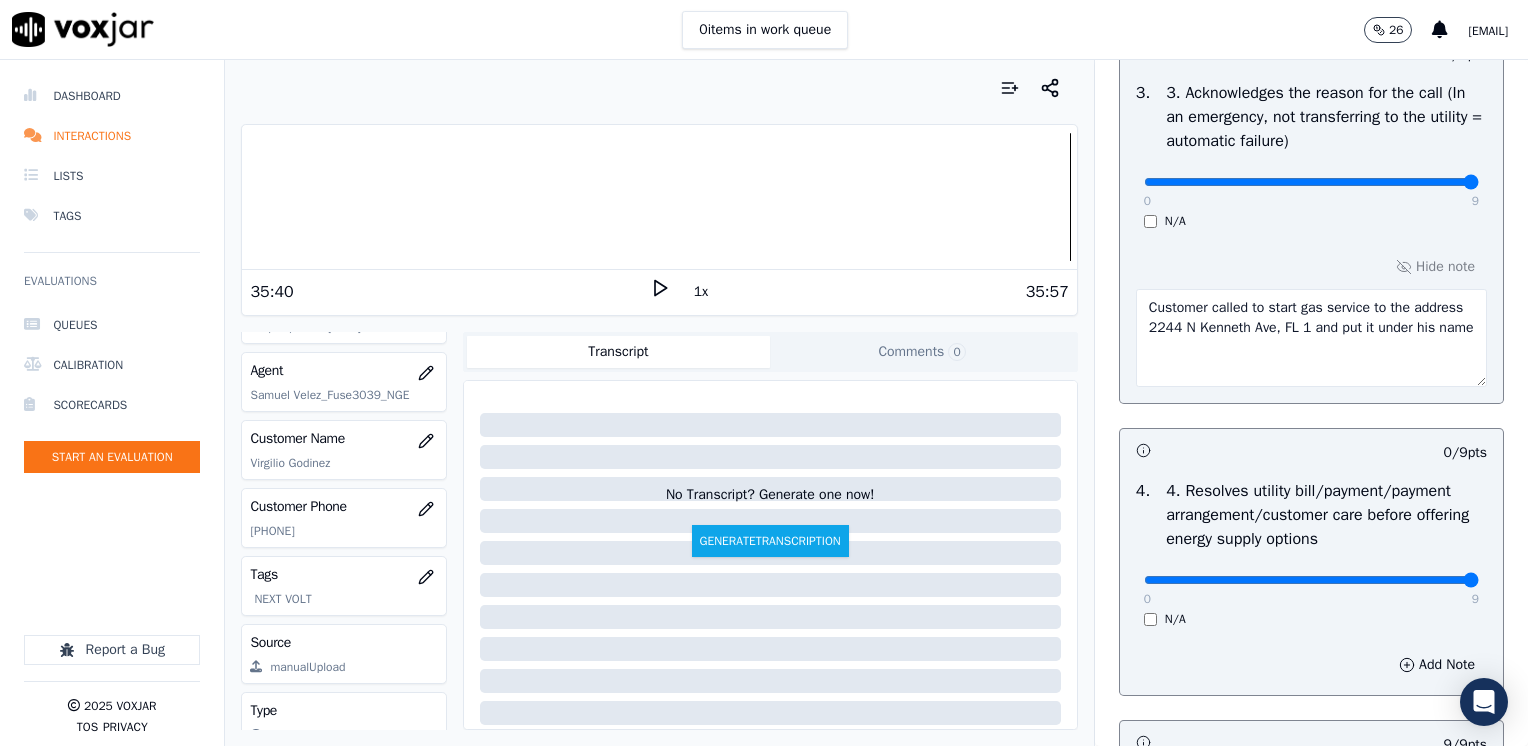 drag, startPoint x: 1132, startPoint y: 576, endPoint x: 1513, endPoint y: 577, distance: 381.0013 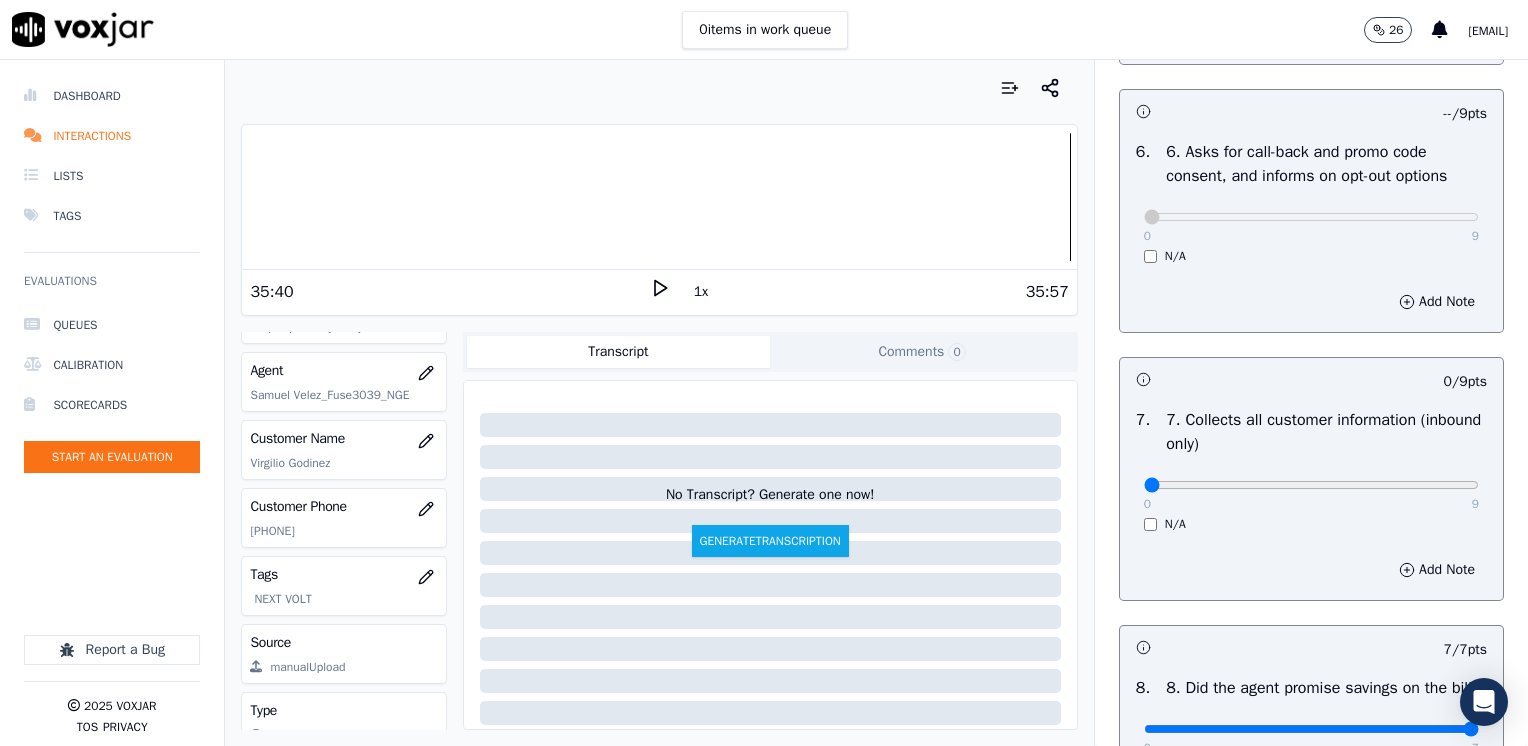 scroll, scrollTop: 1700, scrollLeft: 0, axis: vertical 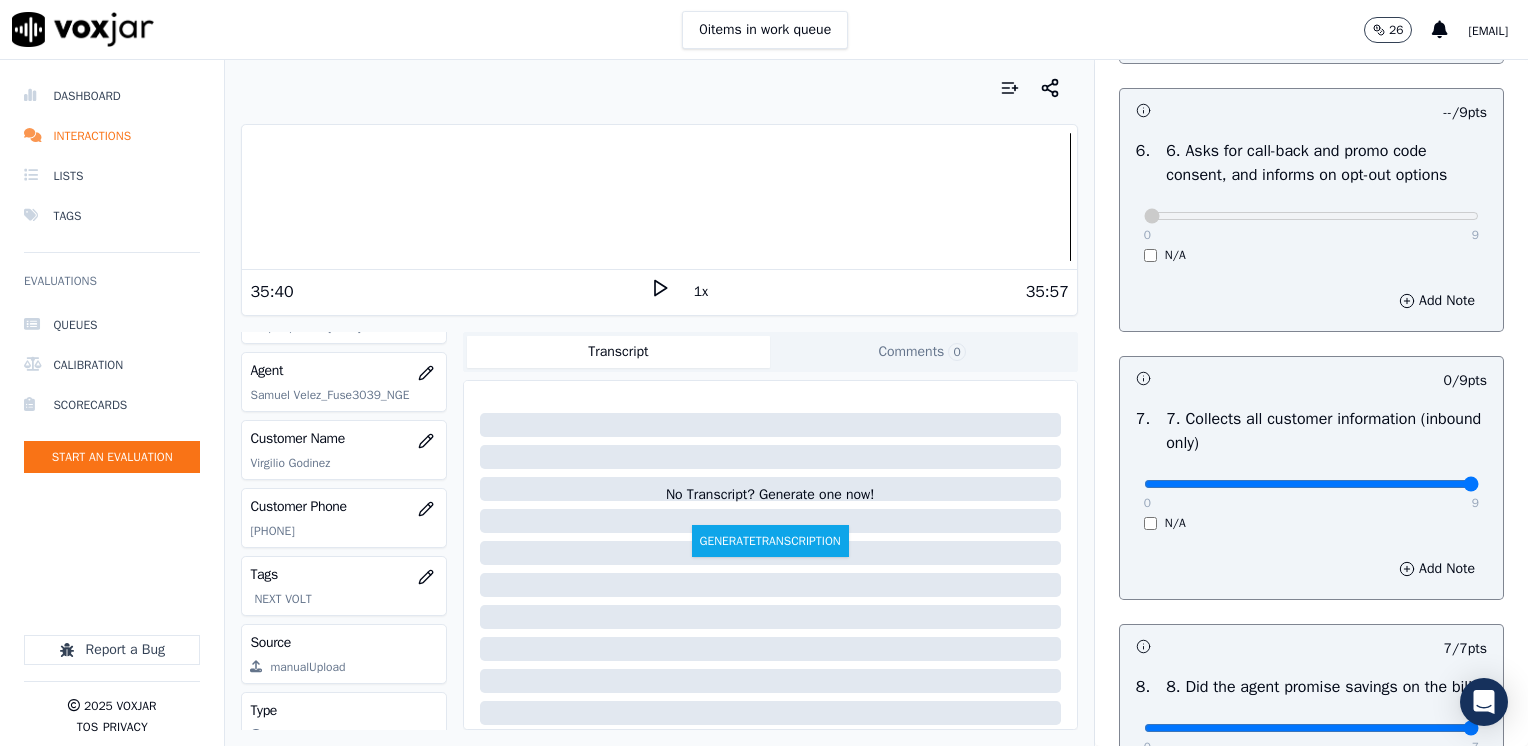 drag, startPoint x: 1128, startPoint y: 480, endPoint x: 1531, endPoint y: 506, distance: 403.83783 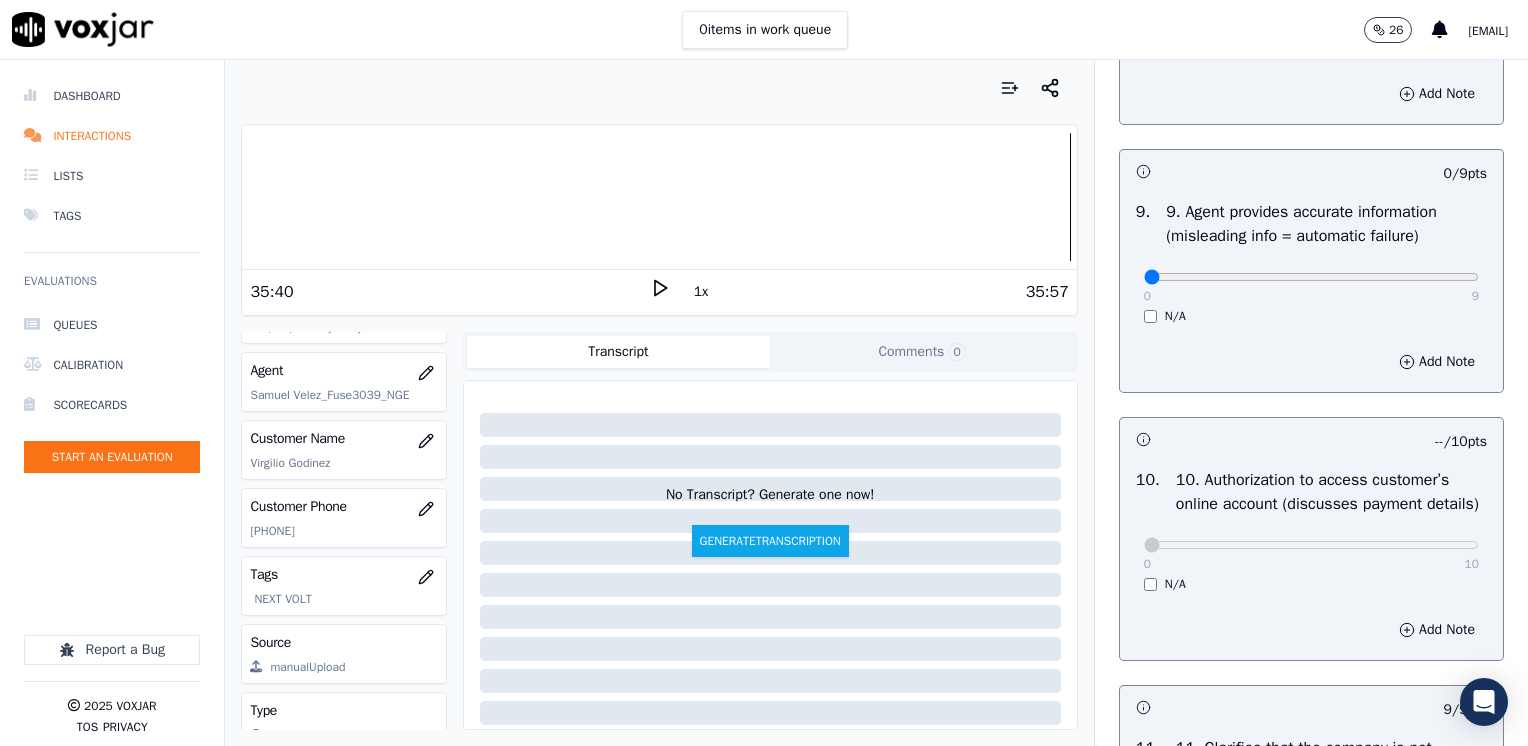 scroll, scrollTop: 2400, scrollLeft: 0, axis: vertical 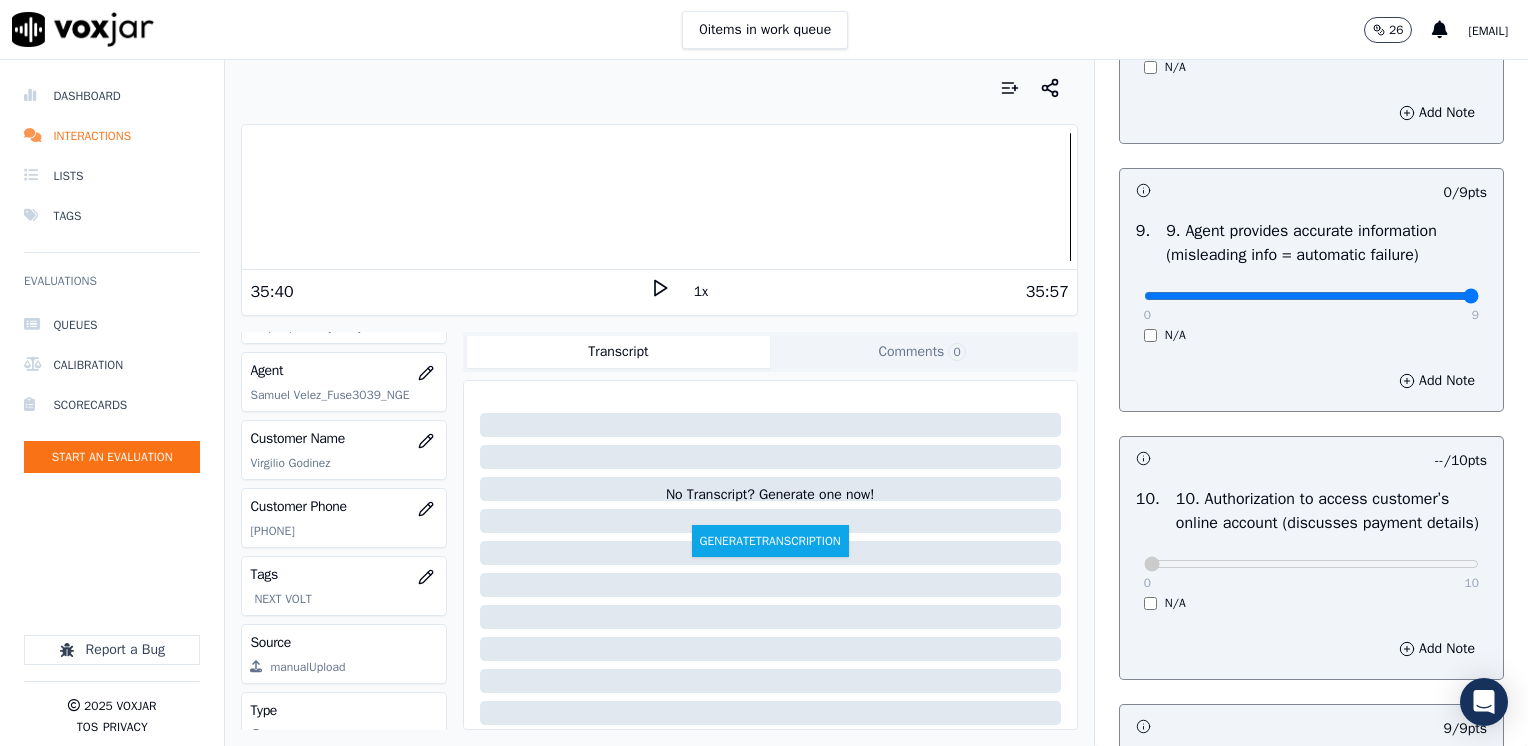 drag, startPoint x: 1124, startPoint y: 319, endPoint x: 1531, endPoint y: 321, distance: 407.0049 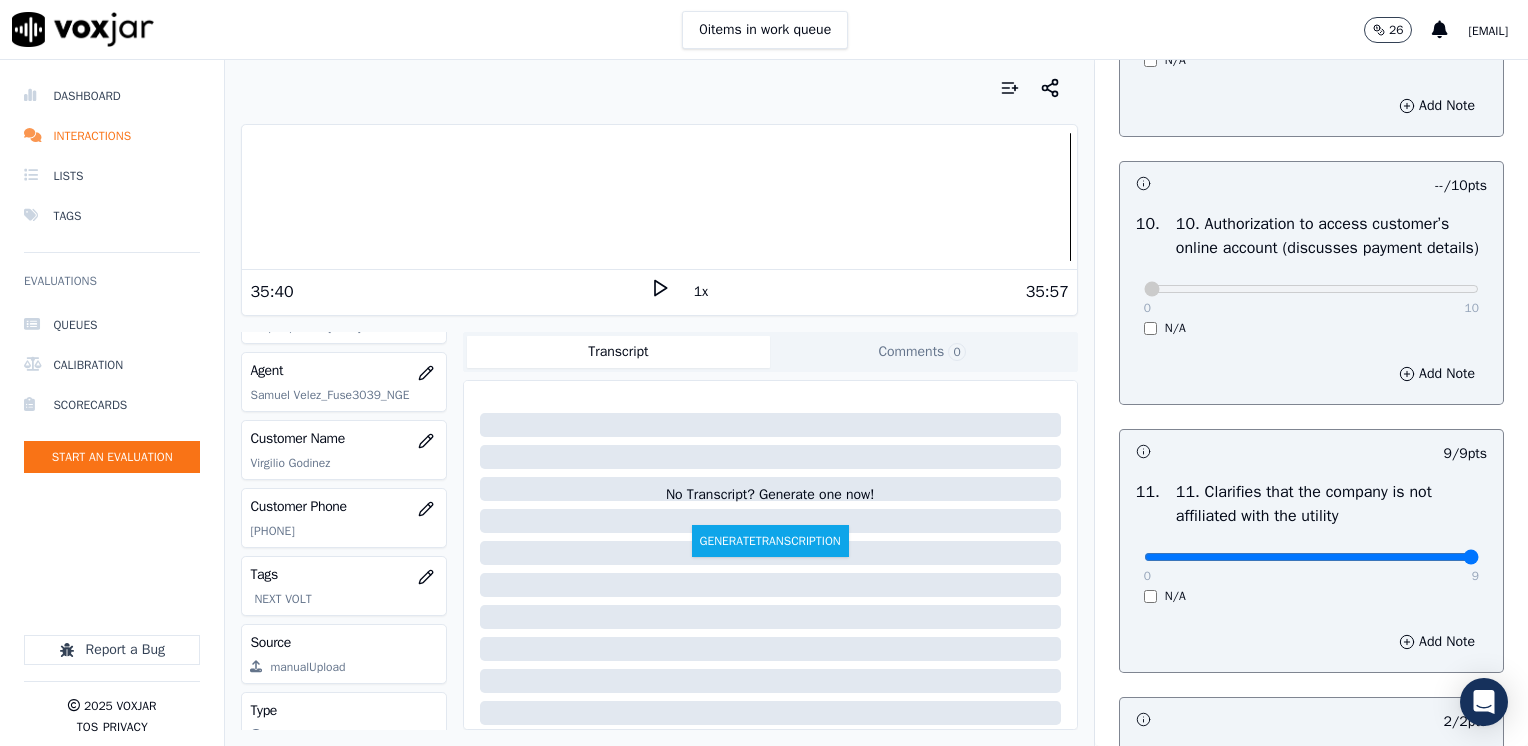 scroll, scrollTop: 2664, scrollLeft: 0, axis: vertical 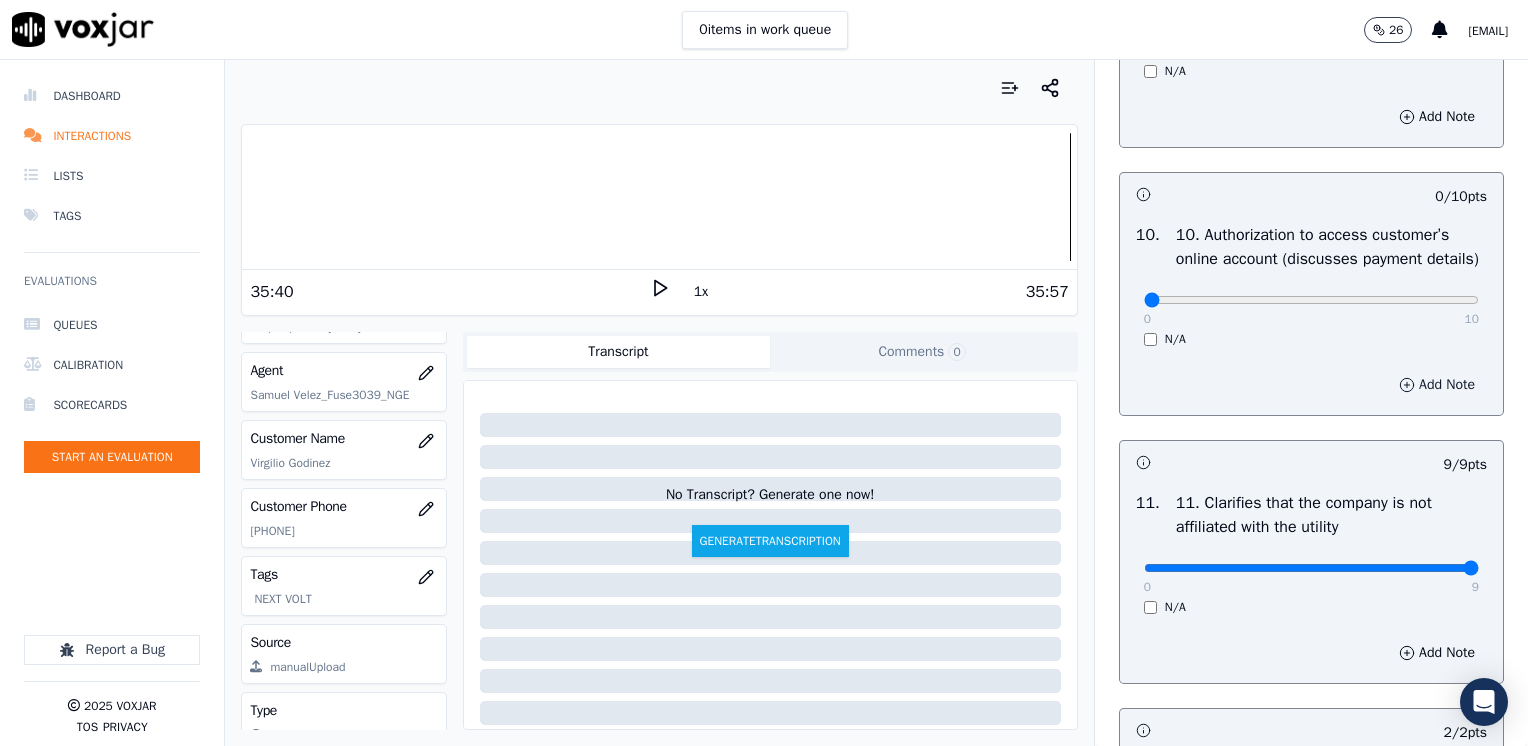 click on "Add Note" at bounding box center (1437, 385) 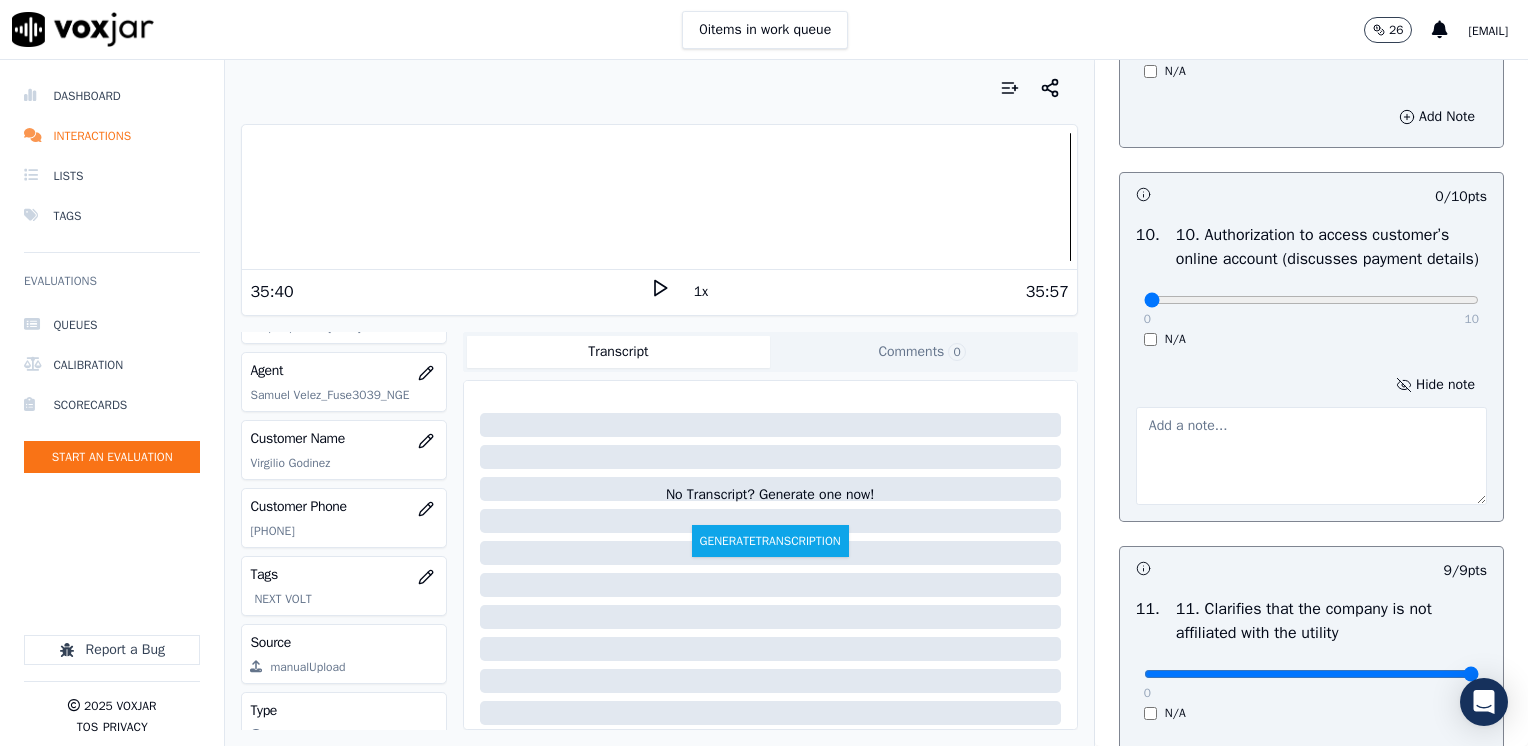 click at bounding box center (1311, 456) 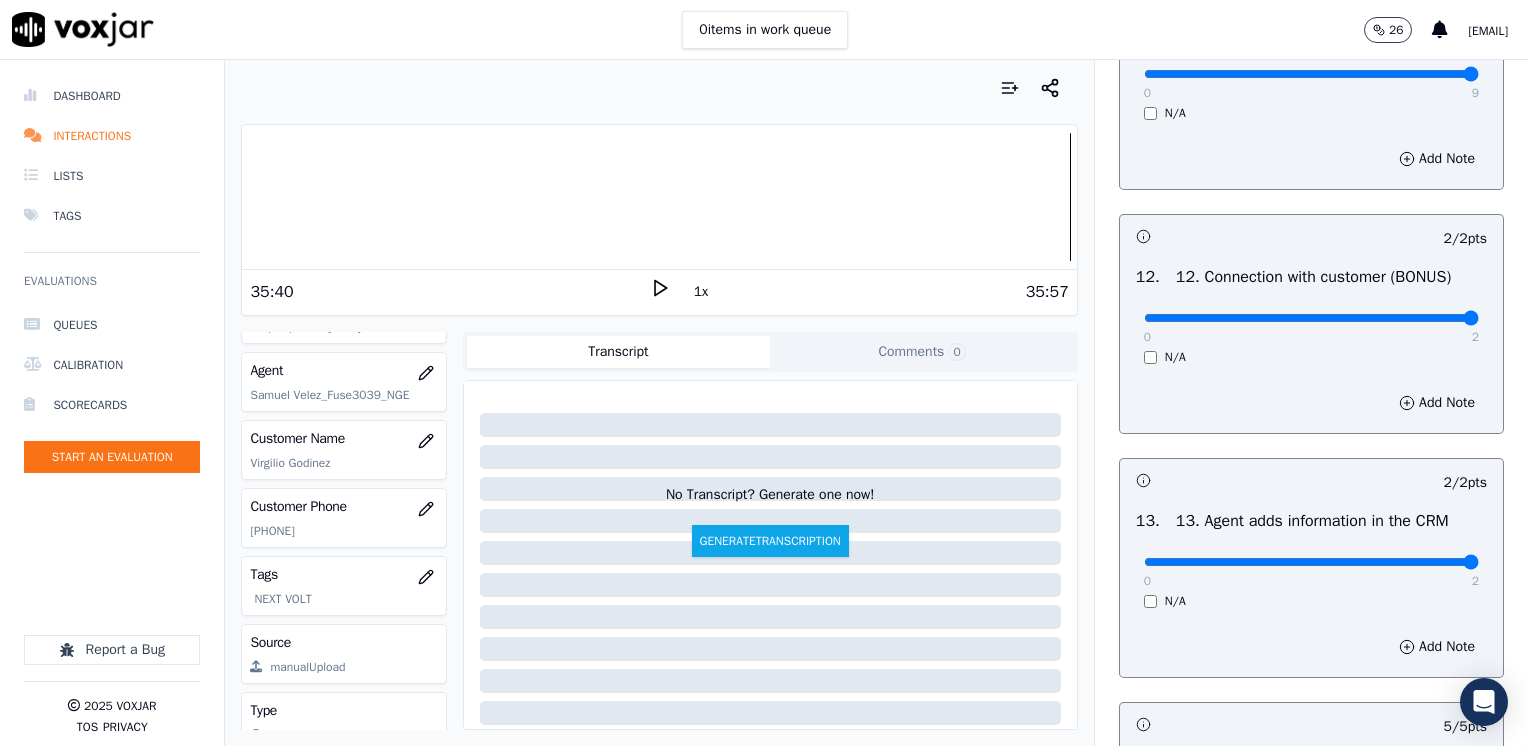 scroll, scrollTop: 3670, scrollLeft: 0, axis: vertical 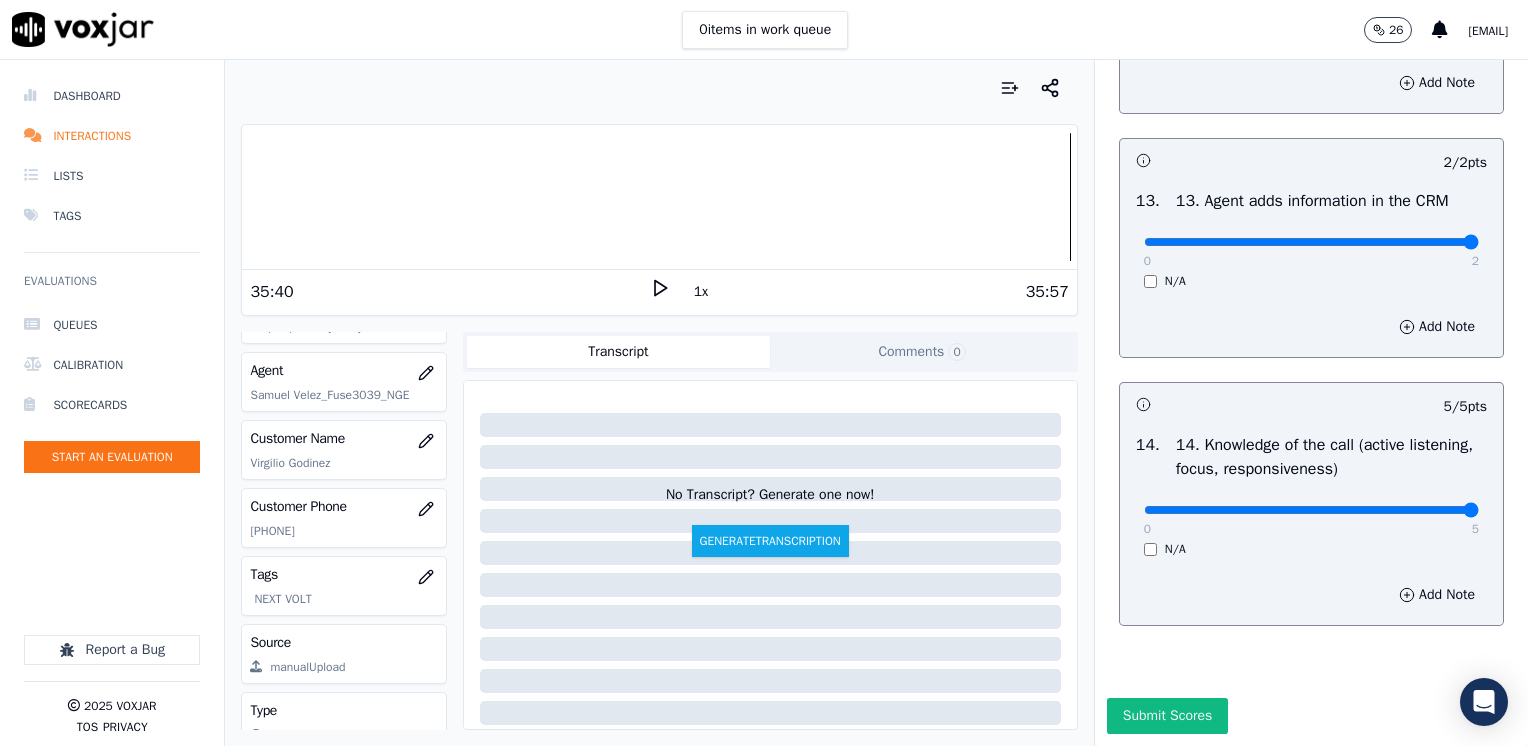 type on "Does not request authorization to access cx online account" 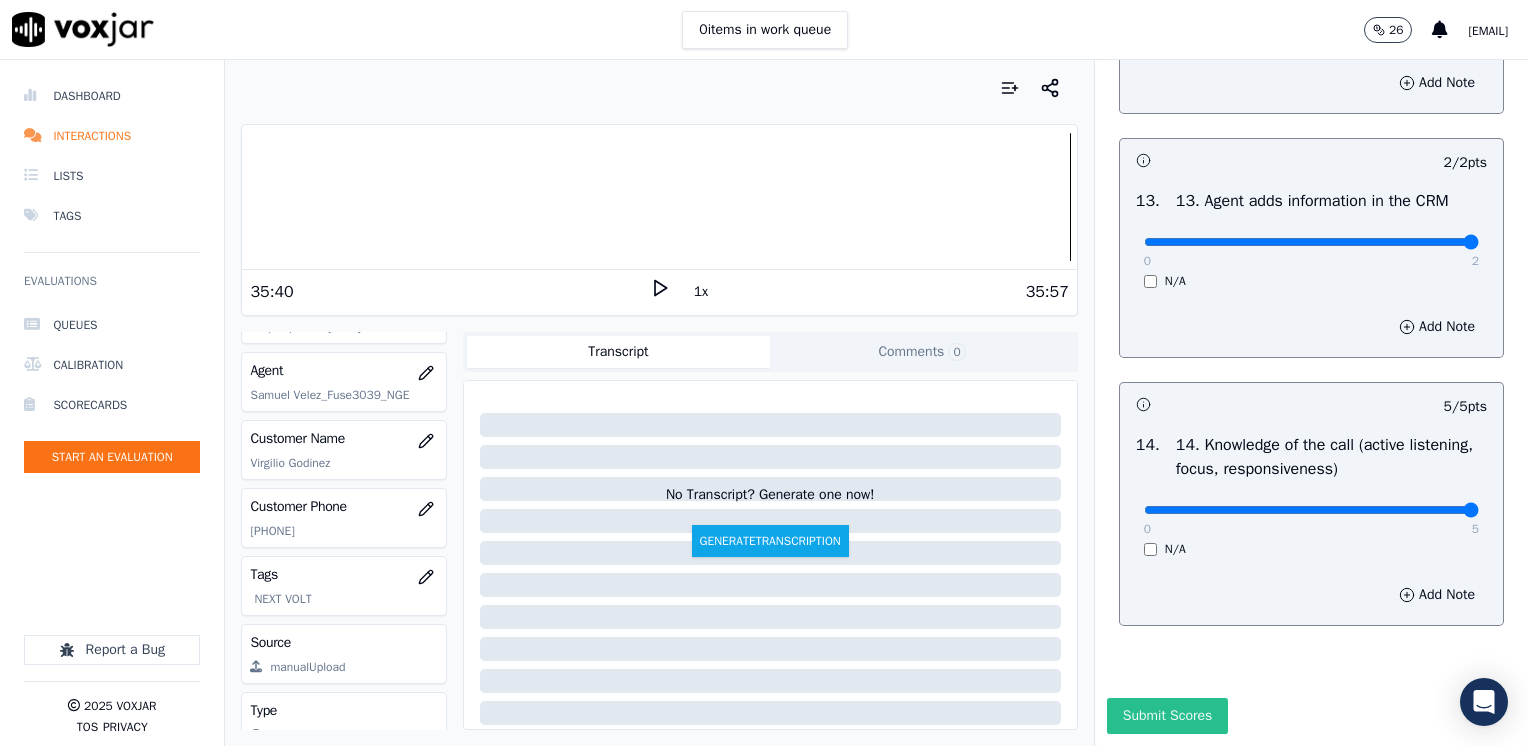 click on "Submit Scores" at bounding box center [1167, 716] 